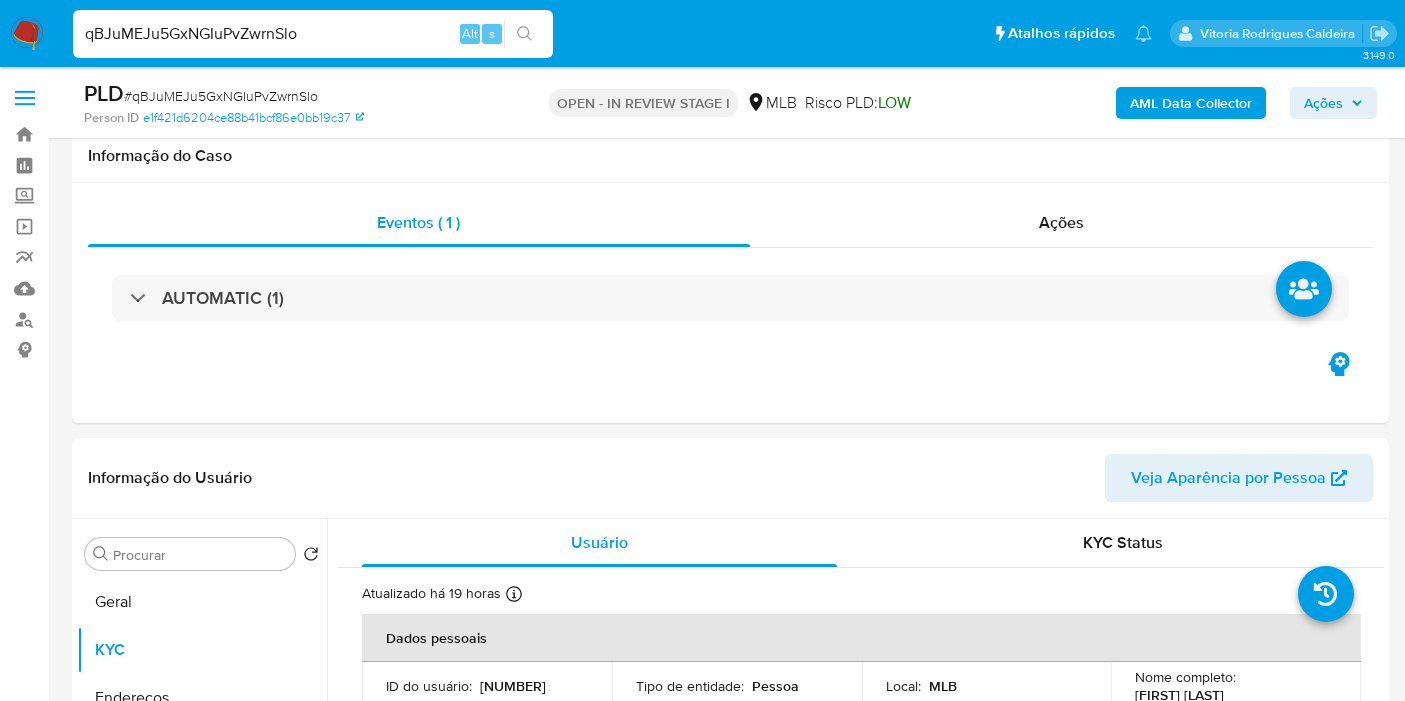 select on "10" 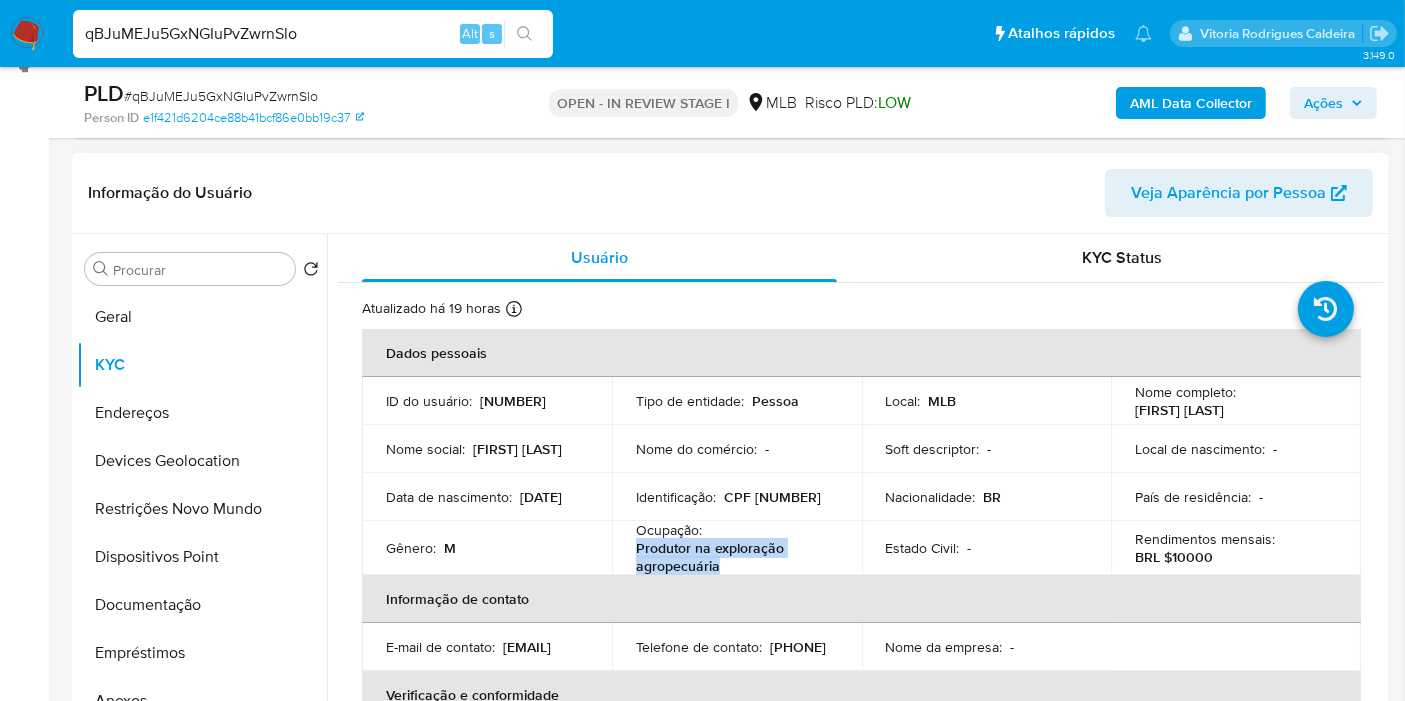 scroll, scrollTop: 914, scrollLeft: 0, axis: vertical 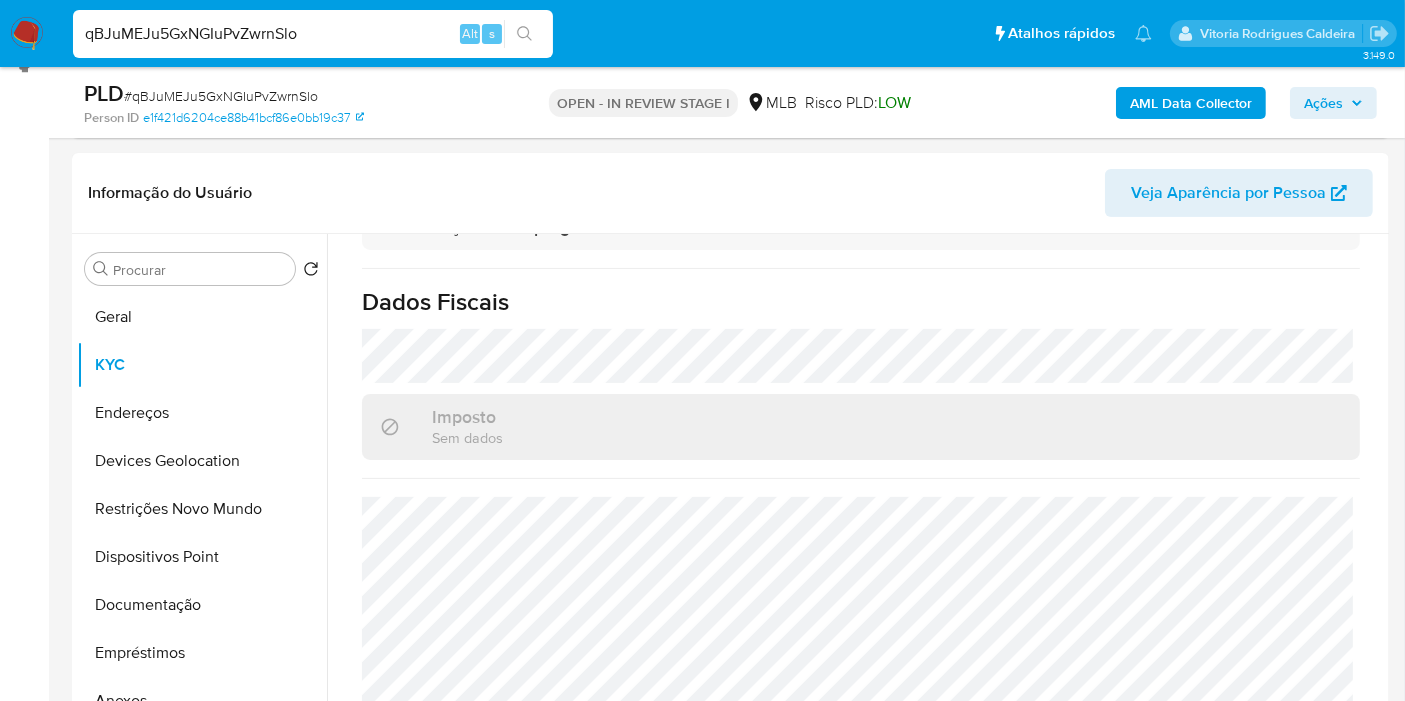 click on "Ações" at bounding box center (1323, 103) 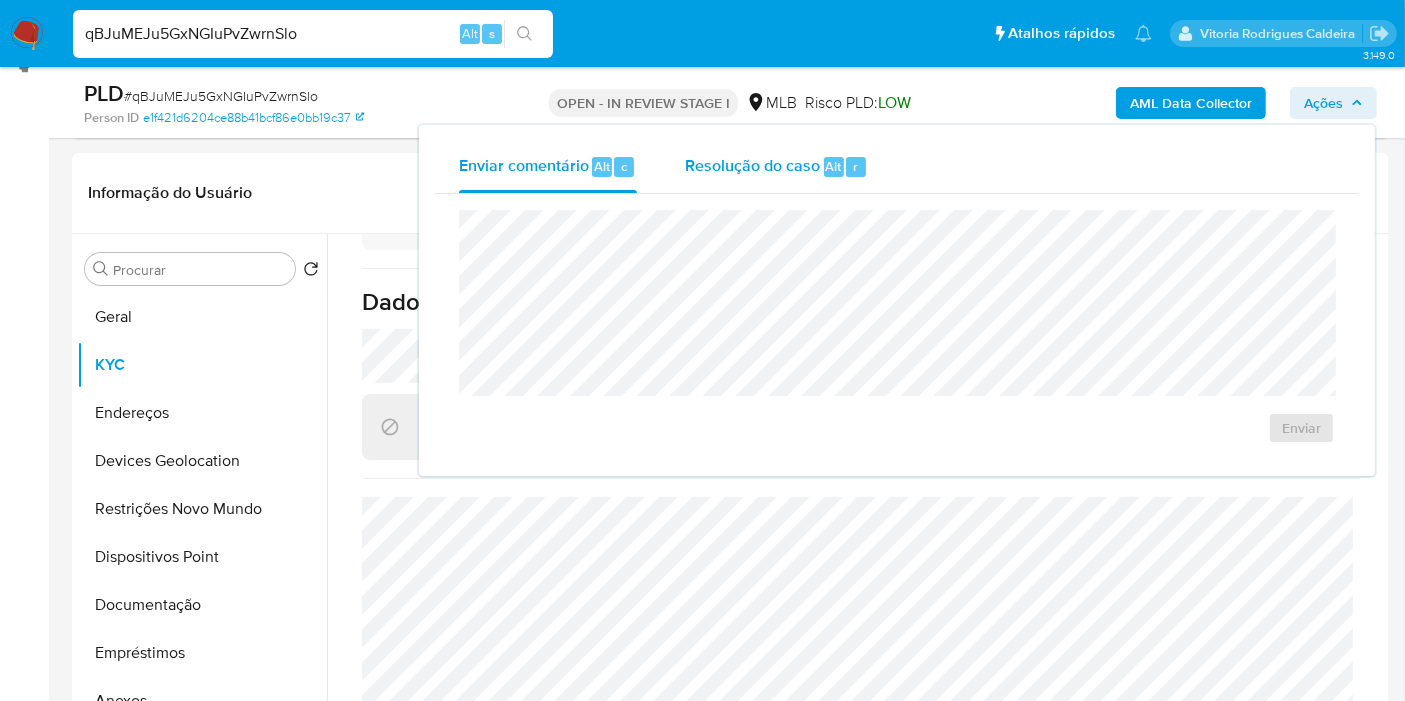 drag, startPoint x: 754, startPoint y: 147, endPoint x: 743, endPoint y: 178, distance: 32.89377 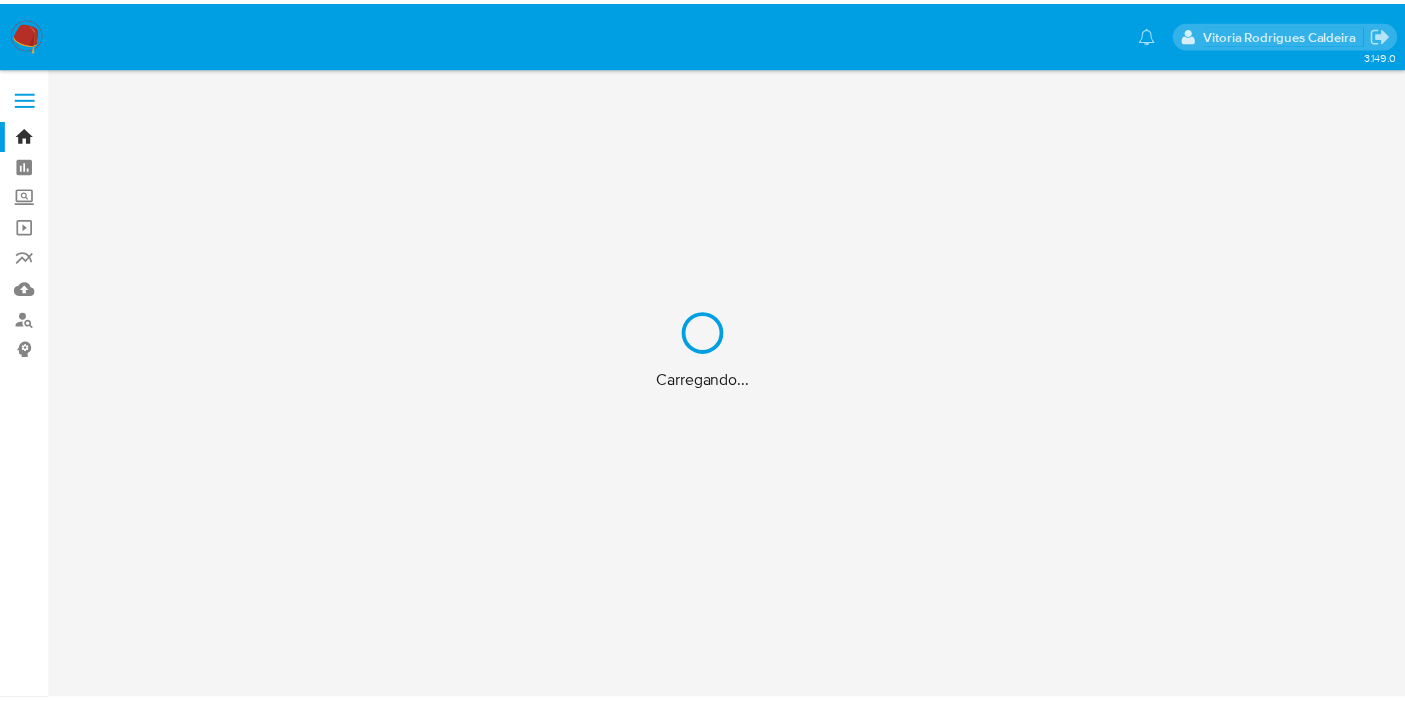scroll, scrollTop: 0, scrollLeft: 0, axis: both 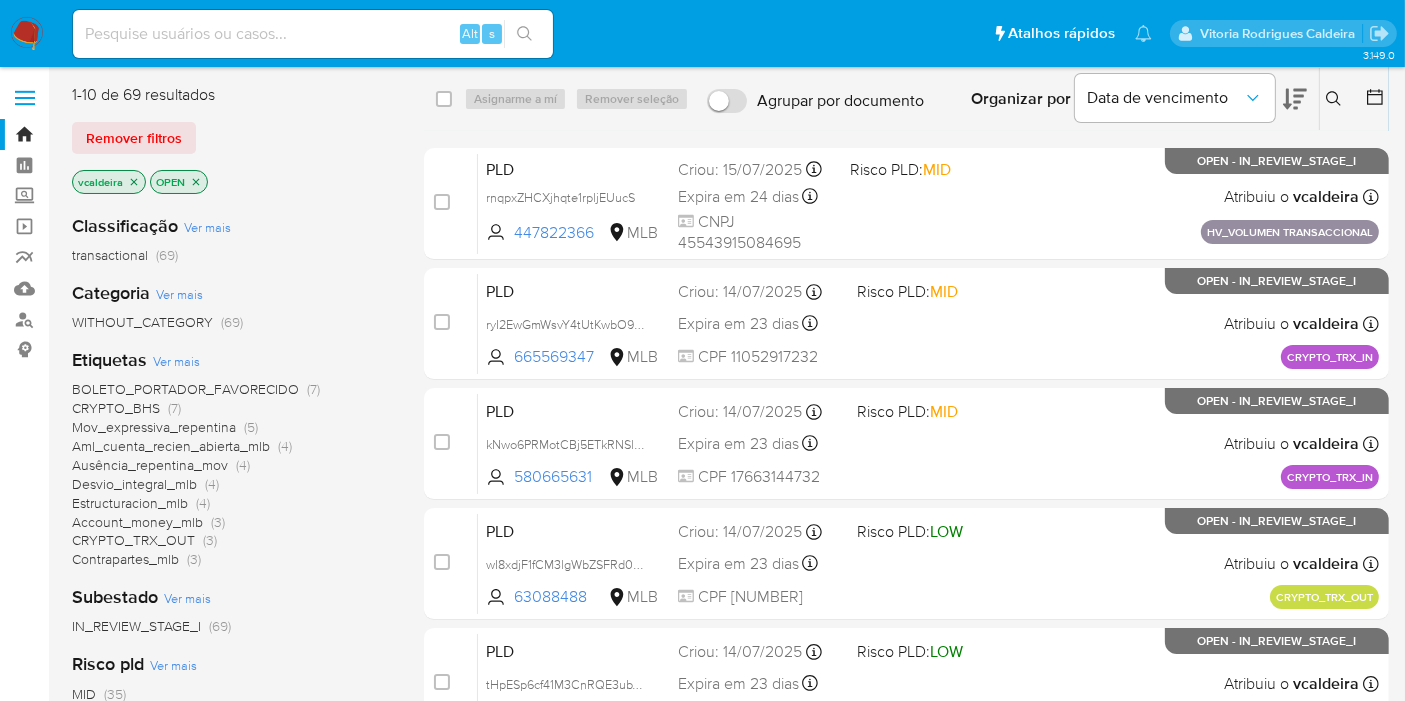 click at bounding box center (313, 34) 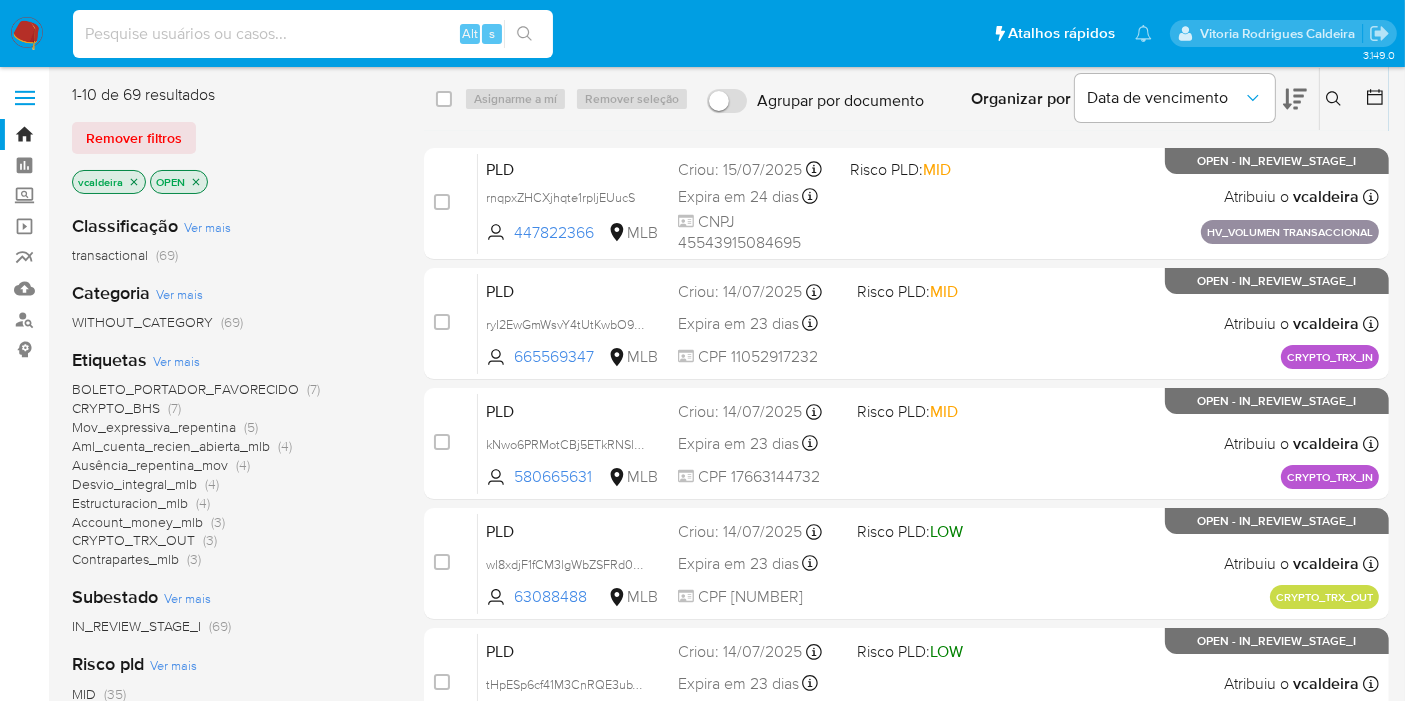 paste on "qBJuMEJu5GxNGIuPvZwrnSlo" 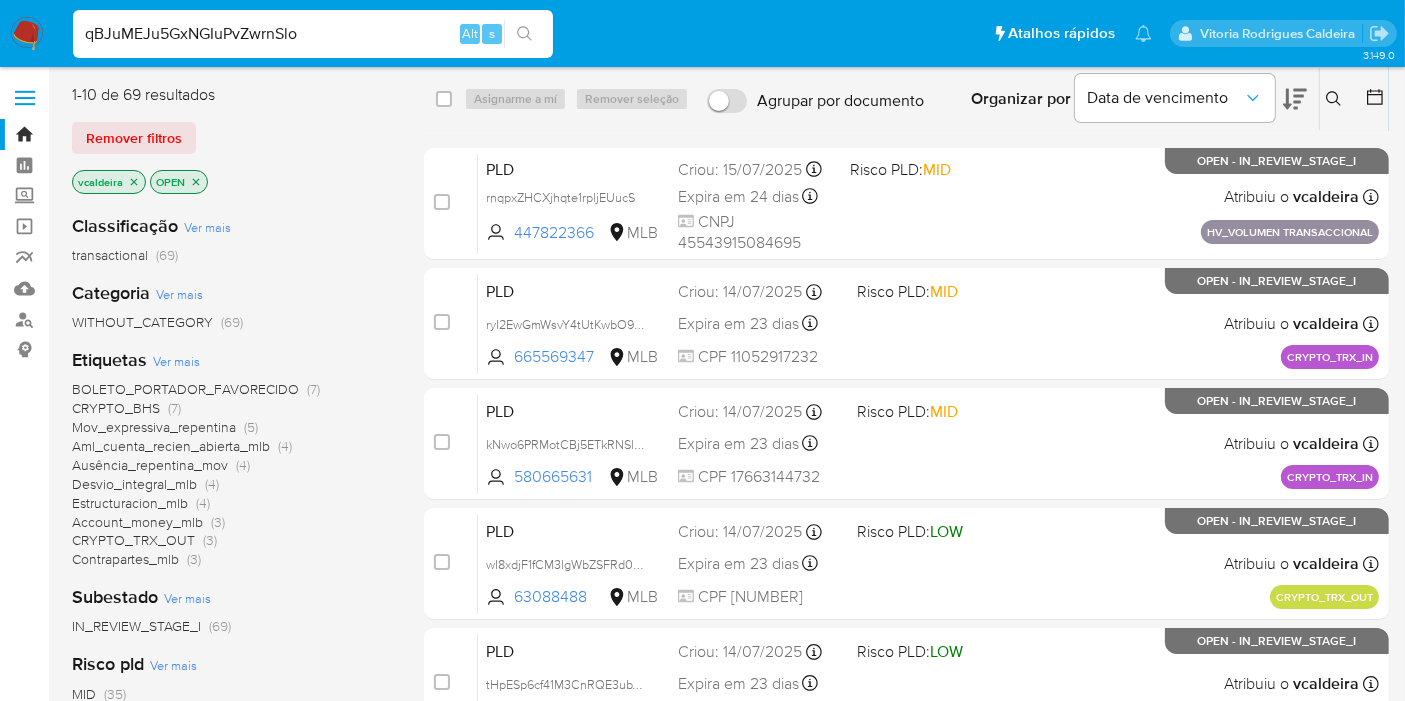 type on "qBJuMEJu5GxNGIuPvZwrnSlo" 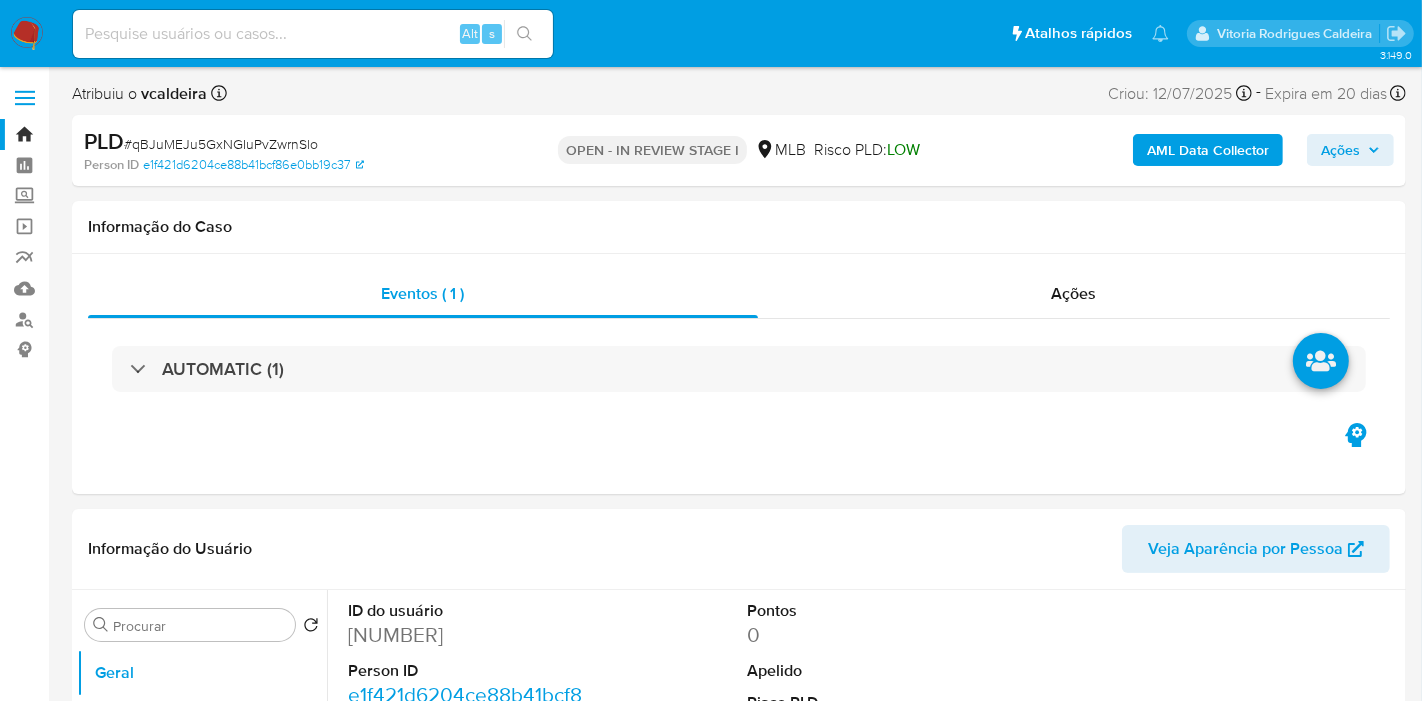 select on "10" 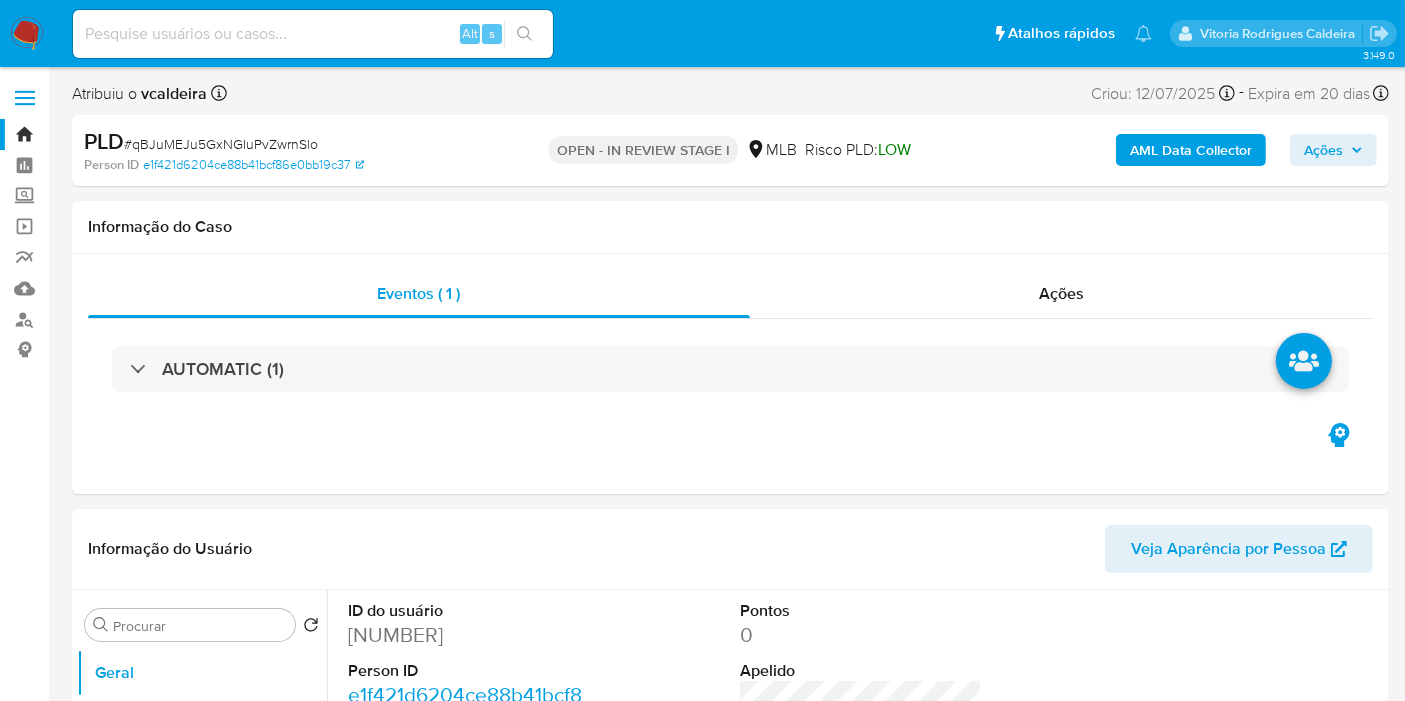 click on "Ações" at bounding box center (1323, 150) 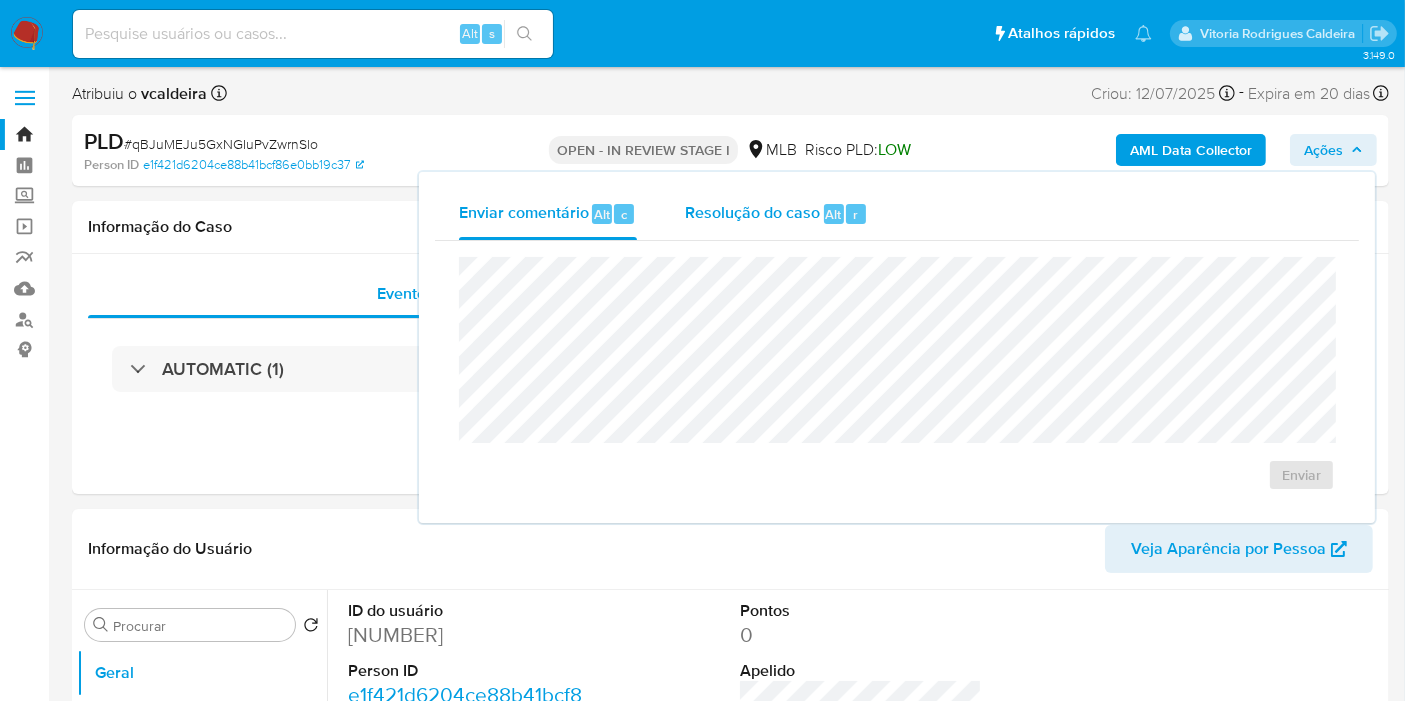 click on "Resolução do caso" at bounding box center (752, 213) 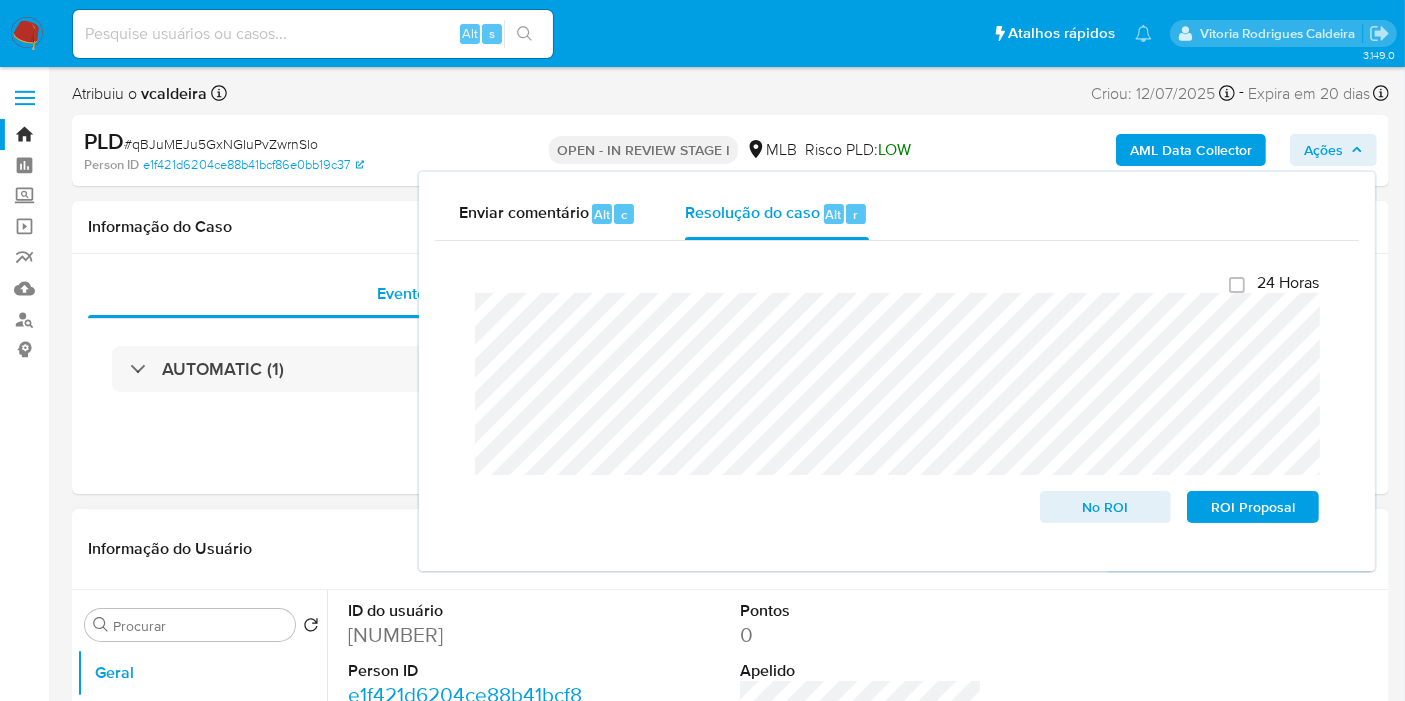click on "ID do usuário 2274592159 Person ID e1f421d6204ce88b41bcf86e0bb19c37 Data de registro 18/02/2025 16:53:21 RBA Número da conta 000177971972150   Data de abertura 18/02/2025 17:02 Status ACTIVE Pontos 0 Apelido Risco PLD LOW Estado da conta Ativa" at bounding box center [861, 759] 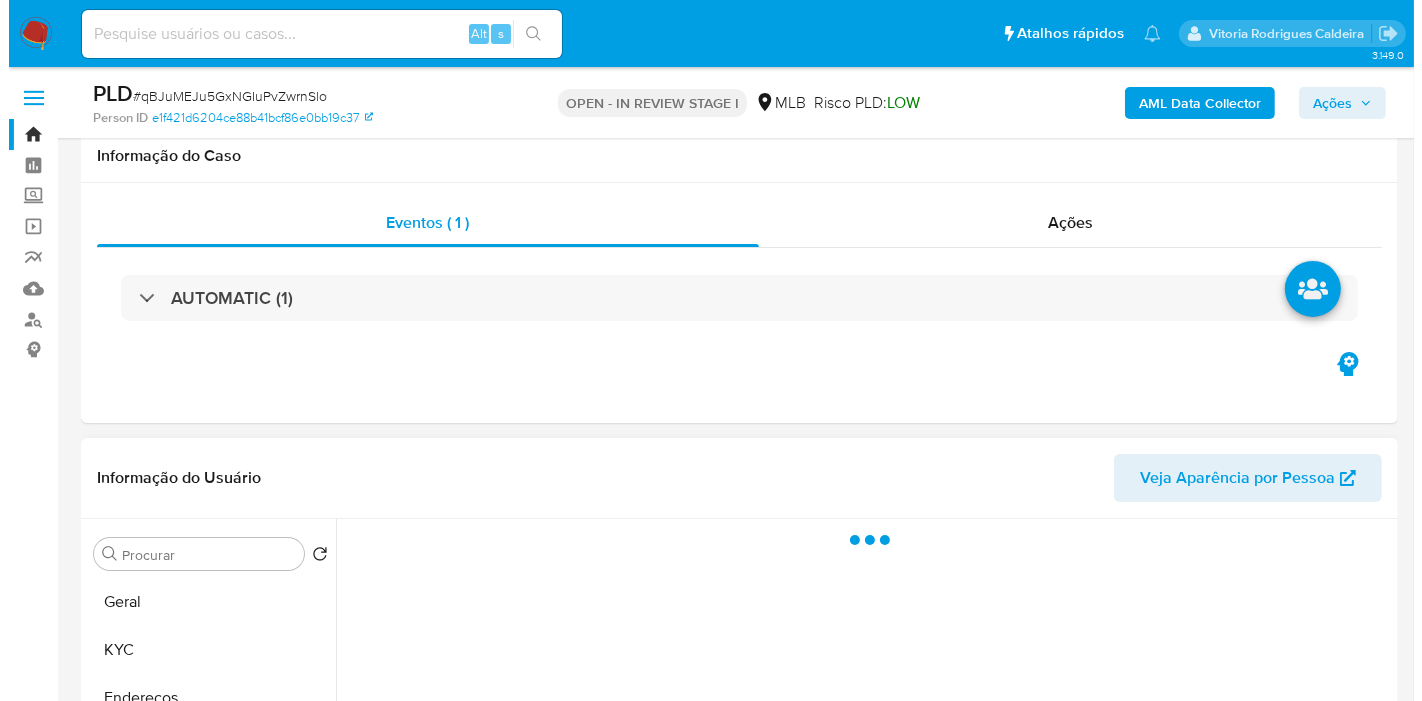 scroll, scrollTop: 454, scrollLeft: 0, axis: vertical 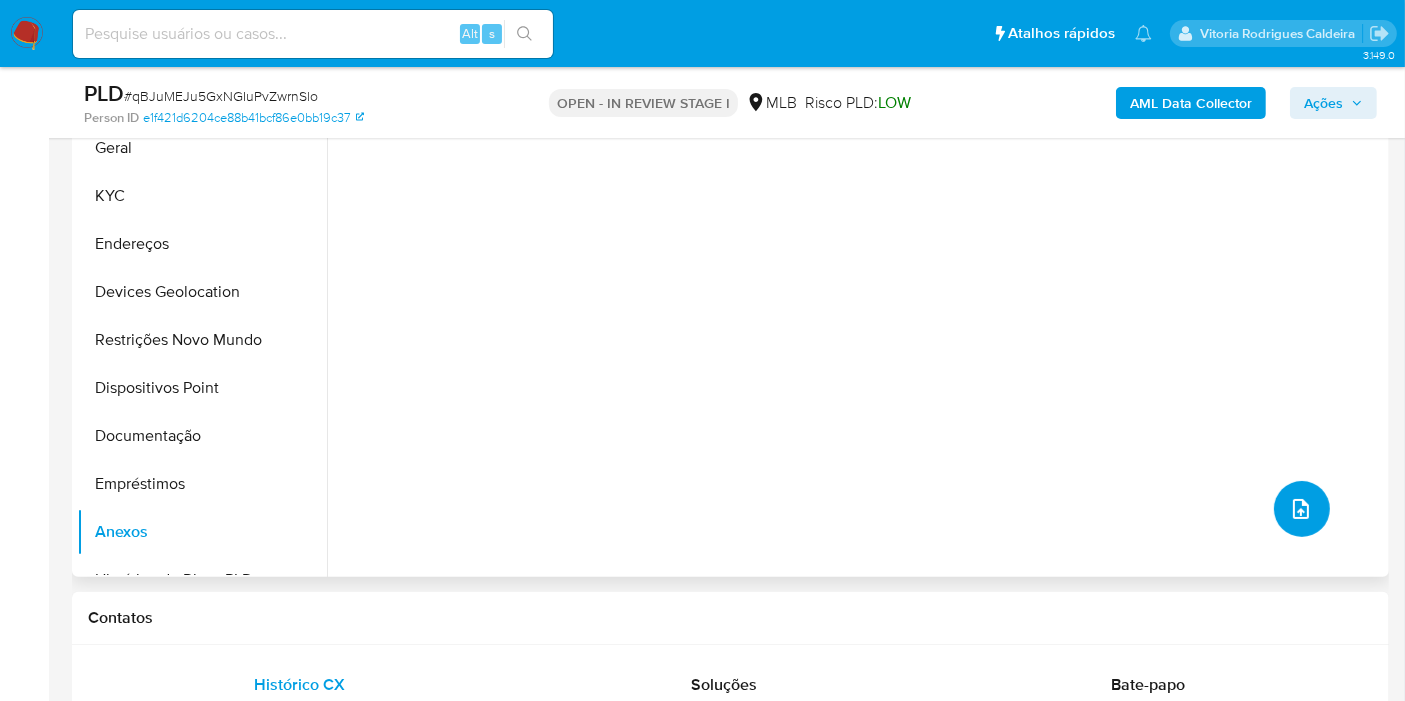 click 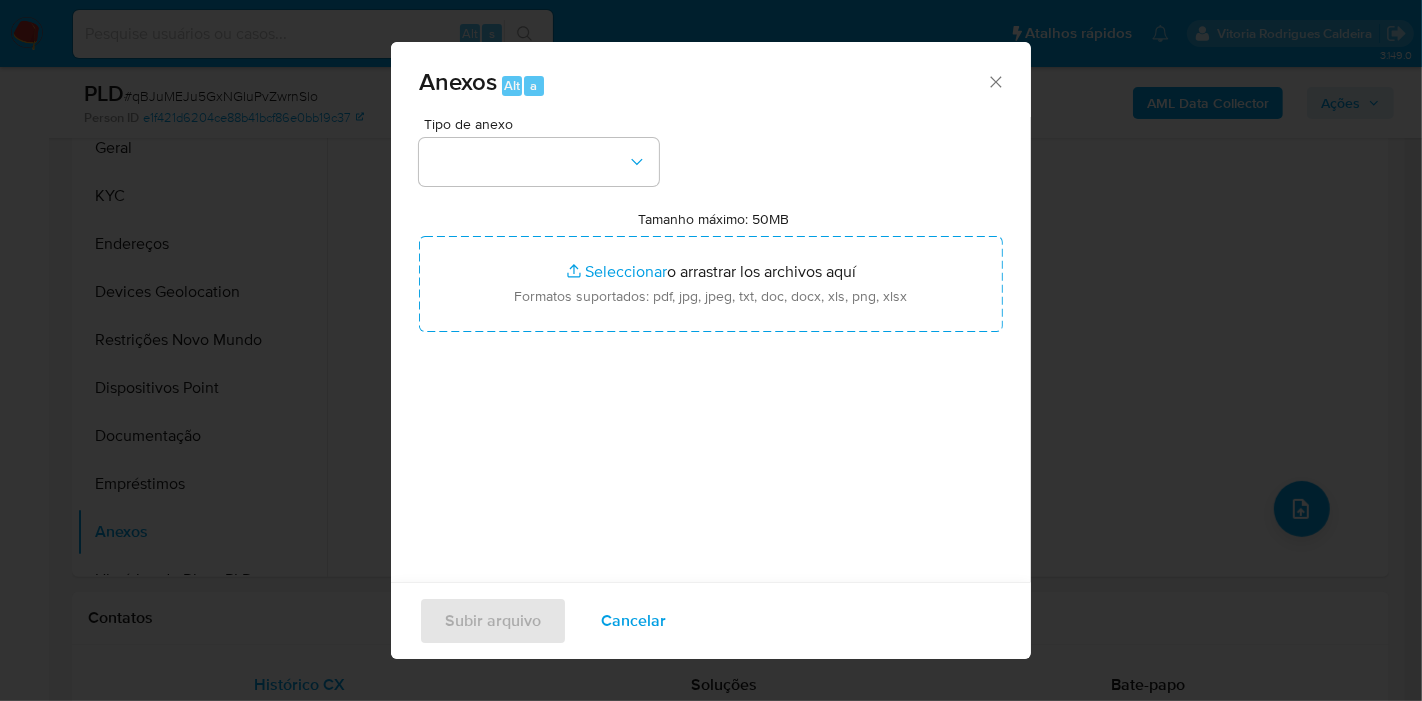 click on "Tipo de anexo" at bounding box center (539, 151) 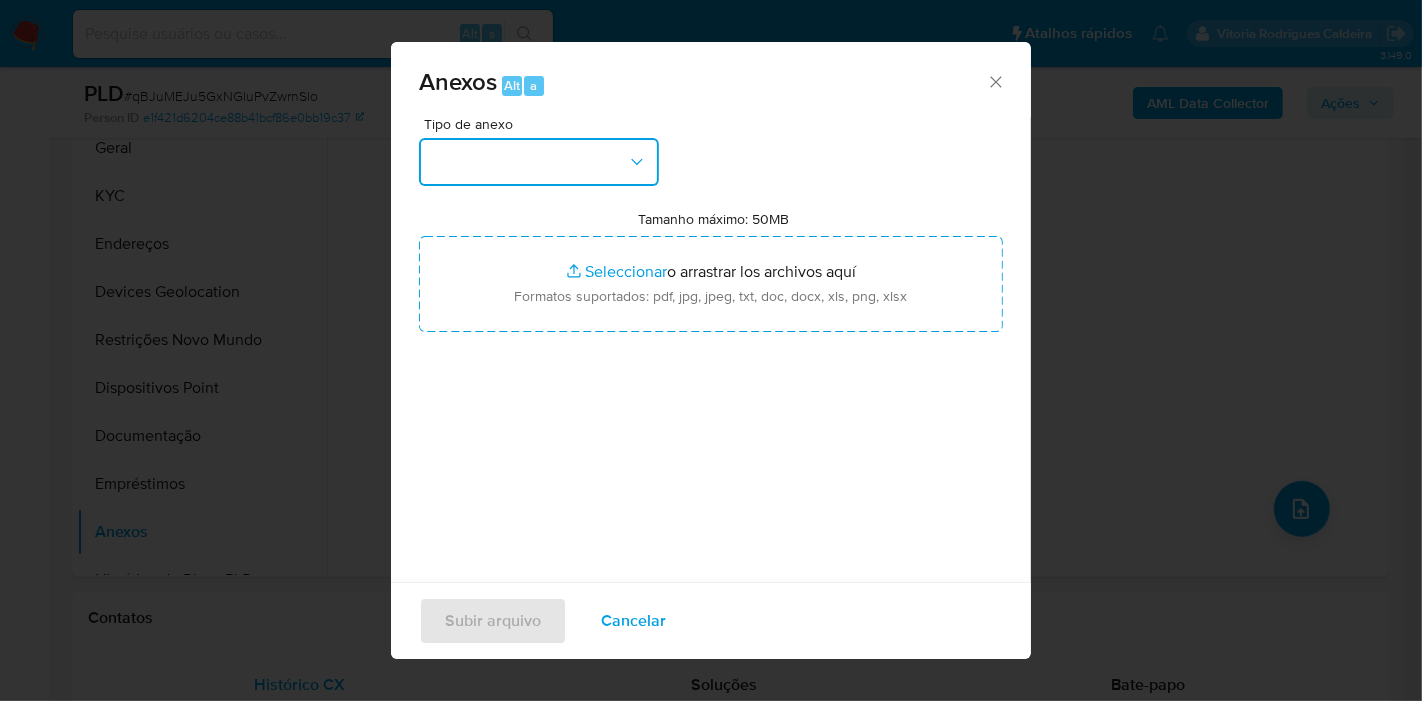 click at bounding box center (539, 162) 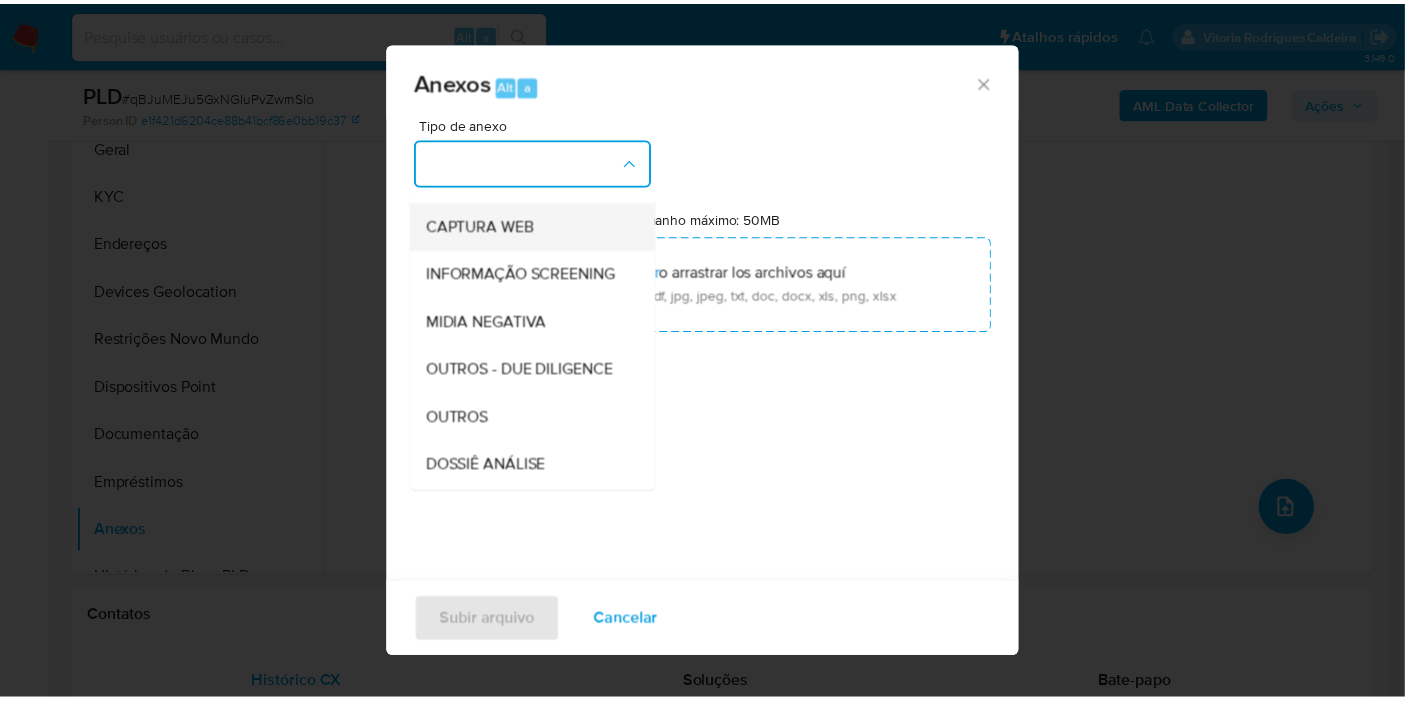 scroll, scrollTop: 307, scrollLeft: 0, axis: vertical 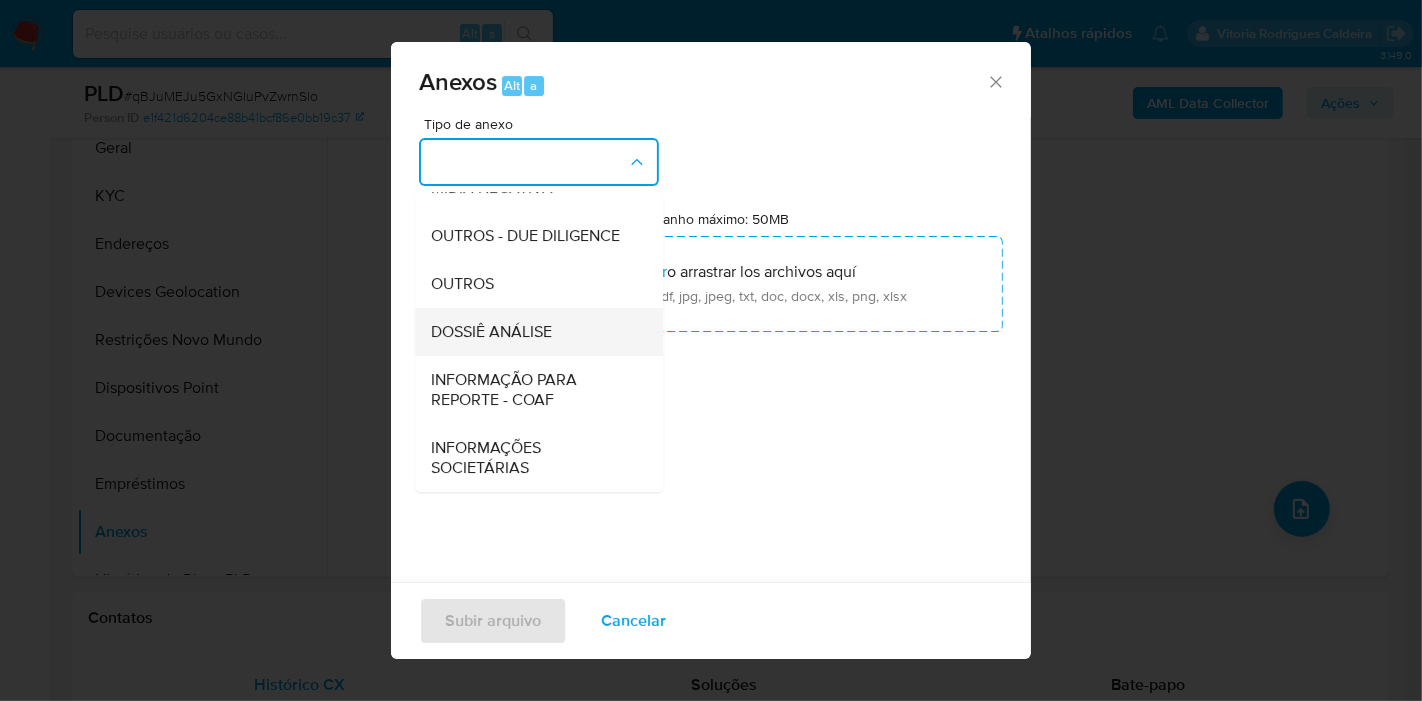 click on "DOSSIÊ ANÁLISE" at bounding box center [491, 332] 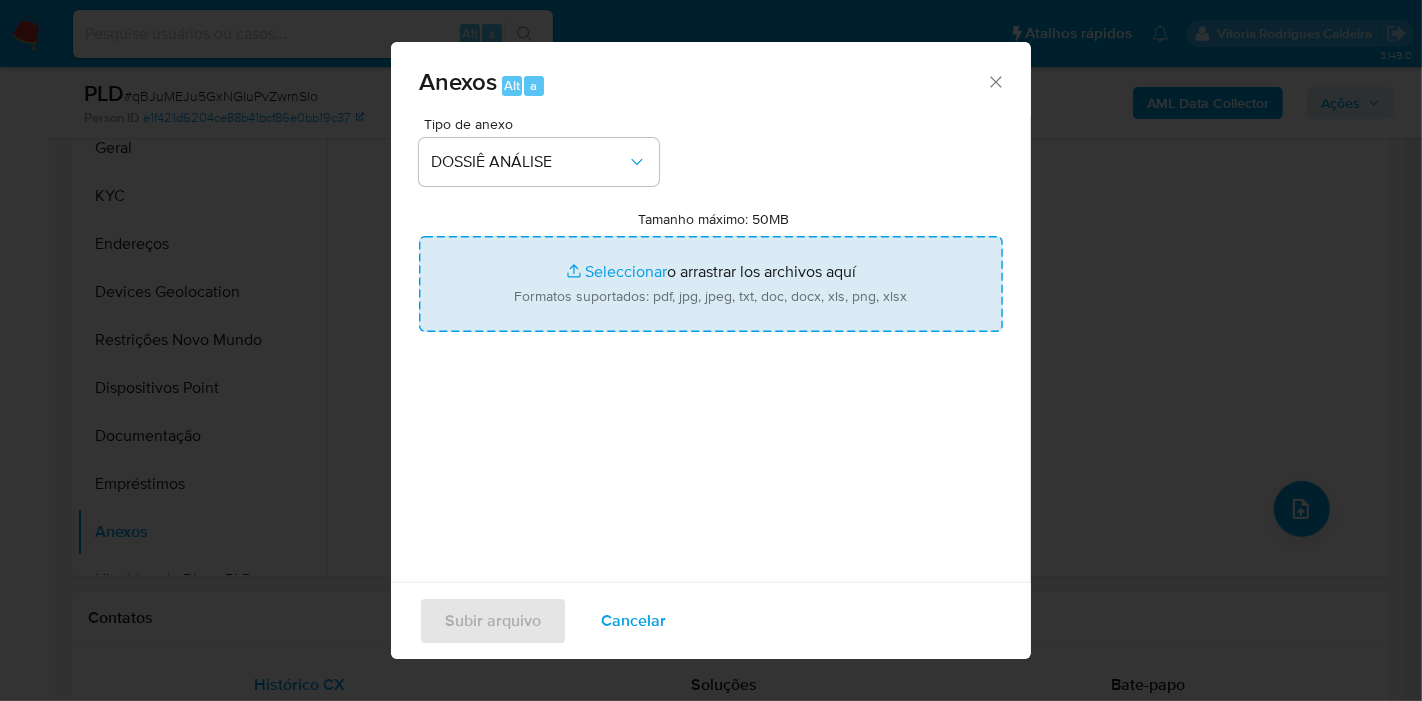 type on "C:\fakepath\Mulan 2274592159_2025_08_05_07_30_23.pdf" 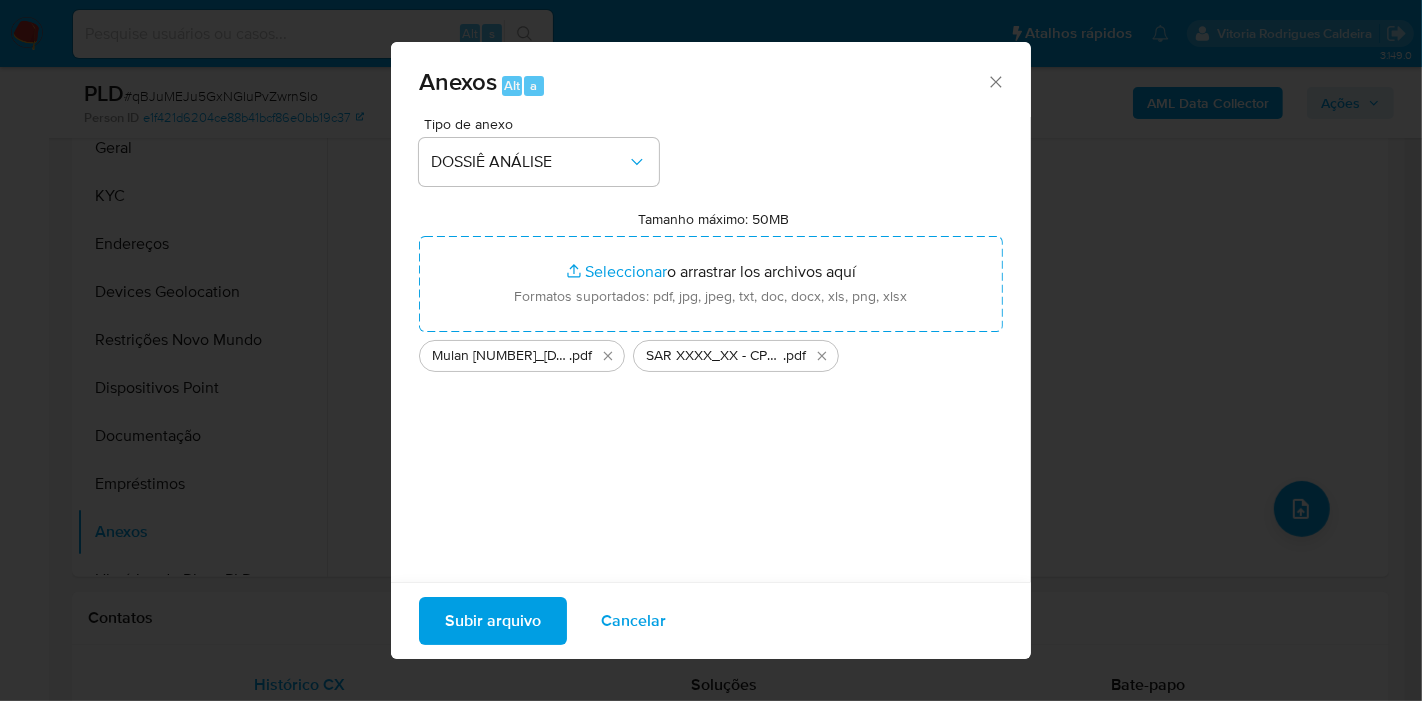 click on "Subir arquivo" at bounding box center (493, 621) 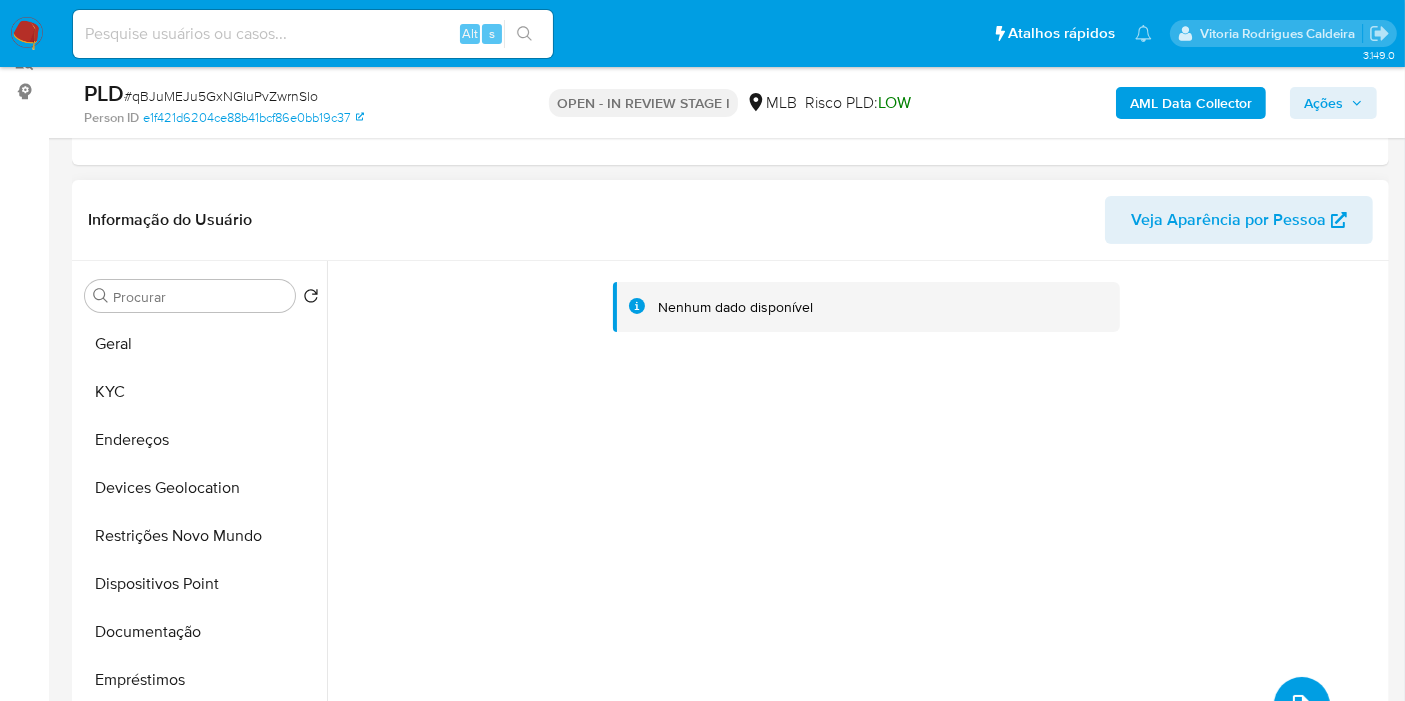 scroll, scrollTop: 231, scrollLeft: 0, axis: vertical 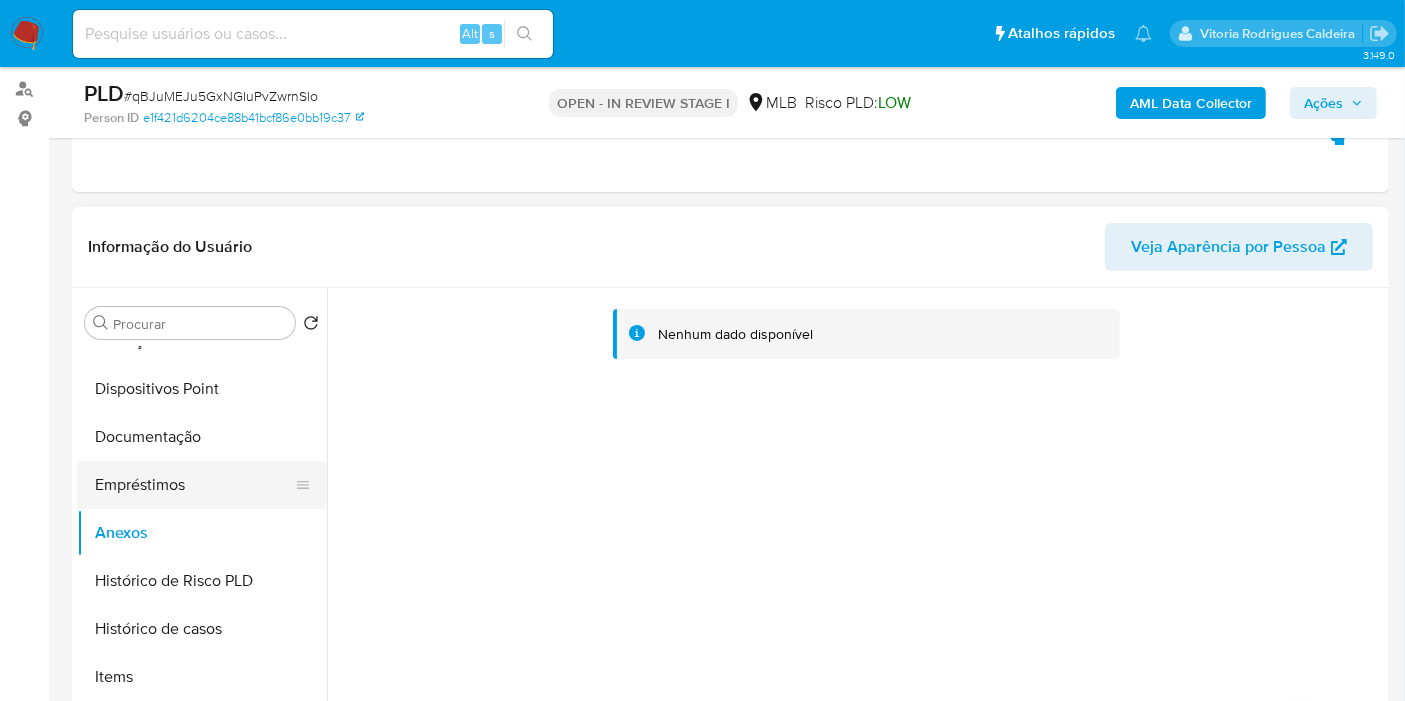 click on "Empréstimos" at bounding box center [194, 485] 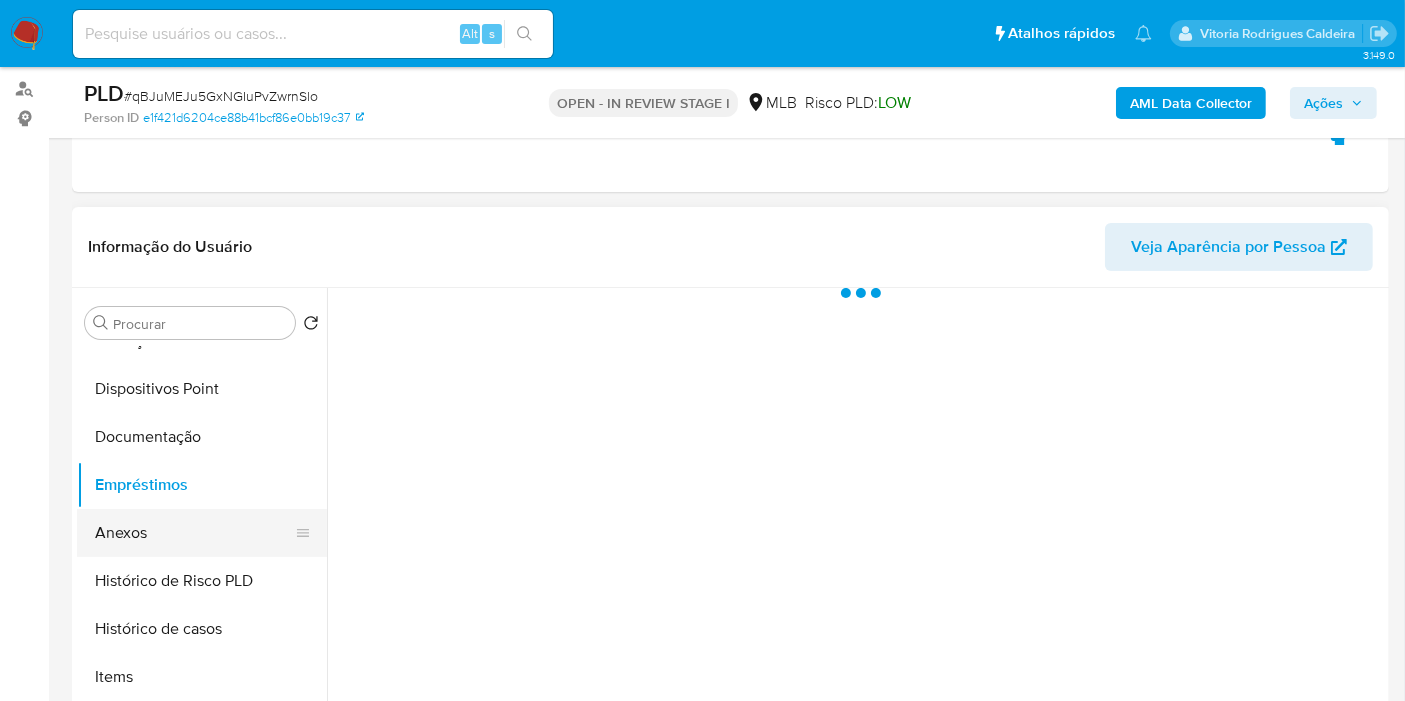 click on "Anexos" at bounding box center (194, 533) 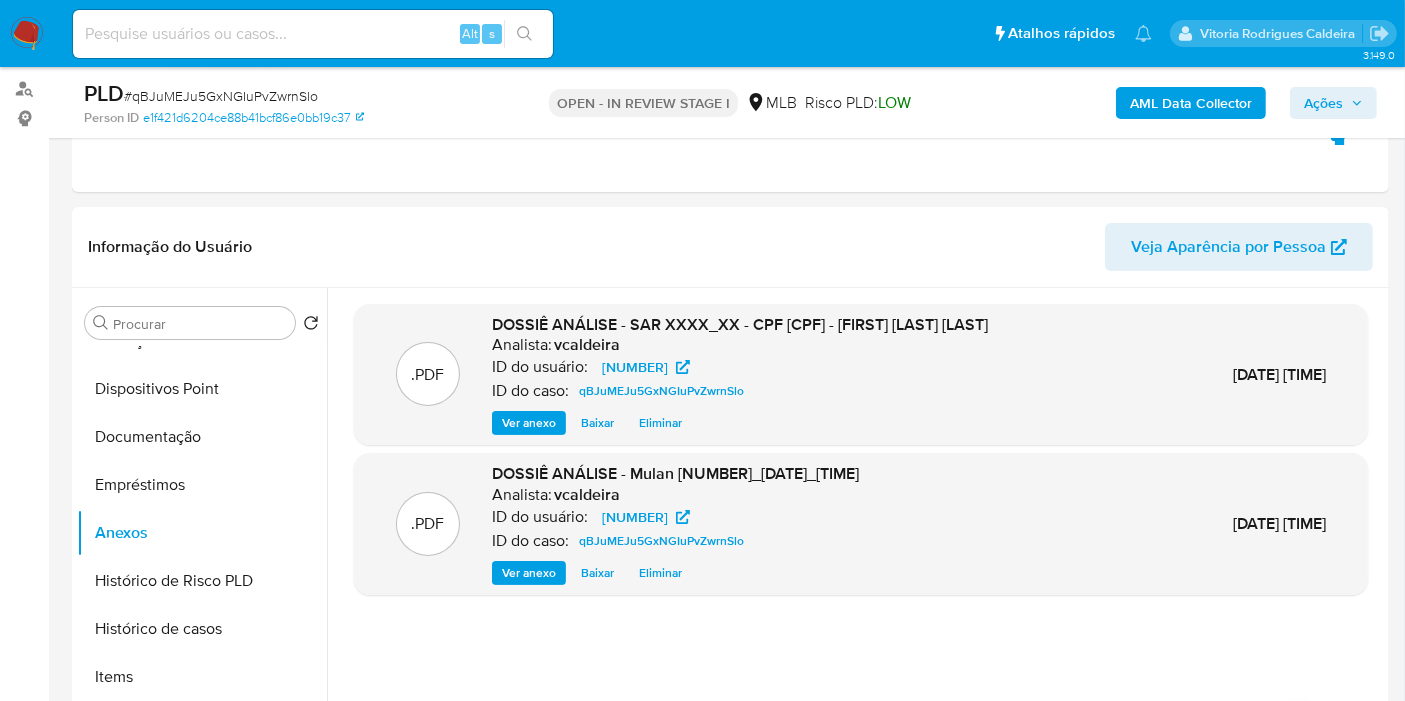 click on "Ações" at bounding box center [1323, 103] 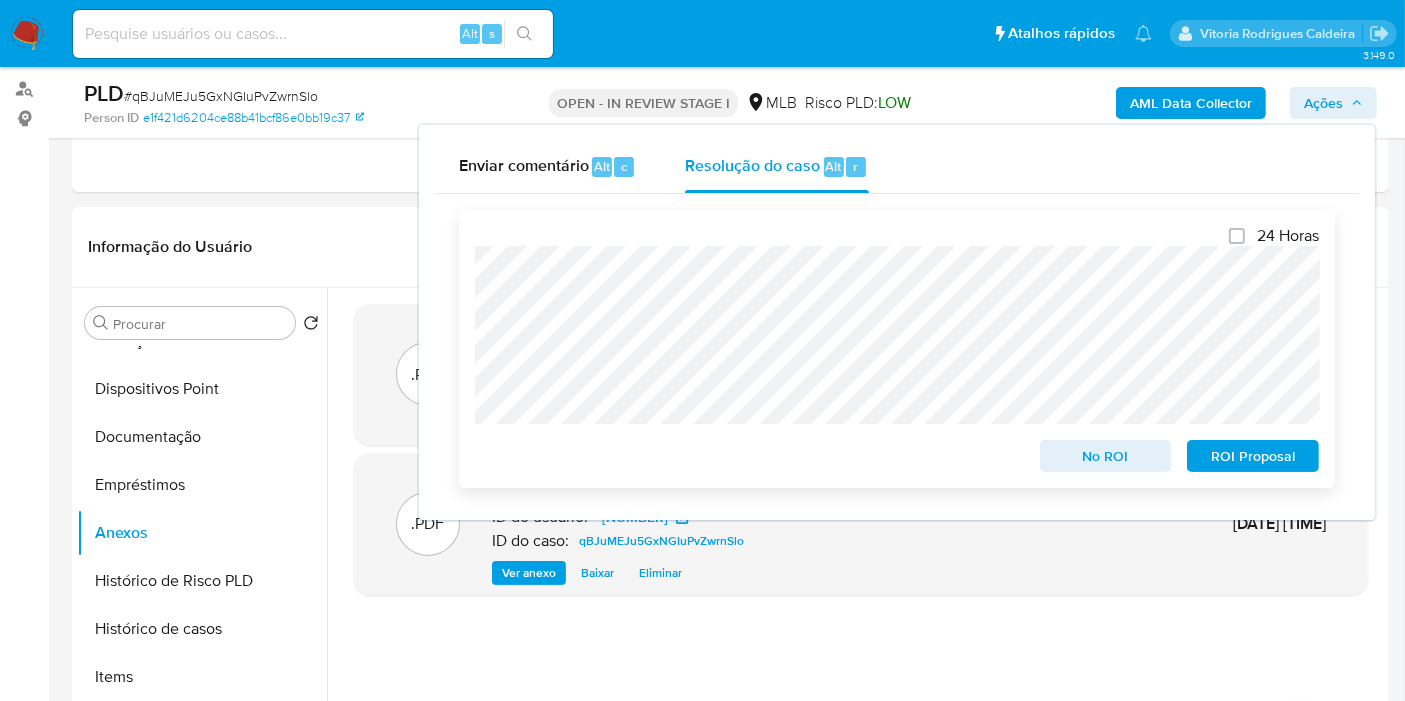 click on "ROI Proposal" at bounding box center [1253, 456] 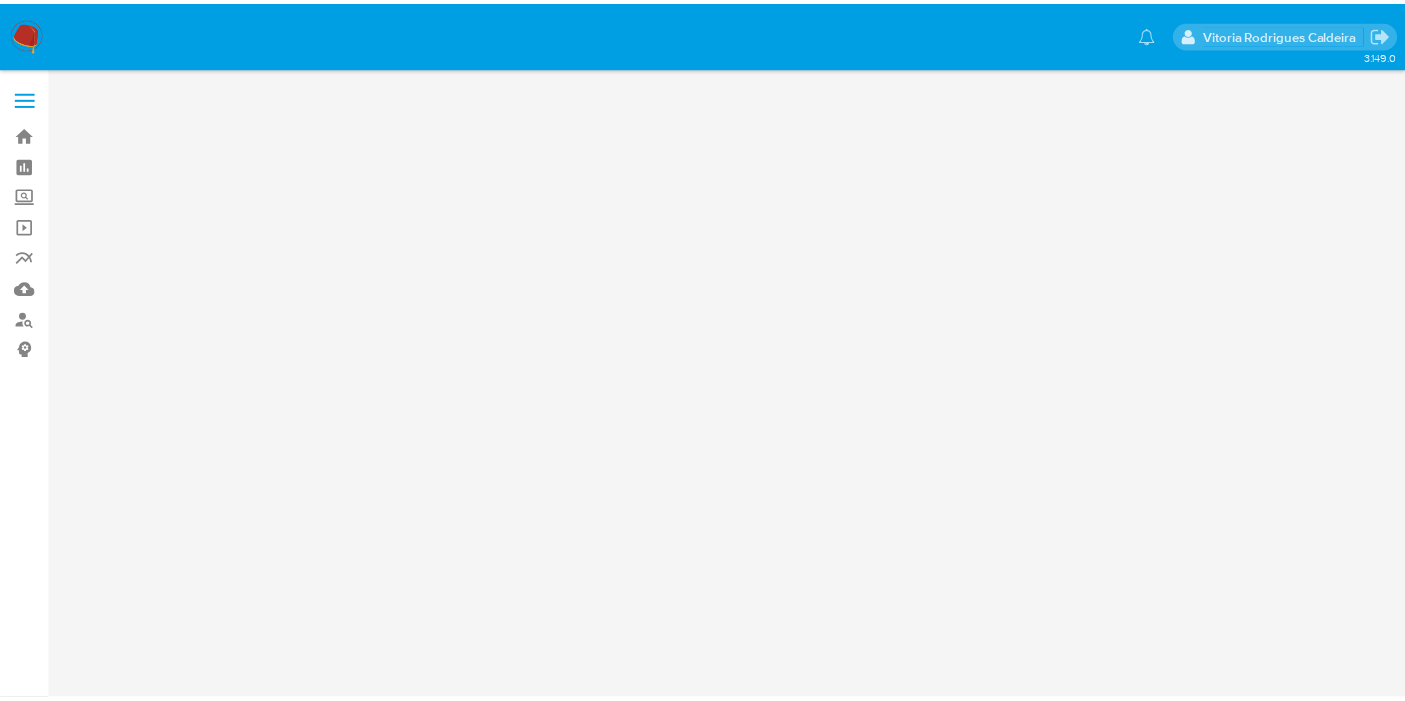 scroll, scrollTop: 0, scrollLeft: 0, axis: both 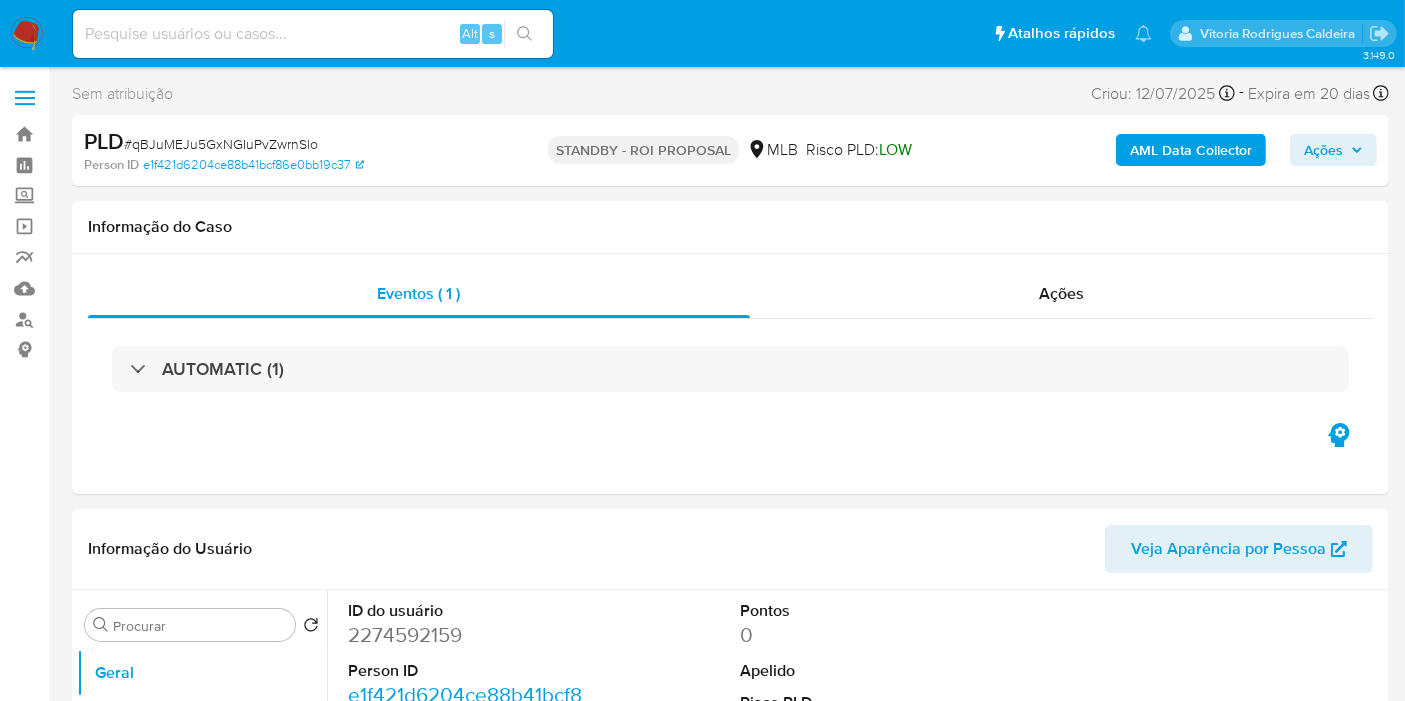 select on "10" 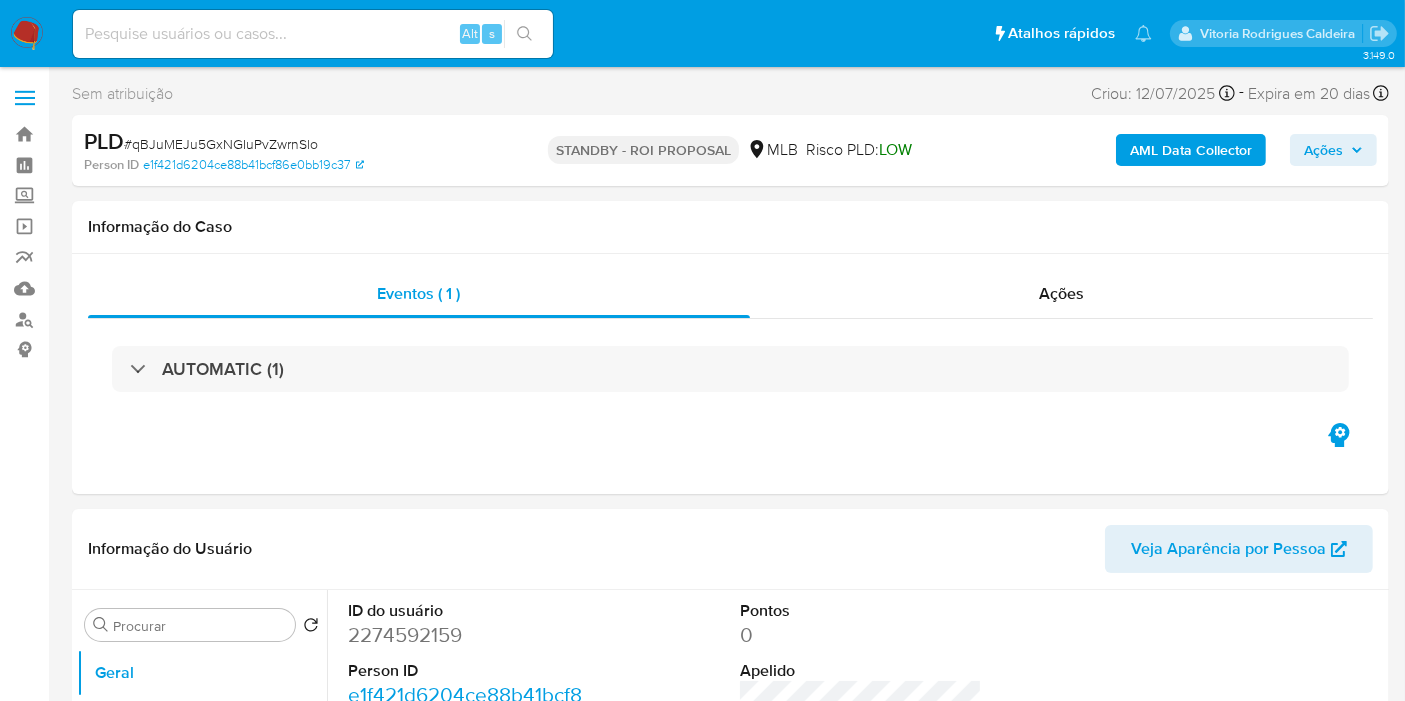 click at bounding box center [313, 34] 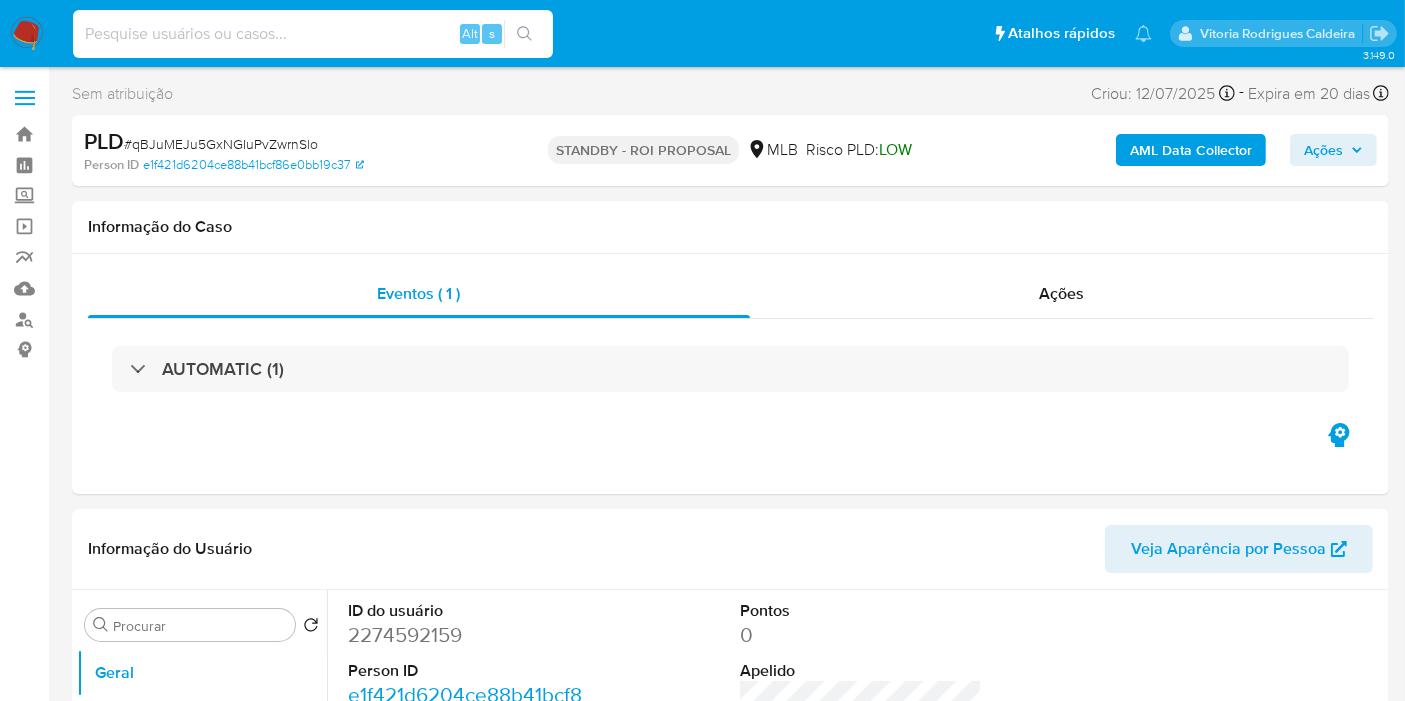 paste on "zSrsWNVl5GBuGJR5BMH0yPha" 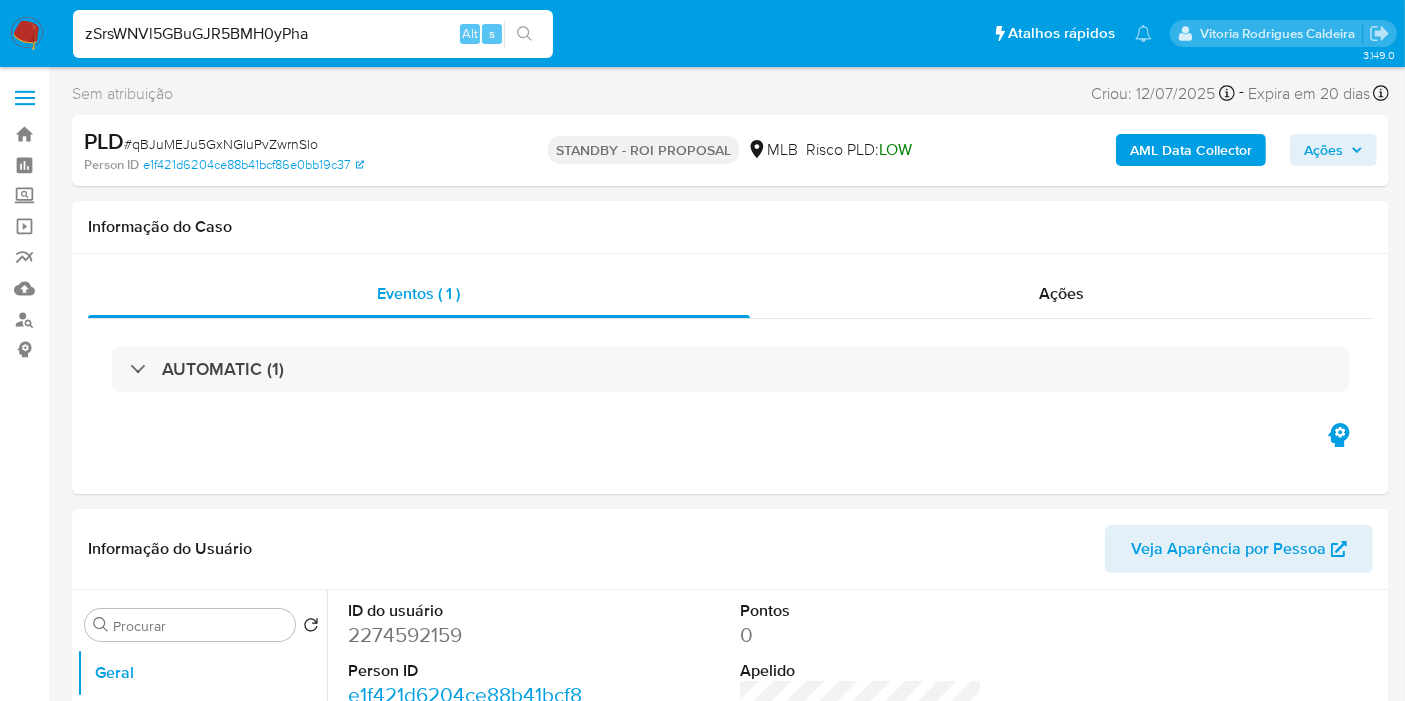 type on "zSrsWNVl5GBuGJR5BMH0yPha" 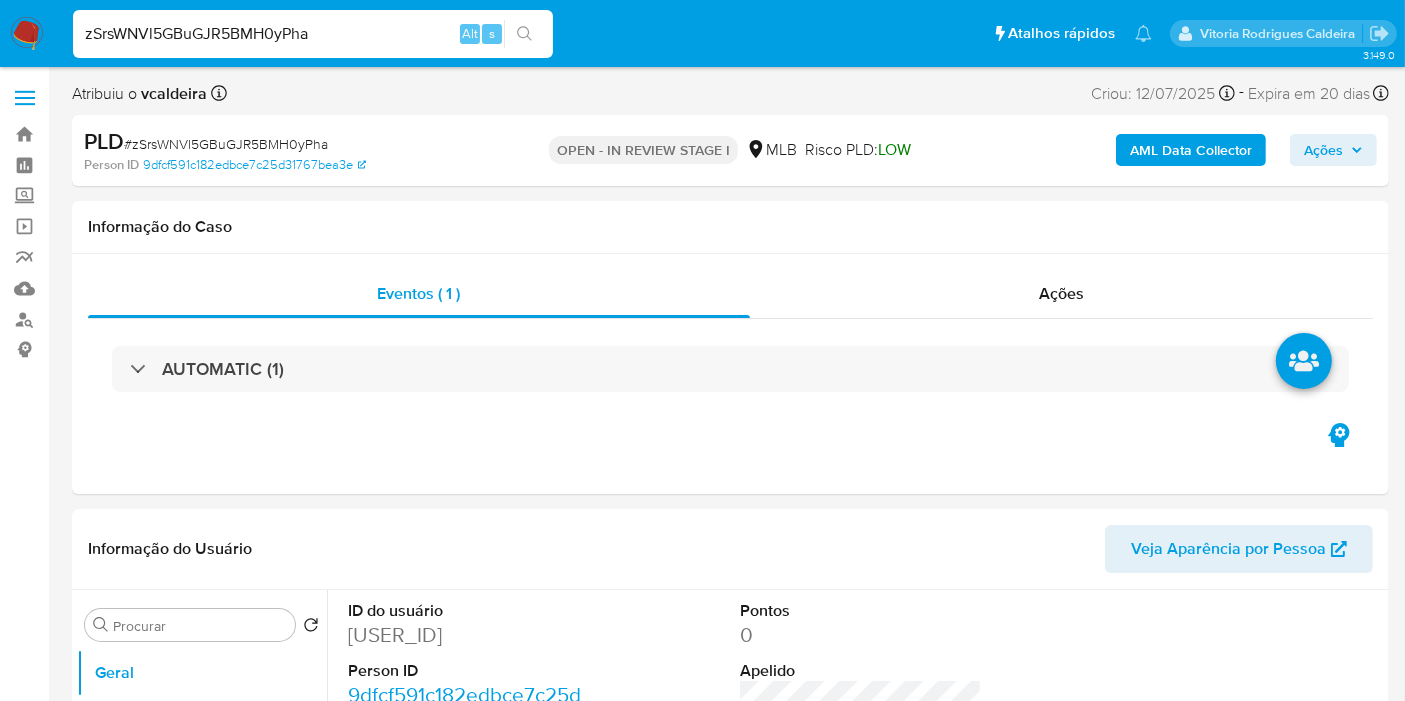 select on "10" 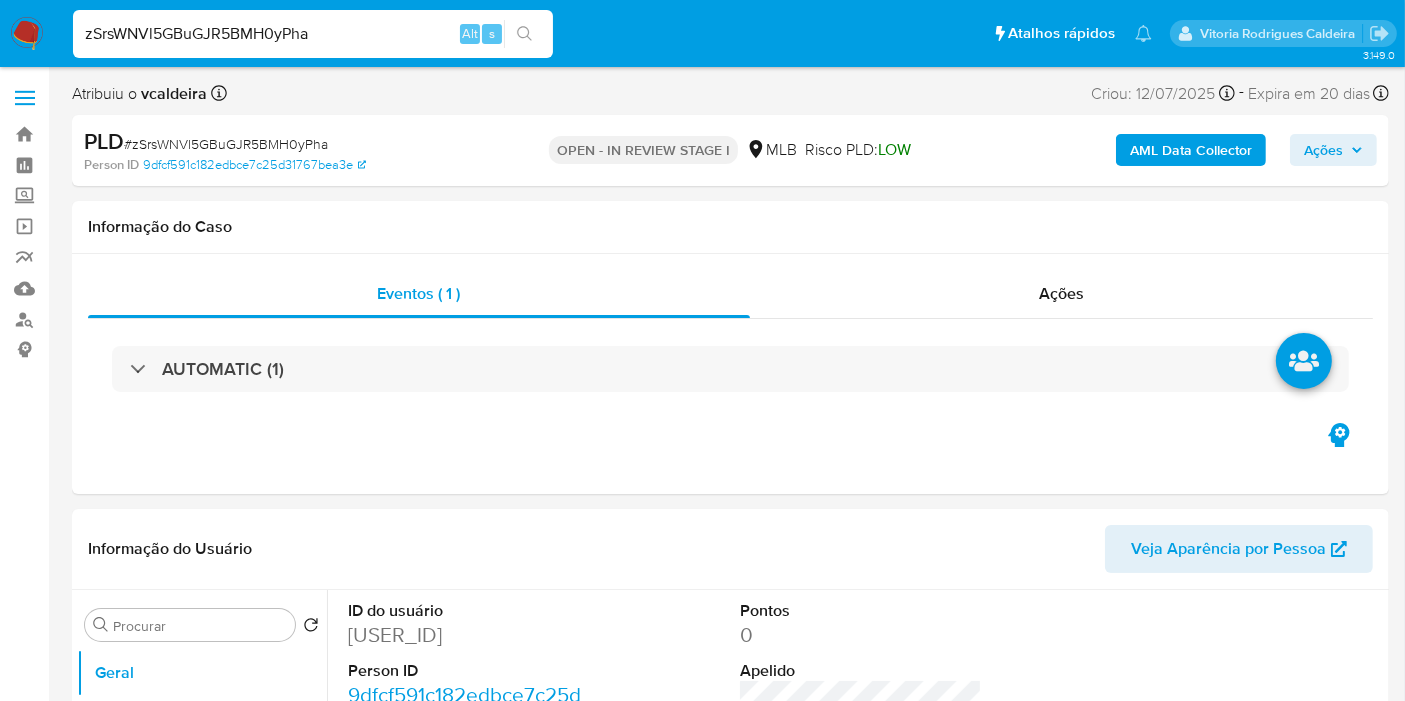 click on "zSrsWNVl5GBuGJR5BMH0yPha" at bounding box center [313, 34] 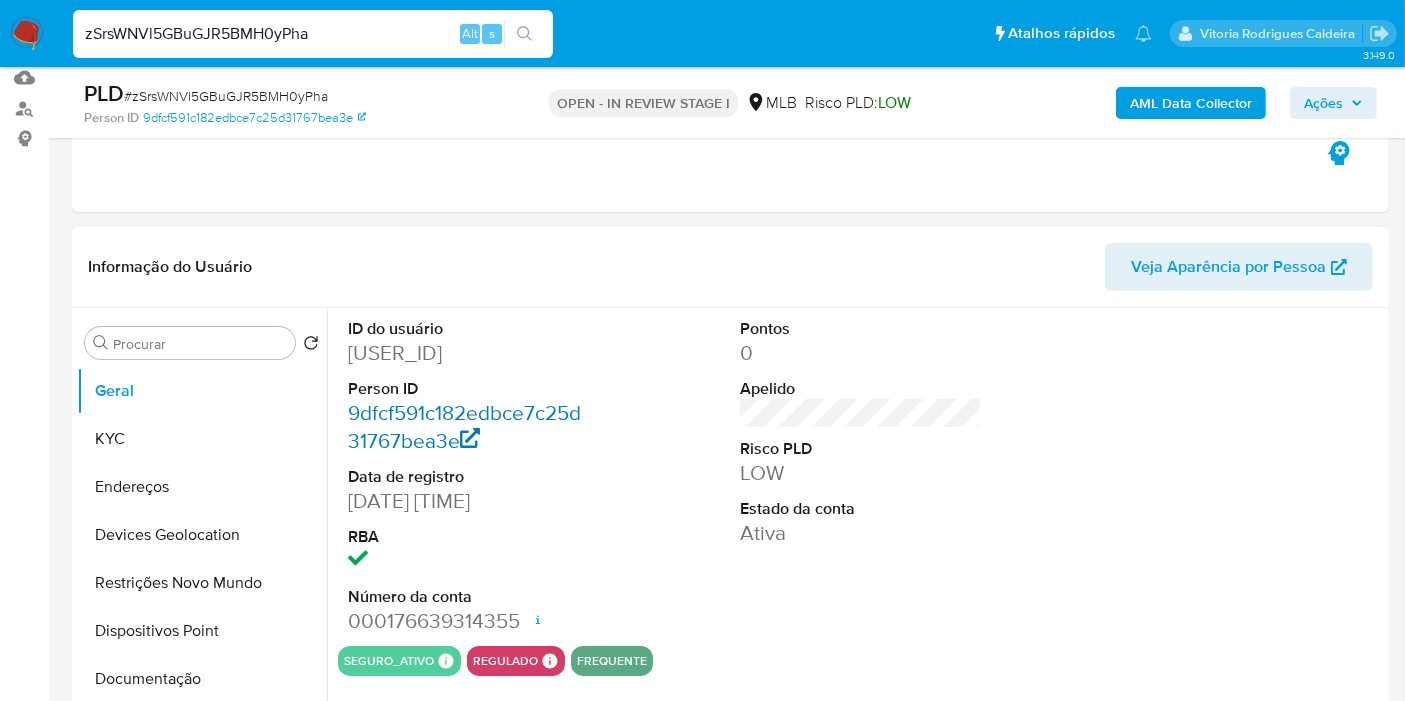 scroll, scrollTop: 222, scrollLeft: 0, axis: vertical 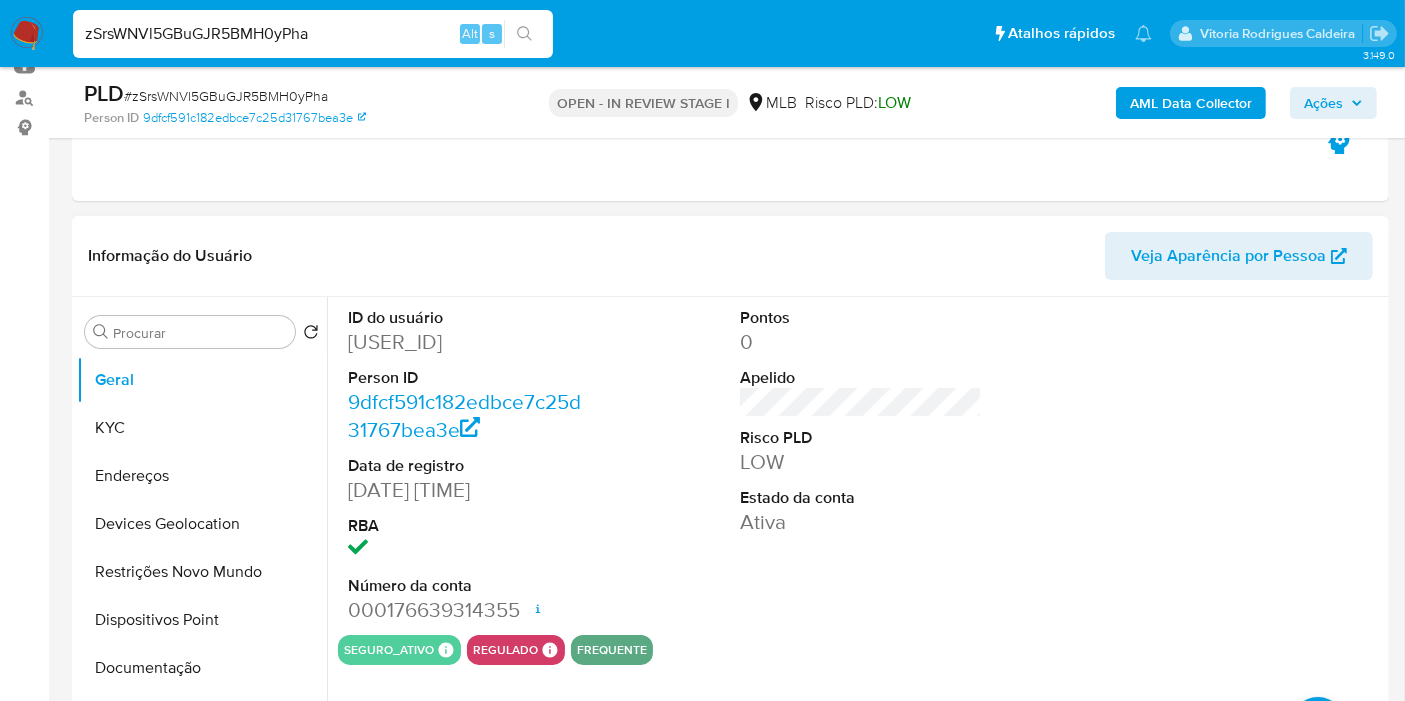 click on "2237980198" at bounding box center (469, 342) 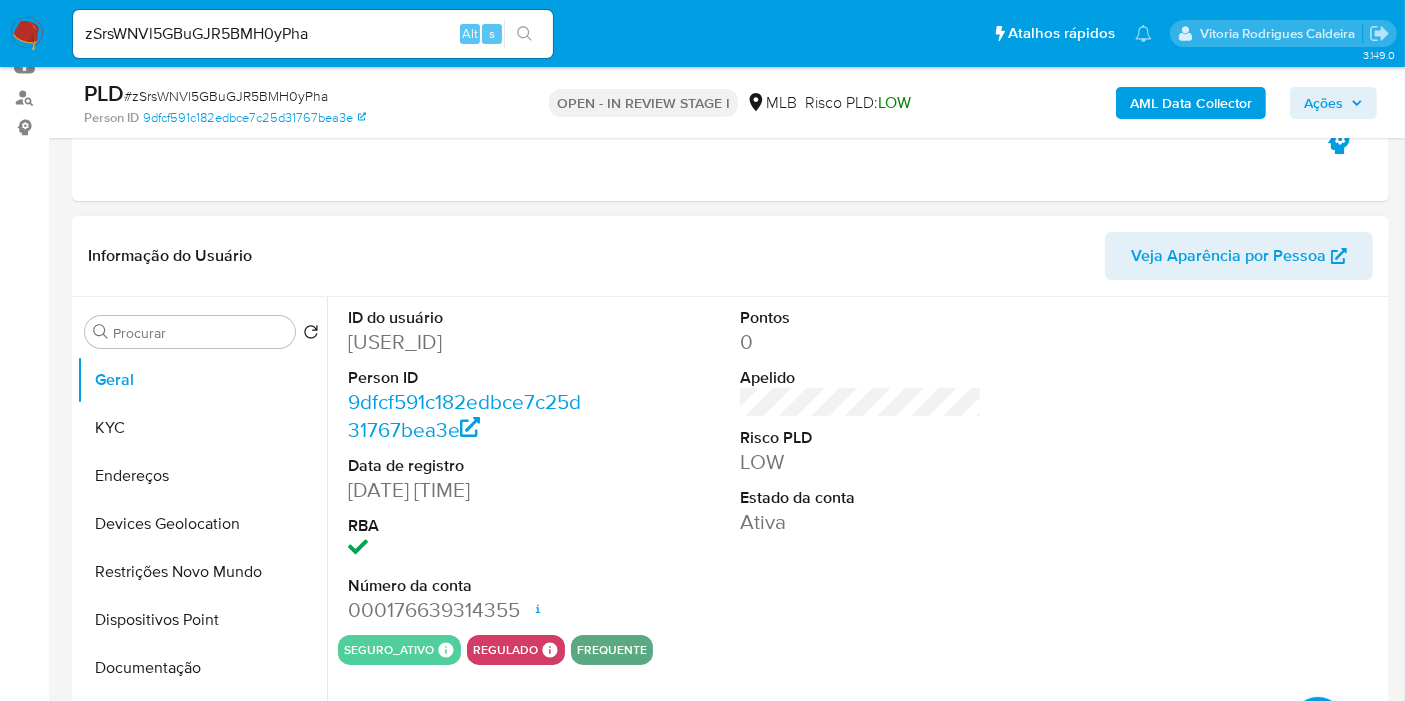 click on "[NUMBER]" at bounding box center [469, 342] 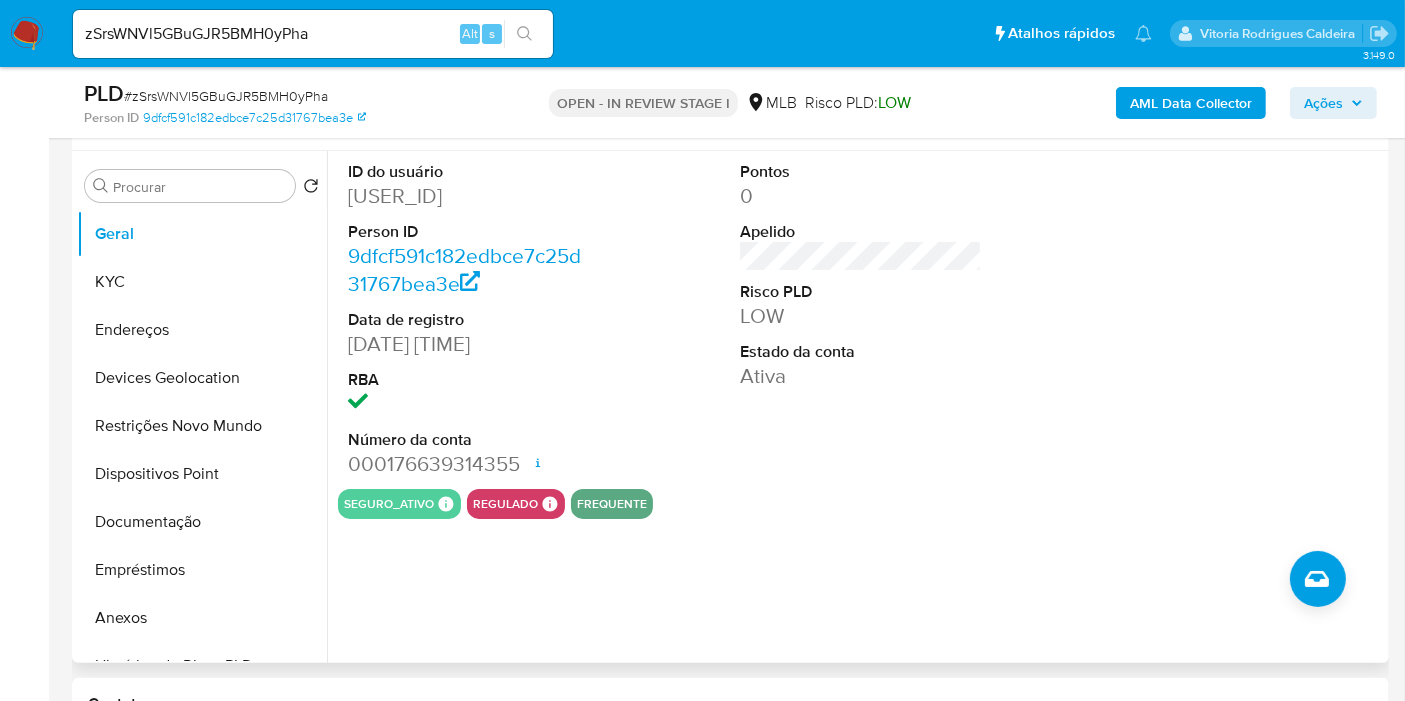 scroll, scrollTop: 444, scrollLeft: 0, axis: vertical 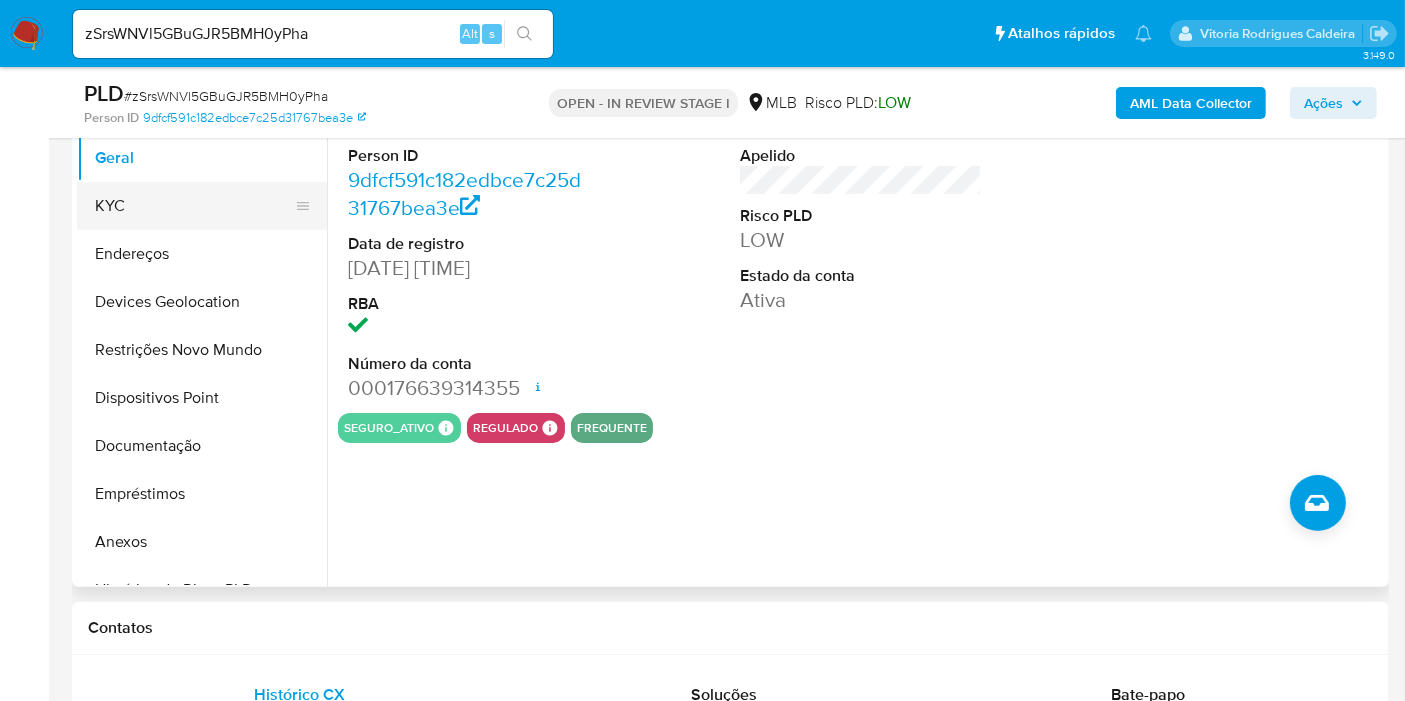 click on "KYC" at bounding box center (194, 206) 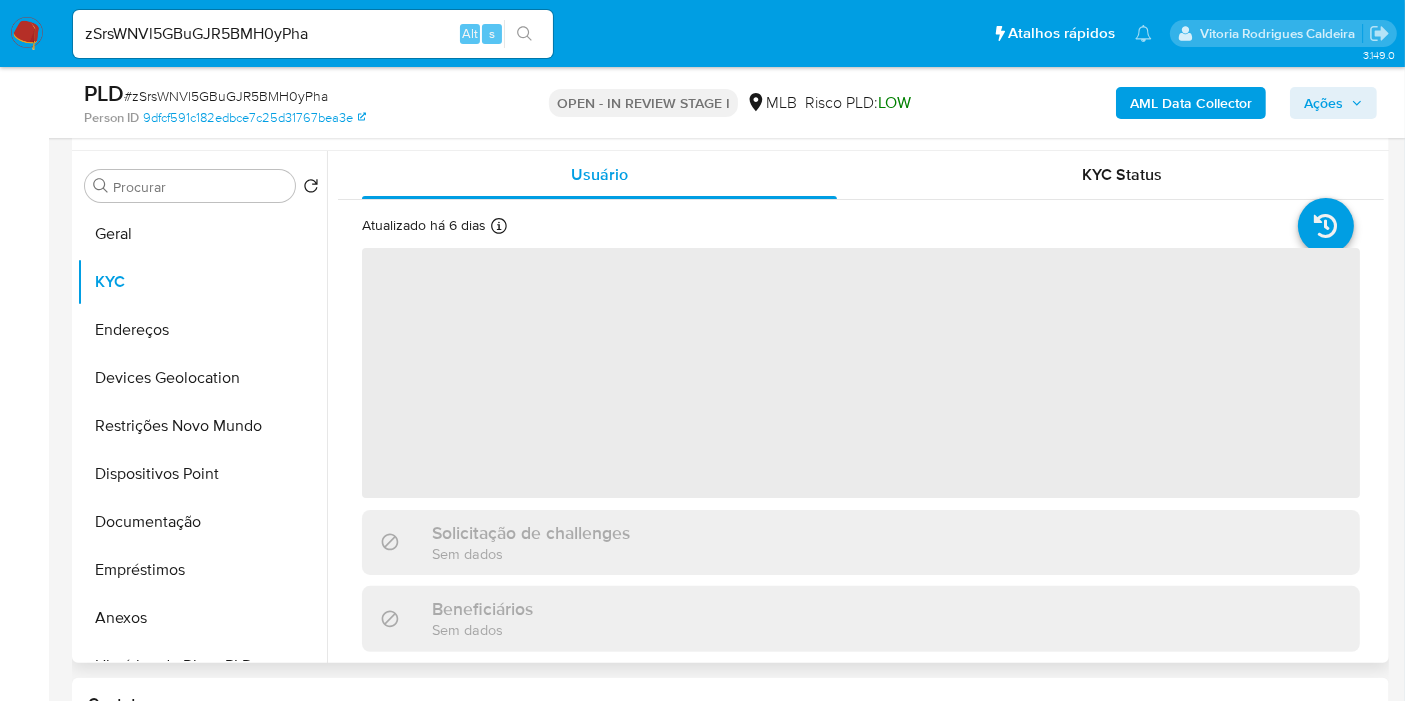 scroll, scrollTop: 333, scrollLeft: 0, axis: vertical 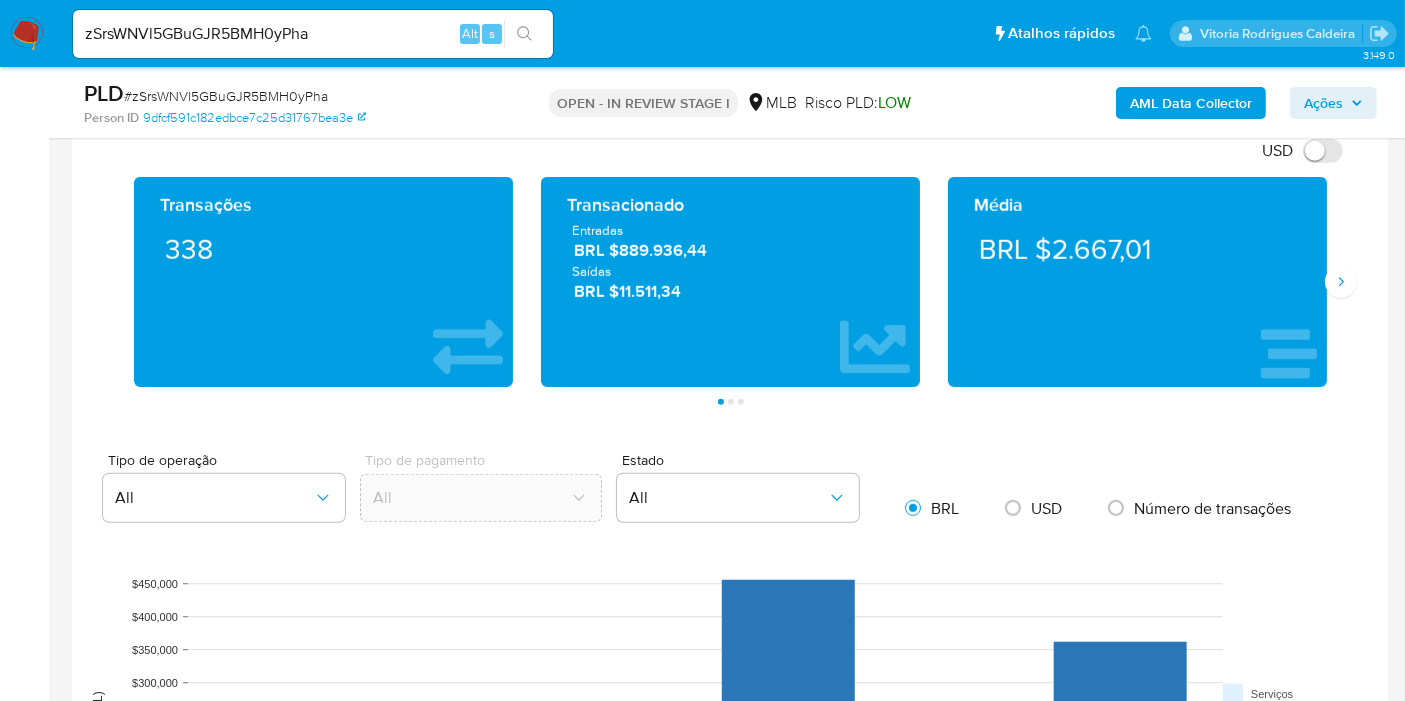click on "Média BRL $2.667,01" at bounding box center [1137, 282] 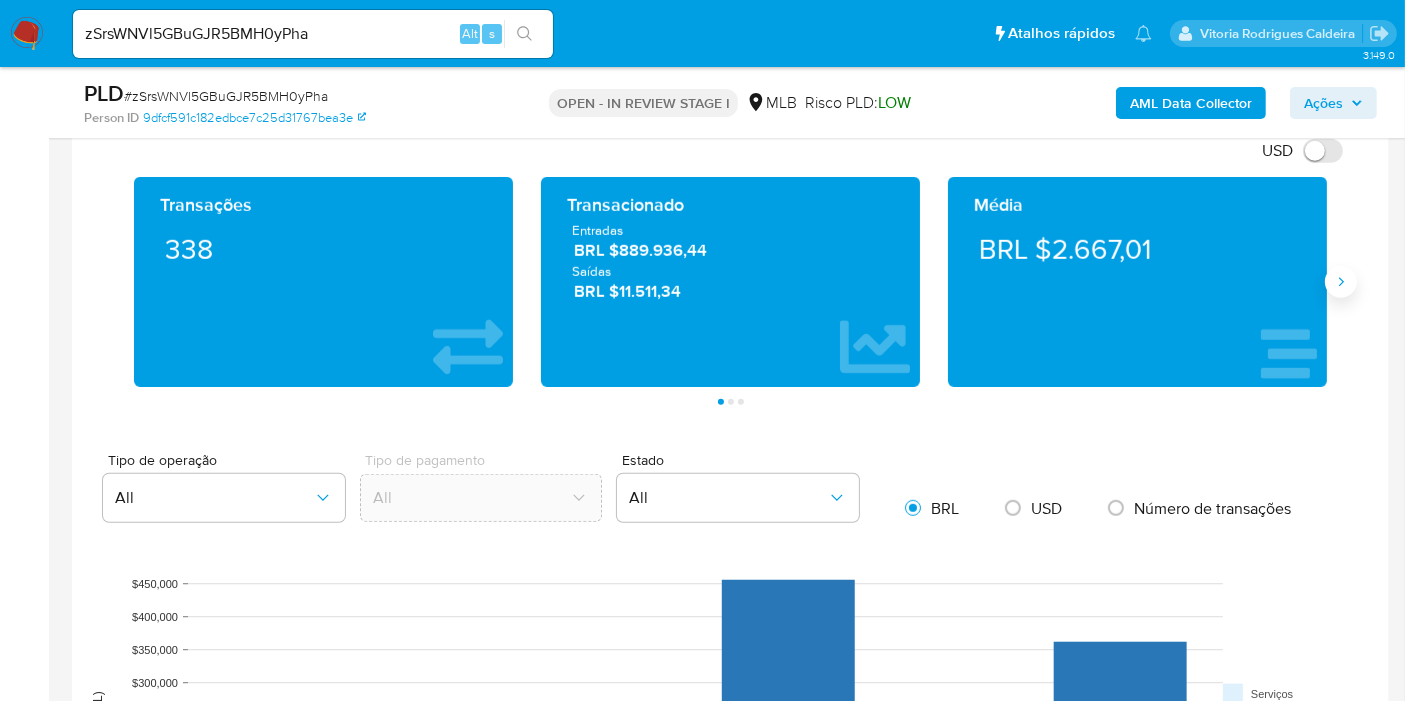 click at bounding box center (1341, 282) 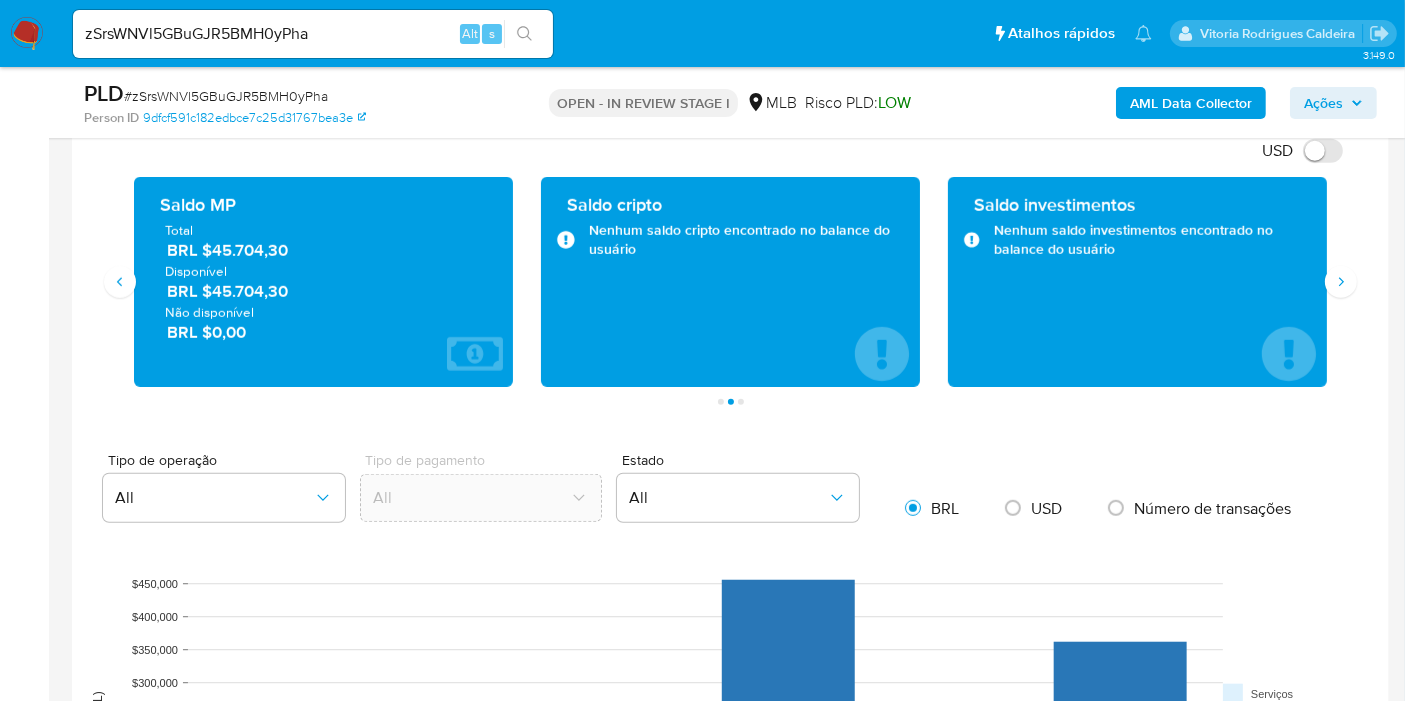 drag, startPoint x: 290, startPoint y: 293, endPoint x: 213, endPoint y: 290, distance: 77.05842 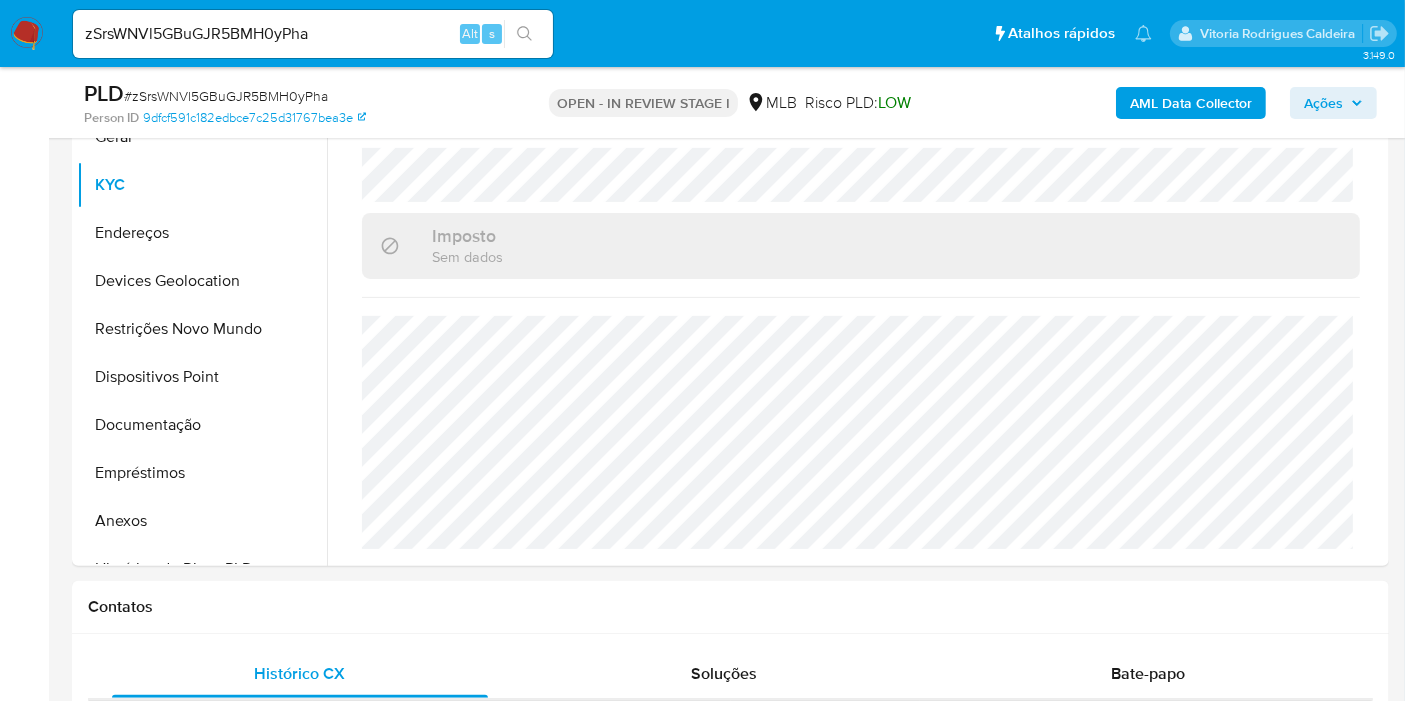 scroll, scrollTop: 444, scrollLeft: 0, axis: vertical 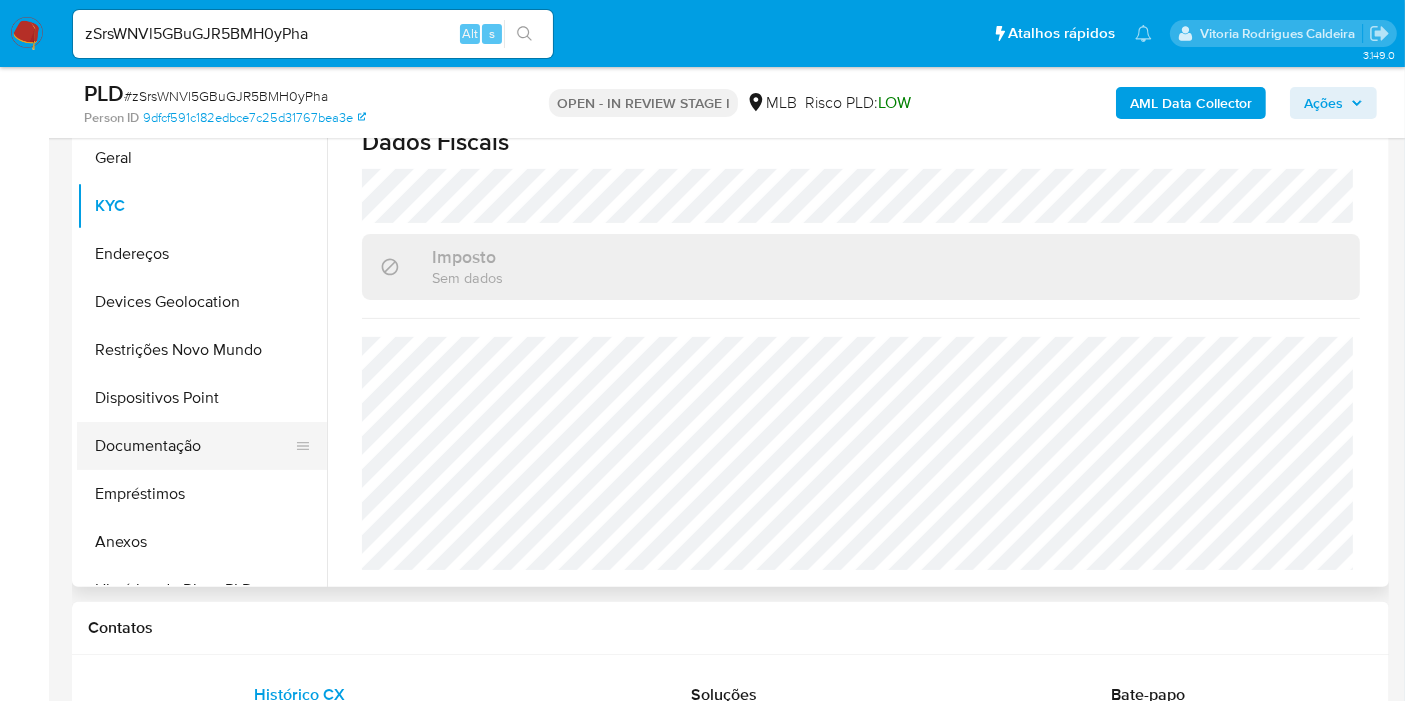 click on "Documentação" at bounding box center (194, 446) 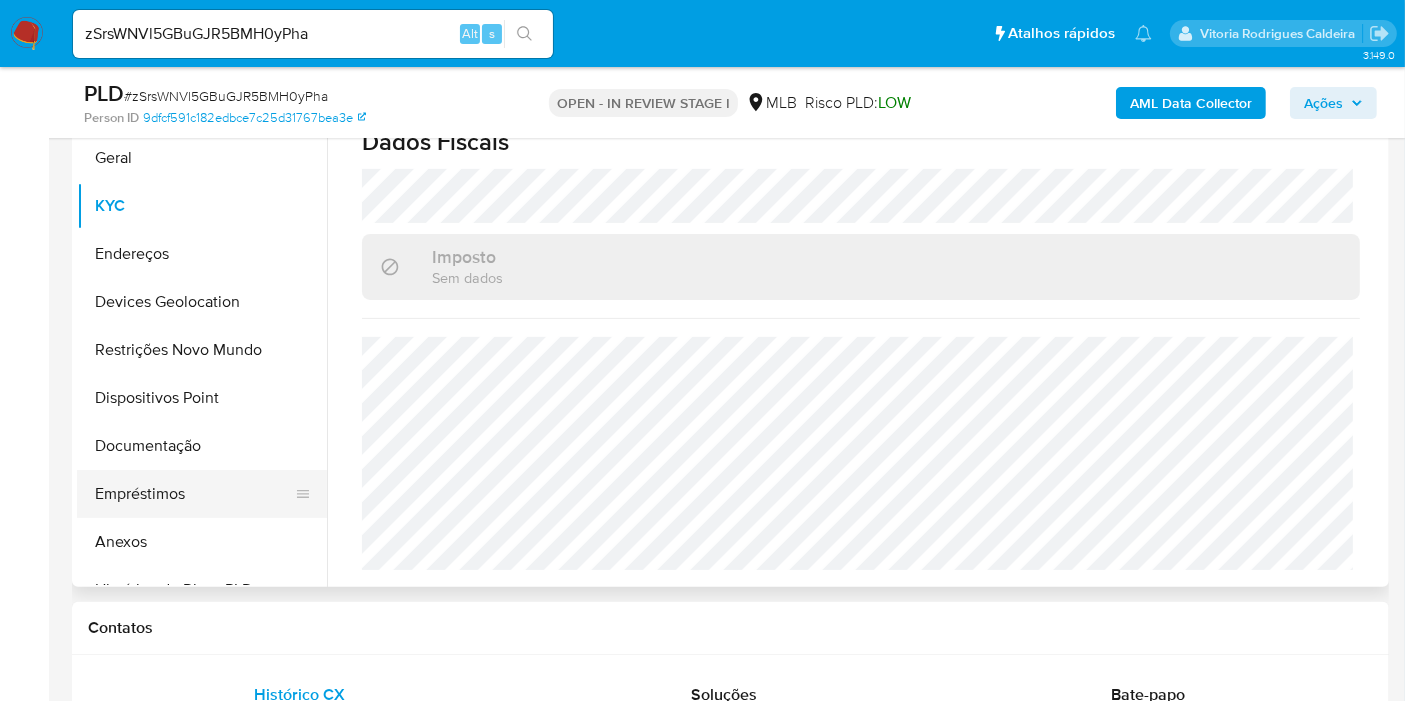 scroll, scrollTop: 0, scrollLeft: 0, axis: both 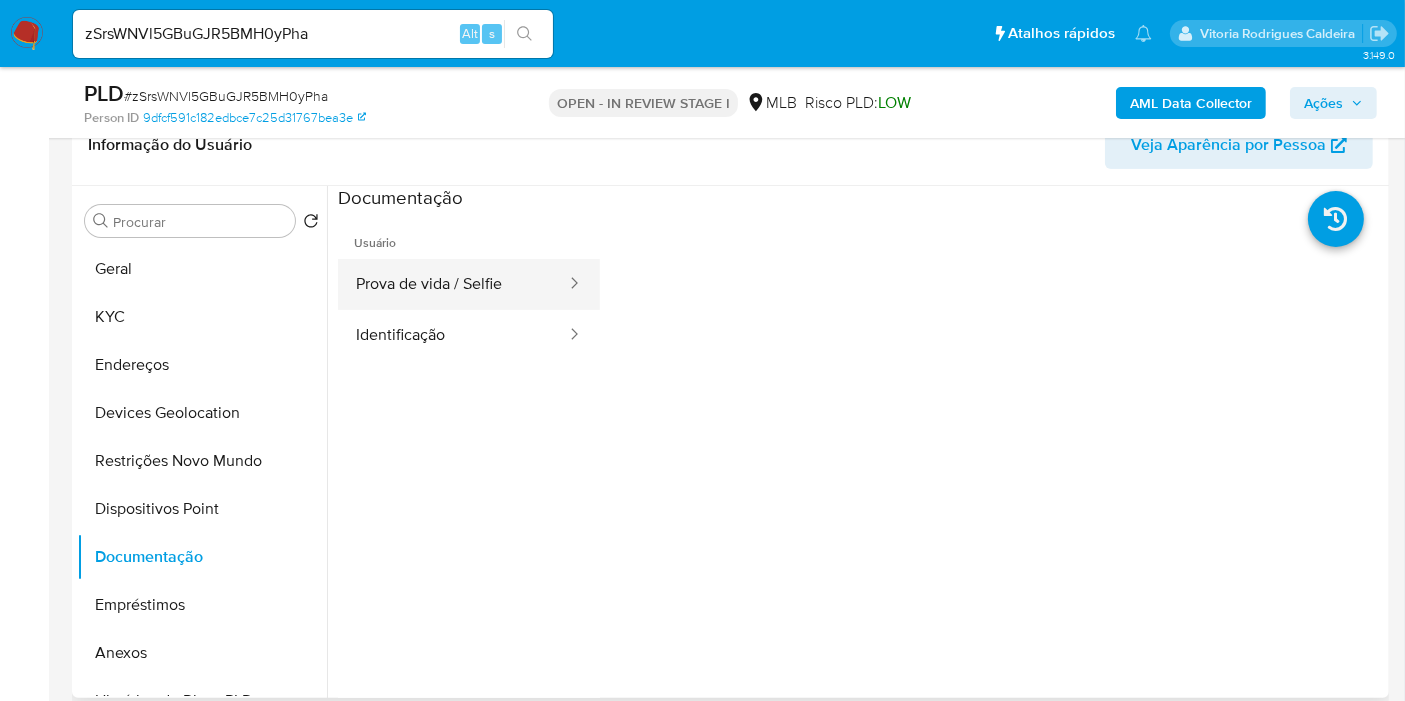 click on "Prova de vida / Selfie" at bounding box center [453, 284] 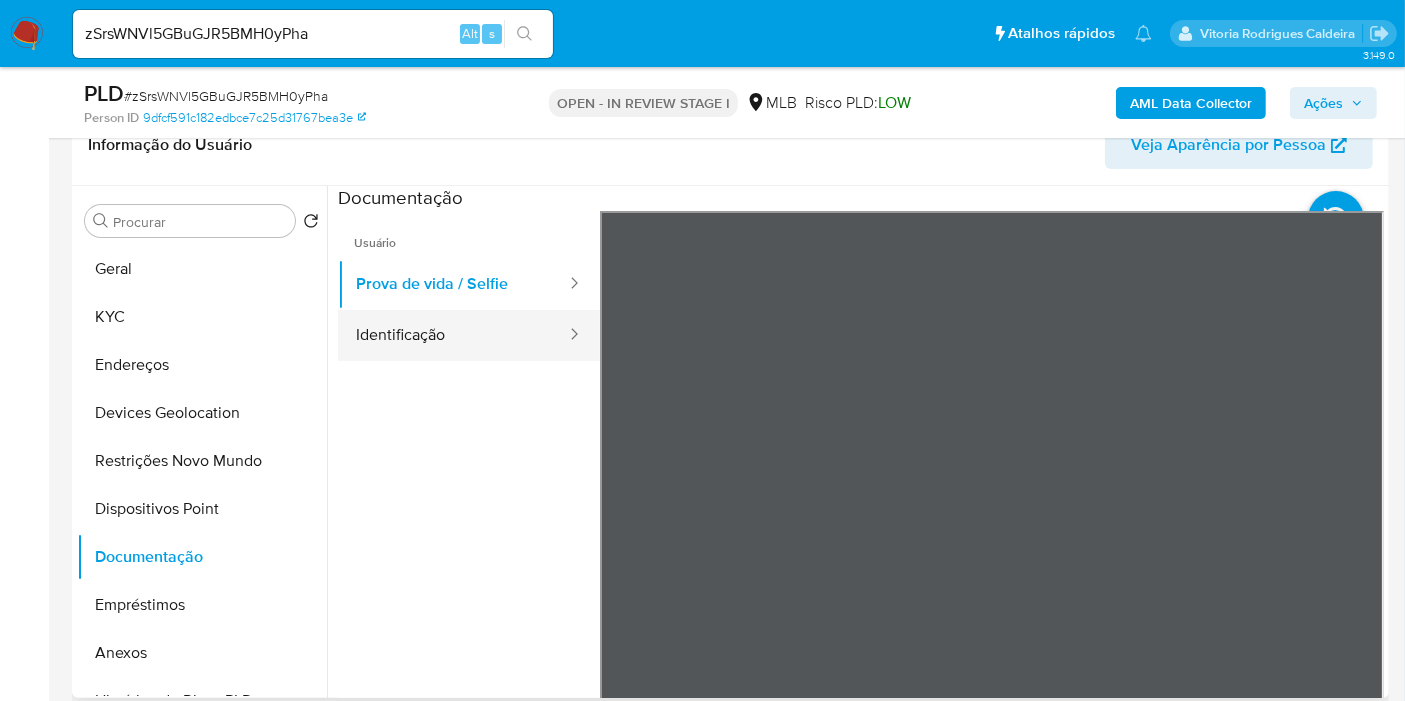 click on "Identificação" at bounding box center (453, 335) 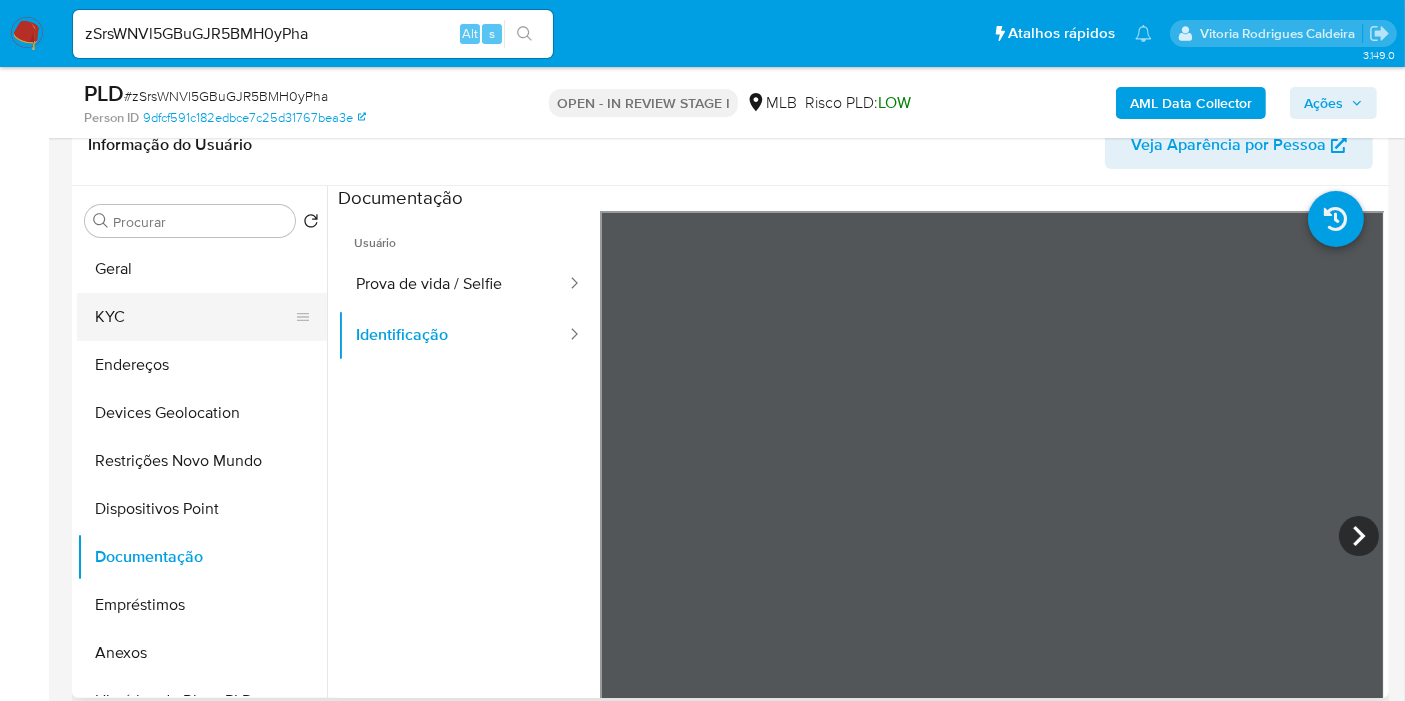 click on "KYC" at bounding box center (194, 317) 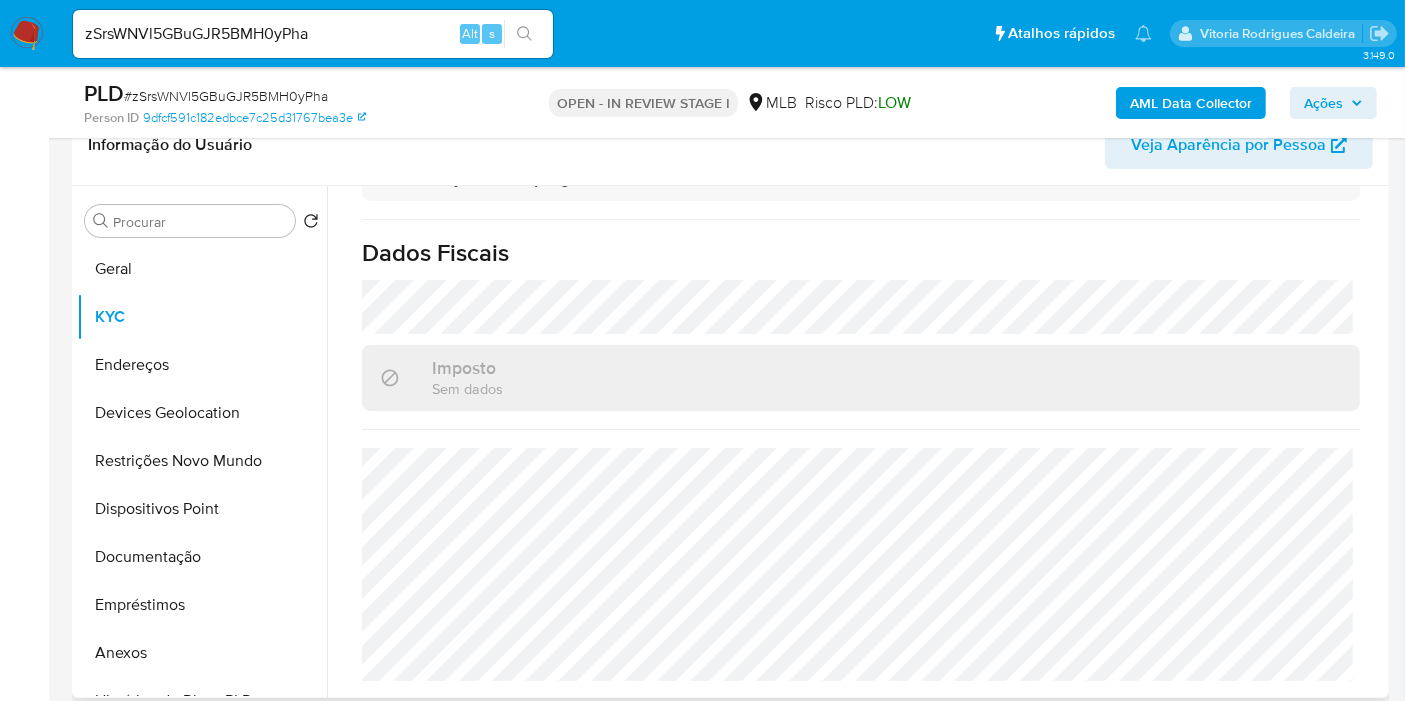 scroll, scrollTop: 914, scrollLeft: 0, axis: vertical 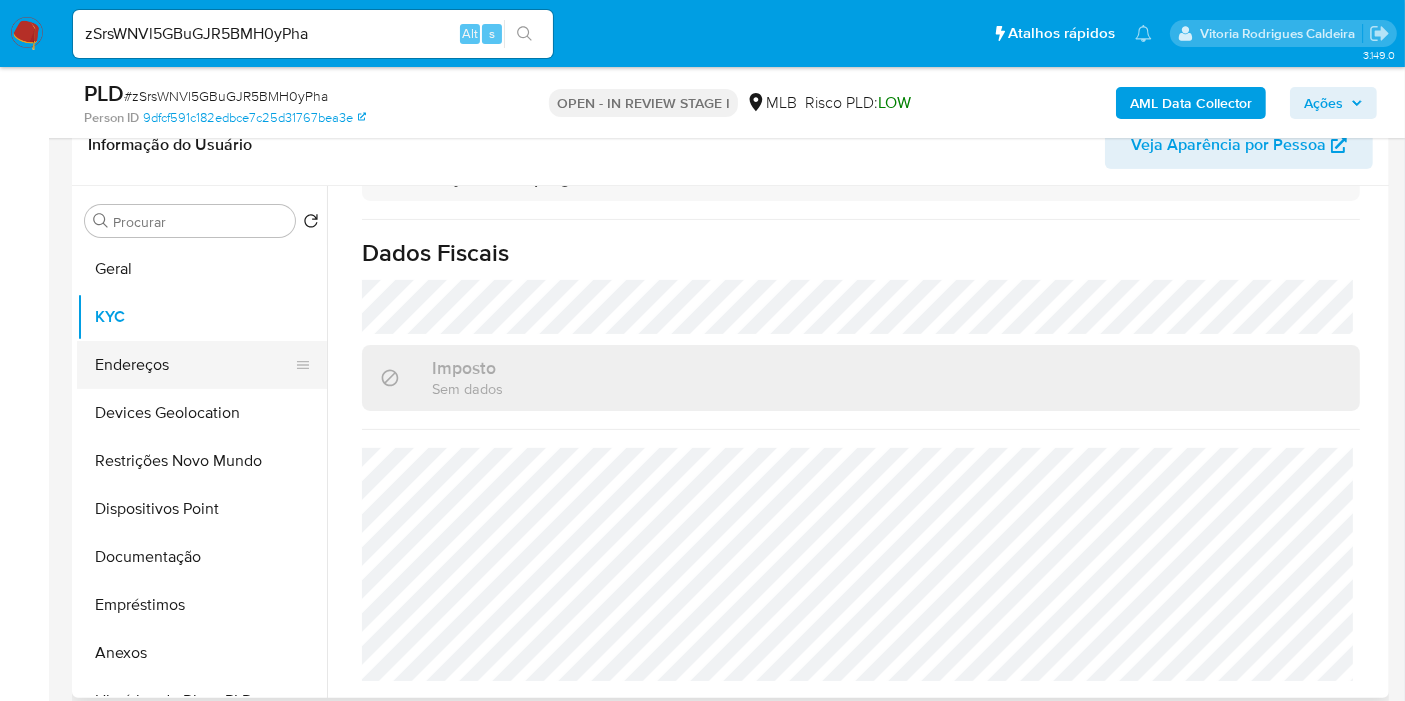 click on "Endereços" at bounding box center (194, 365) 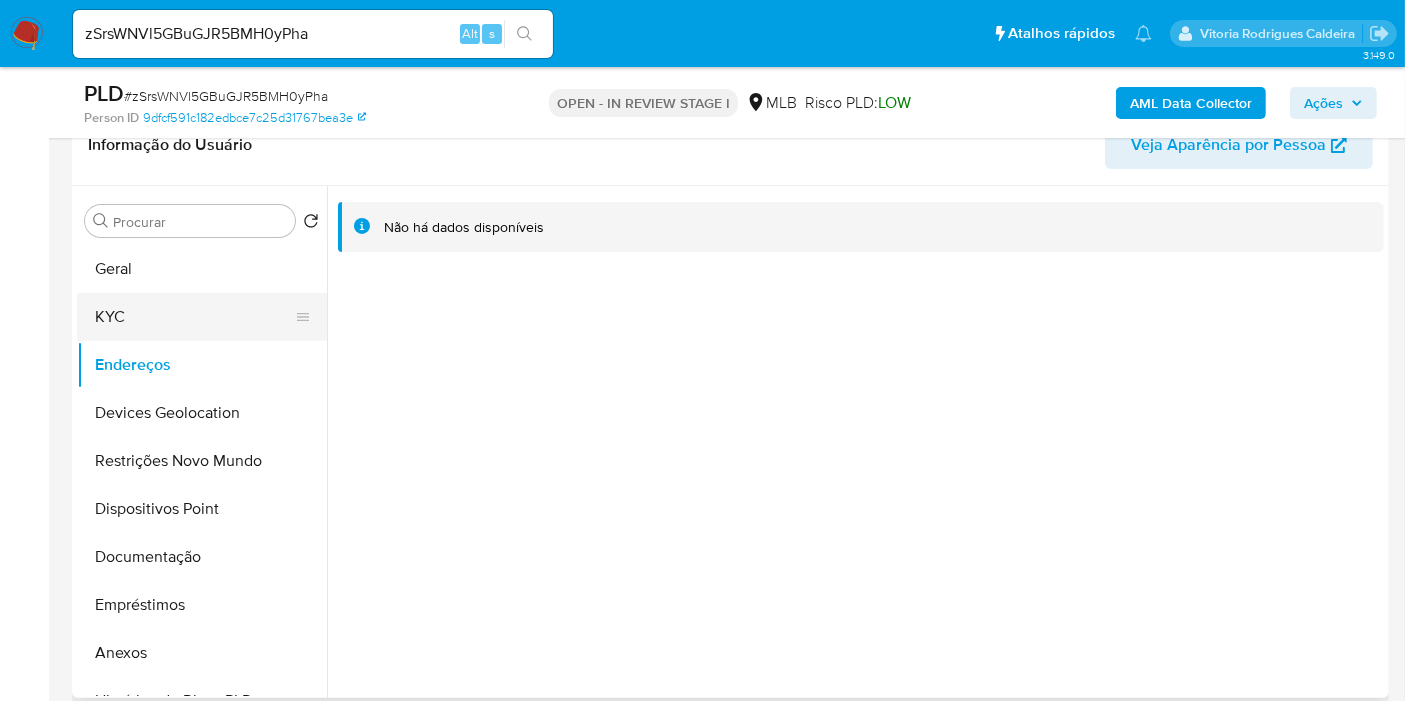 click on "KYC" at bounding box center [194, 317] 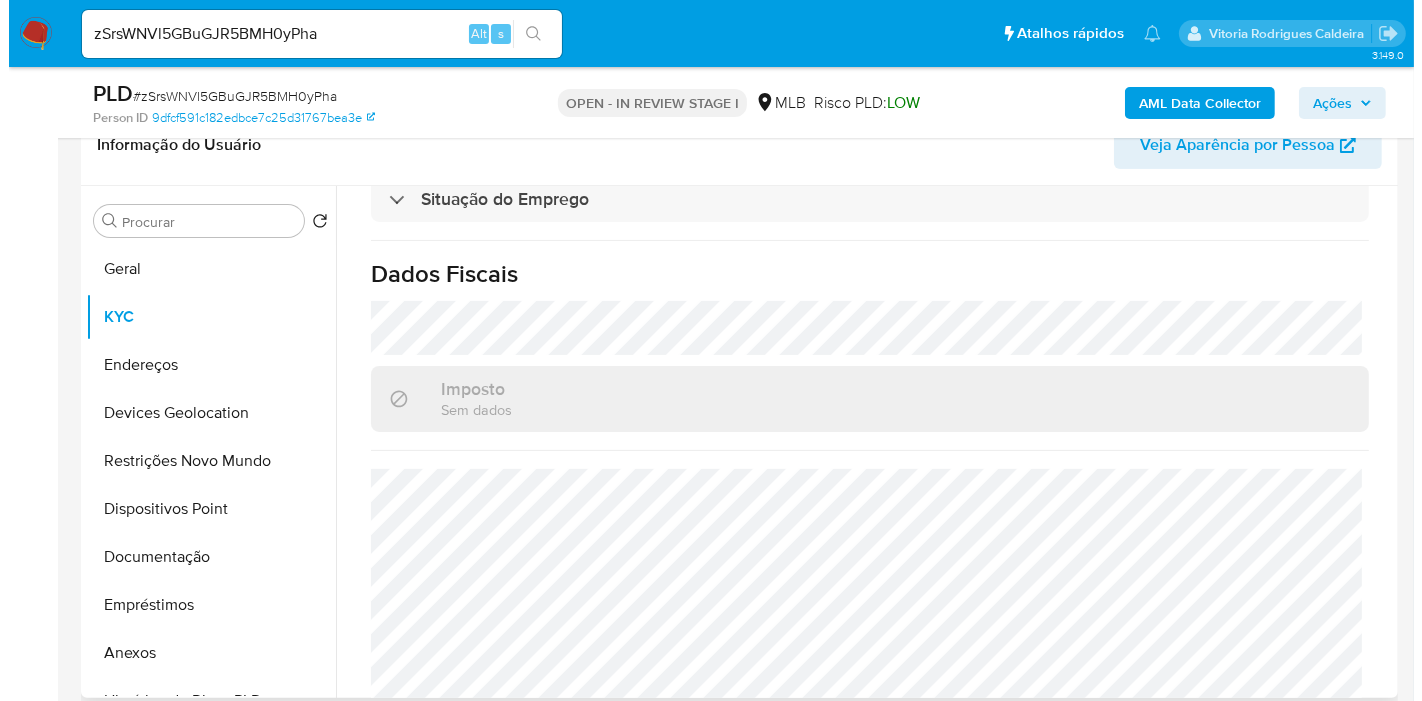 scroll, scrollTop: 888, scrollLeft: 0, axis: vertical 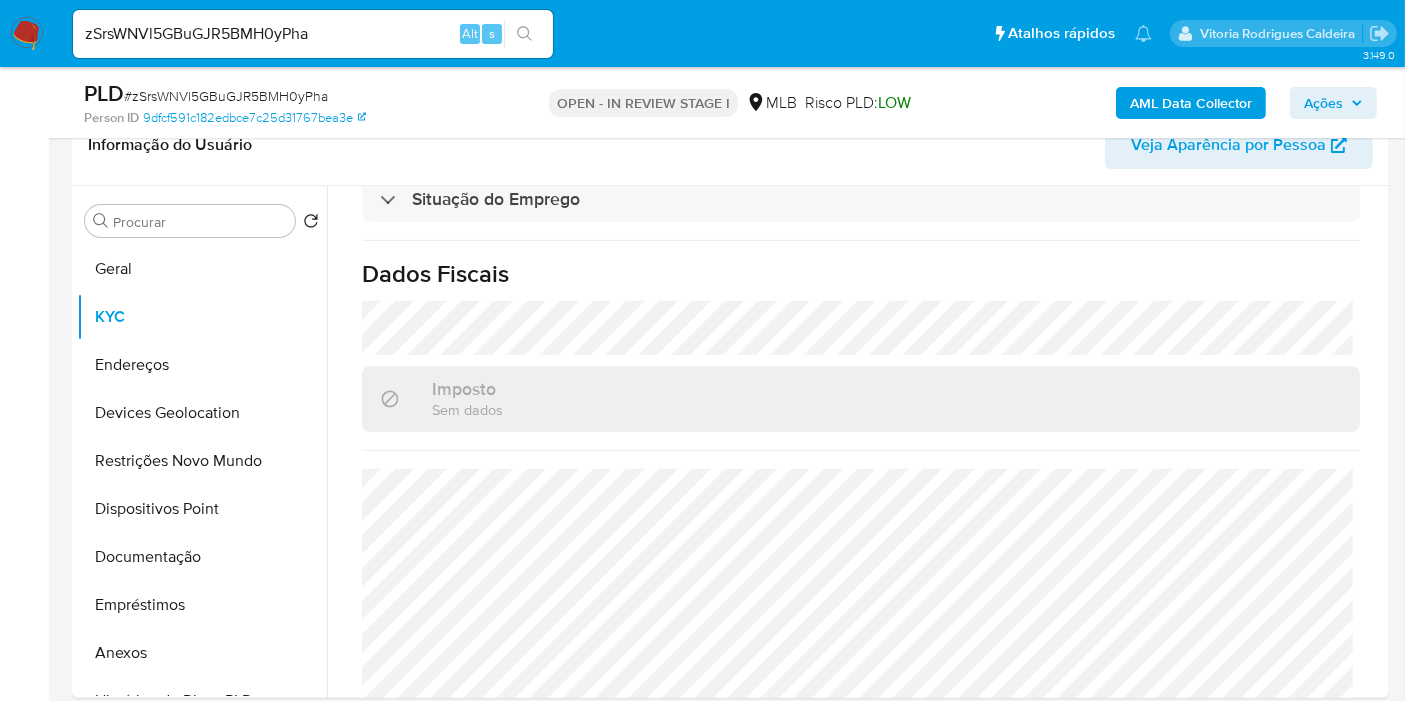 click on "AML Data Collector" at bounding box center (1191, 103) 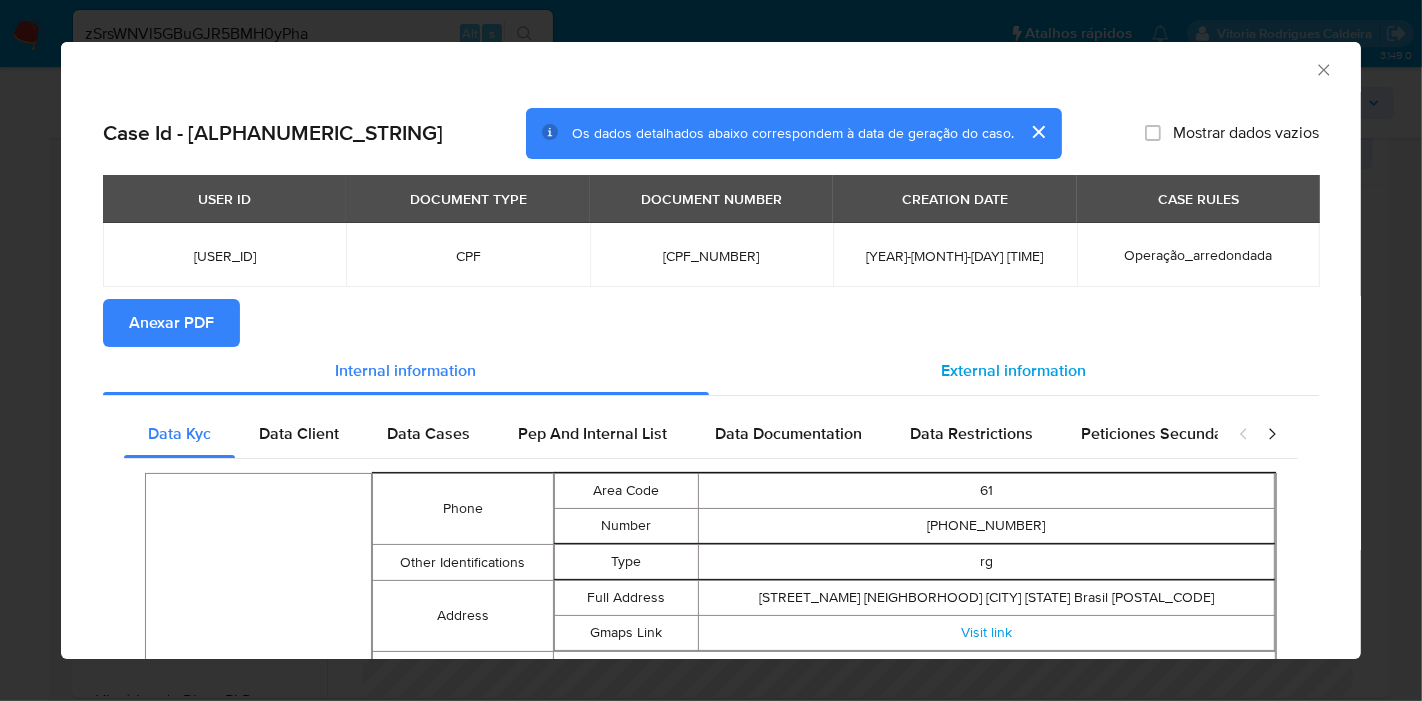 click on "External information" at bounding box center (1014, 370) 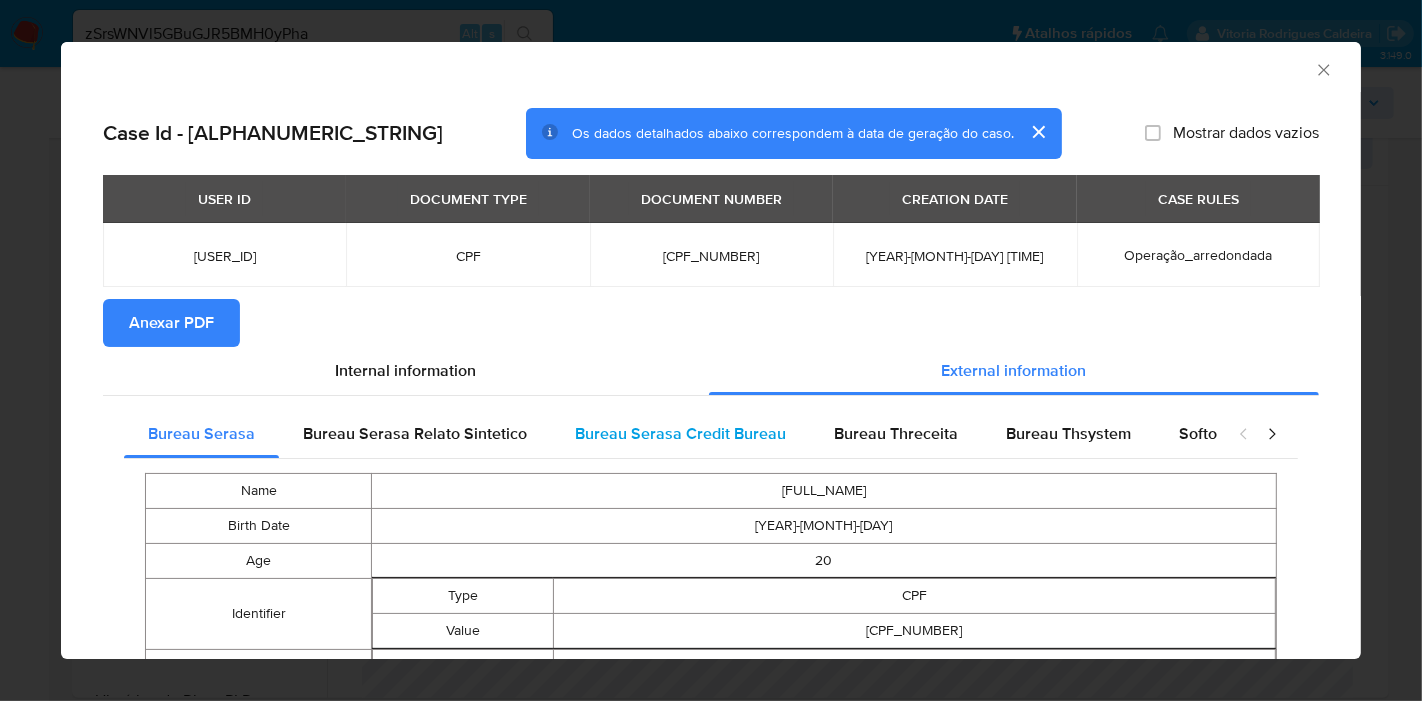 type 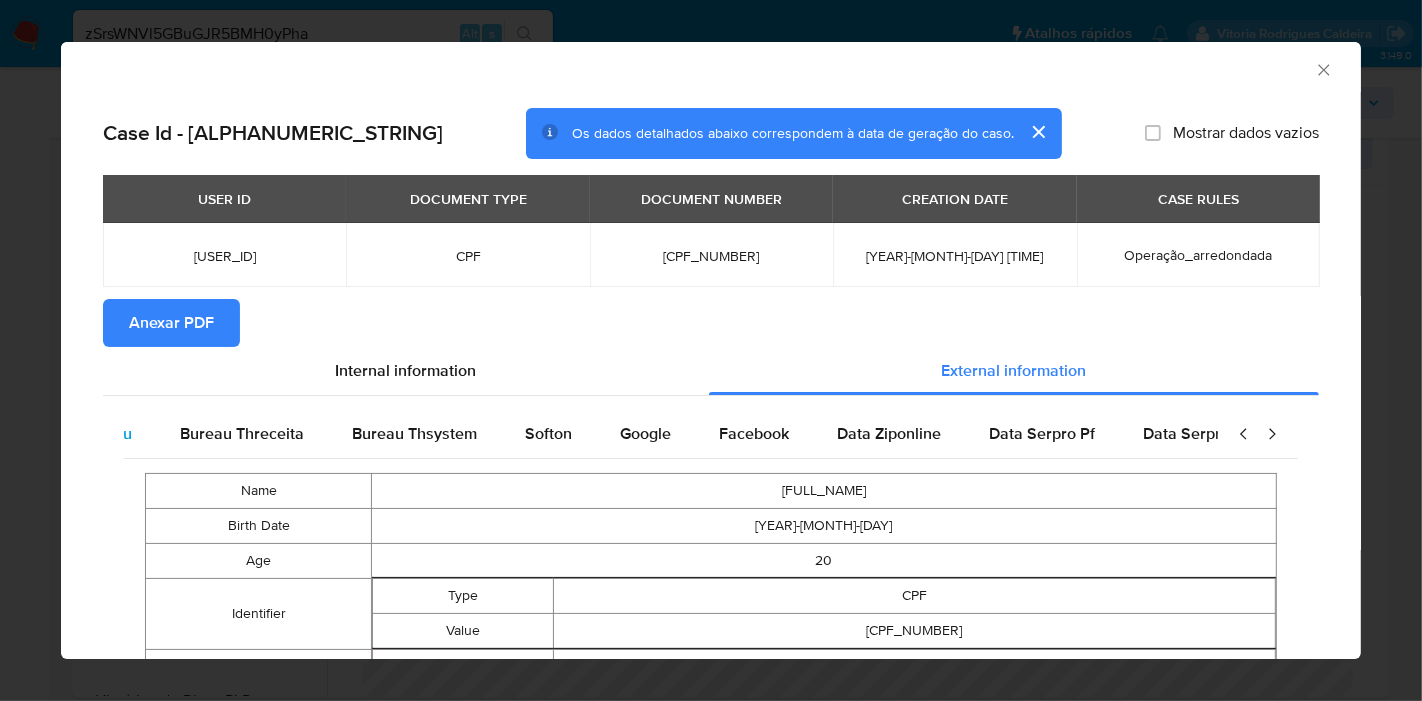 scroll, scrollTop: 0, scrollLeft: 676, axis: horizontal 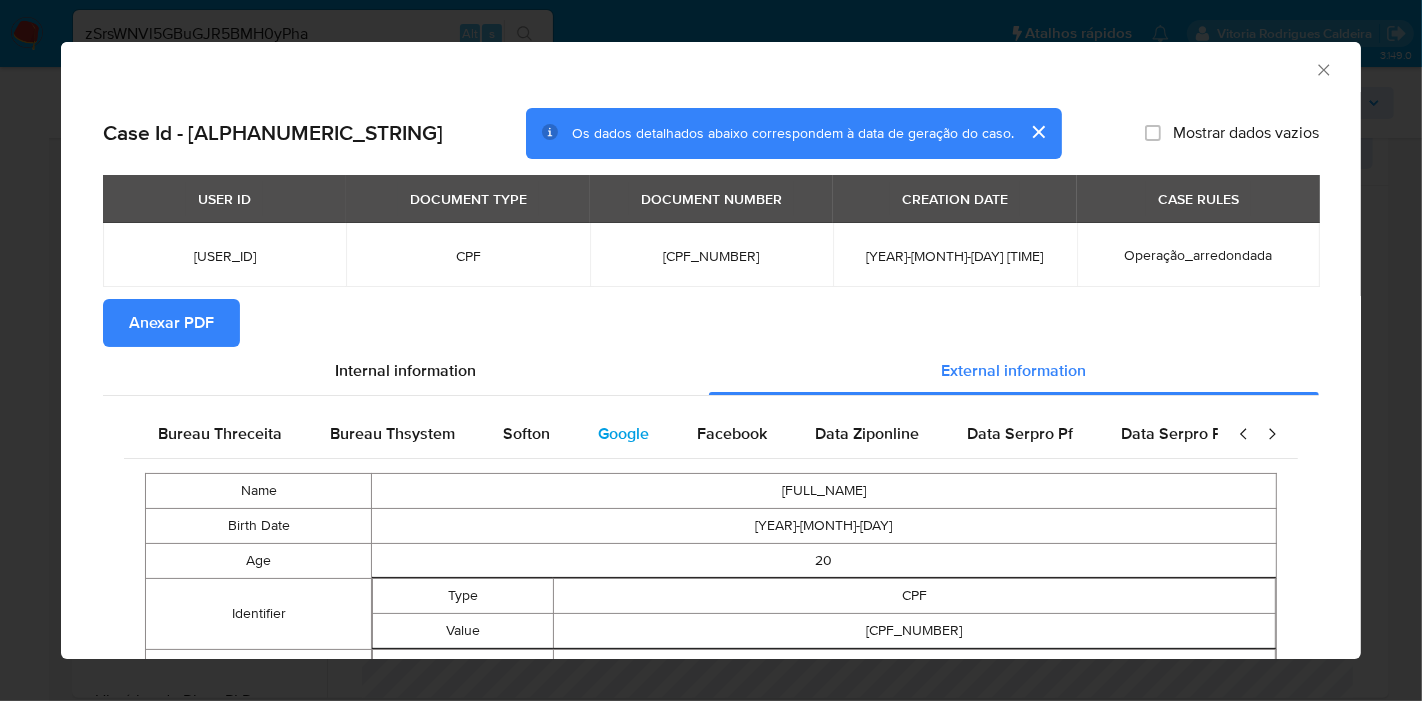 click on "Google" at bounding box center [623, 433] 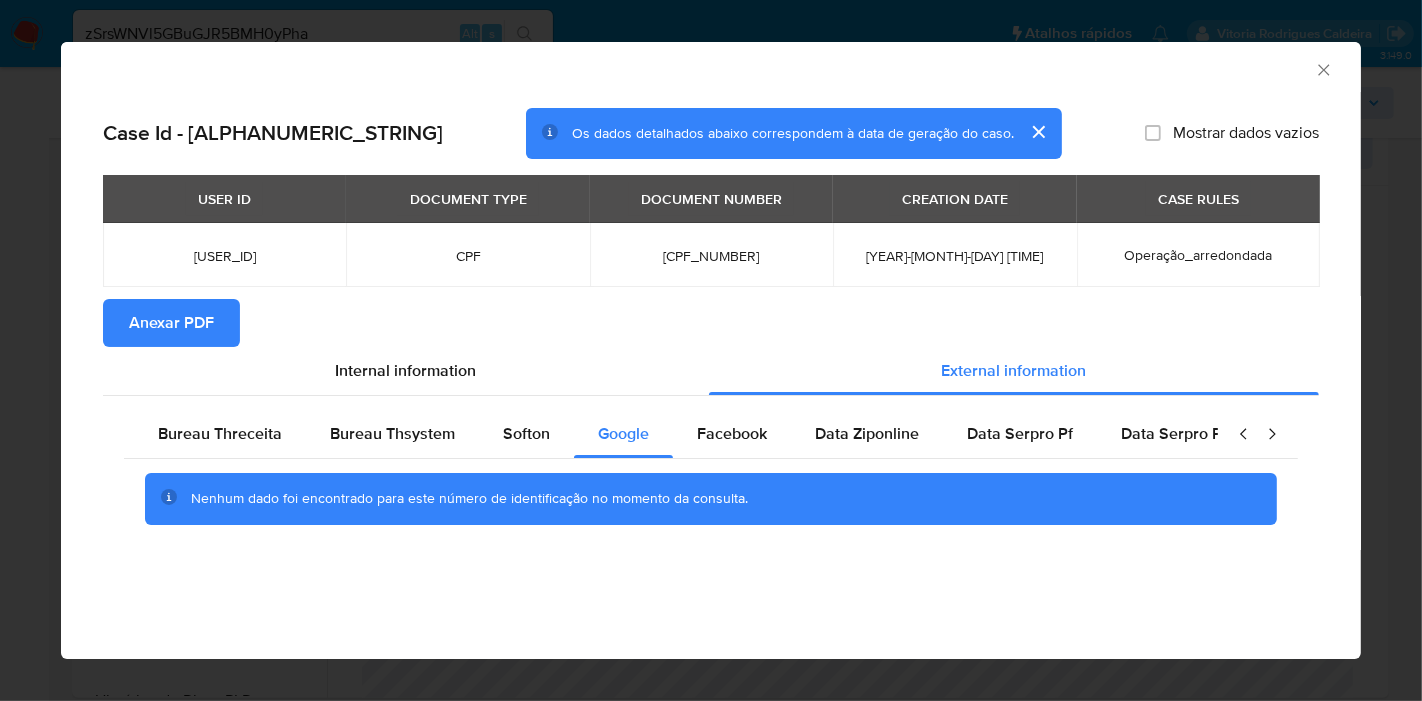 type 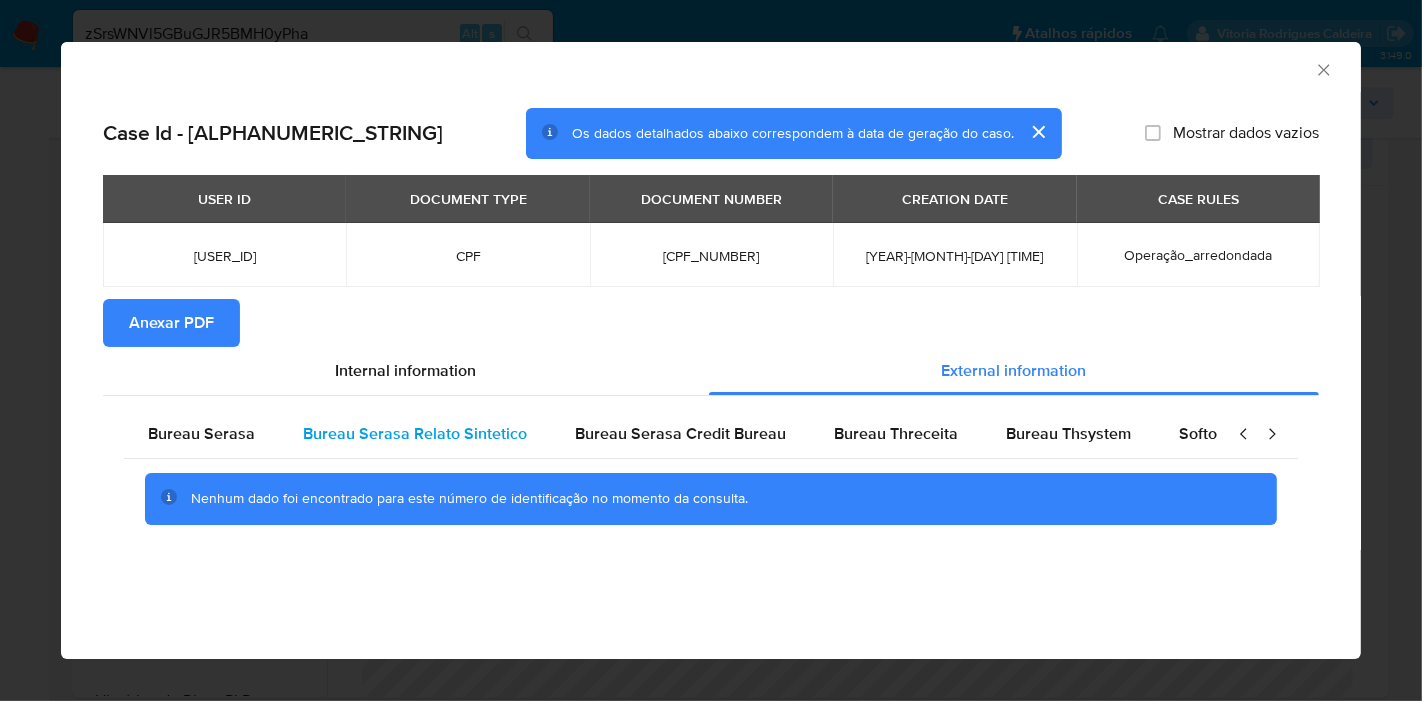 scroll, scrollTop: 0, scrollLeft: 0, axis: both 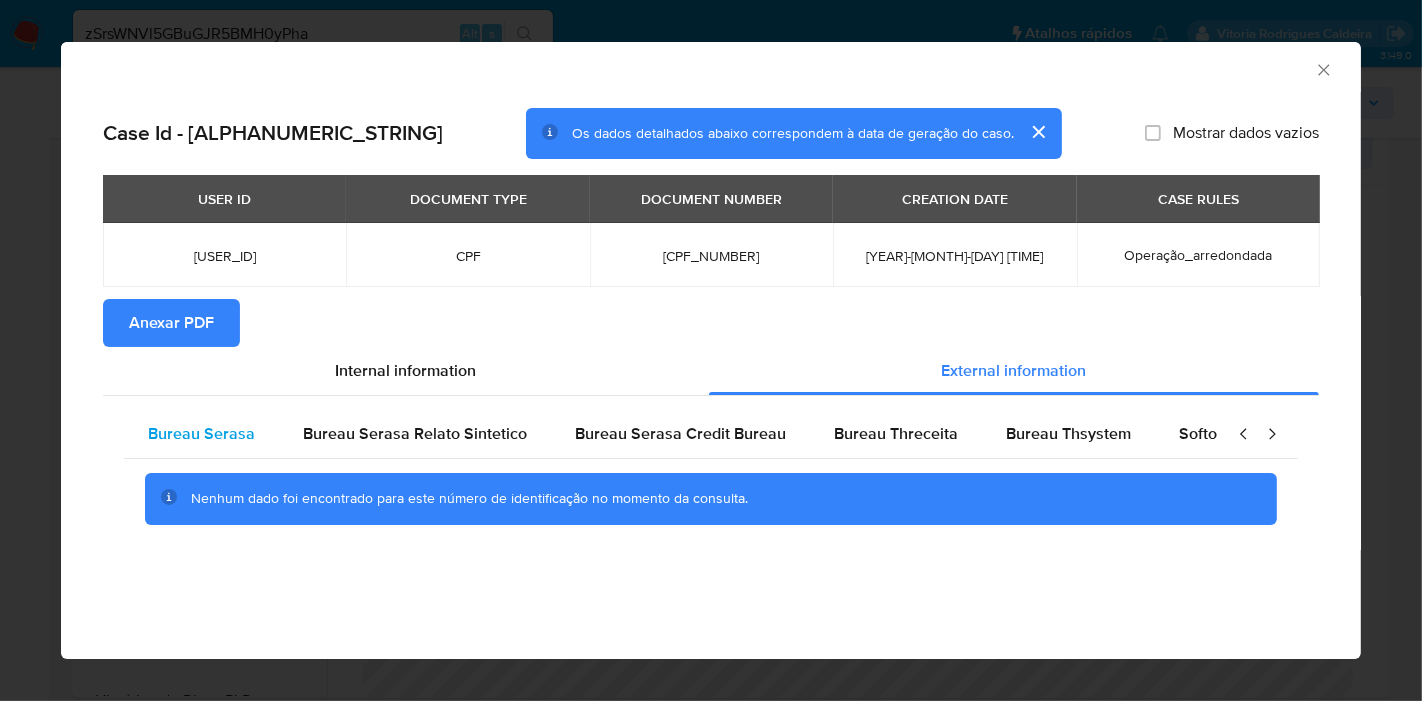 click on "Bureau Serasa" at bounding box center (201, 433) 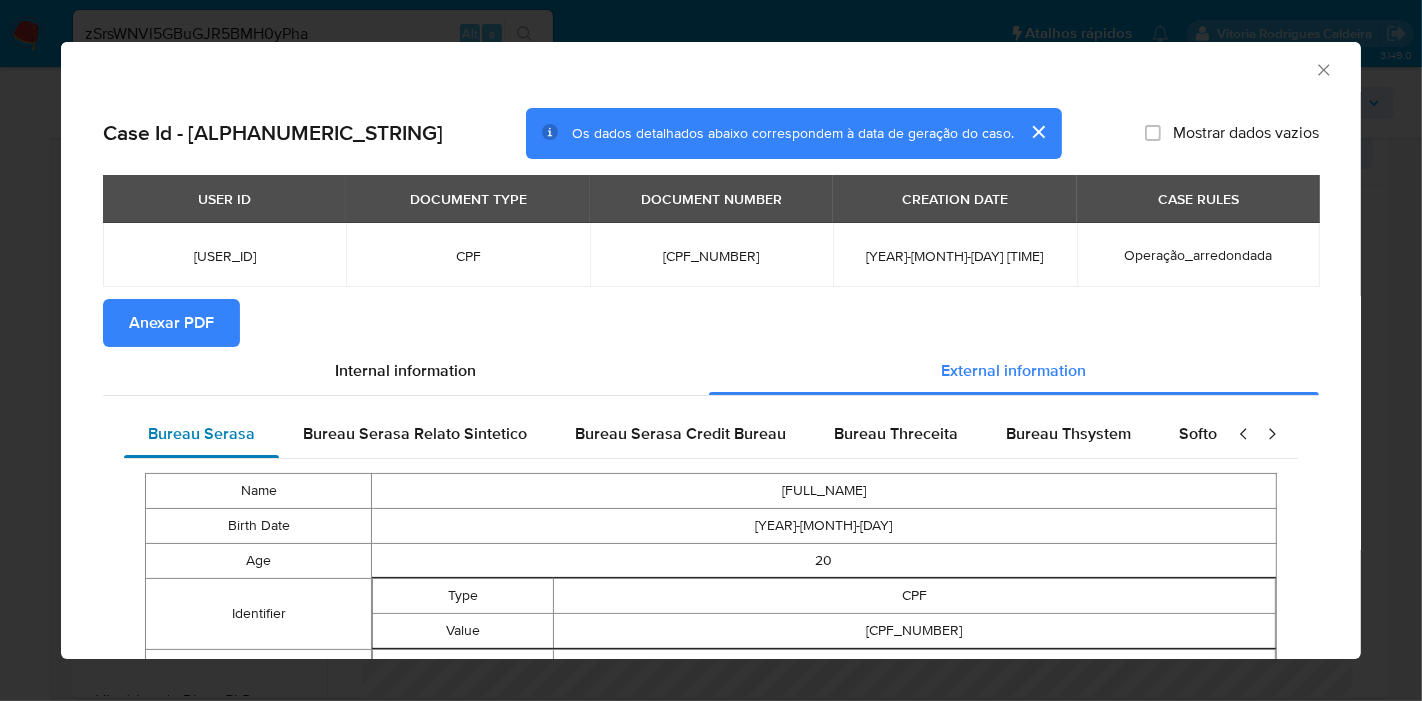 type 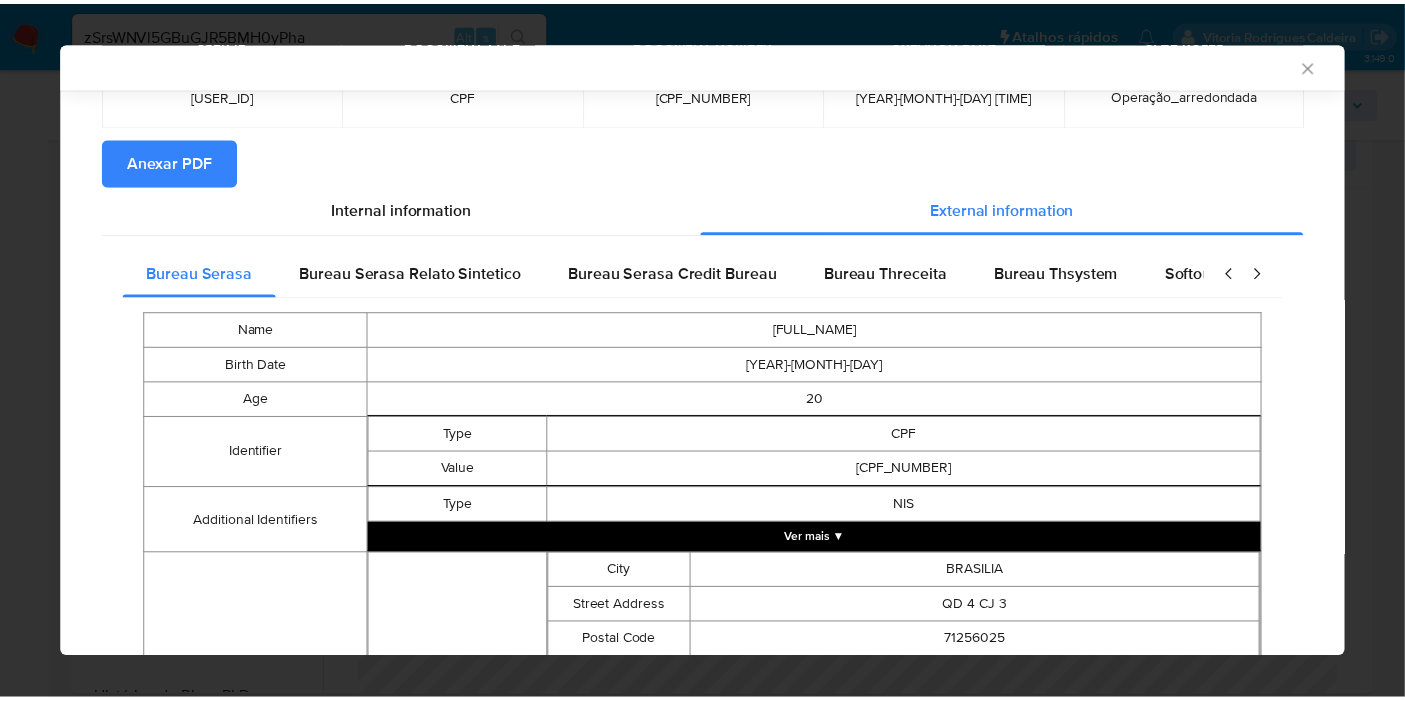 scroll, scrollTop: 508, scrollLeft: 0, axis: vertical 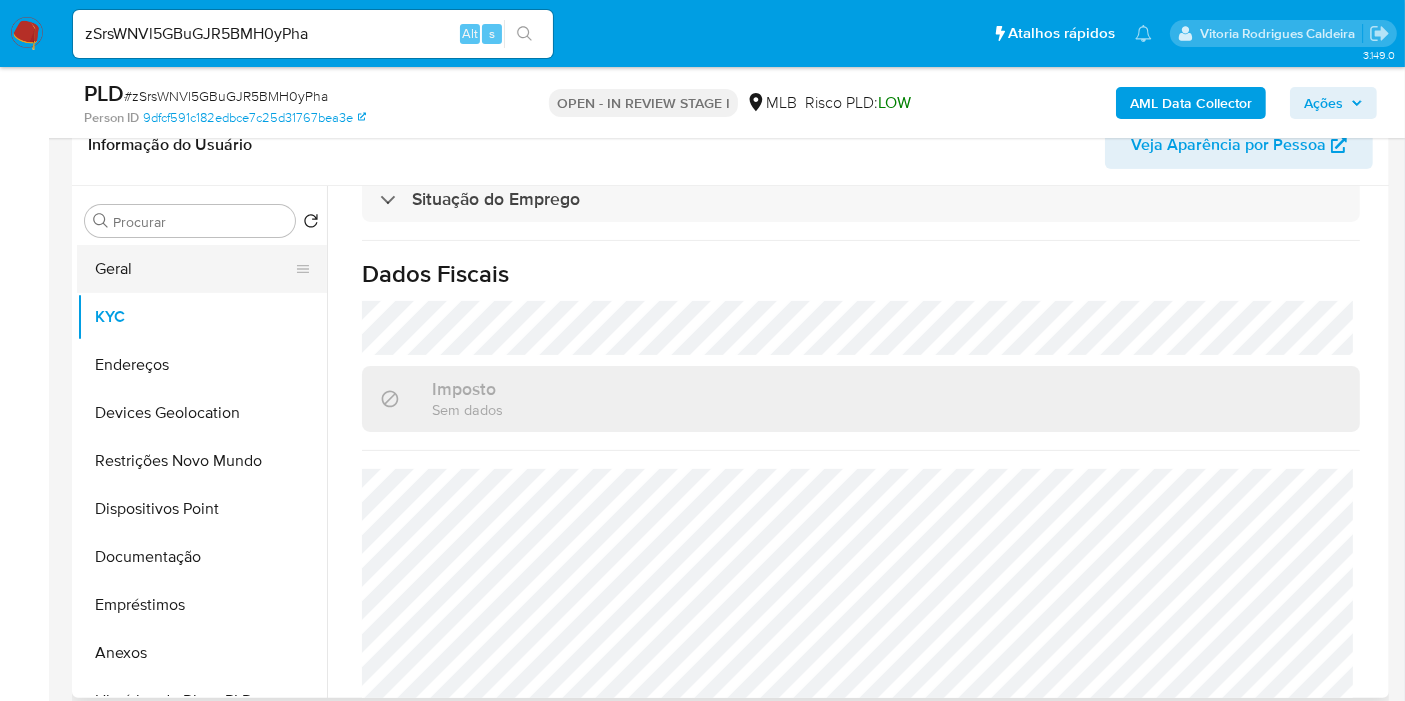 click on "Geral" at bounding box center (194, 269) 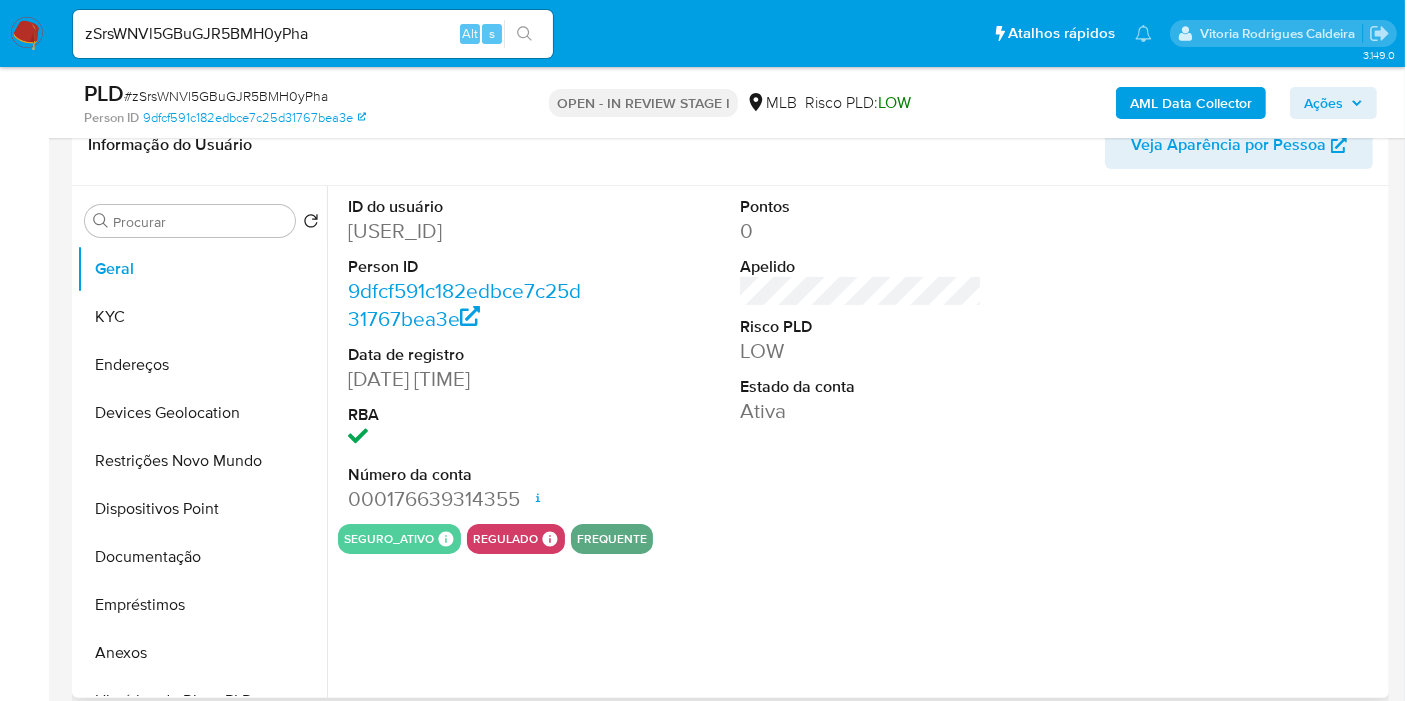 type 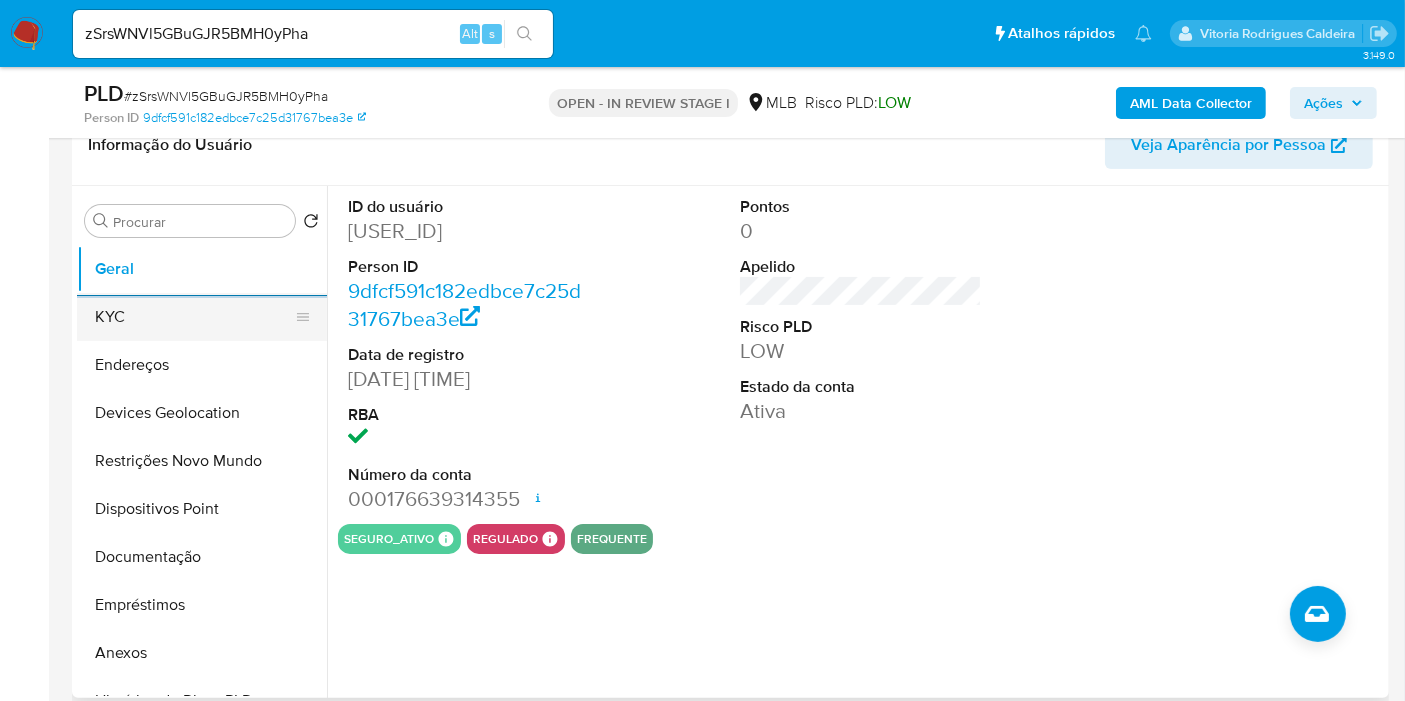 click on "KYC" at bounding box center [194, 317] 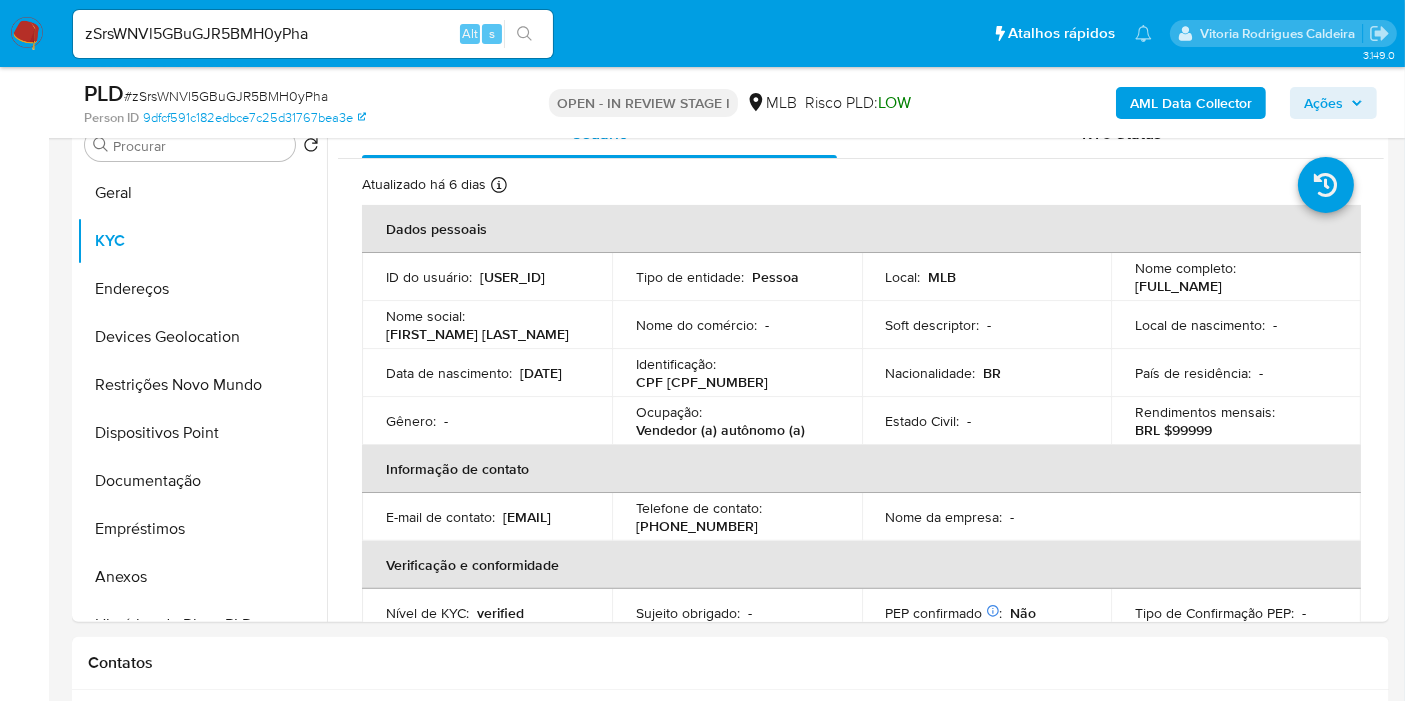 scroll, scrollTop: 381, scrollLeft: 0, axis: vertical 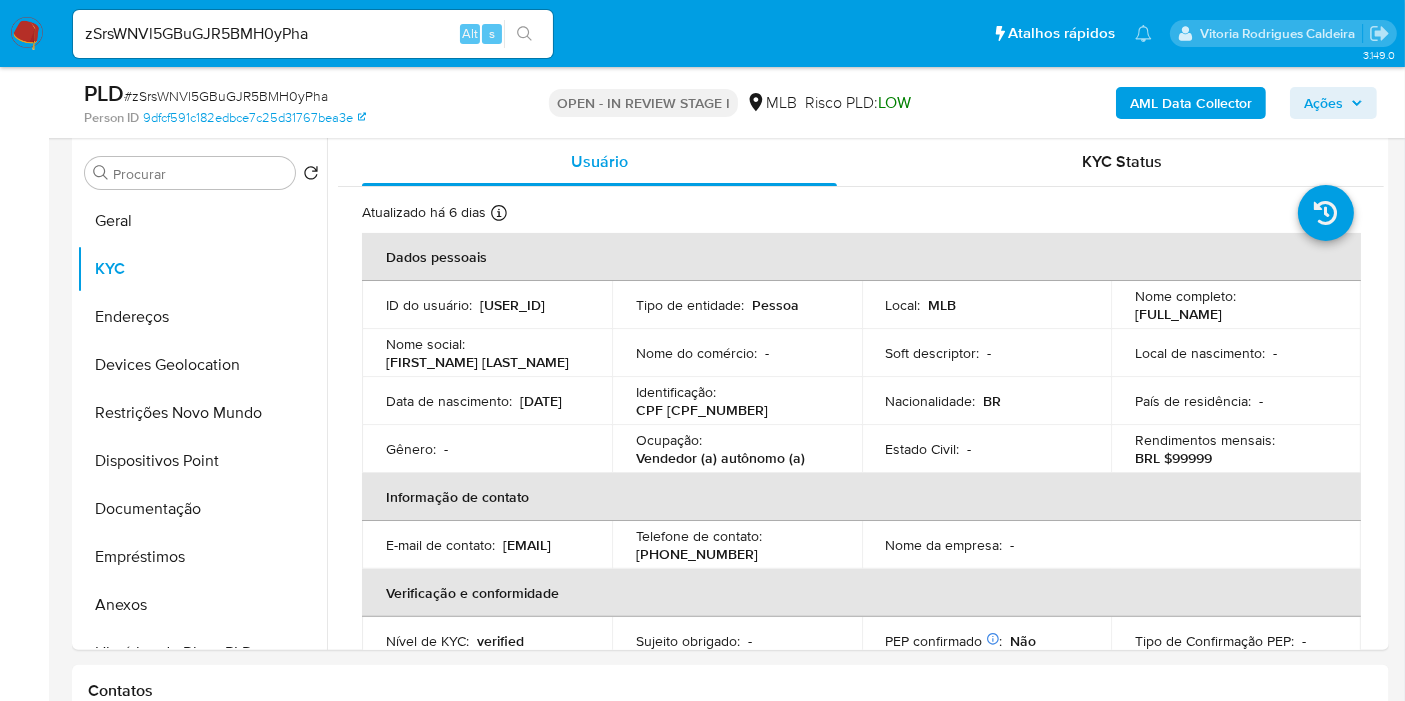 type 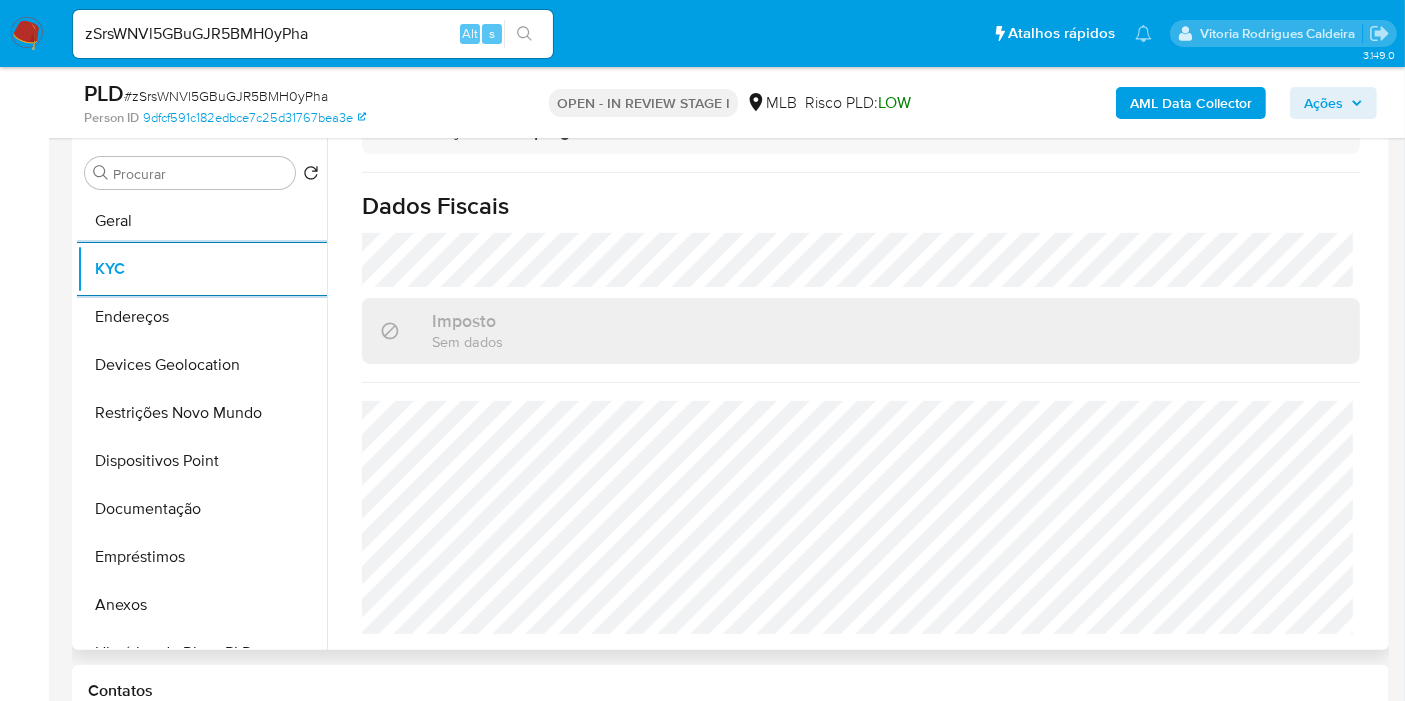 scroll, scrollTop: 914, scrollLeft: 0, axis: vertical 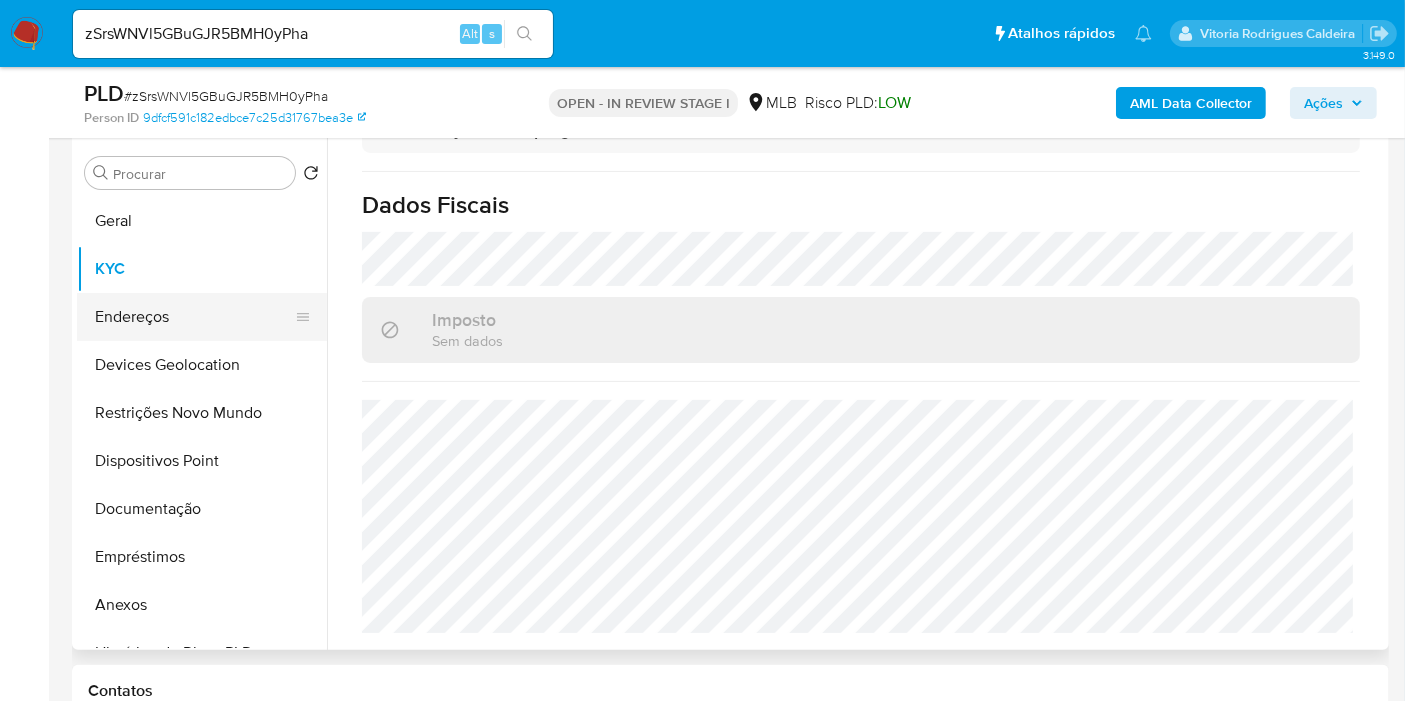 click on "Endereços" at bounding box center (194, 317) 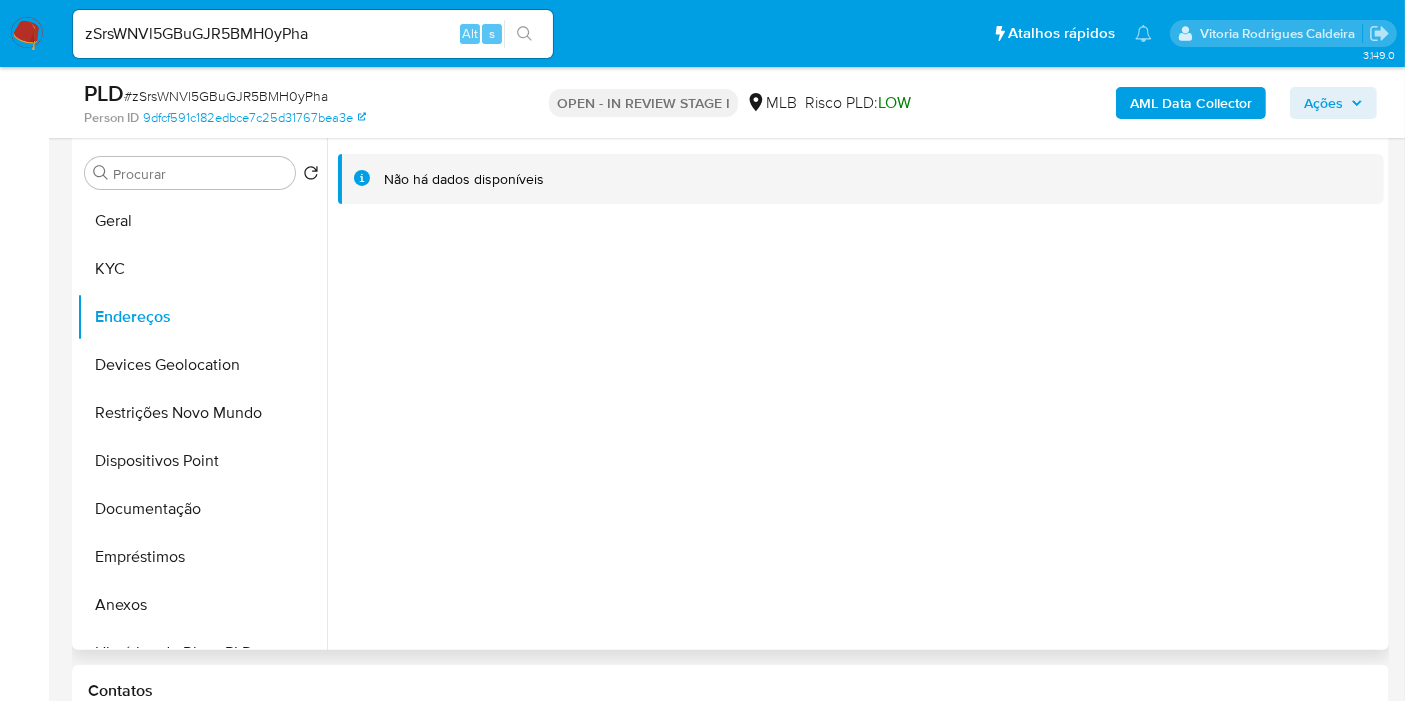 type 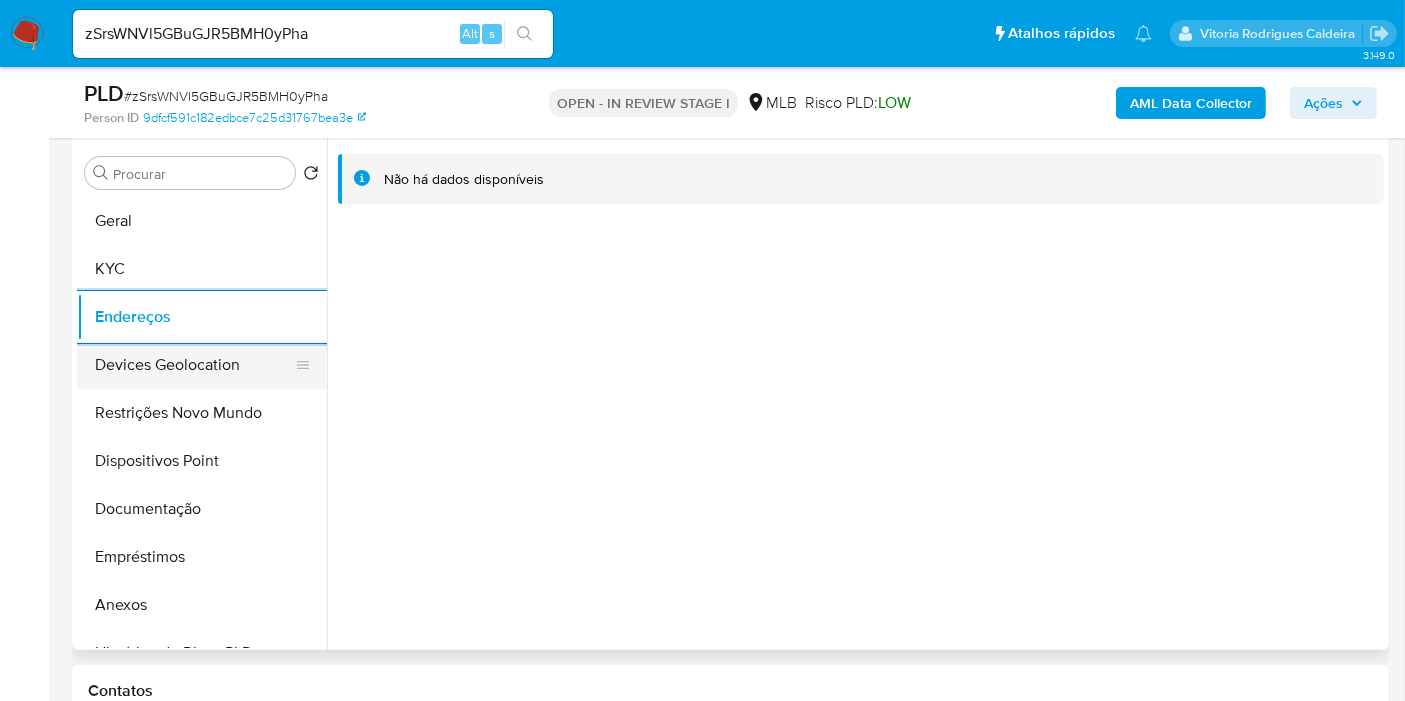 click on "Devices Geolocation" at bounding box center (194, 365) 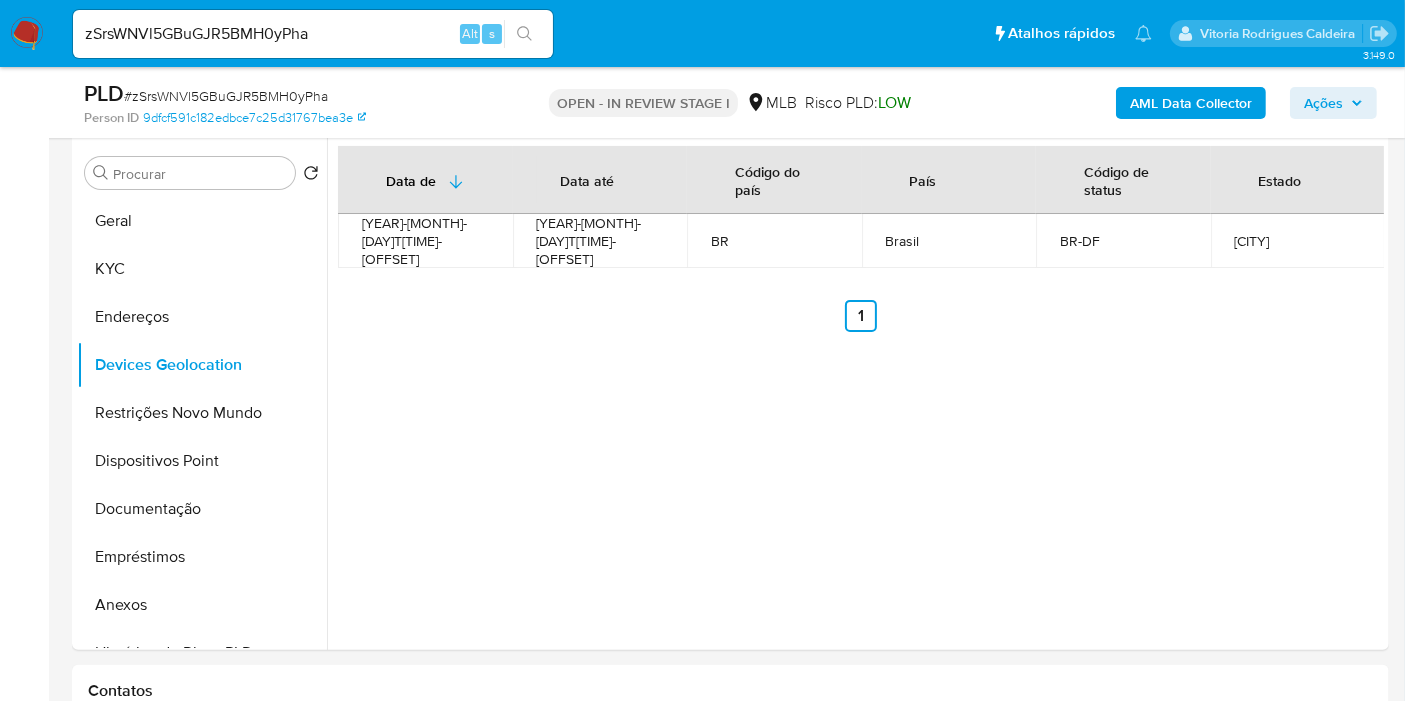 type 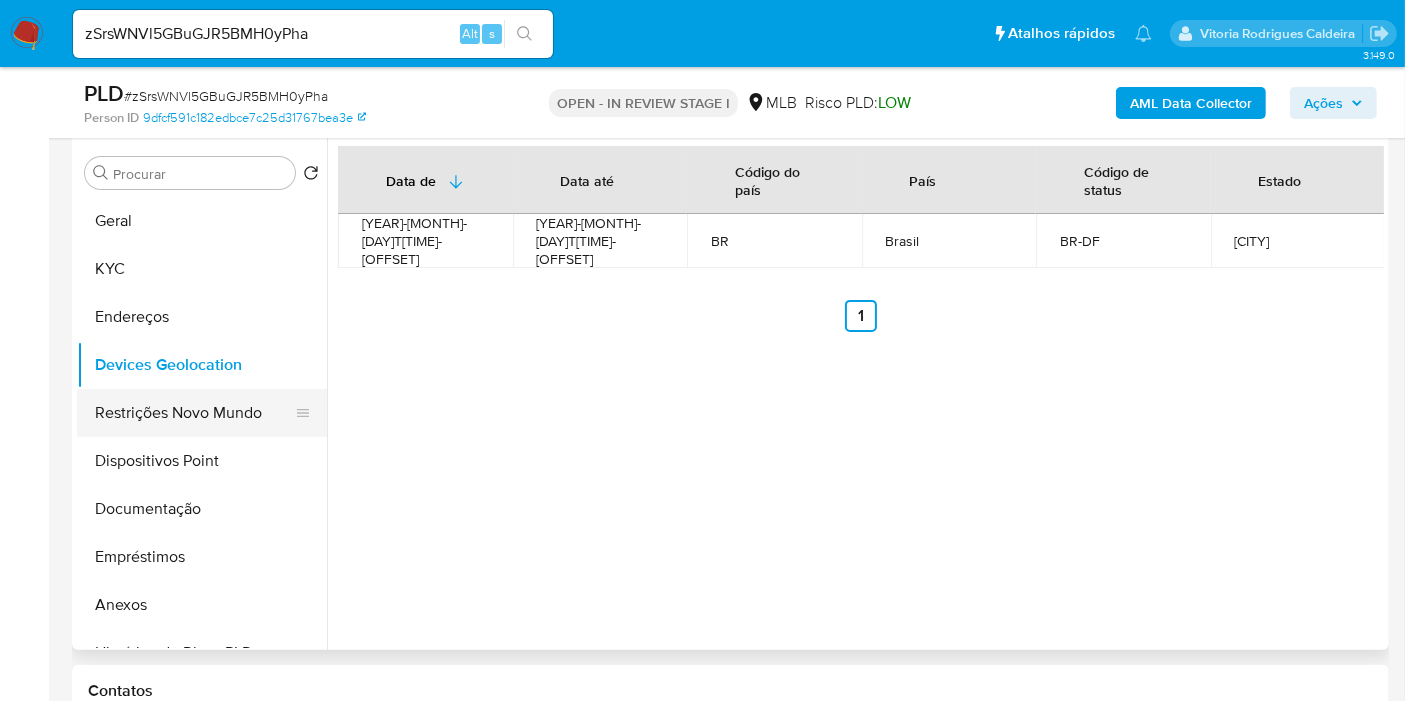 click on "Restrições Novo Mundo" at bounding box center (194, 413) 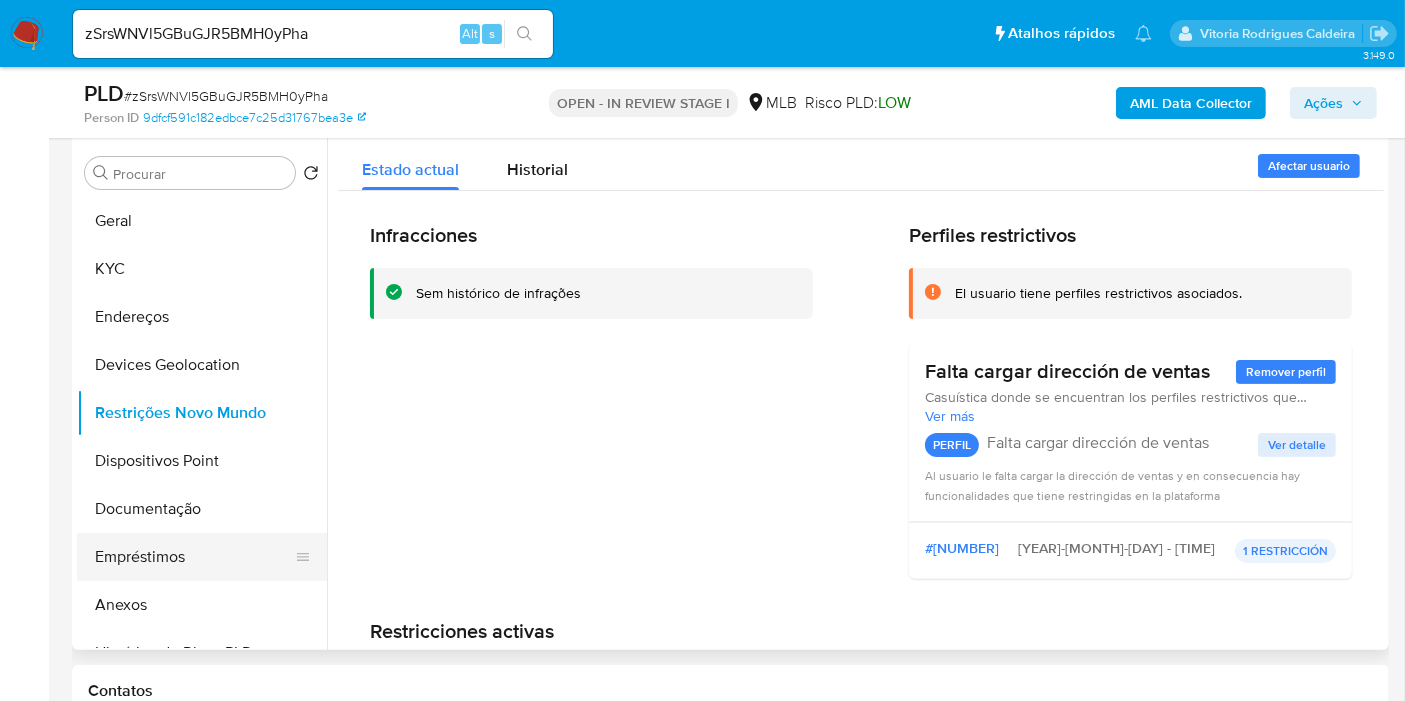 type 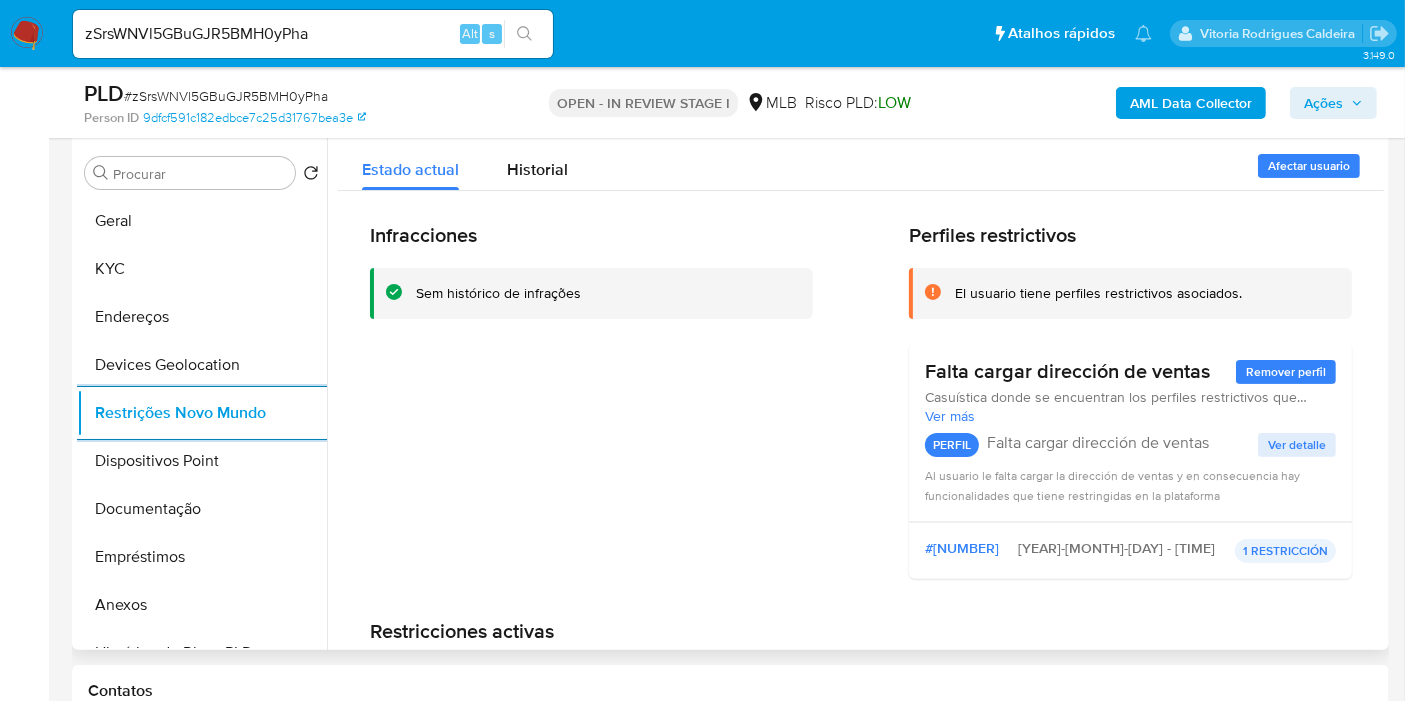 drag, startPoint x: 658, startPoint y: 313, endPoint x: 688, endPoint y: 150, distance: 165.73775 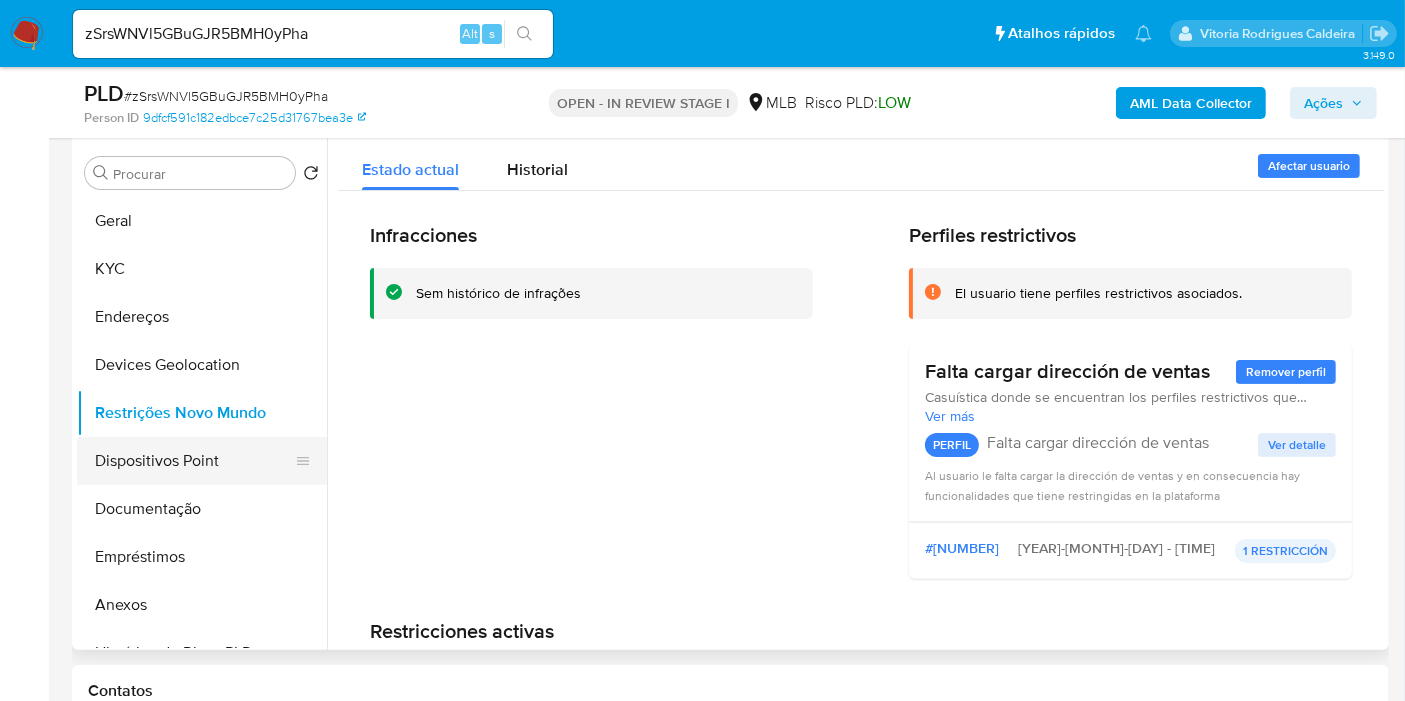 click on "Dispositivos Point" at bounding box center [194, 461] 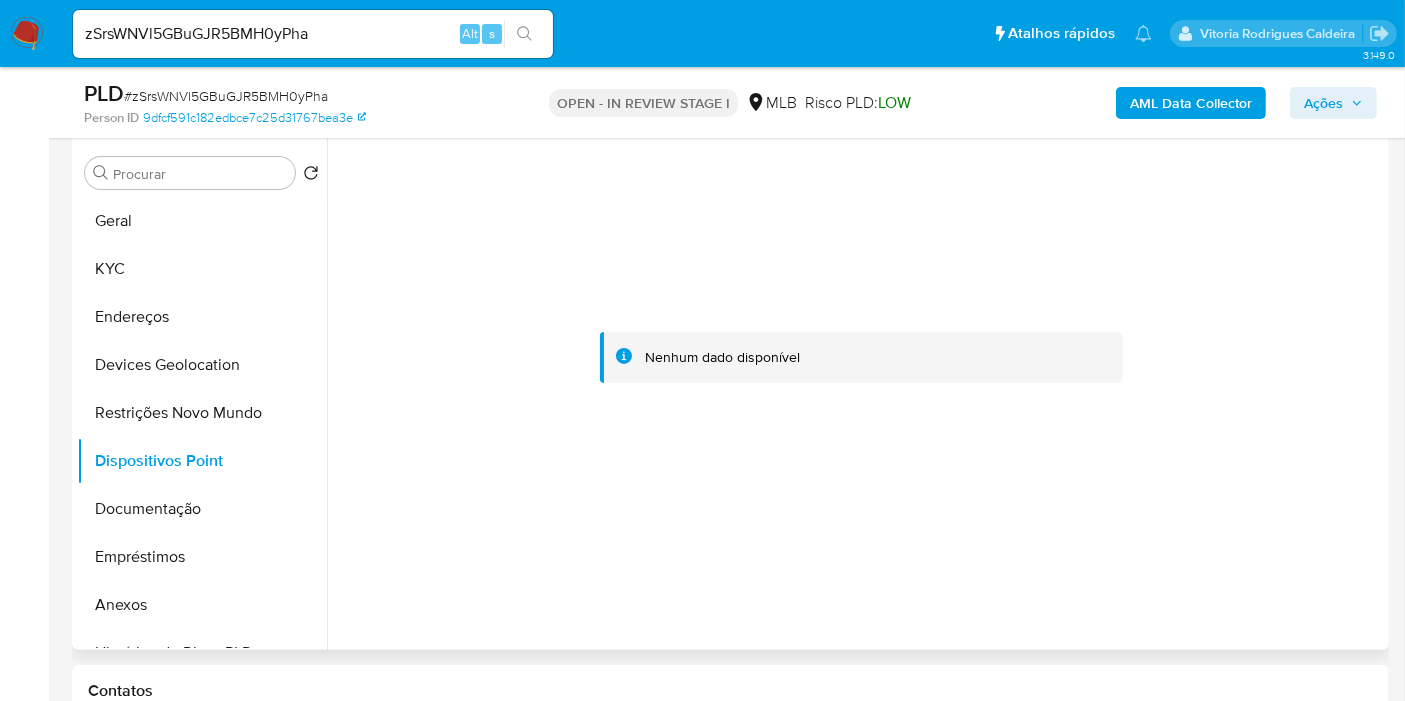 type 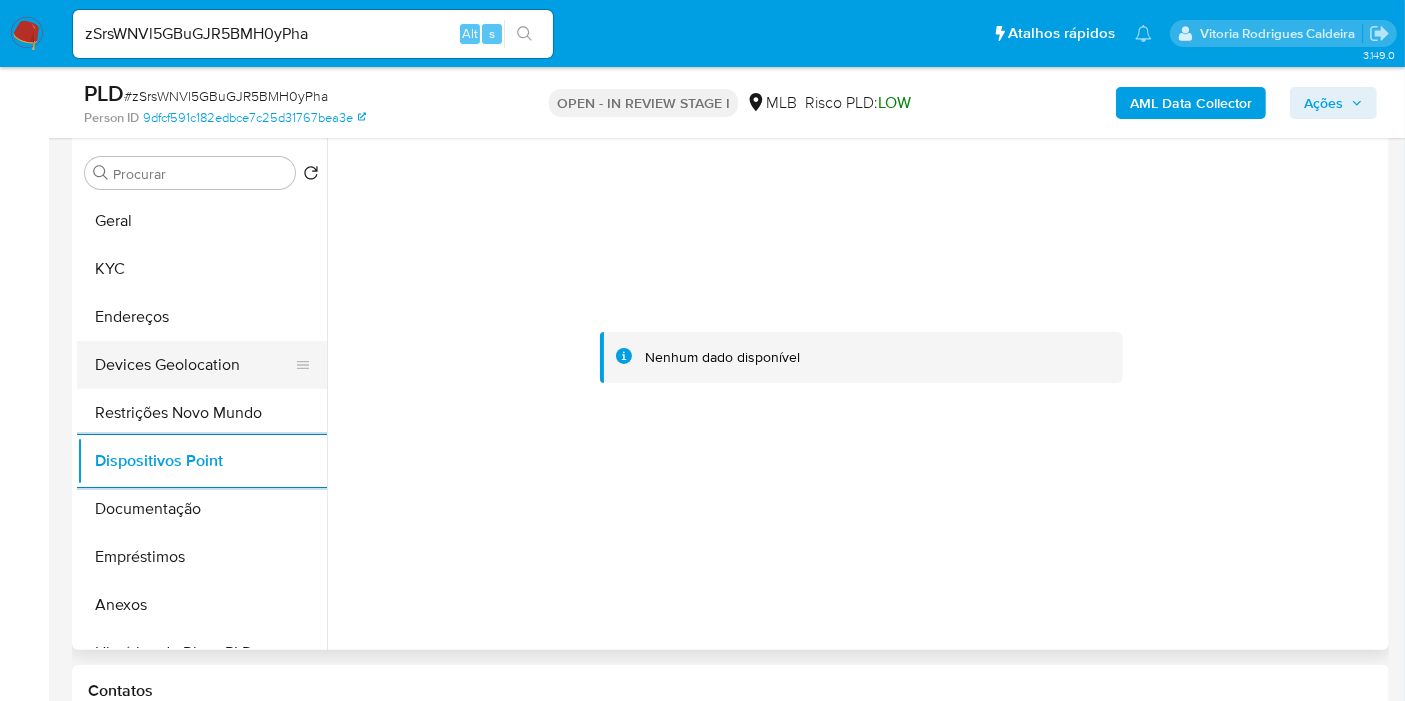 click on "Devices Geolocation" at bounding box center [194, 365] 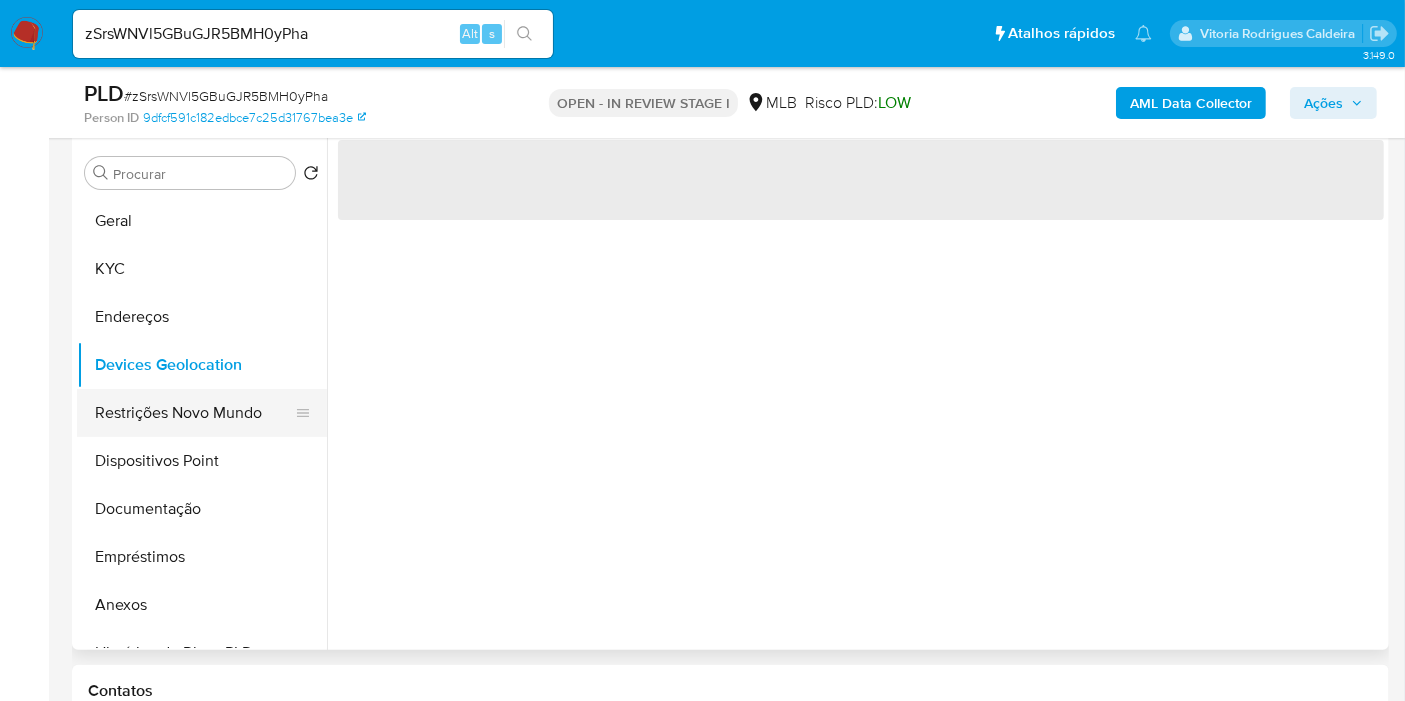 click on "Restrições Novo Mundo" at bounding box center (194, 413) 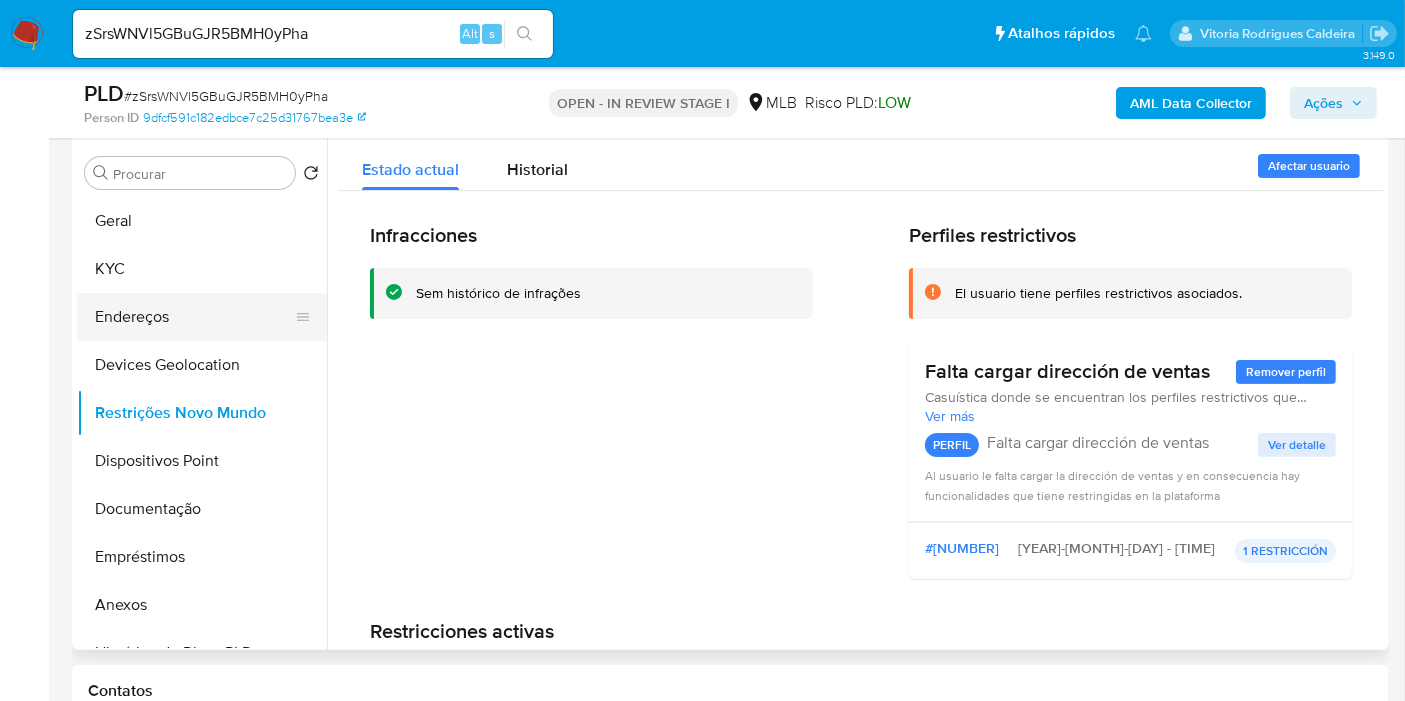 click on "Endereços" at bounding box center [194, 317] 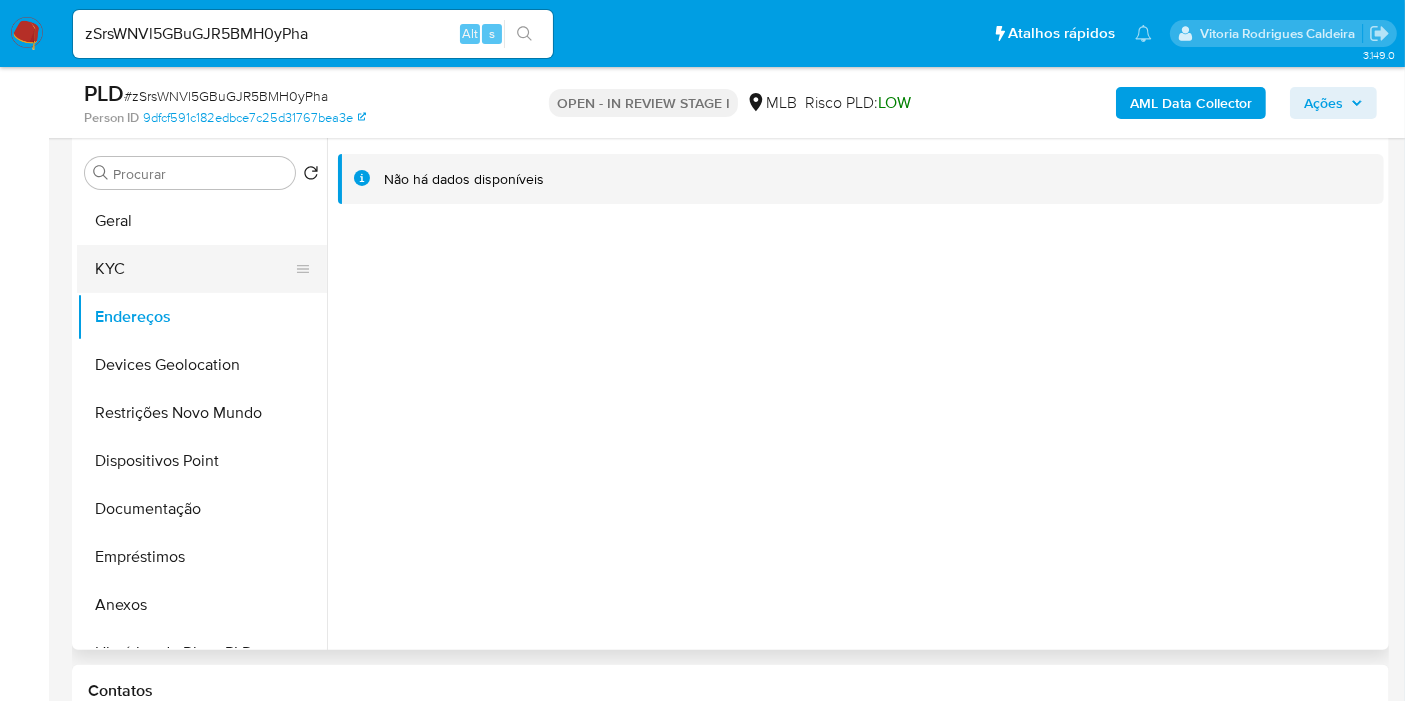 click on "KYC" at bounding box center (194, 269) 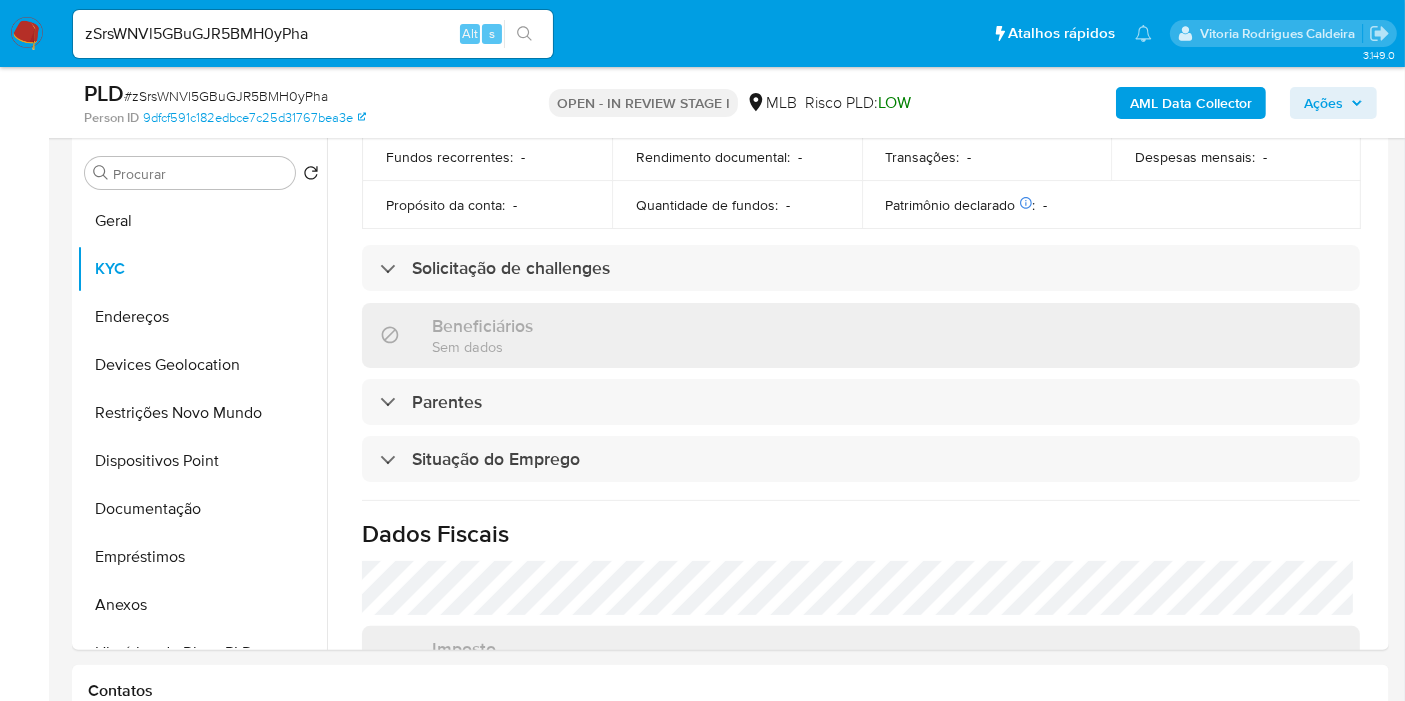 scroll, scrollTop: 914, scrollLeft: 0, axis: vertical 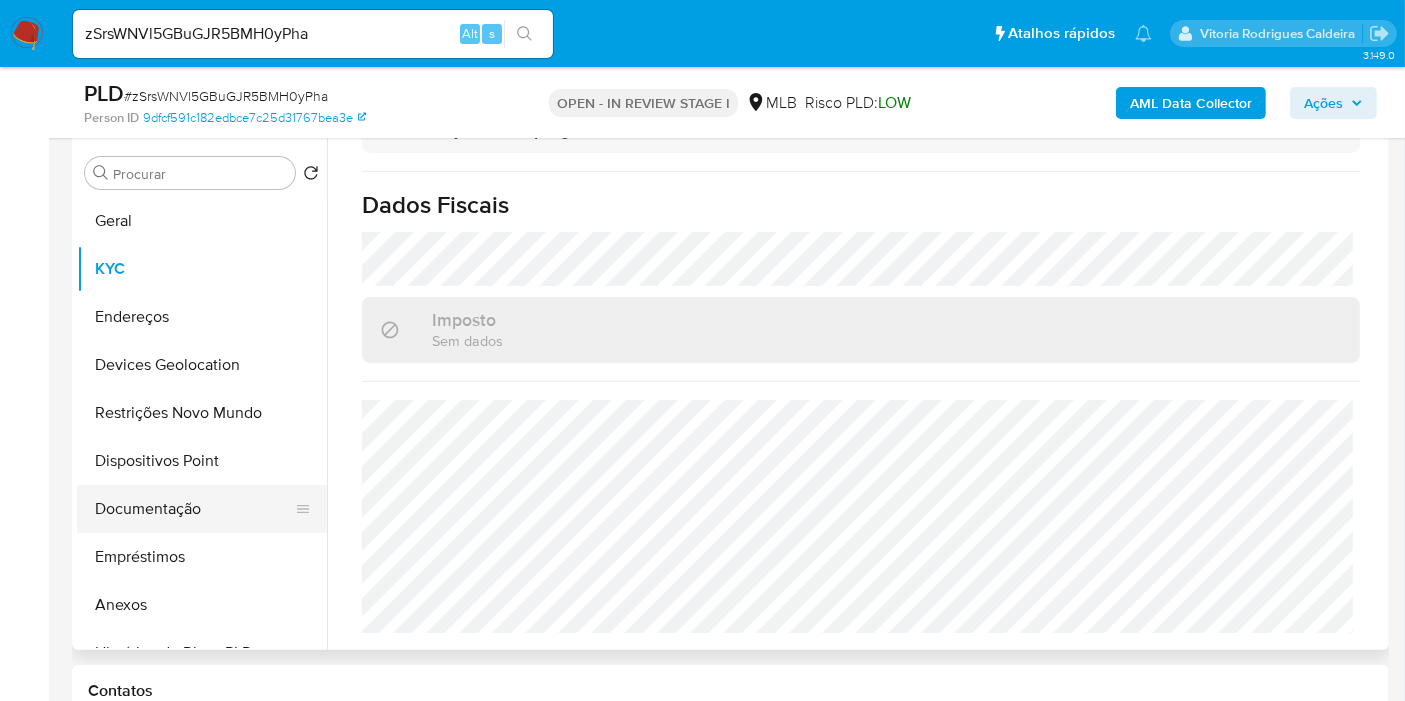 click on "Documentação" at bounding box center (194, 509) 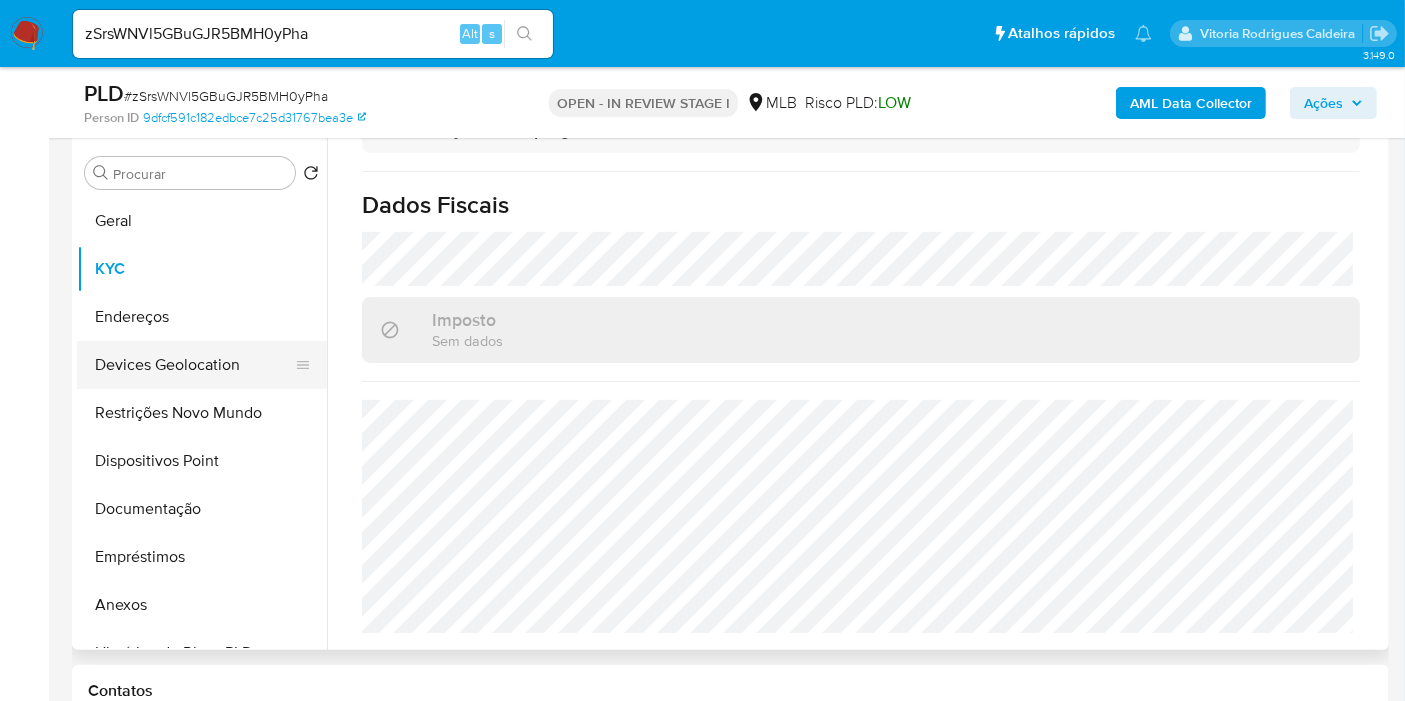 scroll, scrollTop: 0, scrollLeft: 0, axis: both 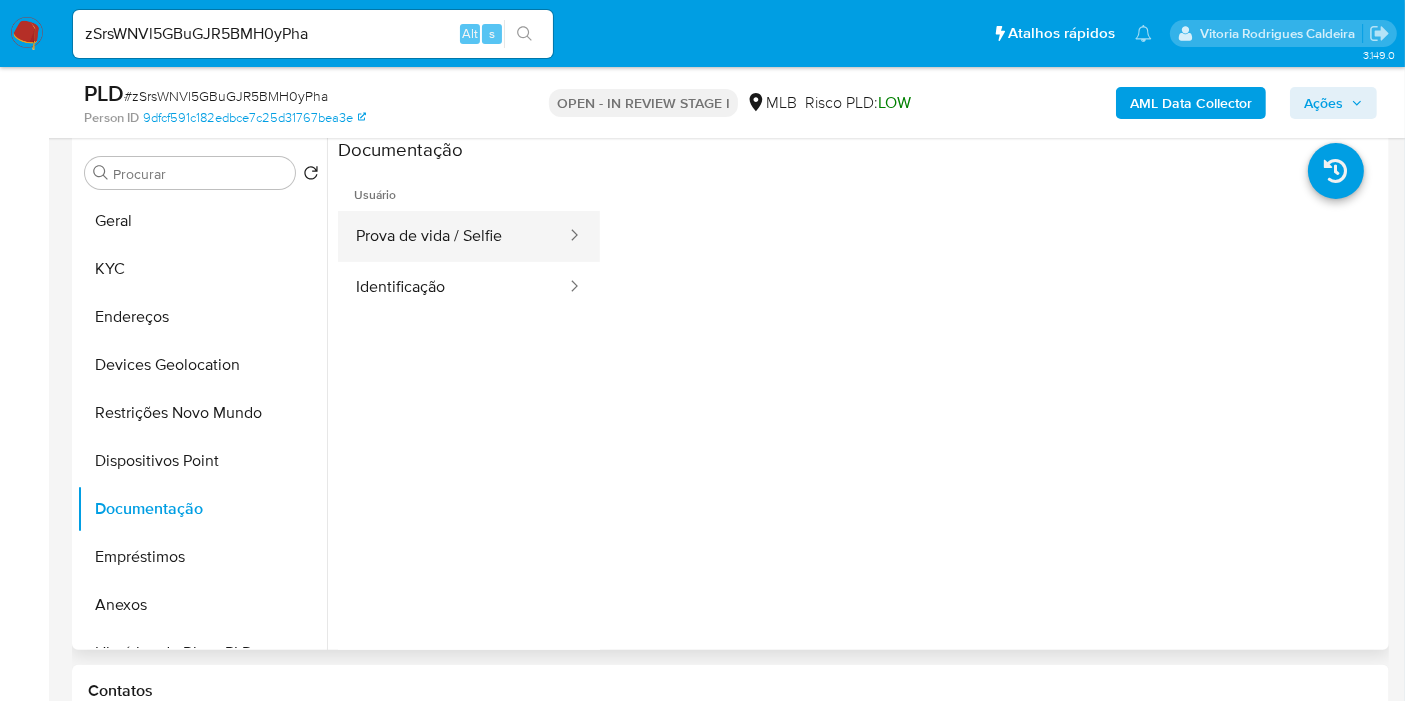 click on "Prova de vida / Selfie" at bounding box center [453, 236] 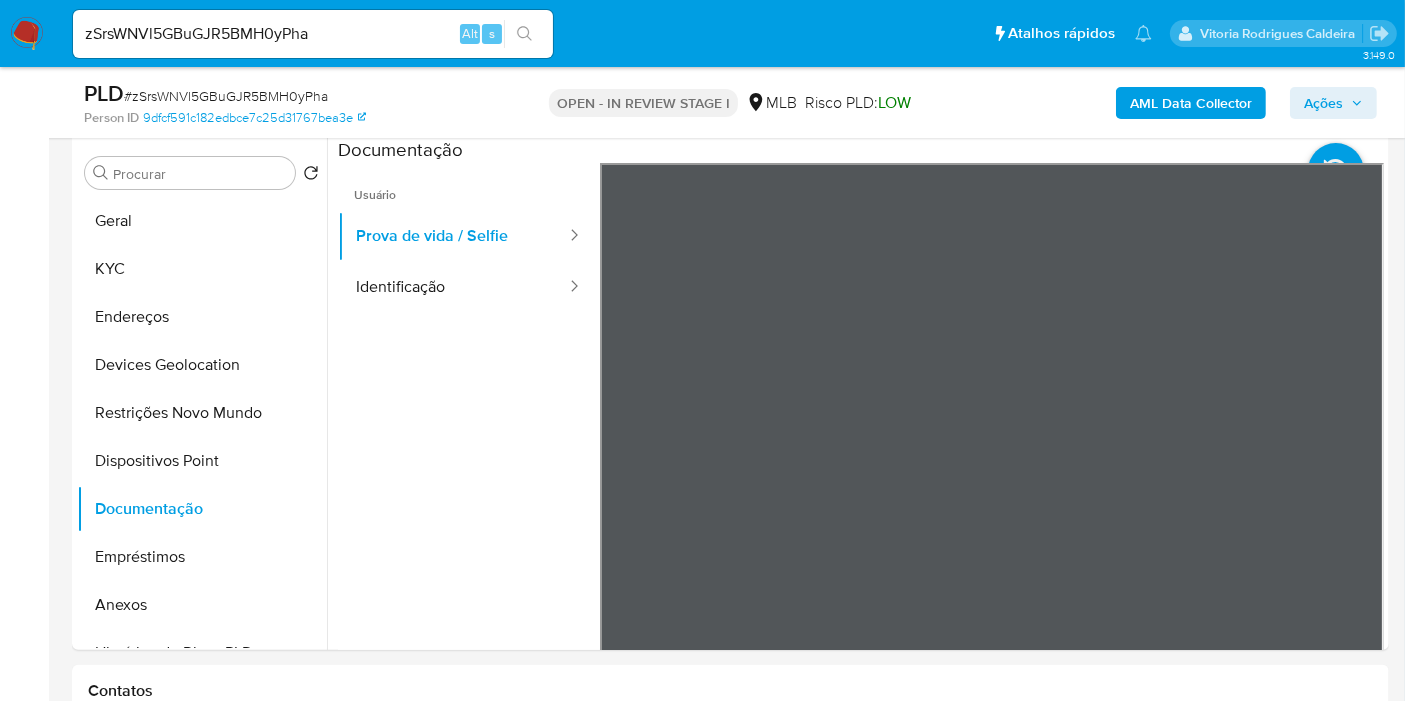 drag, startPoint x: 131, startPoint y: 268, endPoint x: 357, endPoint y: 18, distance: 337.01038 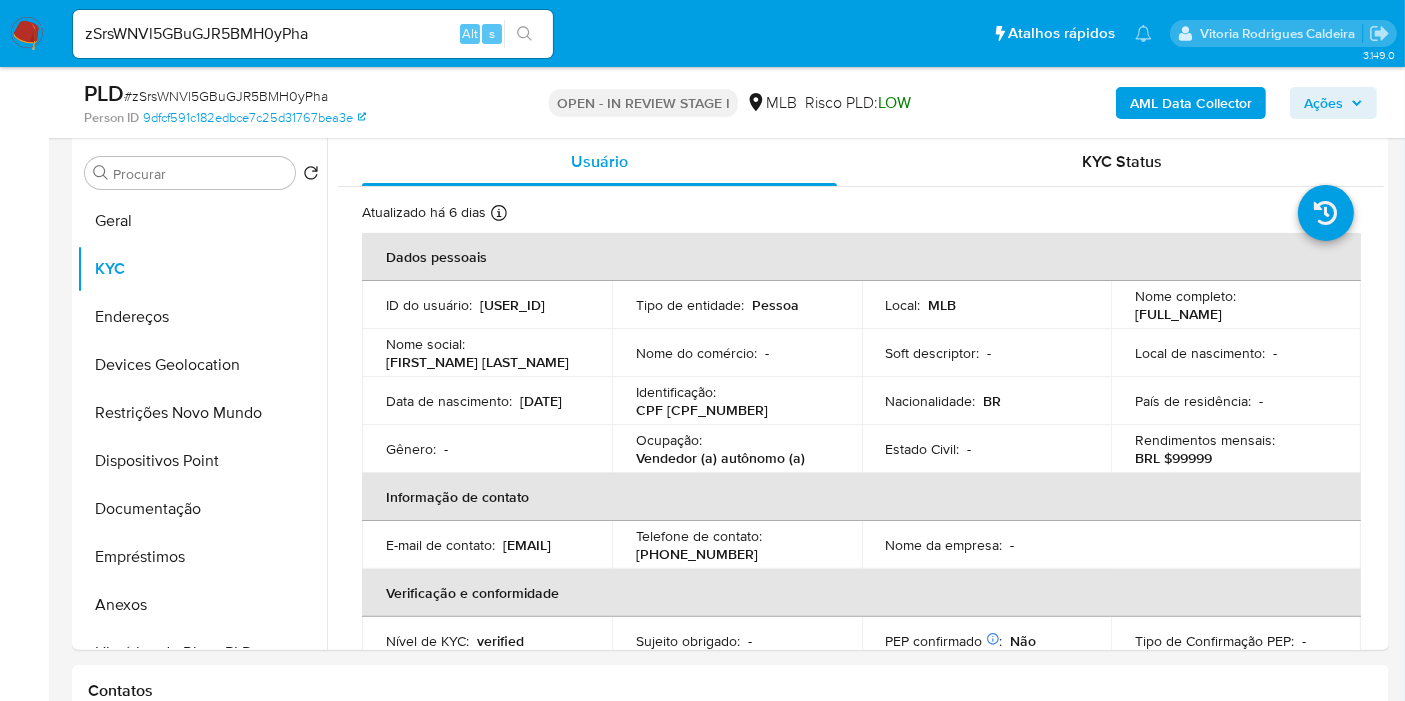 click on "zSrsWNVl5GBuGJR5BMH0yPha" at bounding box center (313, 34) 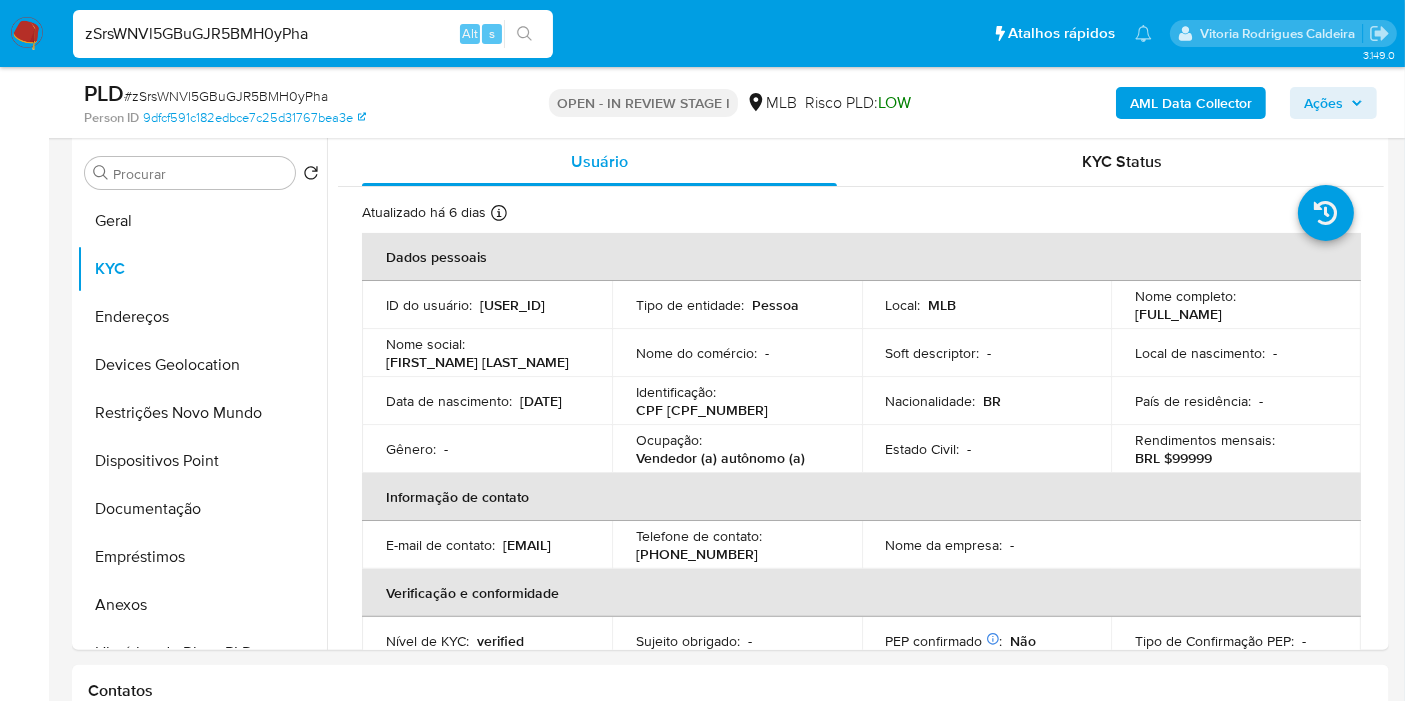 click on "zSrsWNVl5GBuGJR5BMH0yPha" at bounding box center [313, 34] 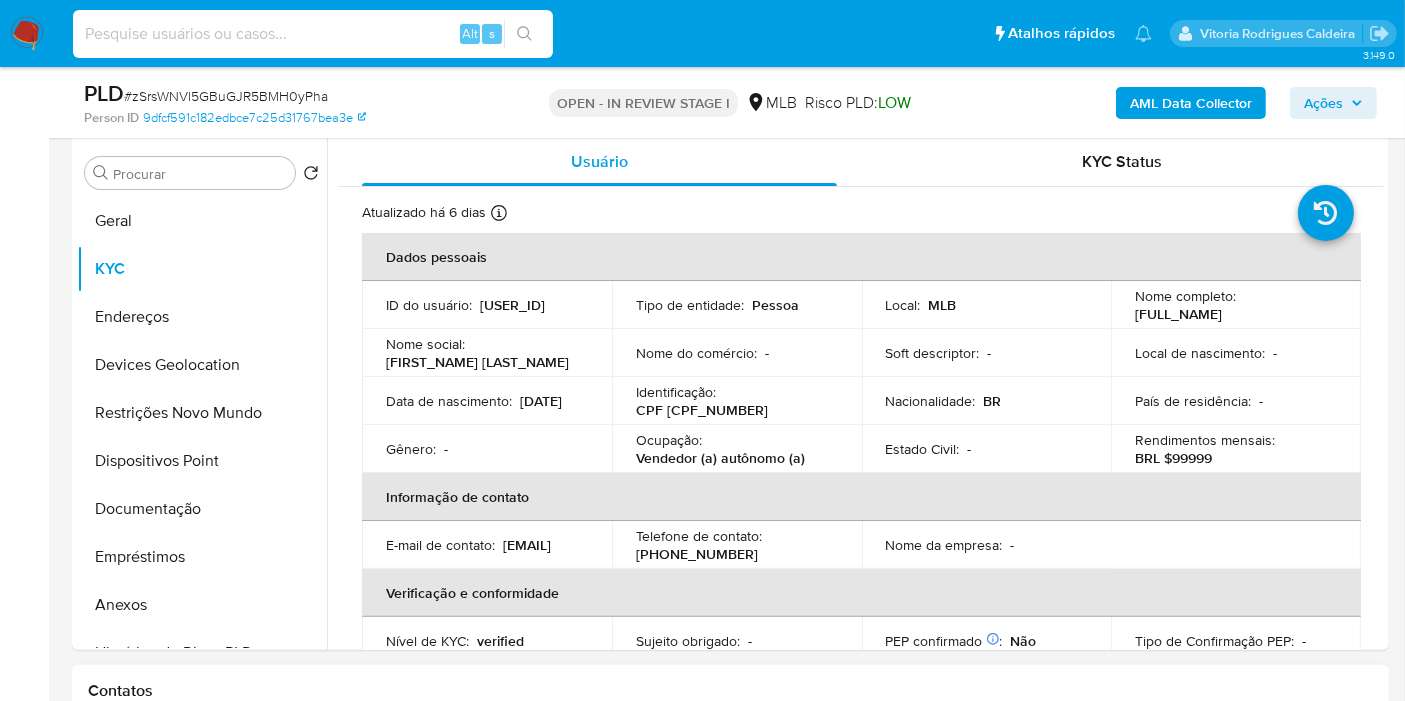 type 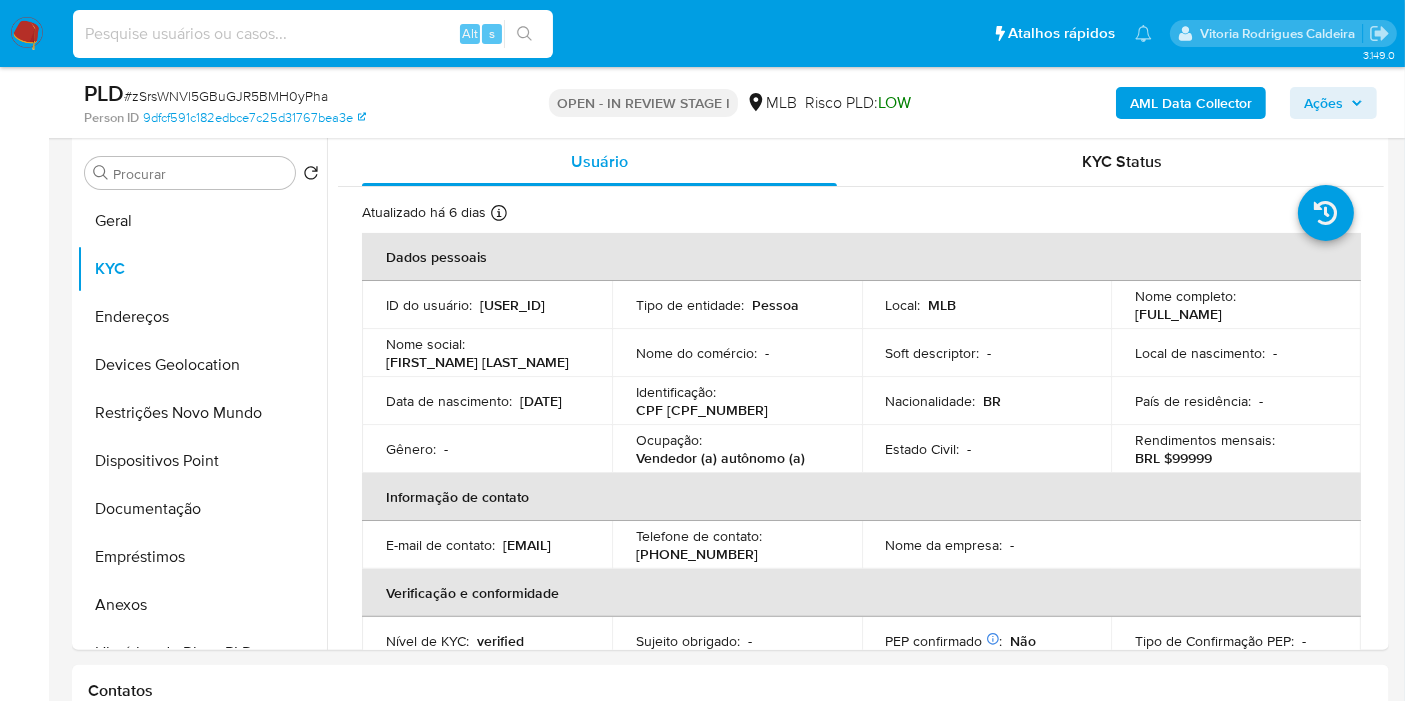 click on "Ações" at bounding box center [1333, 103] 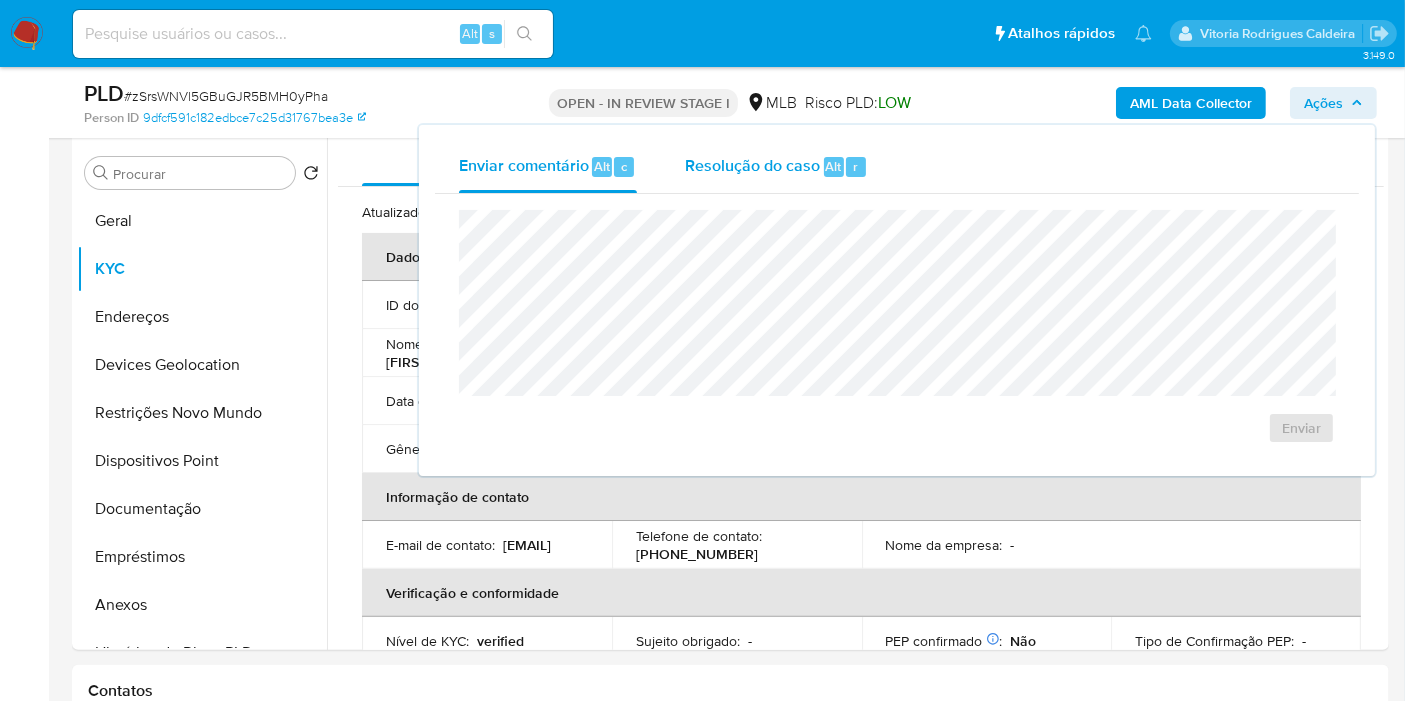 click on "Resolução do caso Alt r" at bounding box center (776, 167) 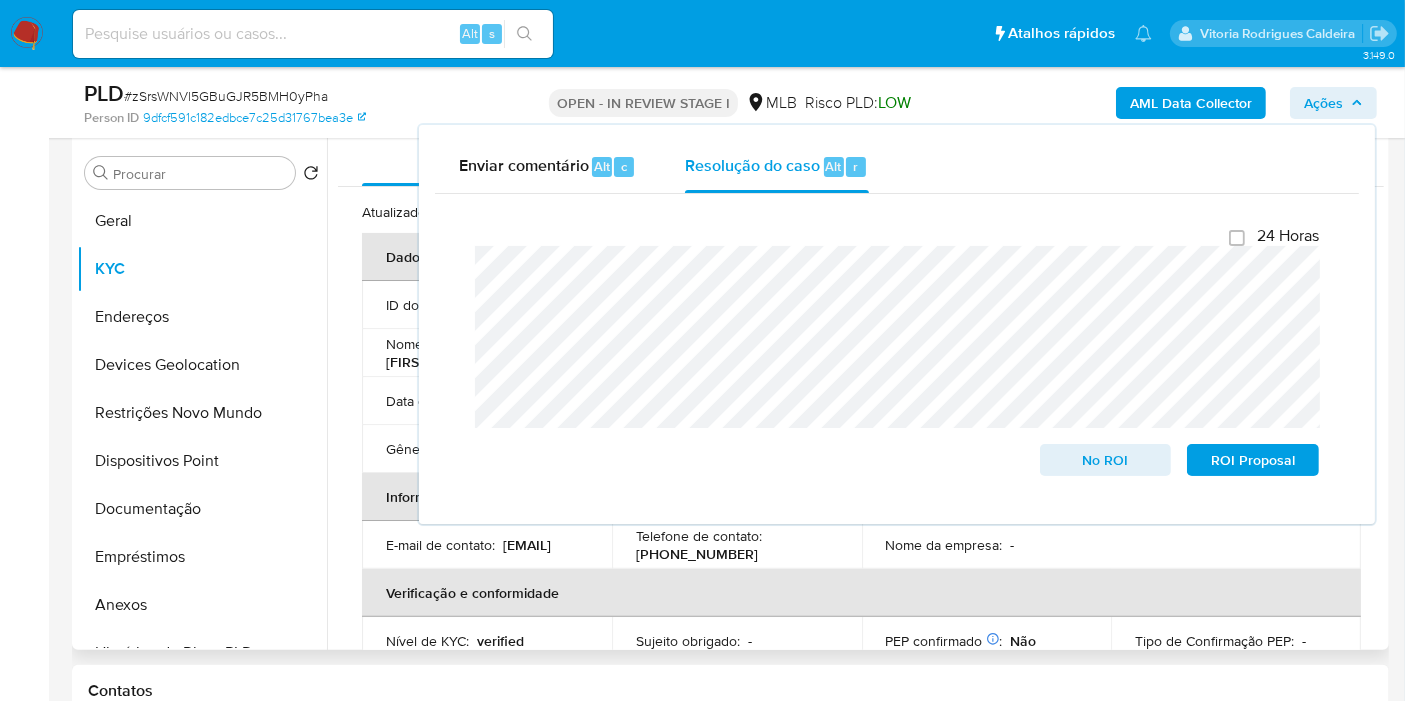 click on "Verificação e conformidade" at bounding box center (861, 593) 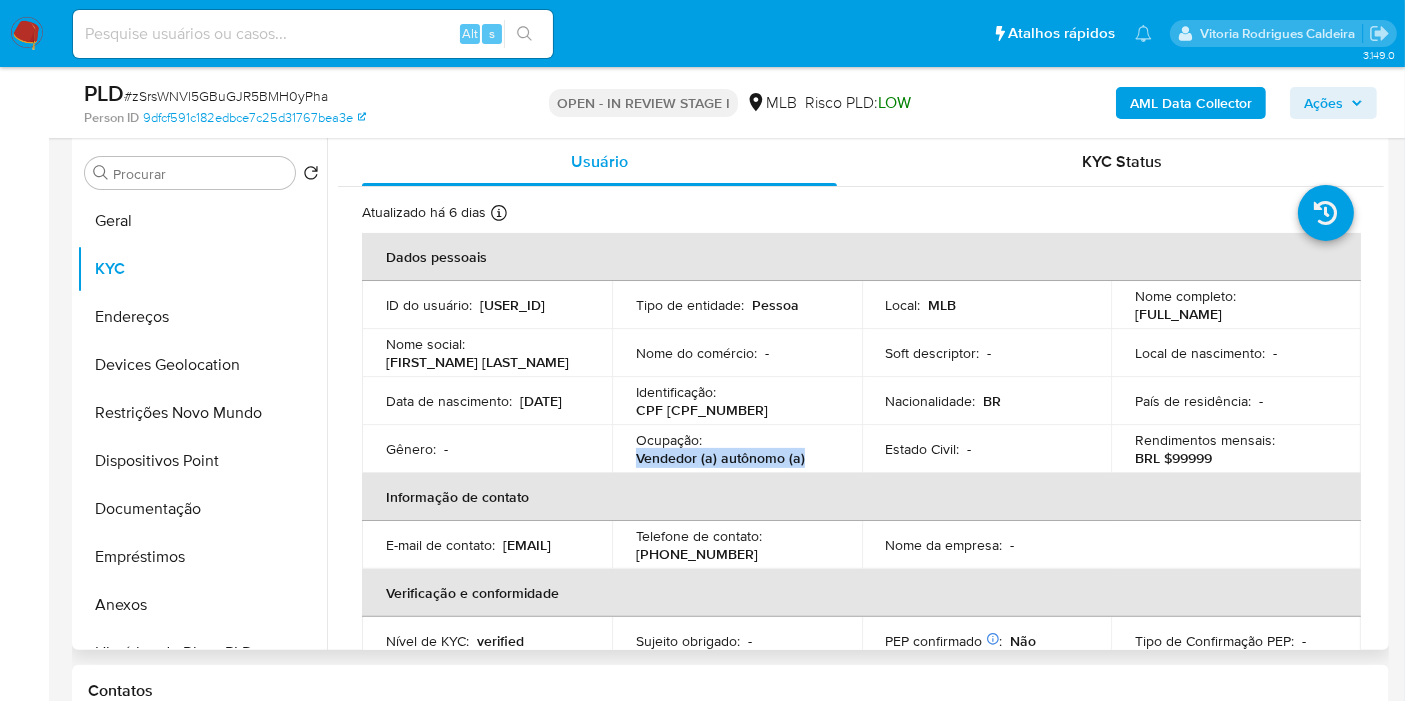 drag, startPoint x: 824, startPoint y: 464, endPoint x: 628, endPoint y: 457, distance: 196.12495 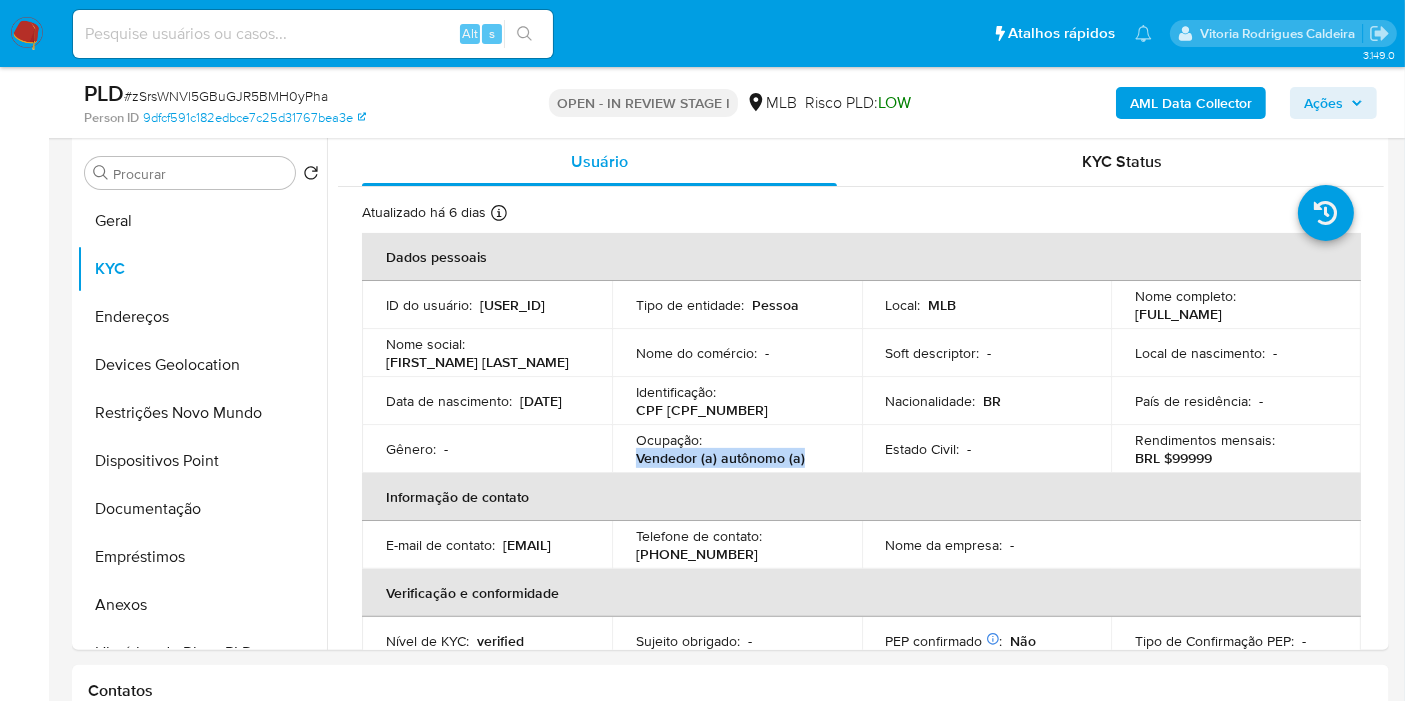 copy on "Vendedor (a) autônomo (a)" 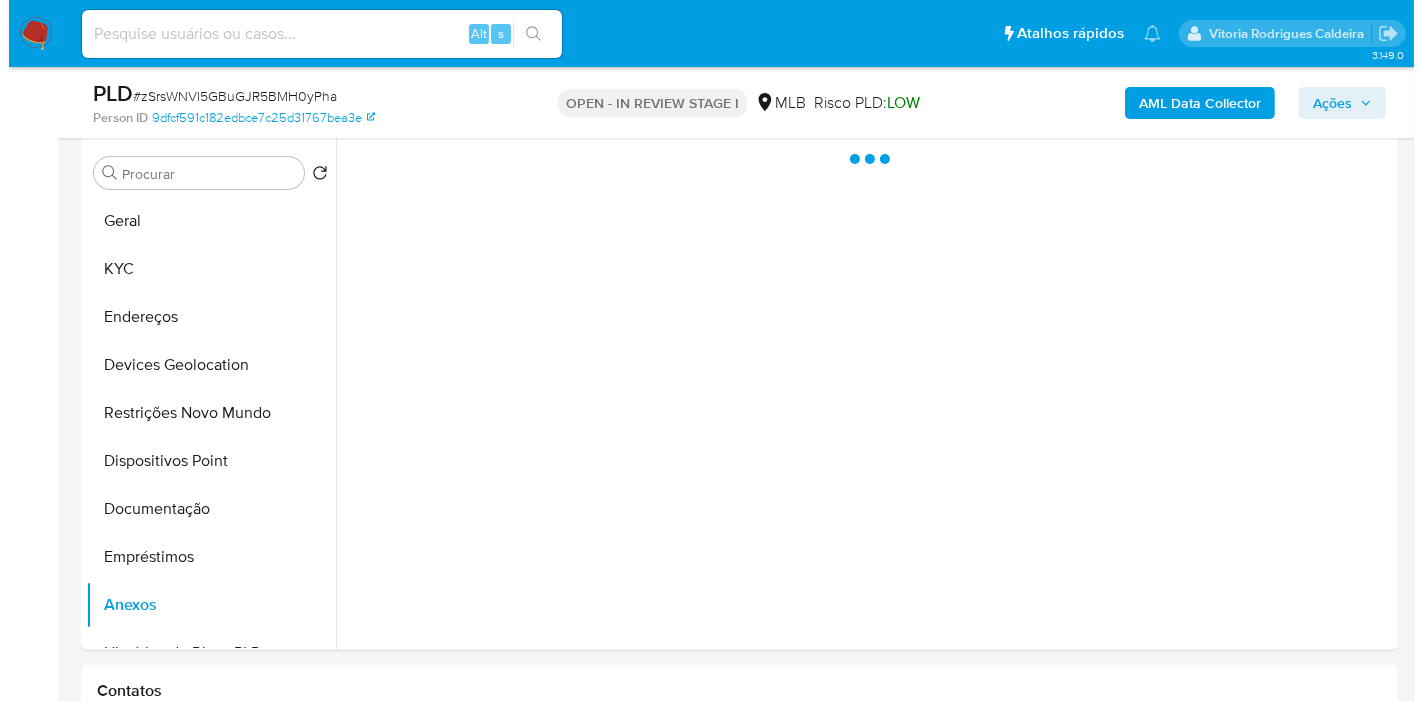 scroll, scrollTop: 382, scrollLeft: 0, axis: vertical 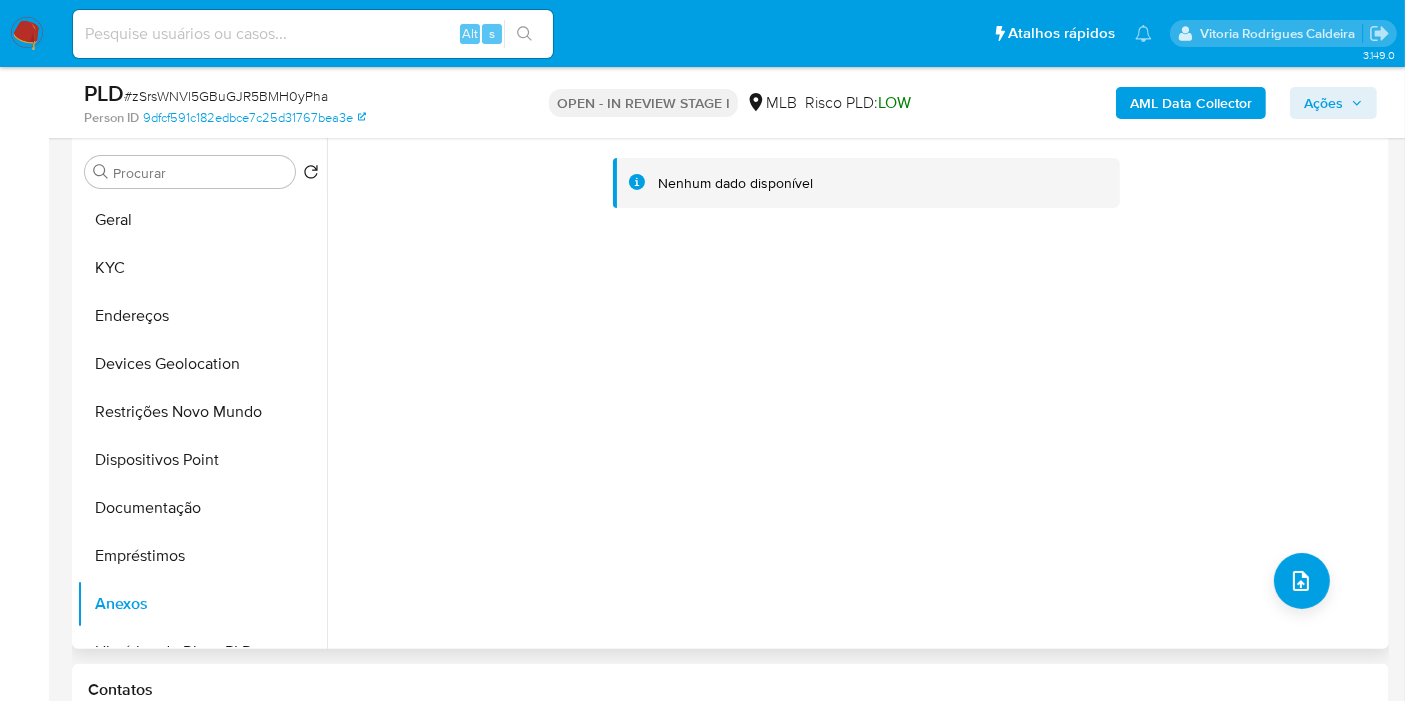 click on "Nenhum dado disponível" at bounding box center [855, 393] 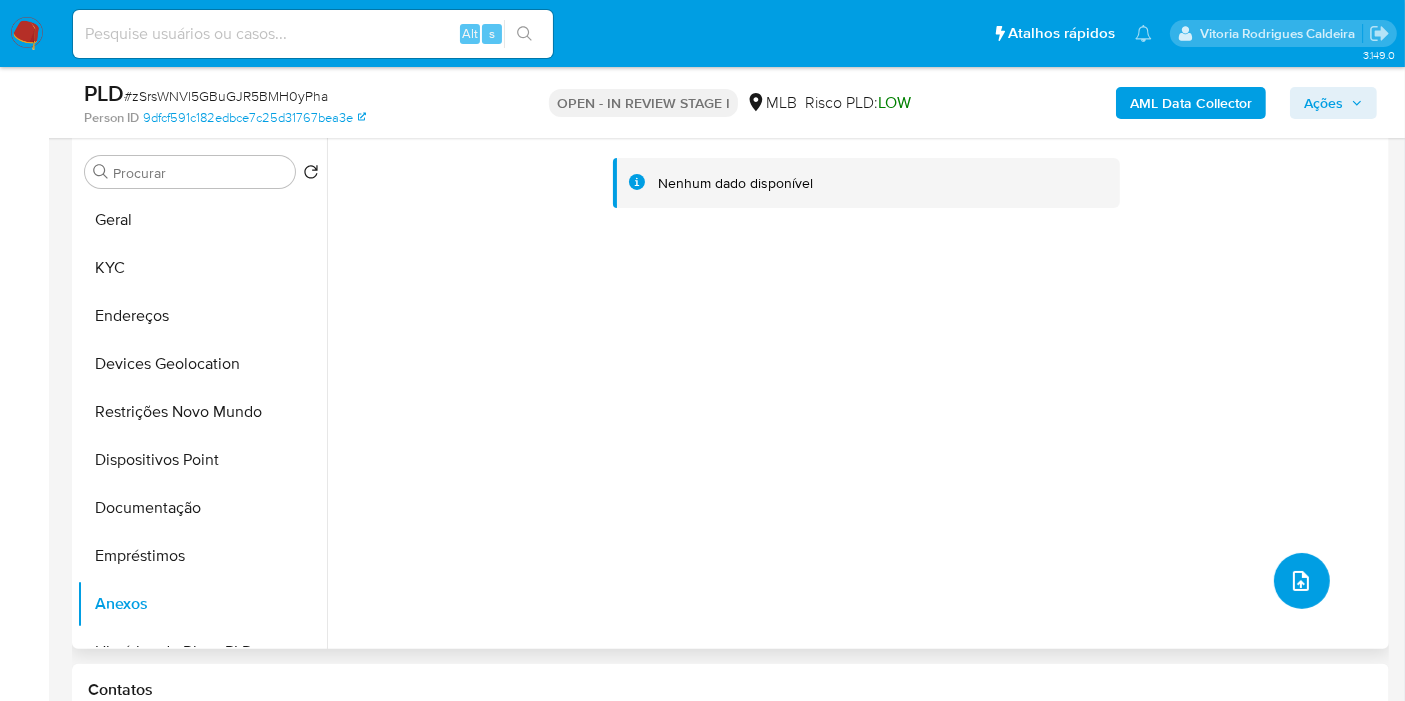 click at bounding box center (1302, 581) 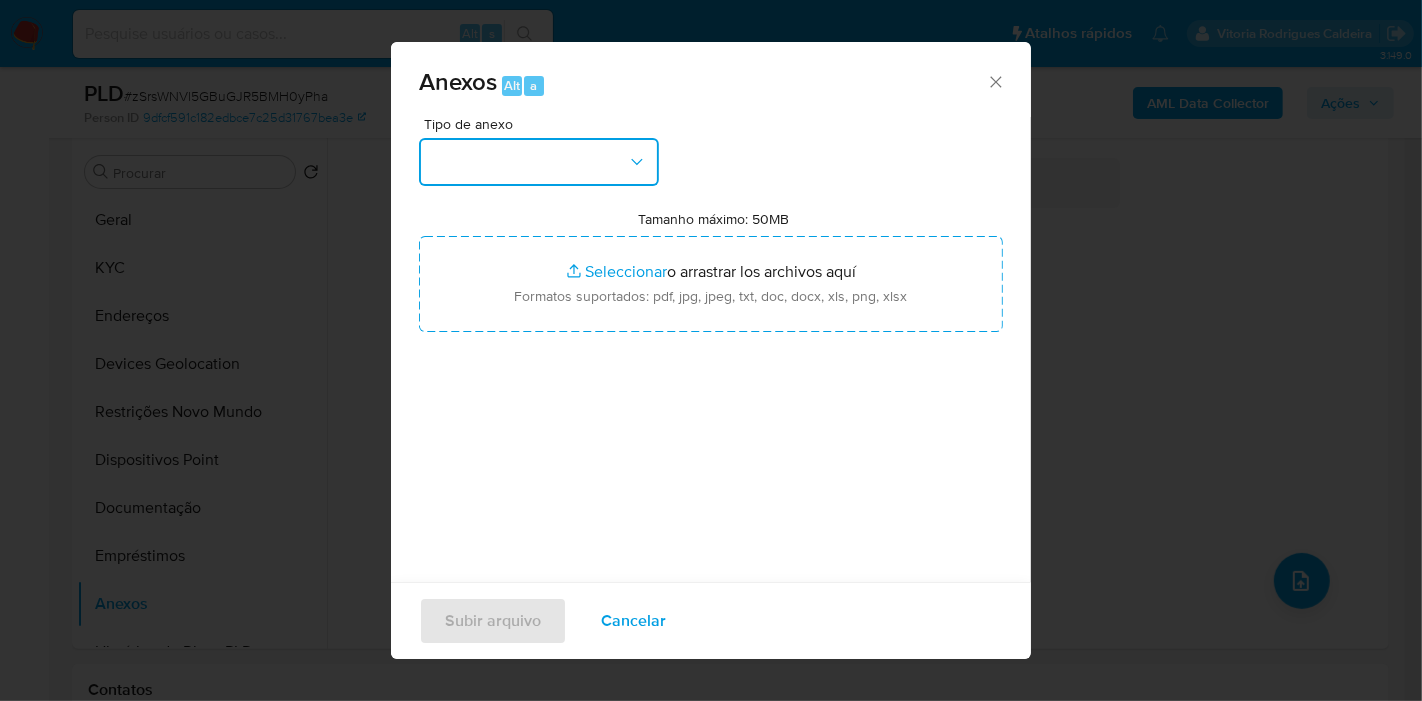 click at bounding box center [539, 162] 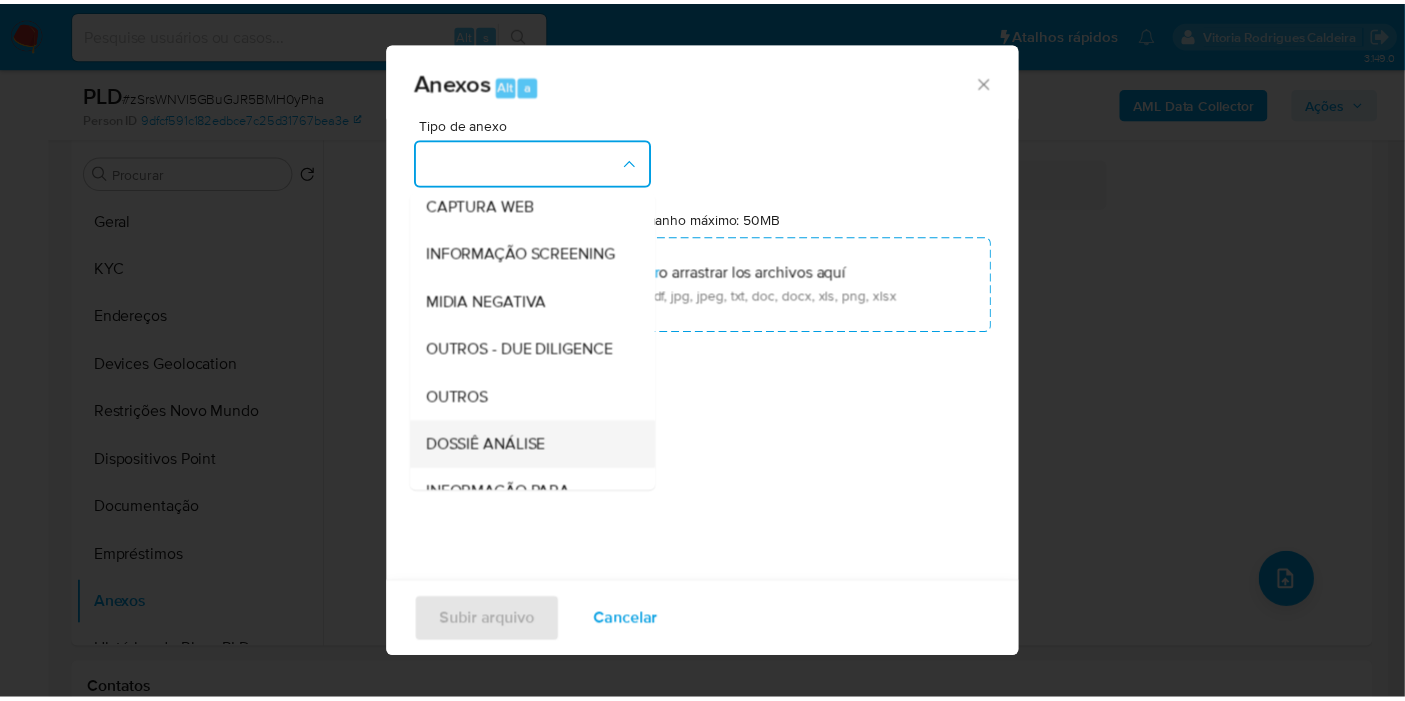 scroll, scrollTop: 222, scrollLeft: 0, axis: vertical 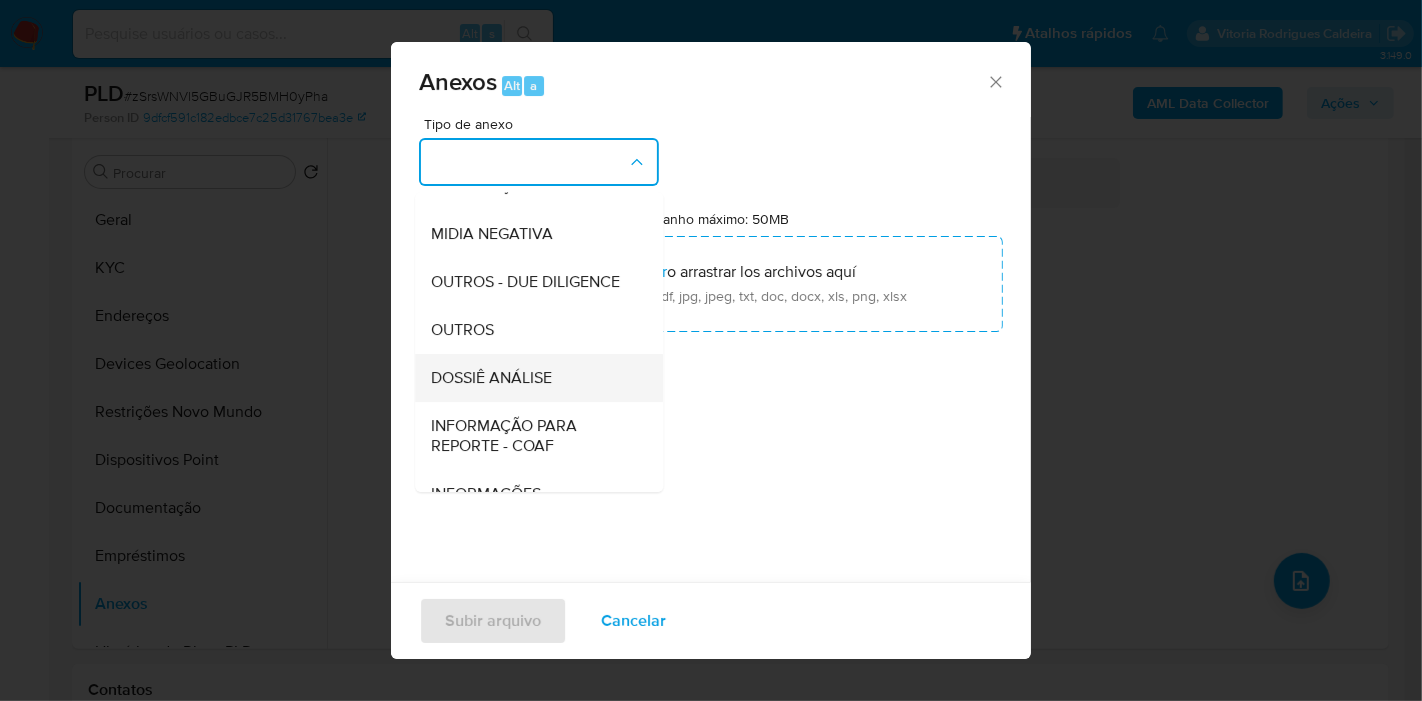 click on "DOSSIÊ ANÁLISE" at bounding box center [533, 378] 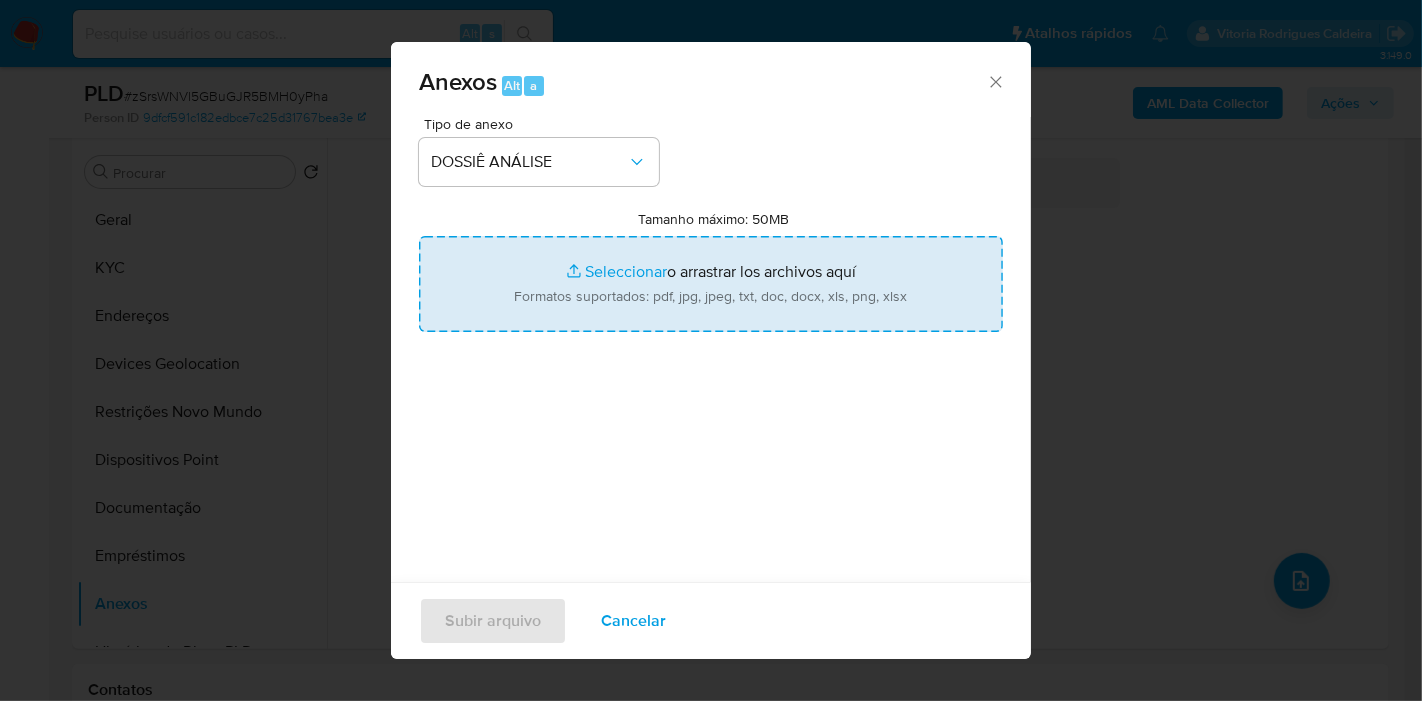 type on "C:\fakepath\SAR XXX_XX - CPF 07943233166 - KAMILLY VICTORIA DE SOUZA CARNAUBA.pdf" 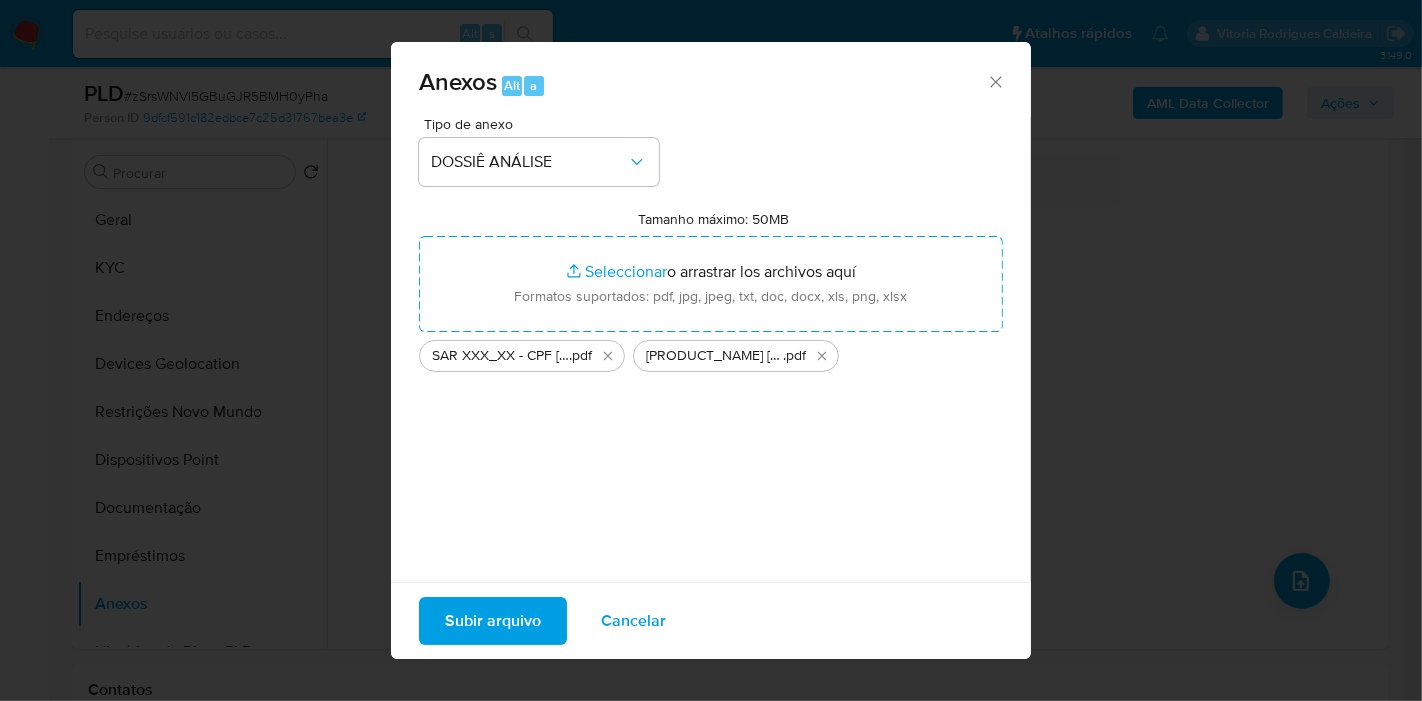 click on "Subir arquivo" at bounding box center [493, 621] 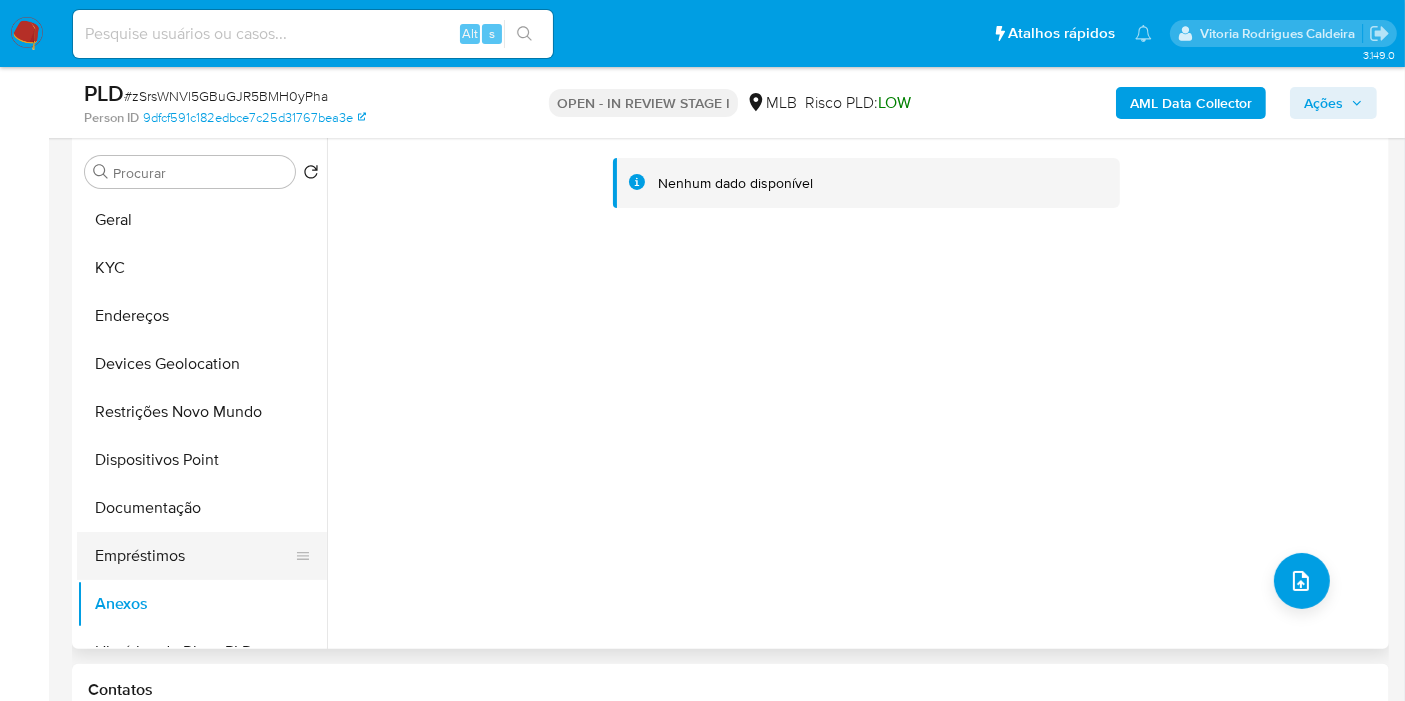 click on "Empréstimos" at bounding box center [194, 556] 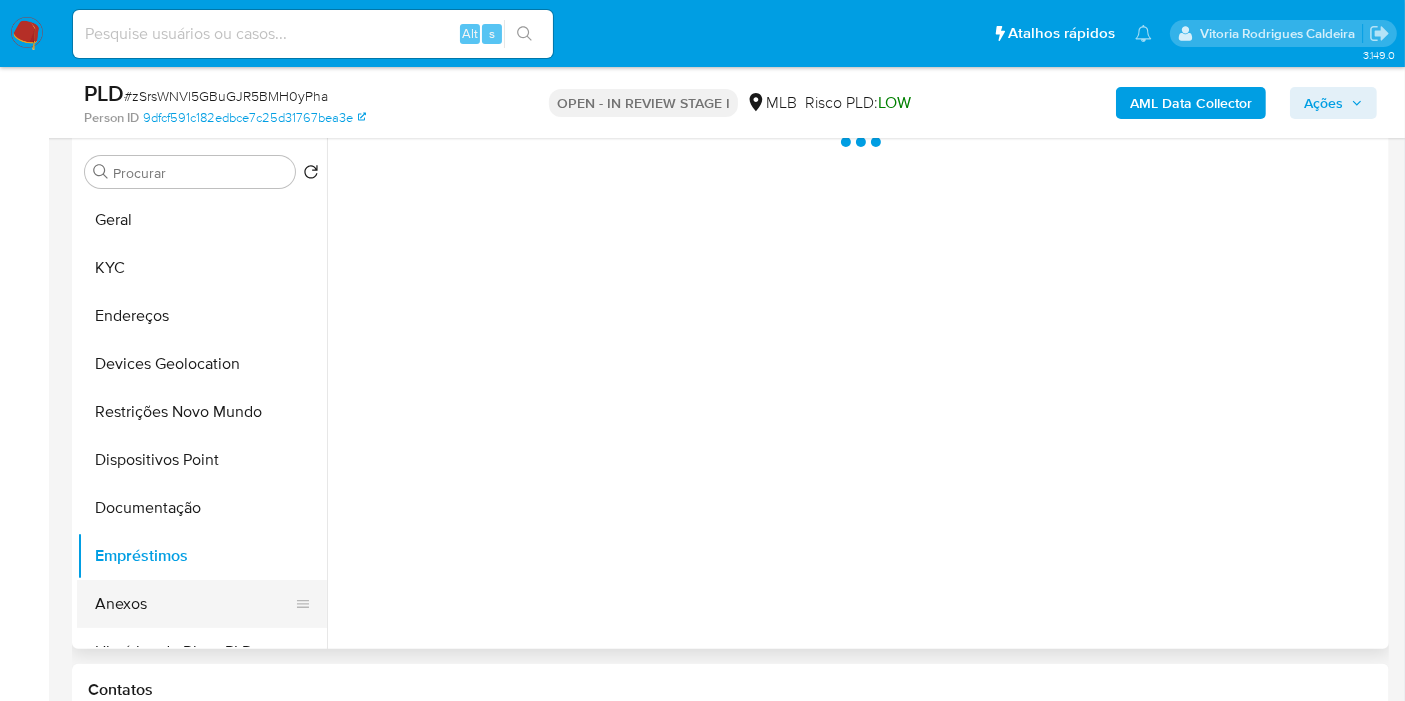 click on "Anexos" at bounding box center (194, 604) 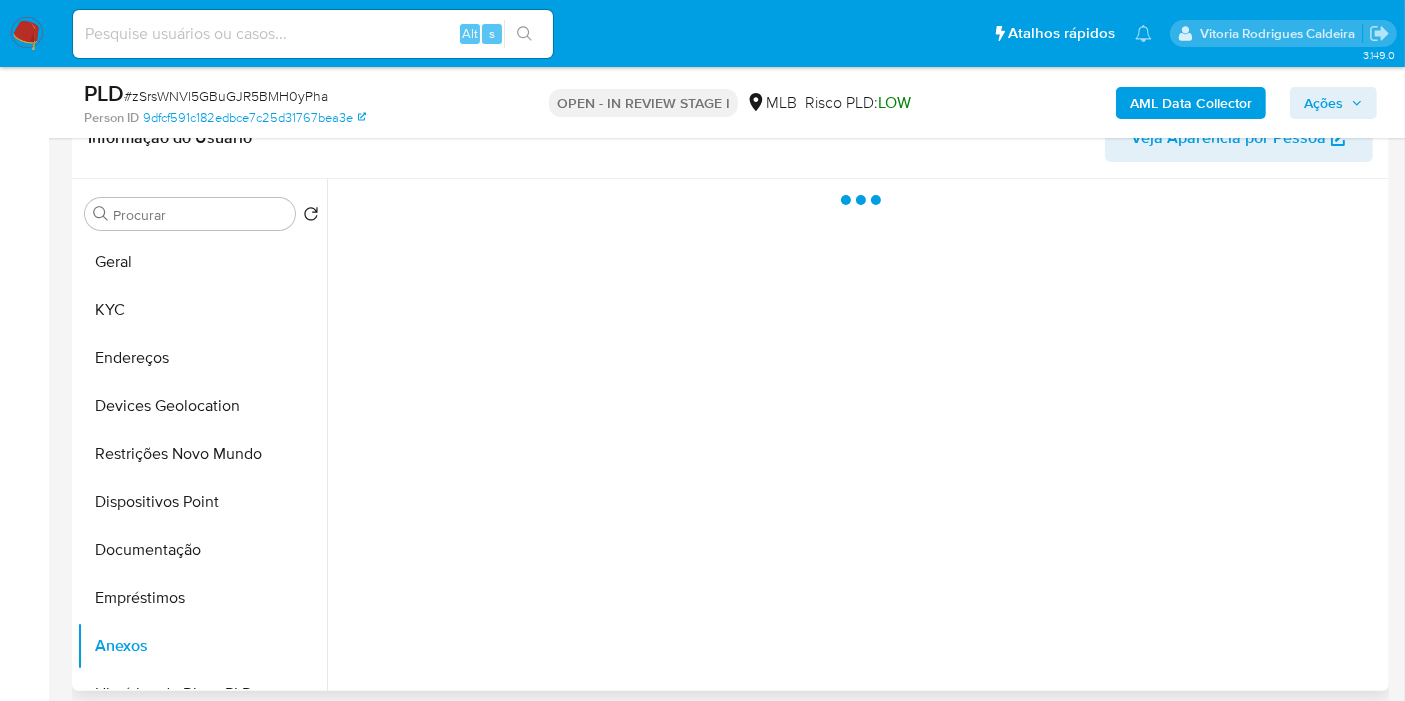scroll, scrollTop: 271, scrollLeft: 0, axis: vertical 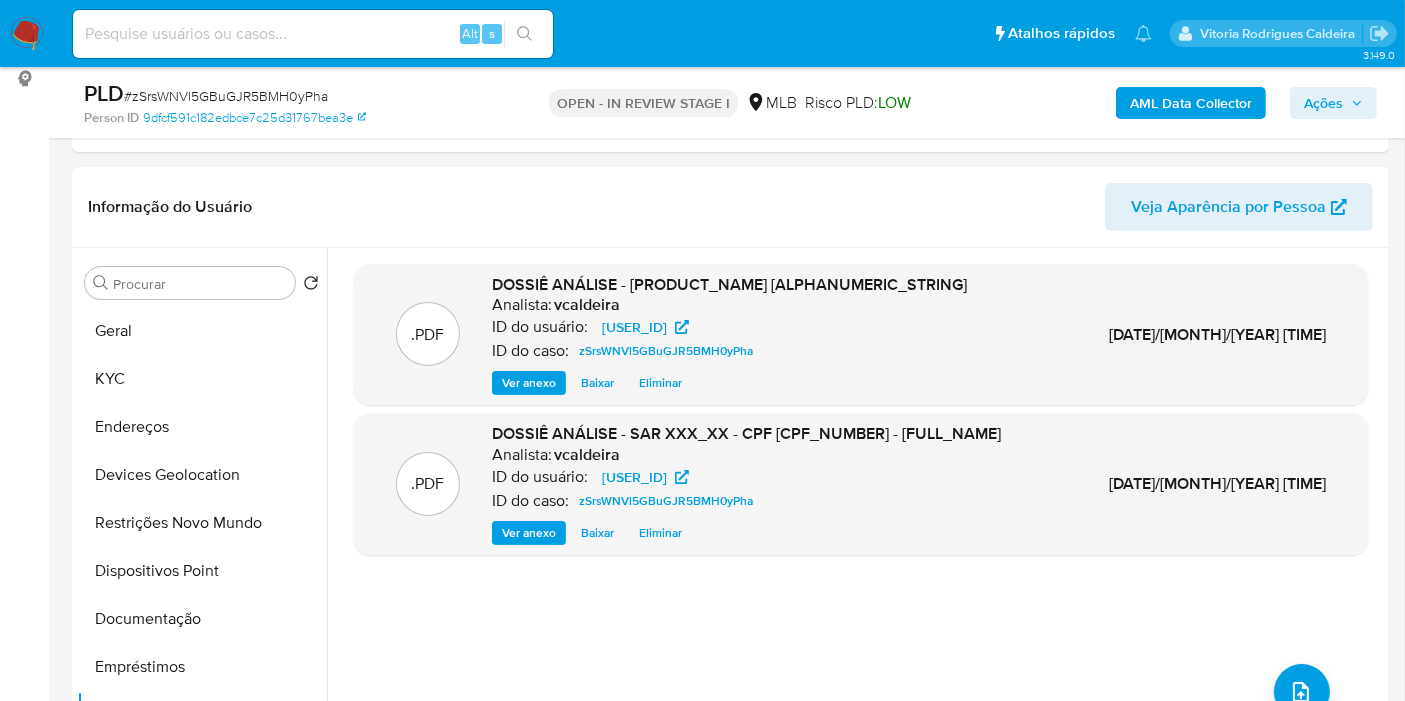click on "Ações" at bounding box center [1323, 103] 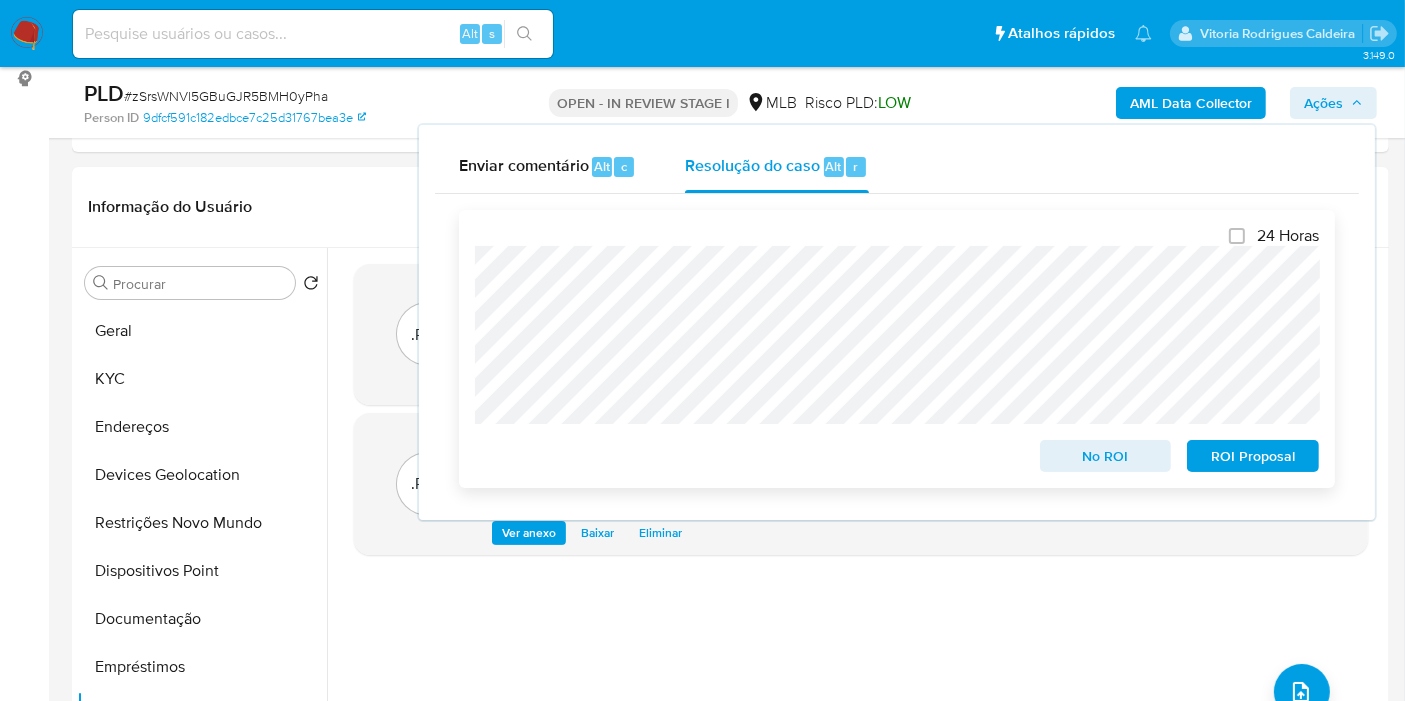 click on "ROI Proposal" at bounding box center [1253, 456] 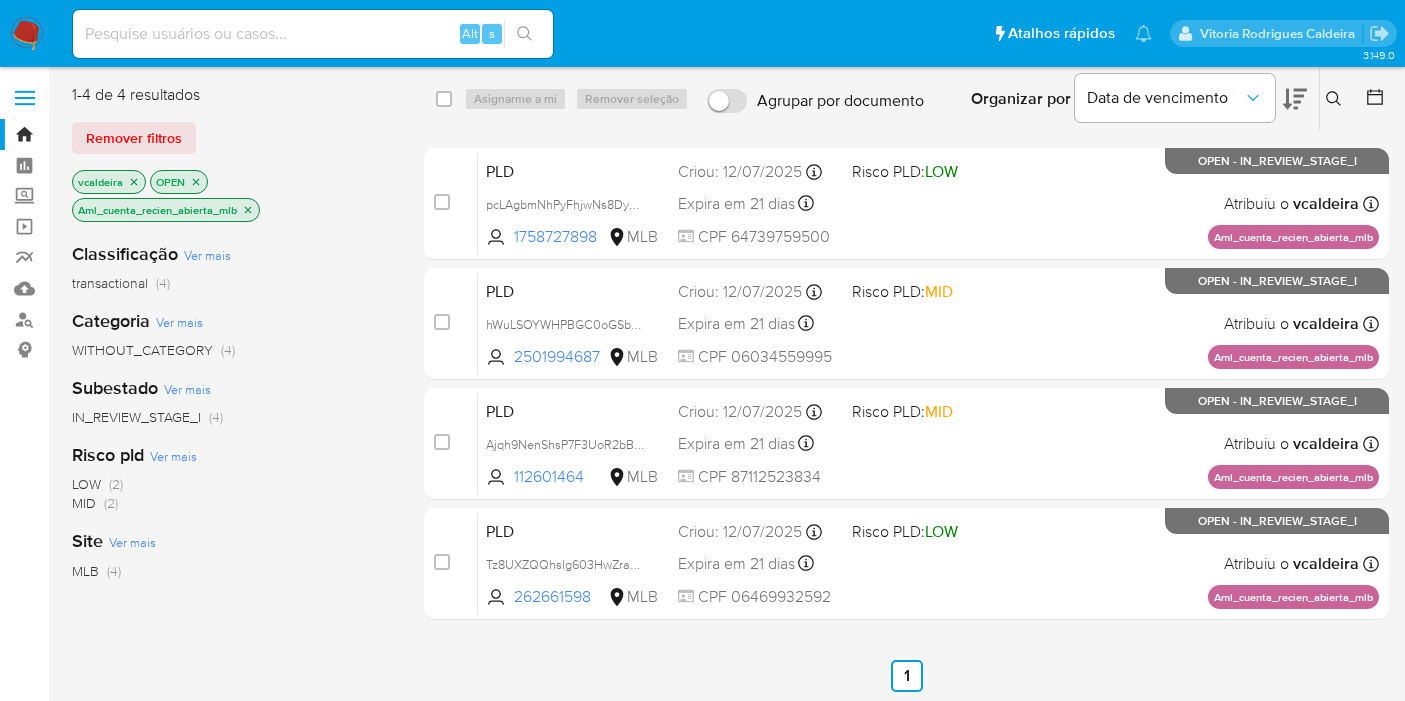 scroll, scrollTop: 0, scrollLeft: 0, axis: both 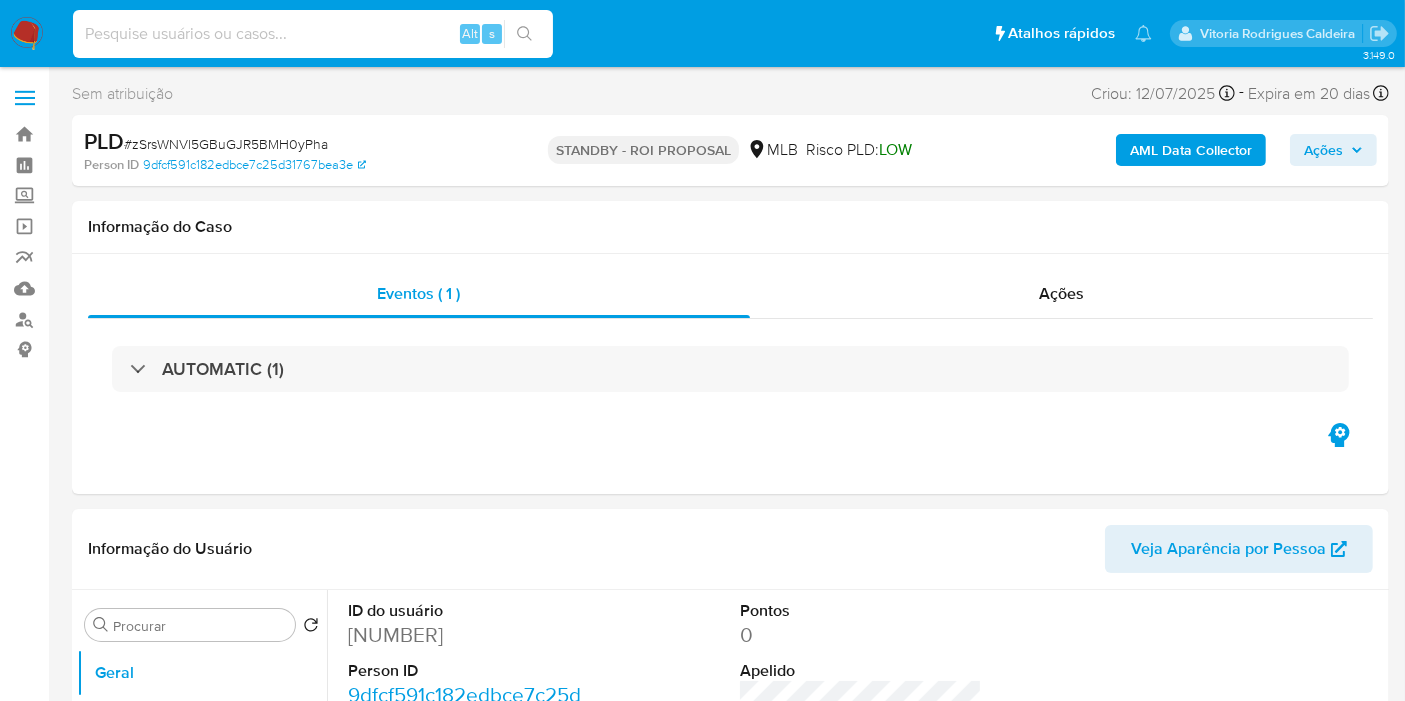 click at bounding box center (313, 34) 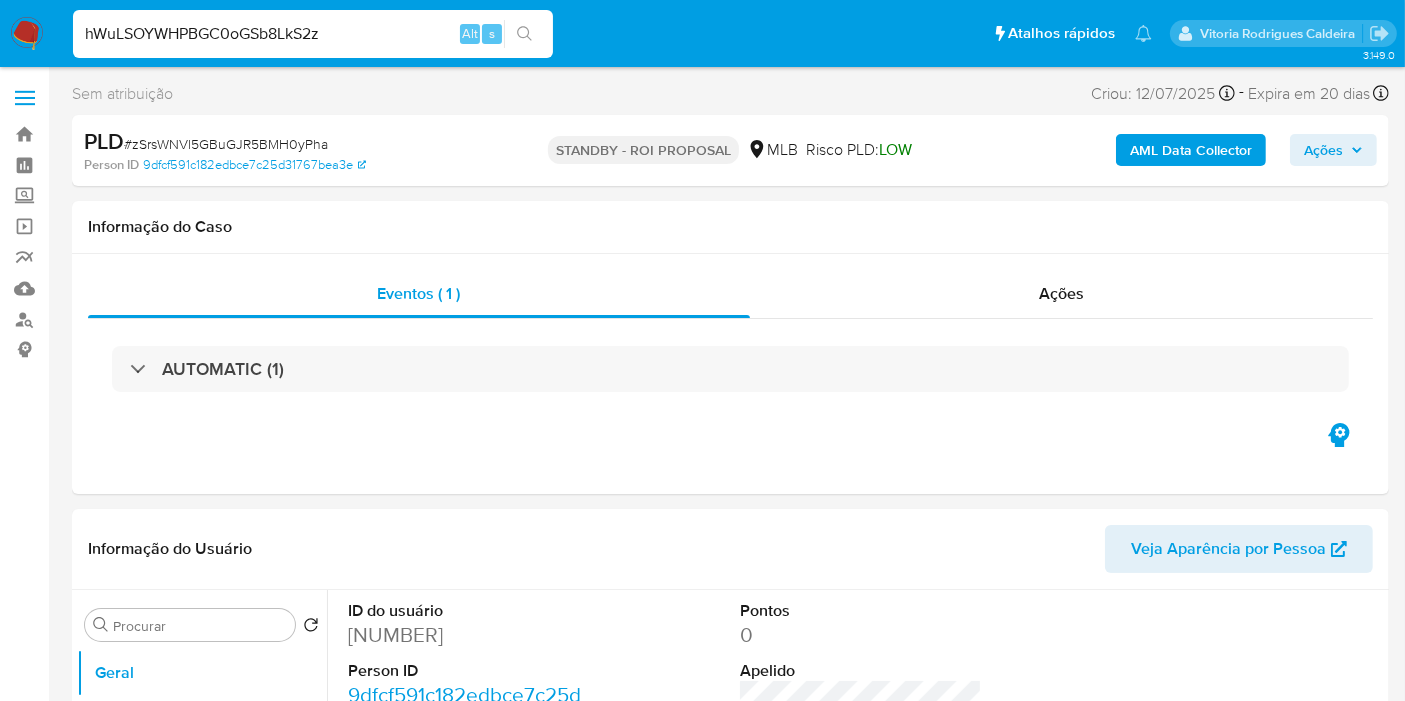 type on "hWuLSOYWHPBGC0oGSb8LkS2z" 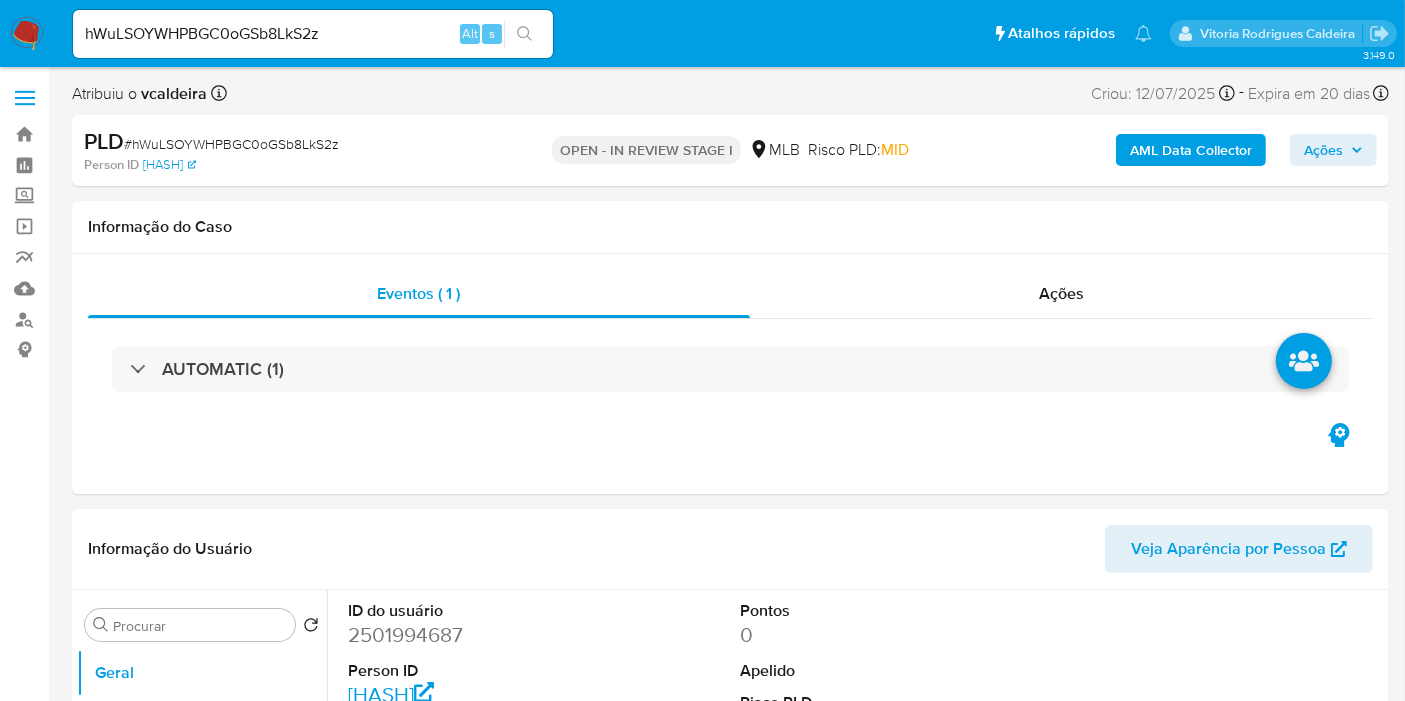 select on "10" 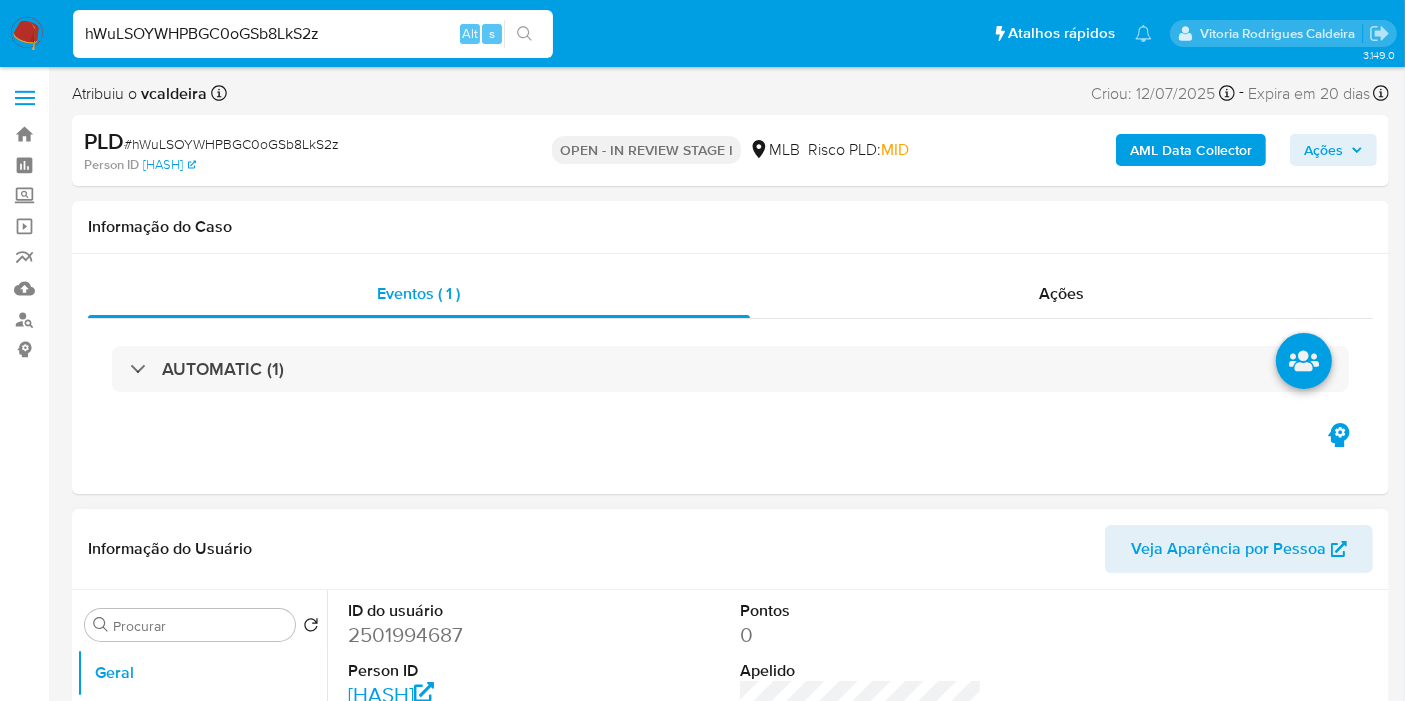 click on "2501994687" at bounding box center [469, 635] 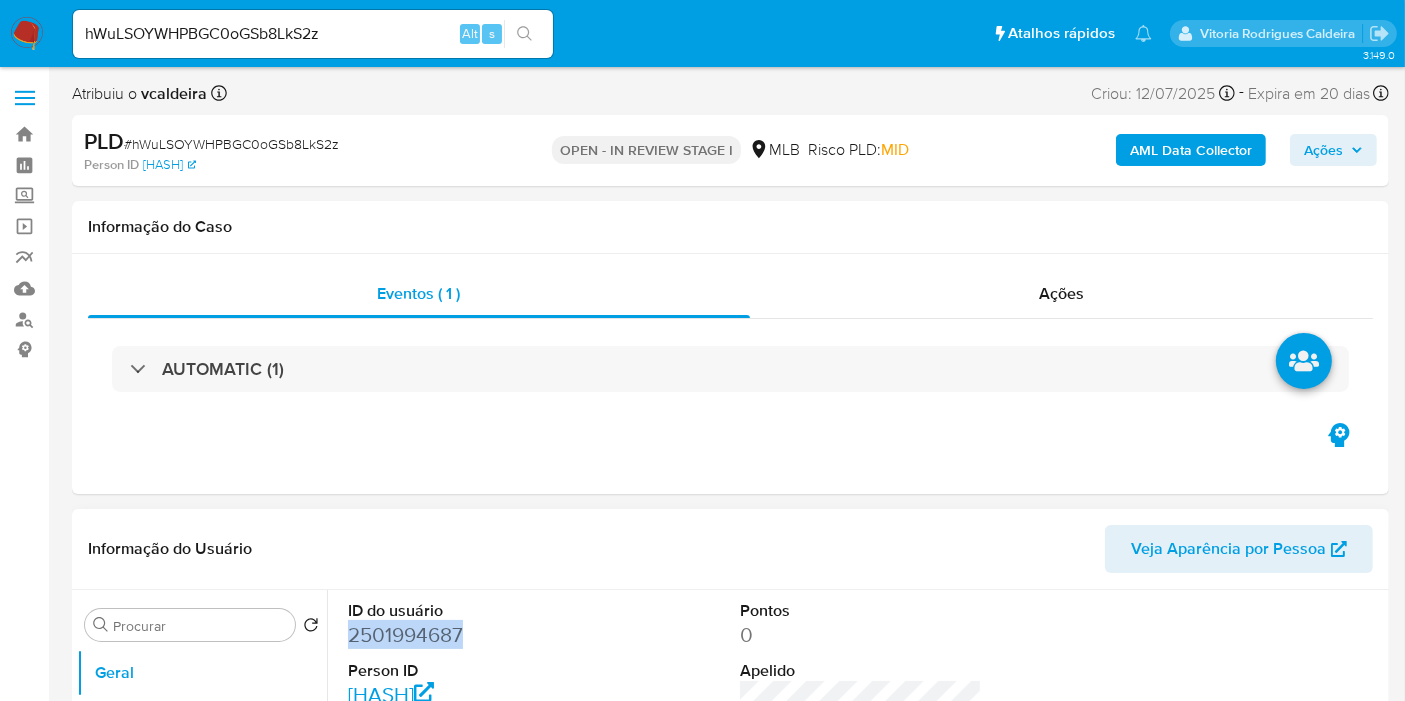 click on "2501994687" at bounding box center (469, 635) 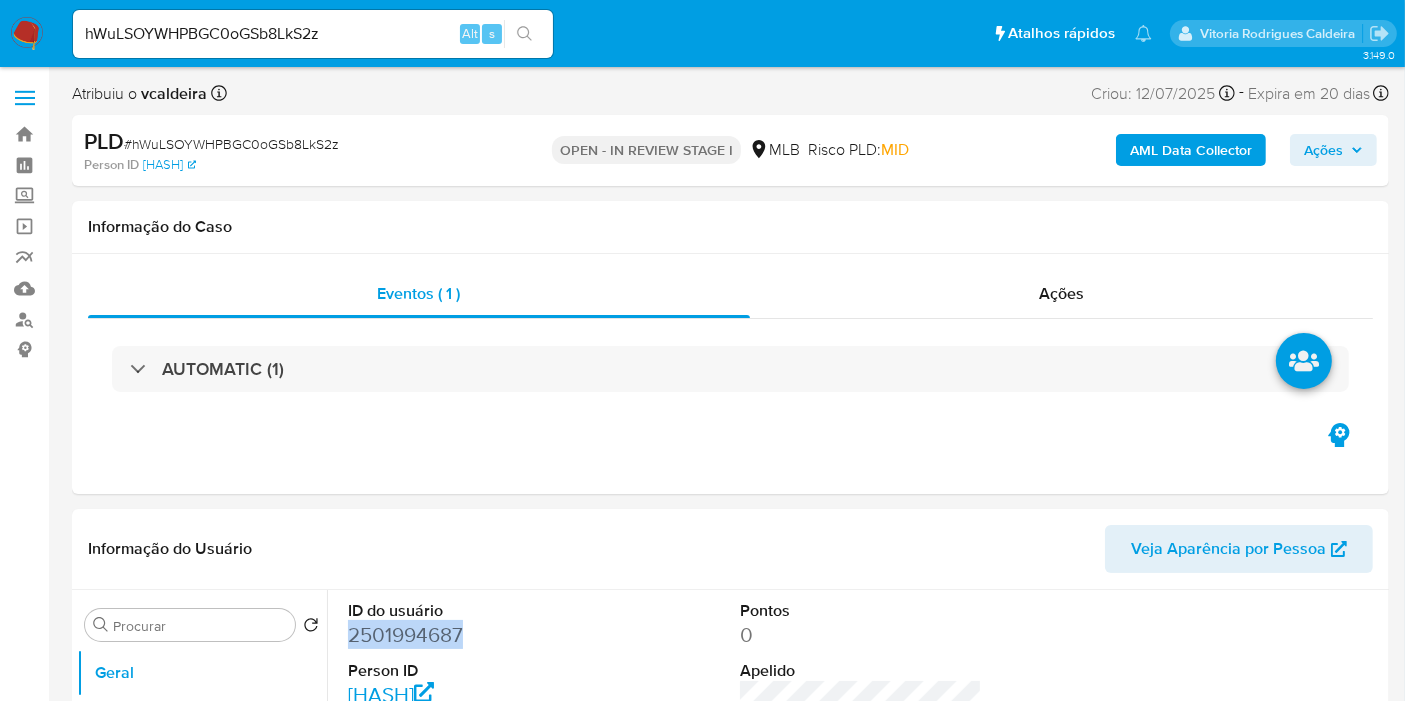 copy on "2501994687" 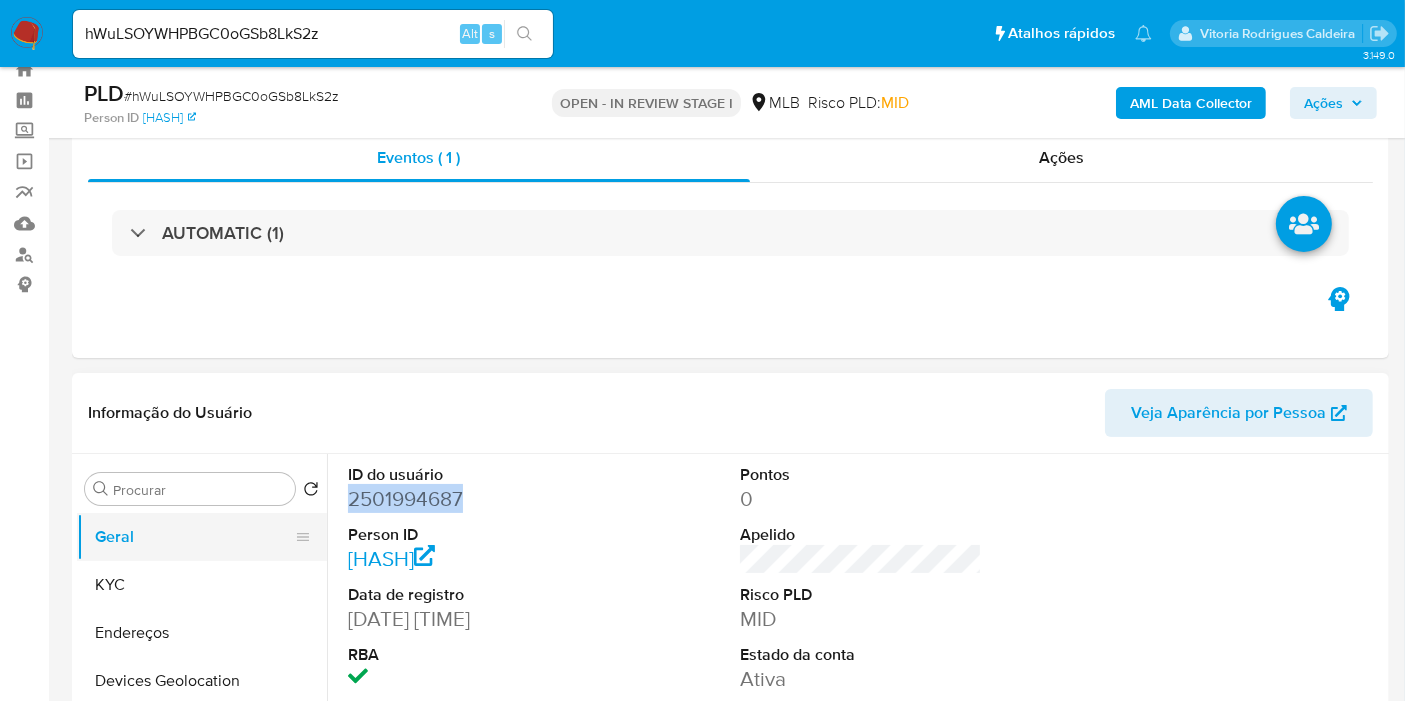 scroll, scrollTop: 111, scrollLeft: 0, axis: vertical 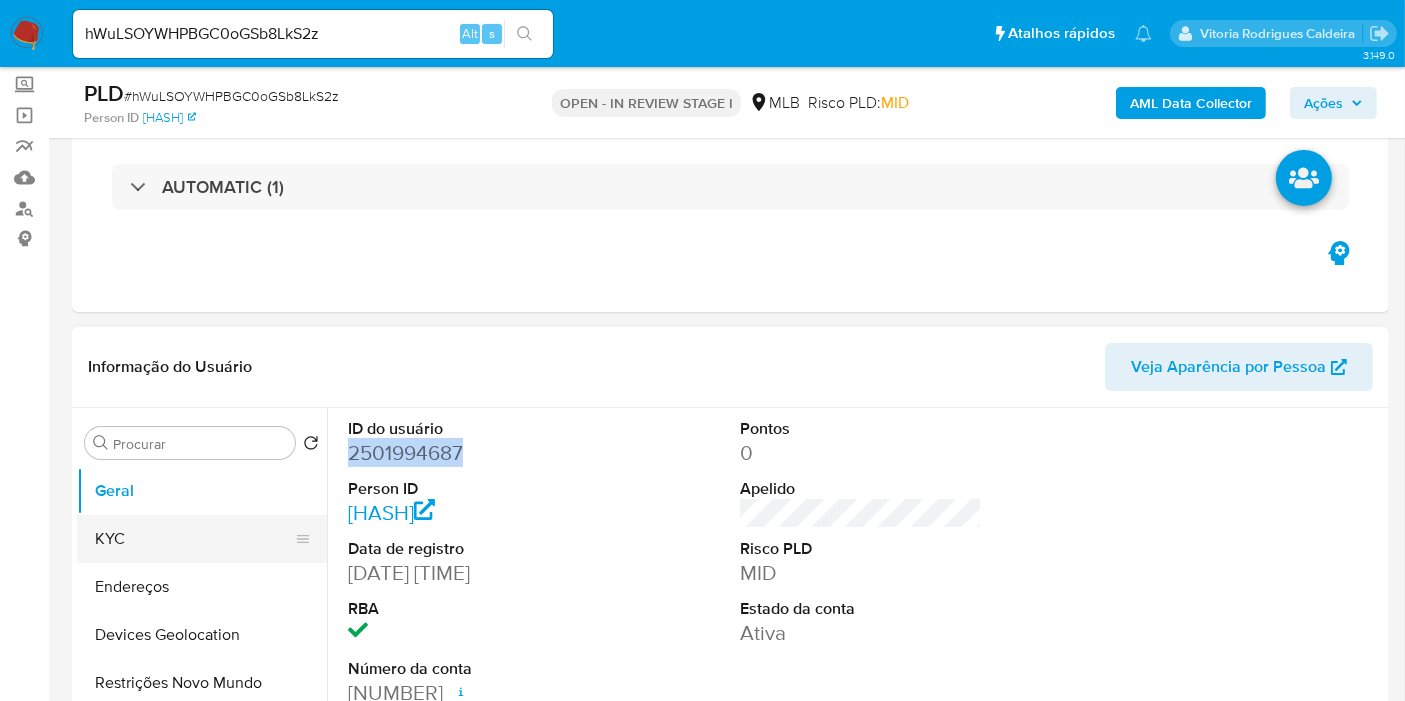 click on "KYC" at bounding box center (194, 539) 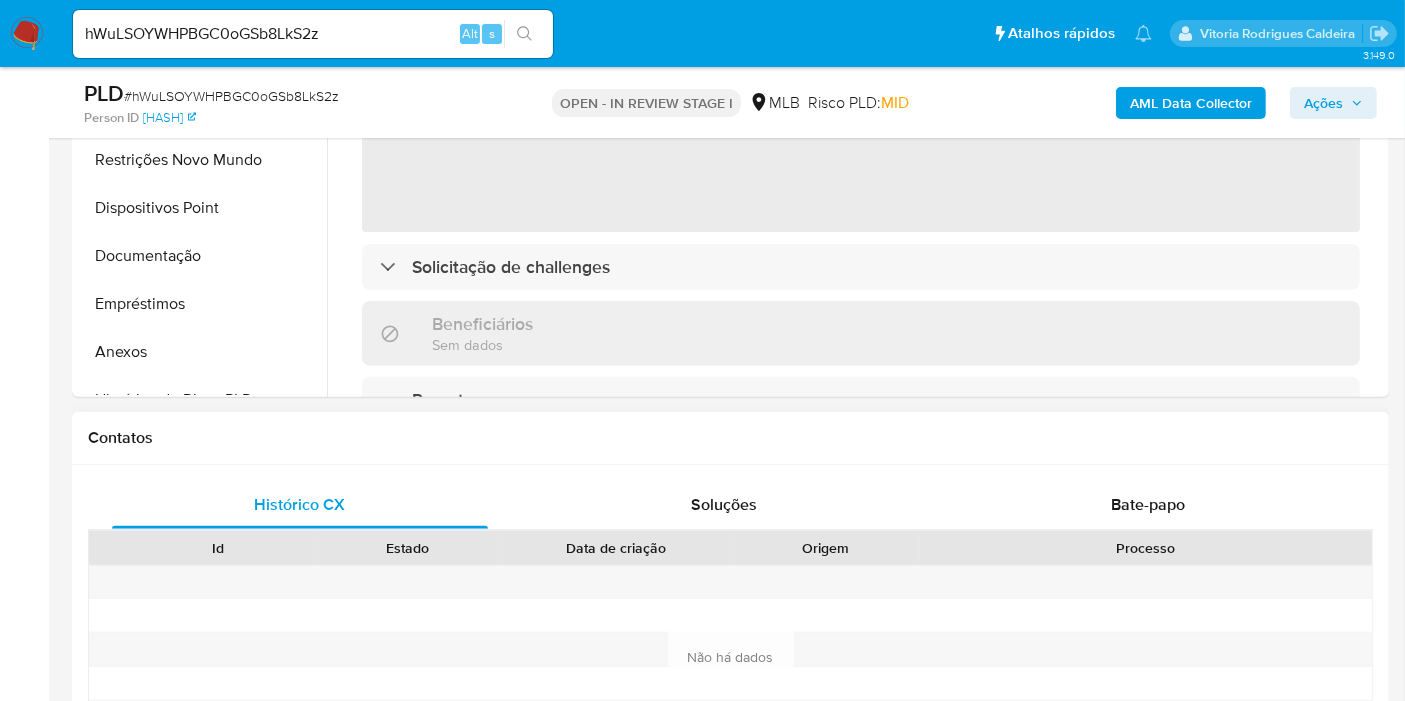 scroll, scrollTop: 444, scrollLeft: 0, axis: vertical 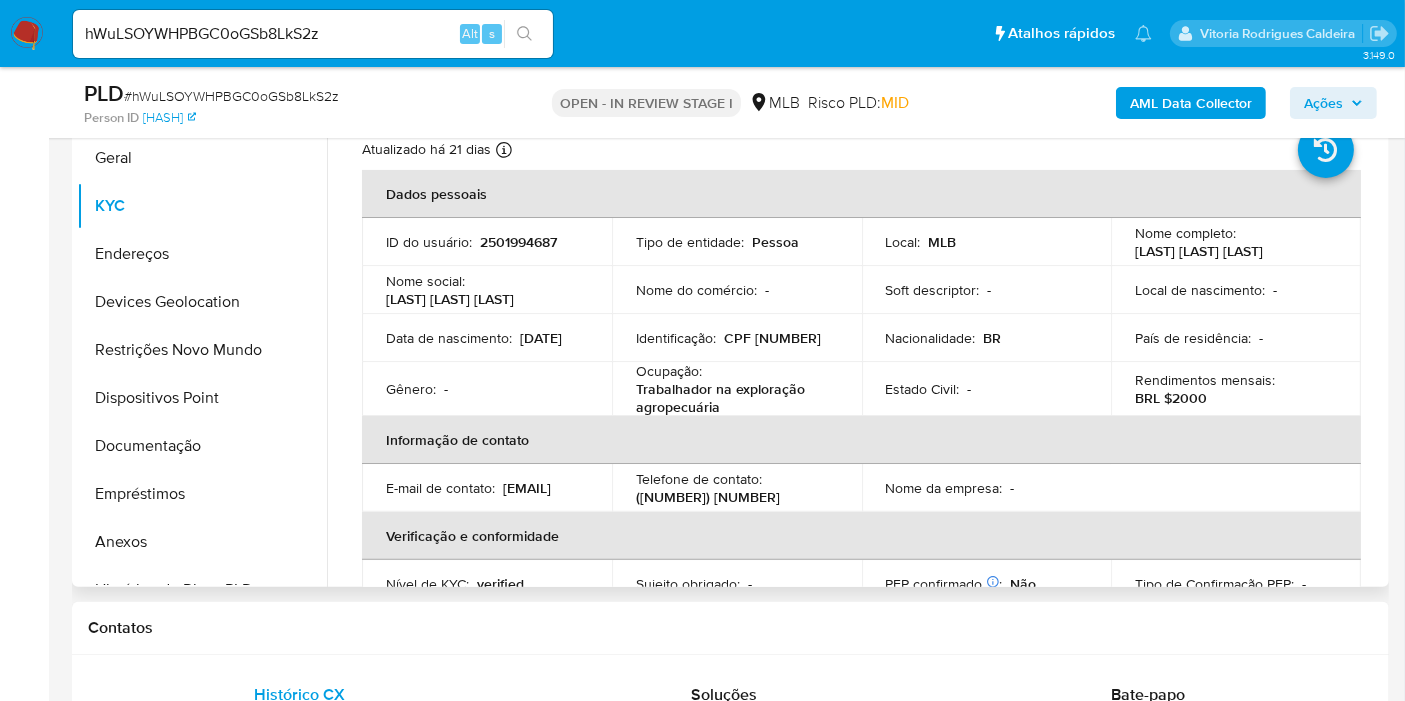 click on "2501994687" at bounding box center [518, 242] 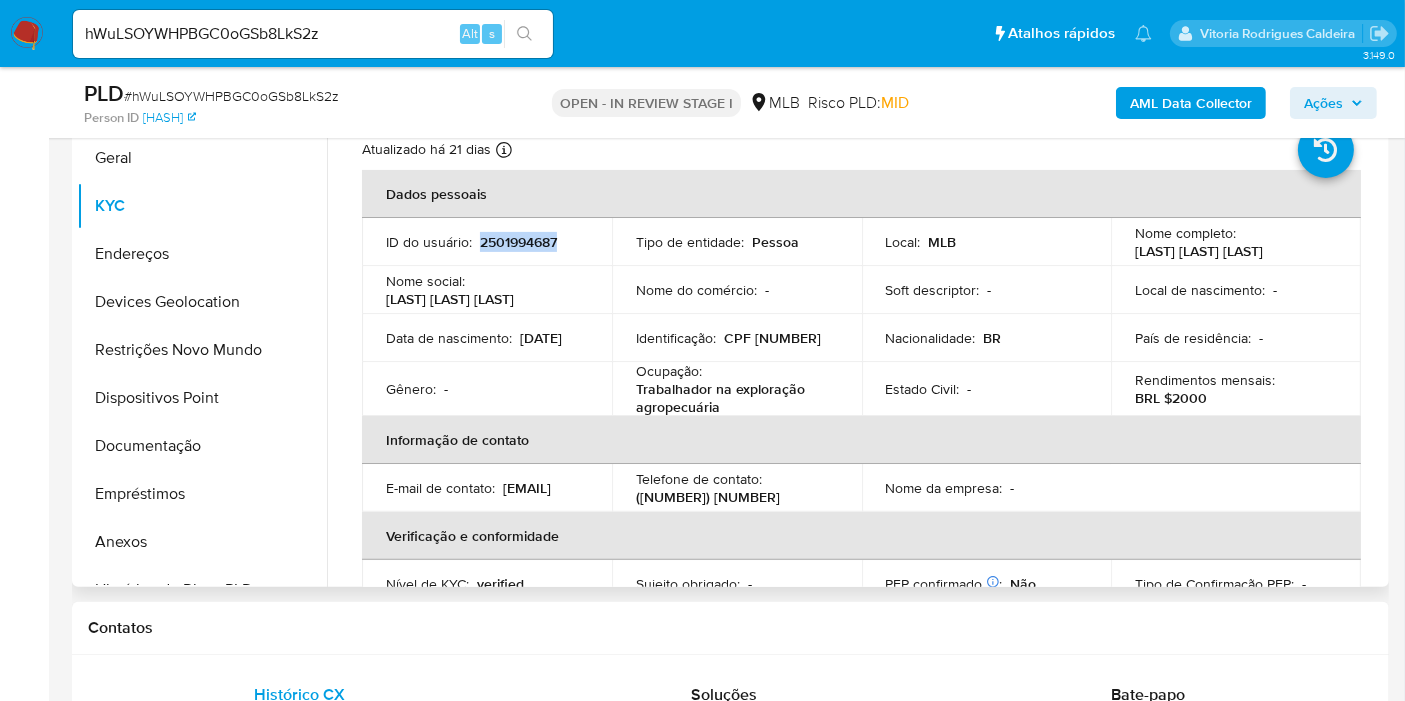 click on "2501994687" at bounding box center (518, 242) 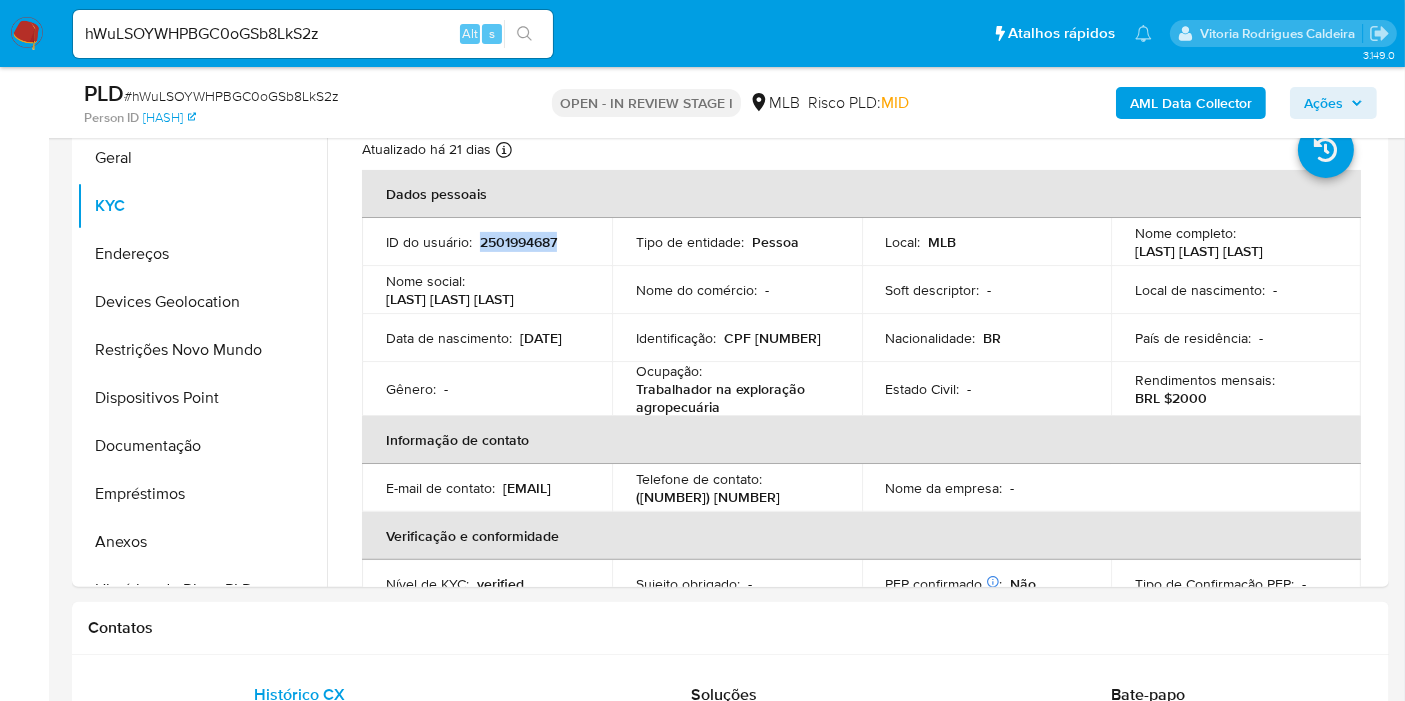 copy on "2501994687" 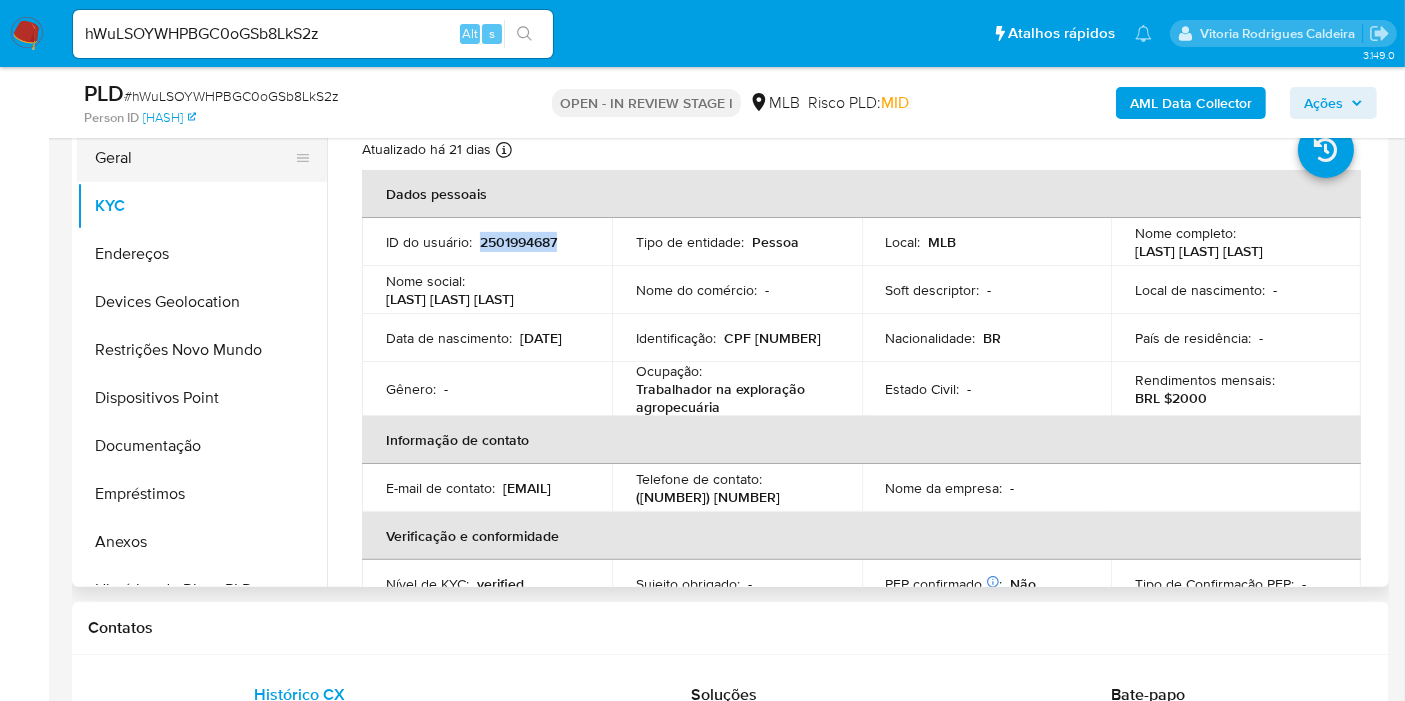 drag, startPoint x: 133, startPoint y: 144, endPoint x: 149, endPoint y: 161, distance: 23.345236 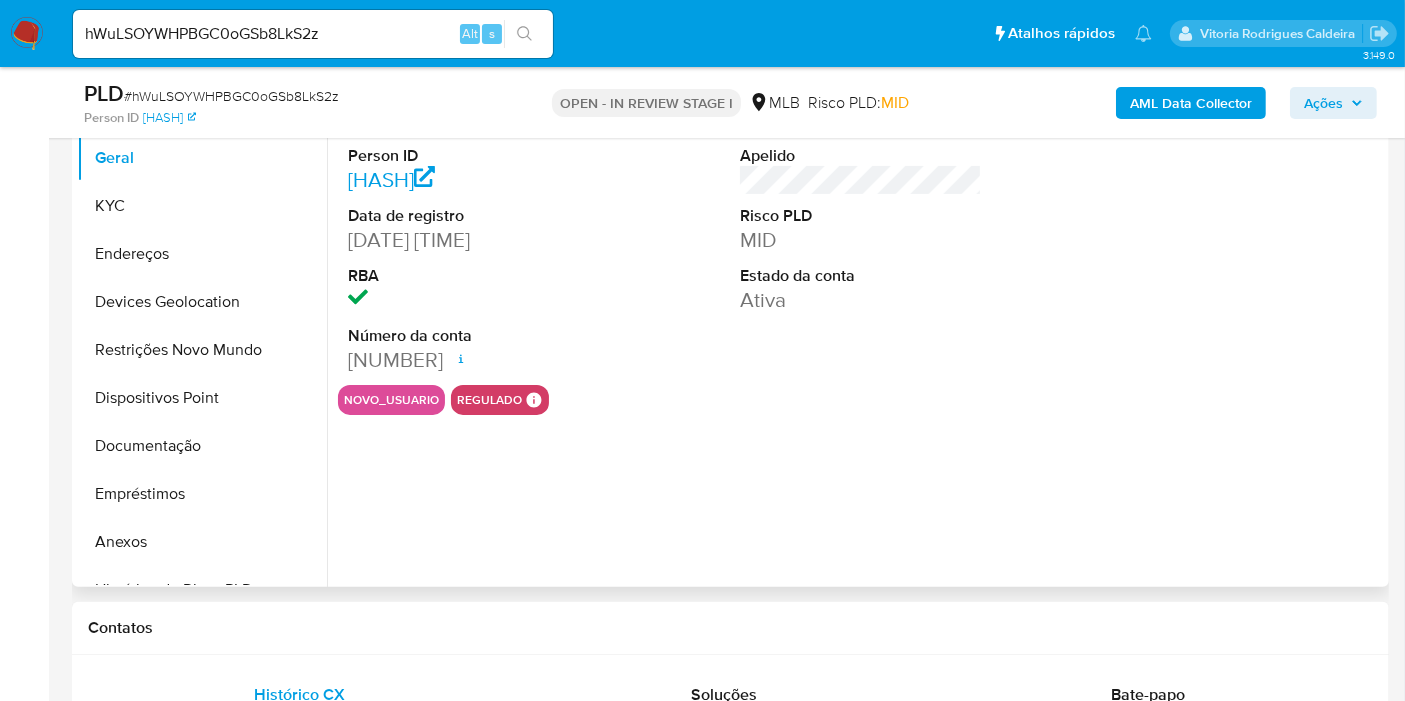type 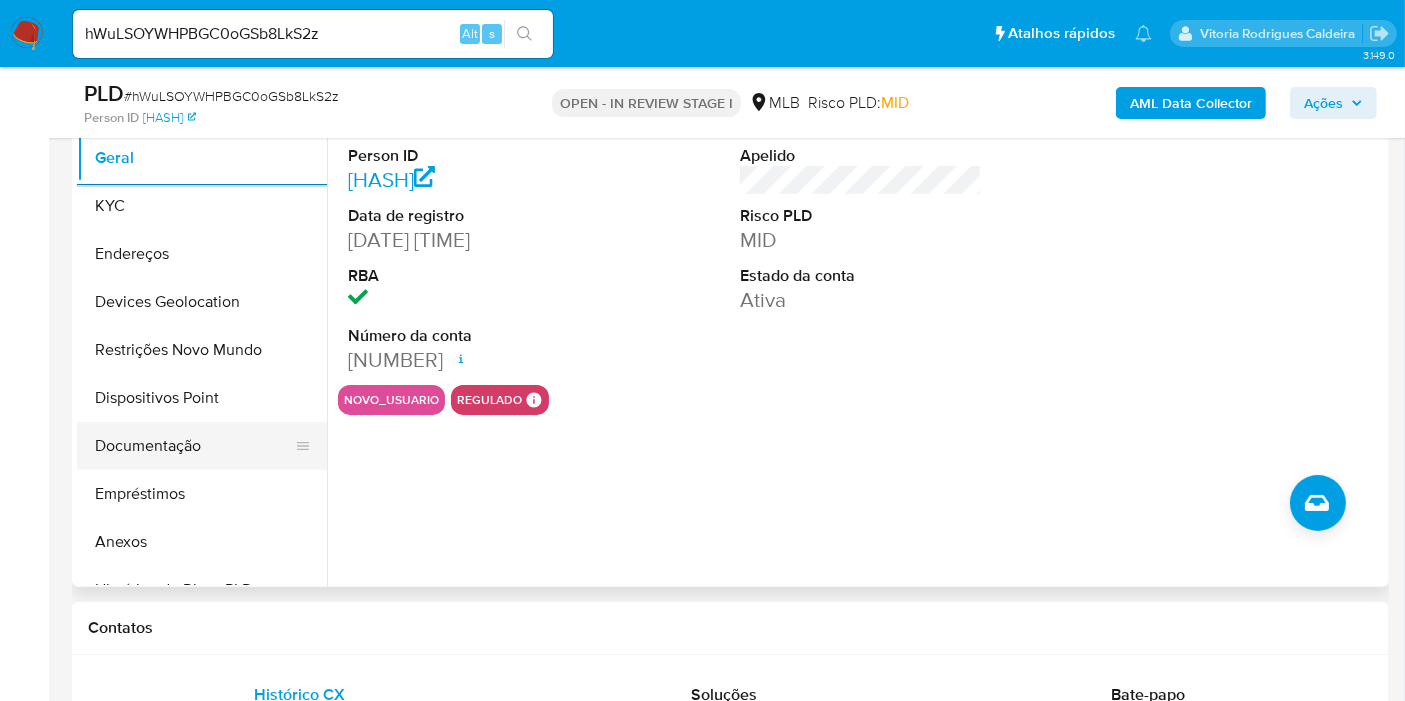 drag, startPoint x: 143, startPoint y: 431, endPoint x: 164, endPoint y: 430, distance: 21.023796 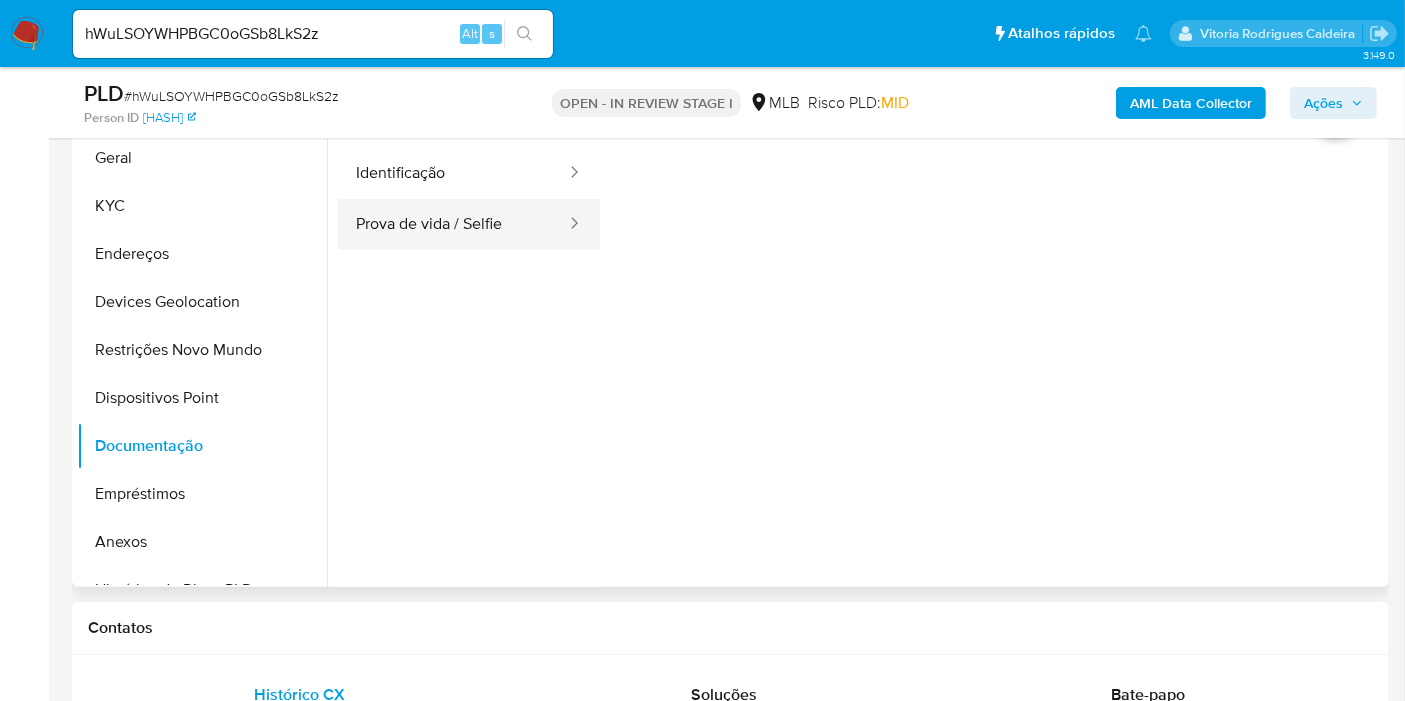 scroll, scrollTop: 222, scrollLeft: 0, axis: vertical 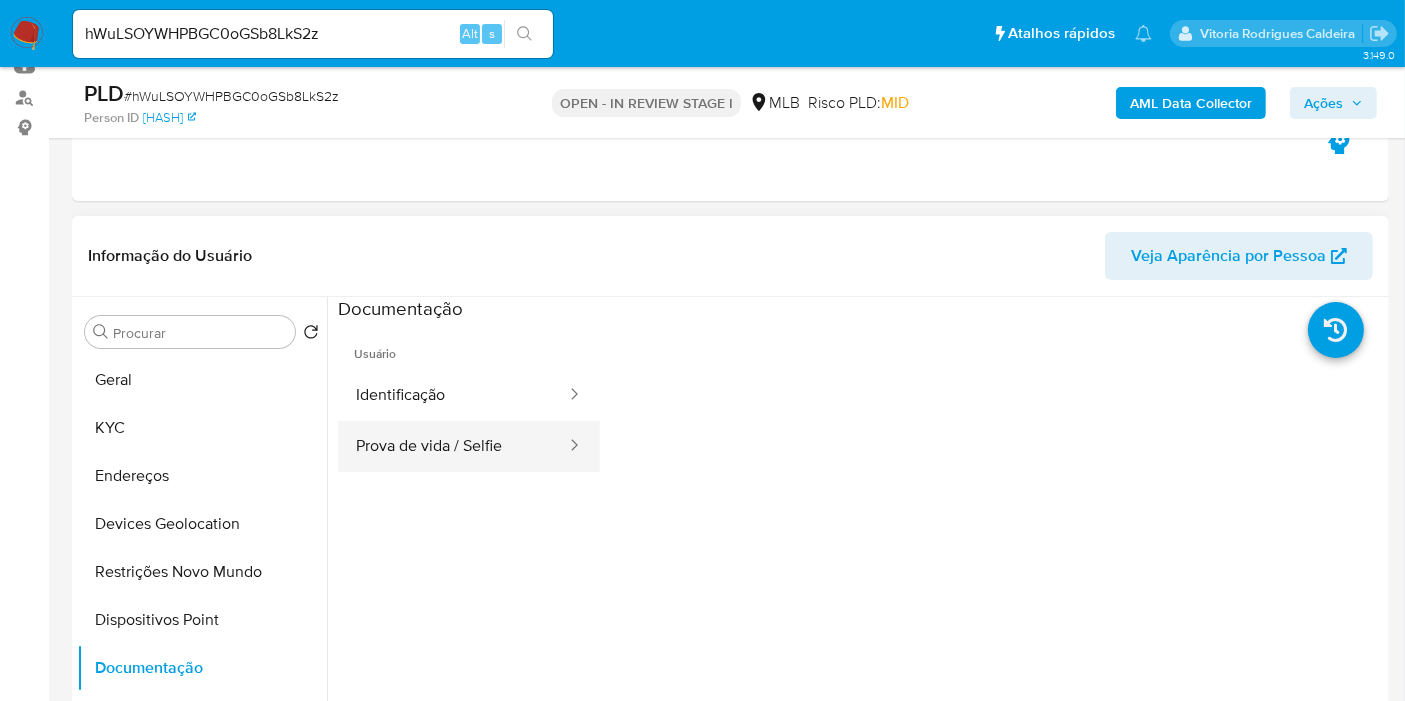 click on "Prova de vida / Selfie" at bounding box center [453, 446] 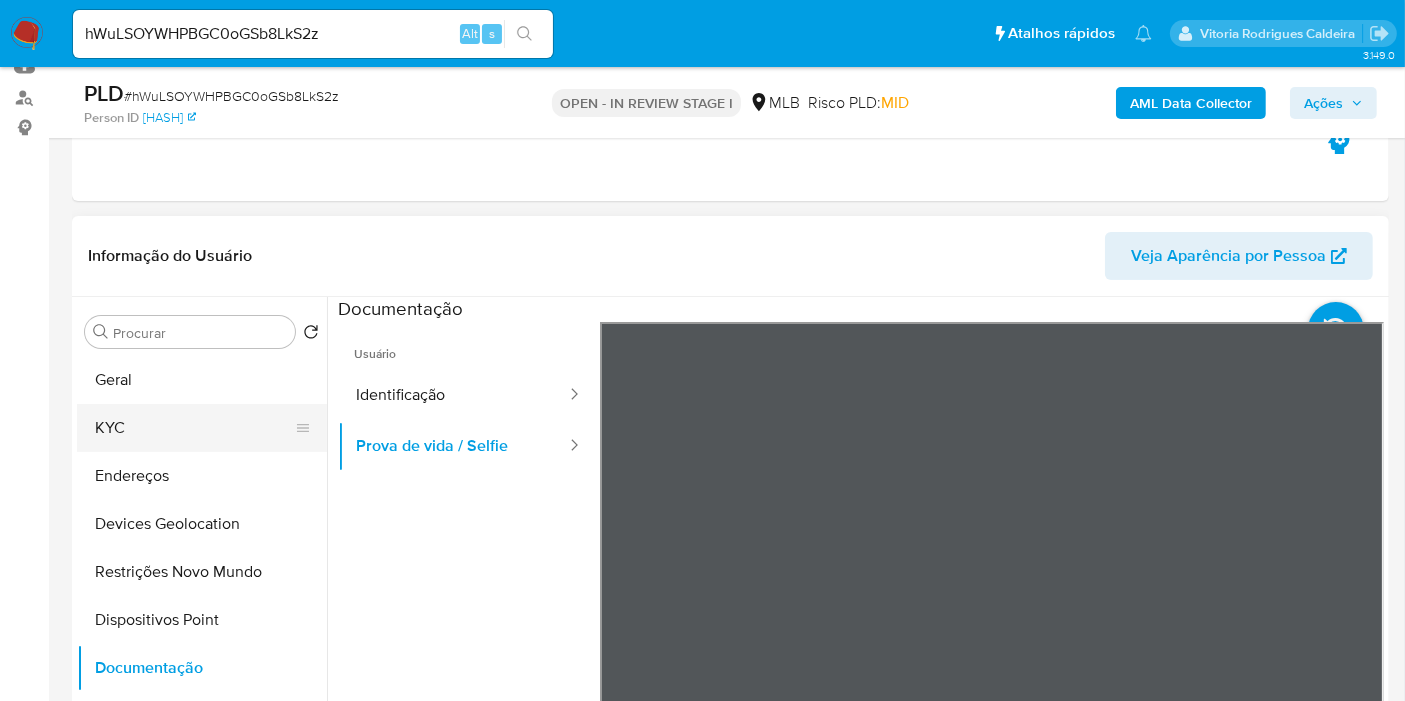 click on "KYC" at bounding box center (194, 428) 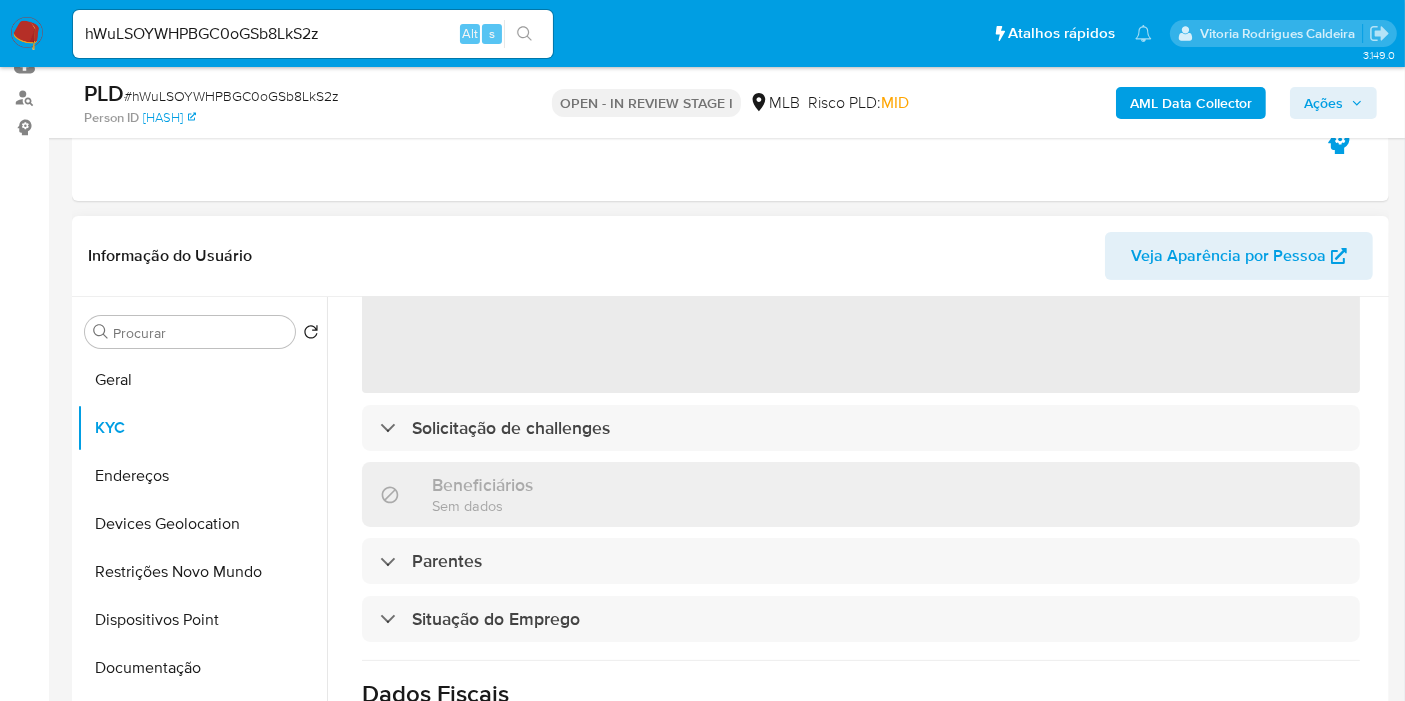 scroll, scrollTop: 580, scrollLeft: 0, axis: vertical 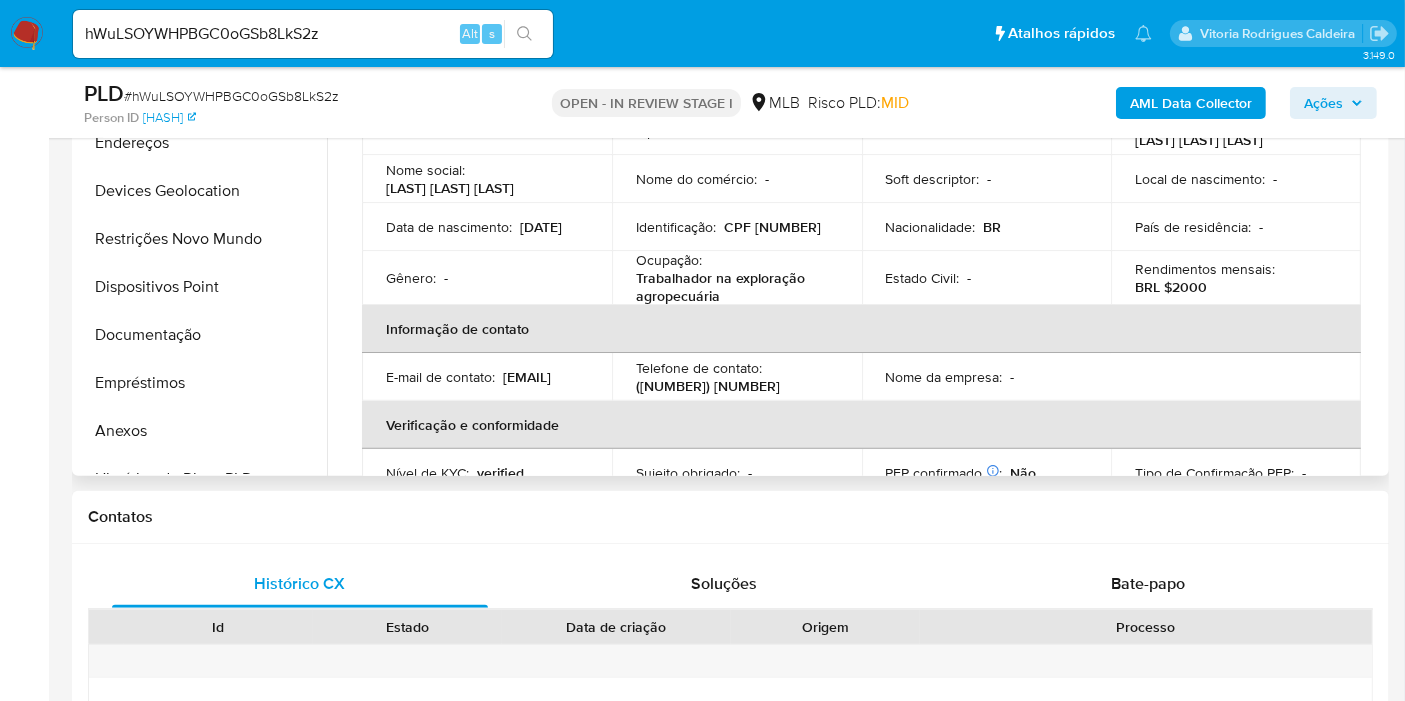 click on "Informação de contato" at bounding box center (861, 329) 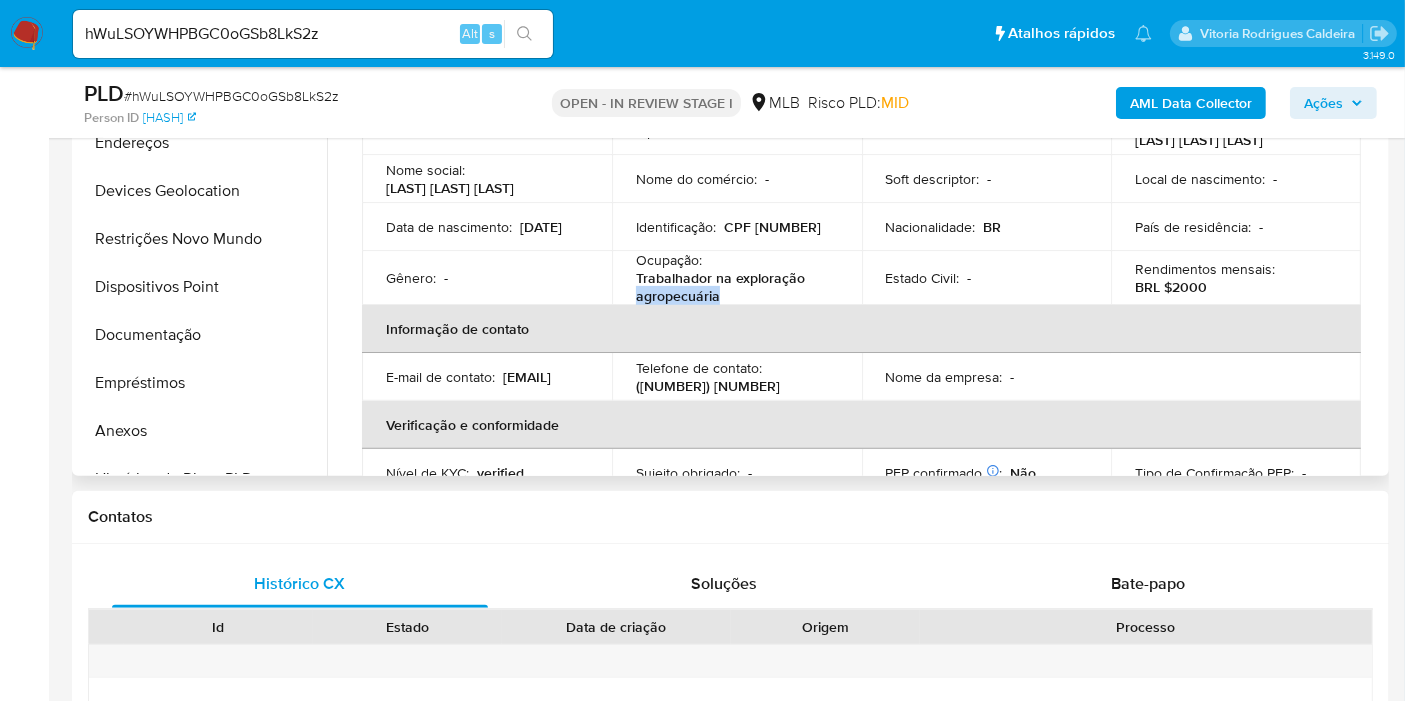 click on "Trabalhador na exploração agropecuária" at bounding box center [733, 287] 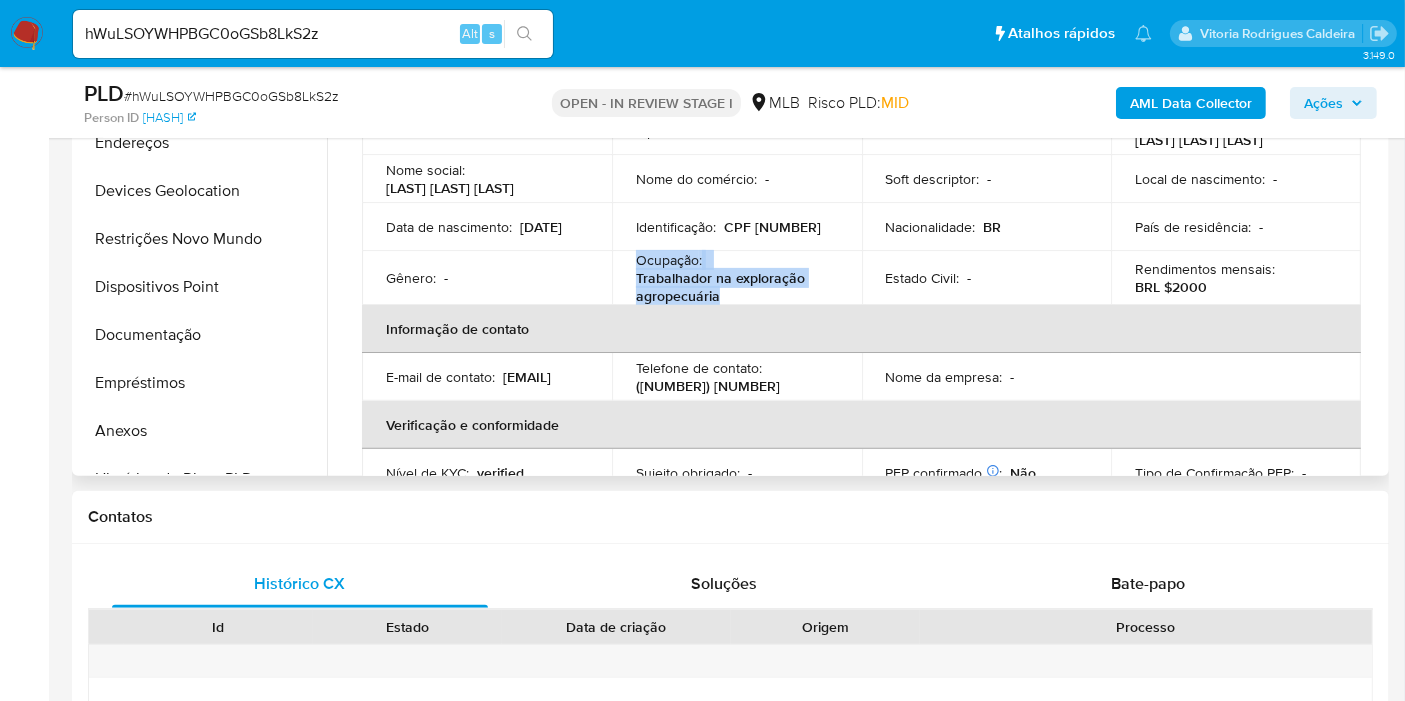 click on "Trabalhador na exploração agropecuária" at bounding box center [733, 287] 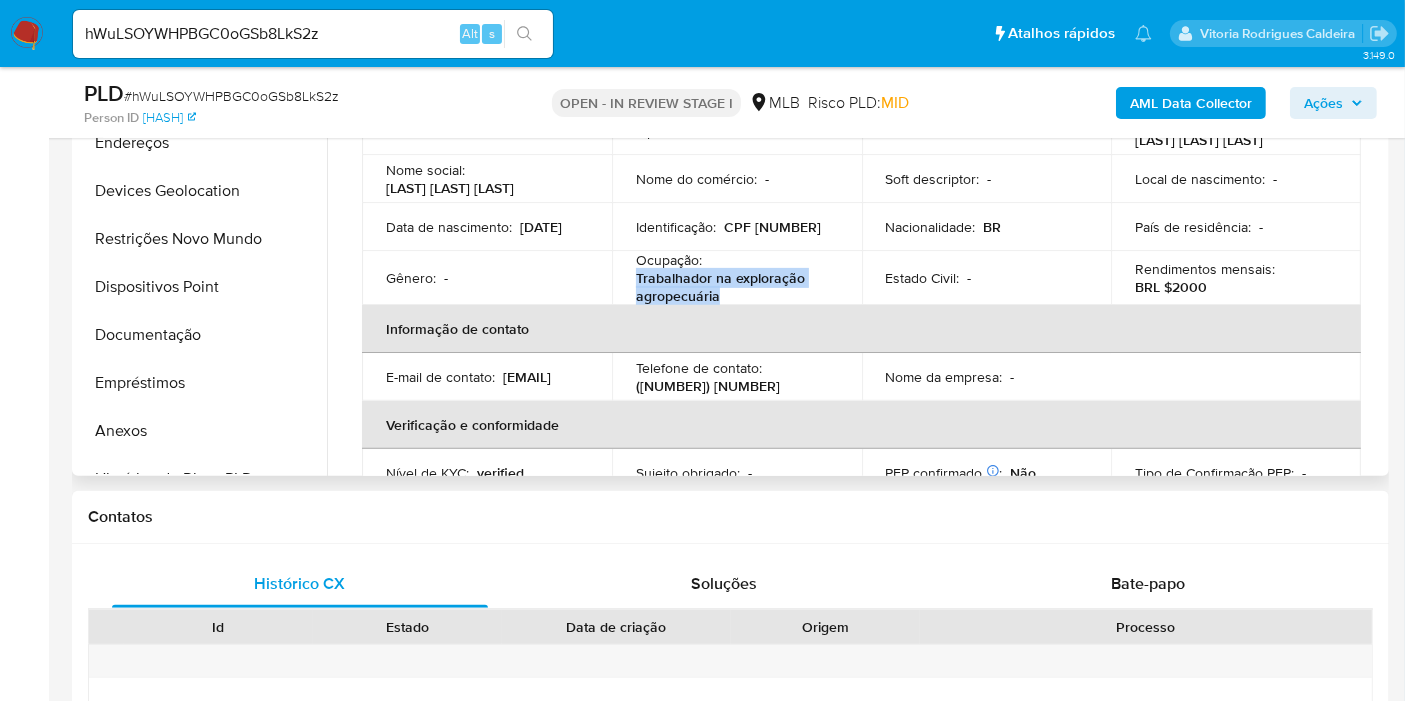 drag, startPoint x: 724, startPoint y: 298, endPoint x: 639, endPoint y: 272, distance: 88.88757 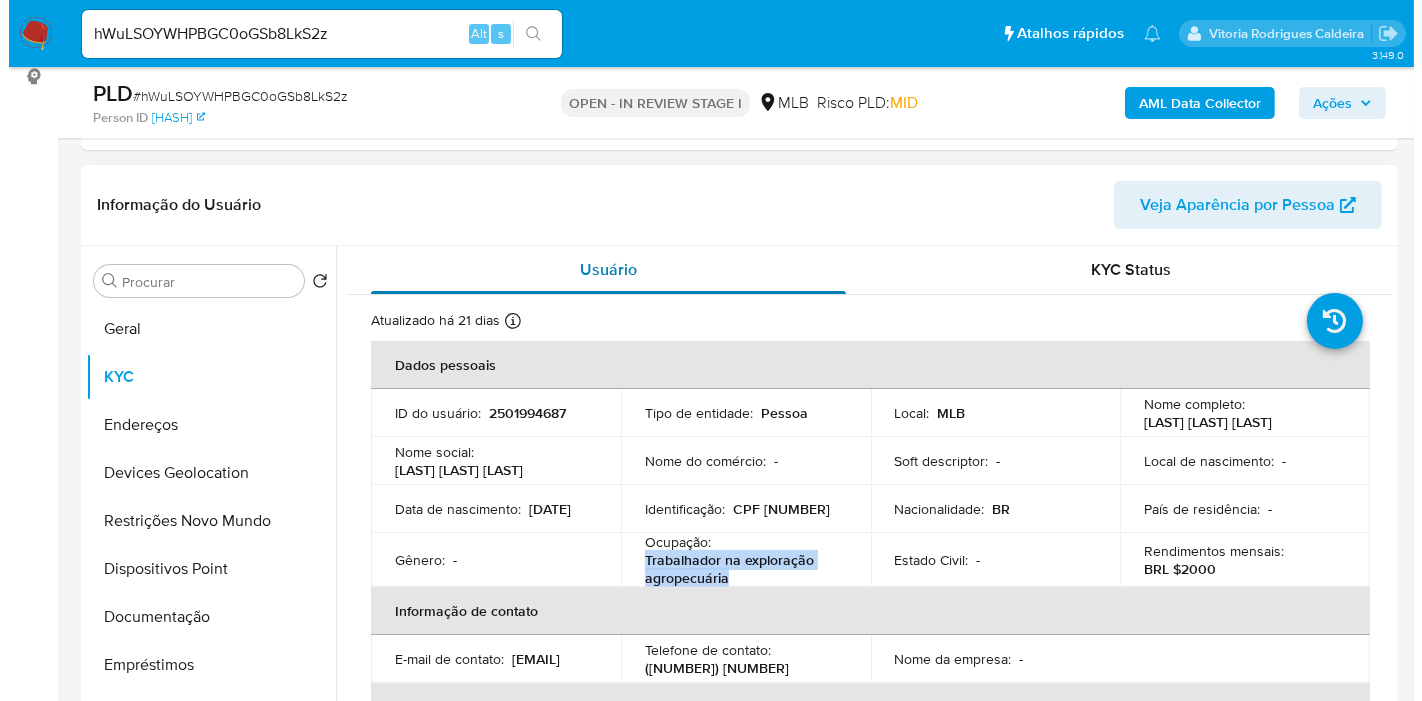 scroll, scrollTop: 222, scrollLeft: 0, axis: vertical 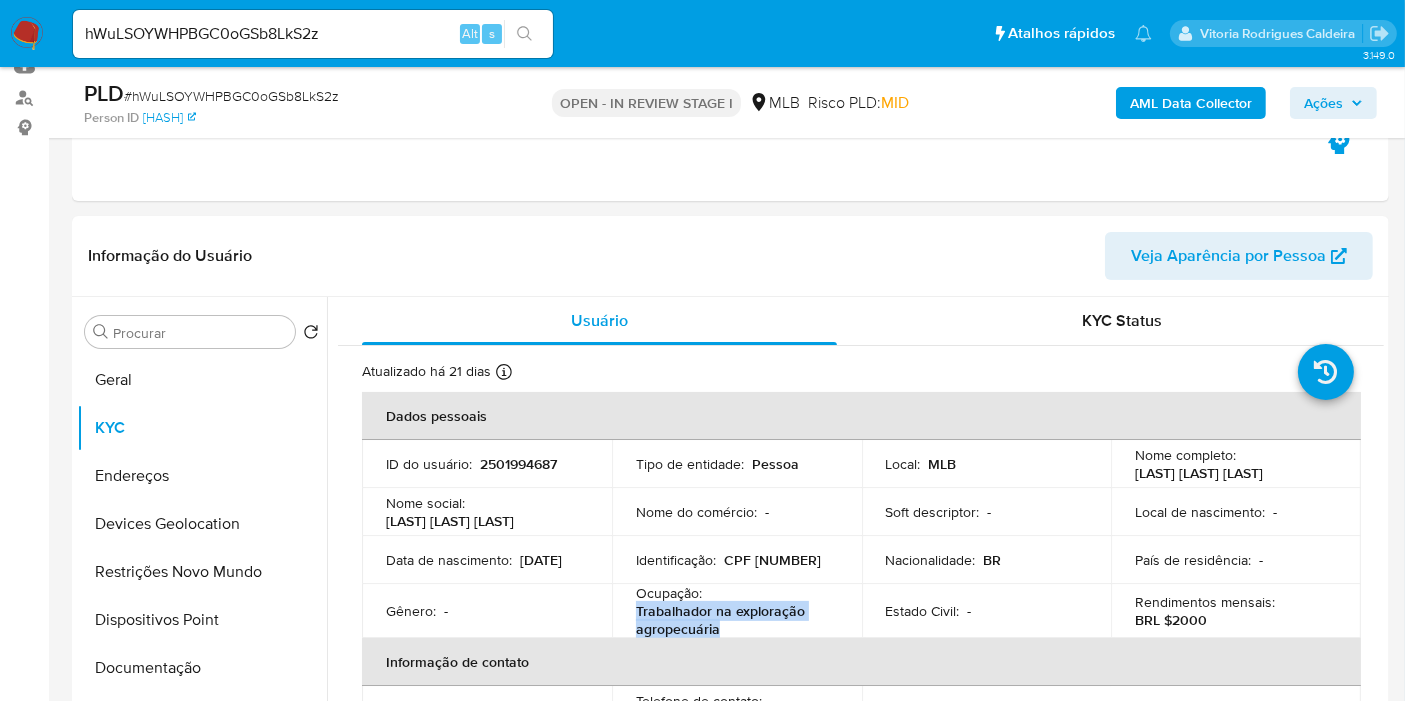 click on "AML Data Collector" at bounding box center [1191, 103] 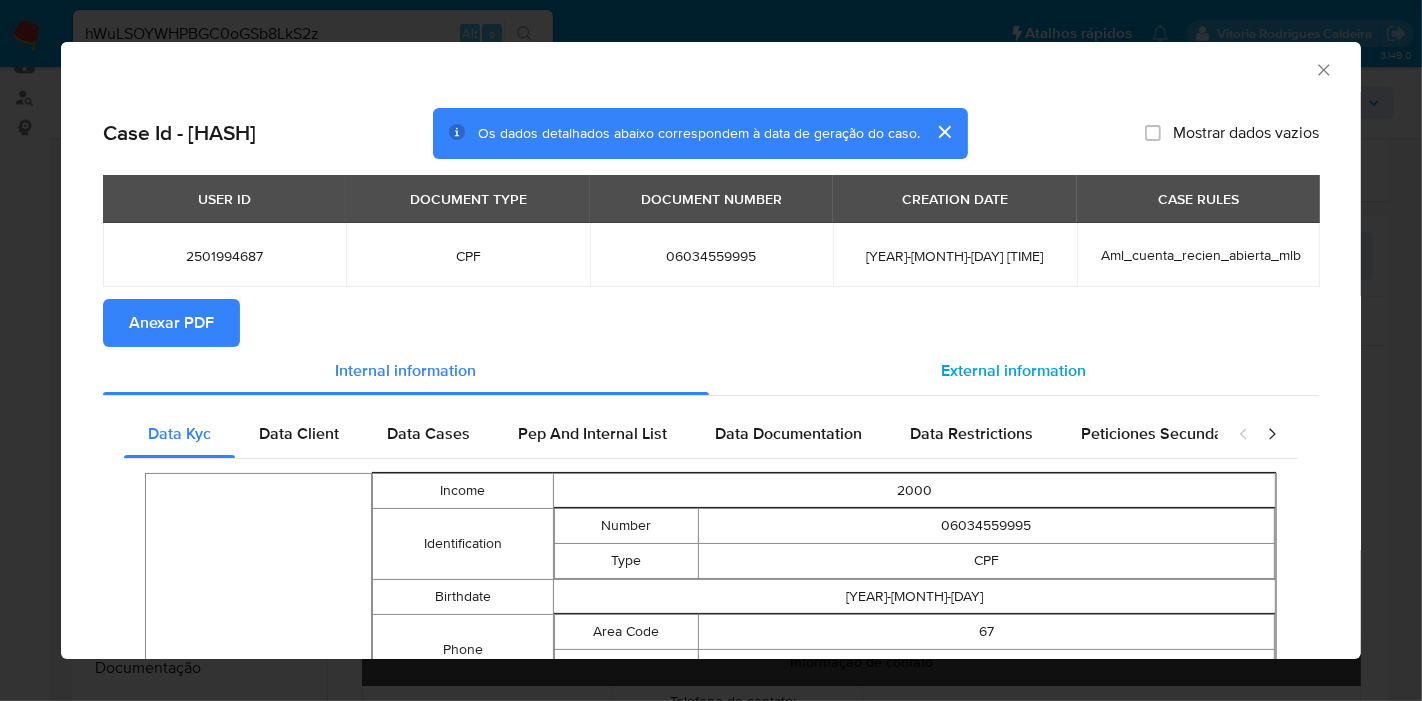 click on "External information" at bounding box center [1014, 370] 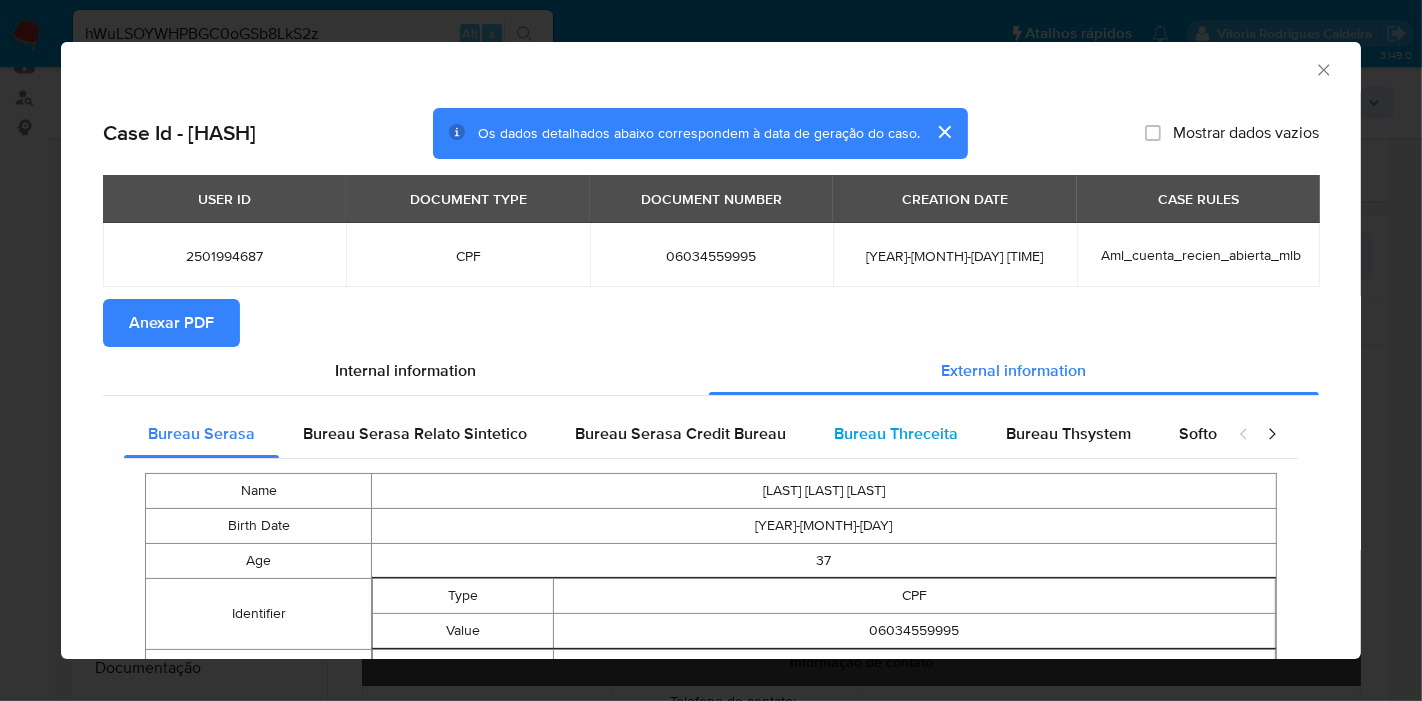 type 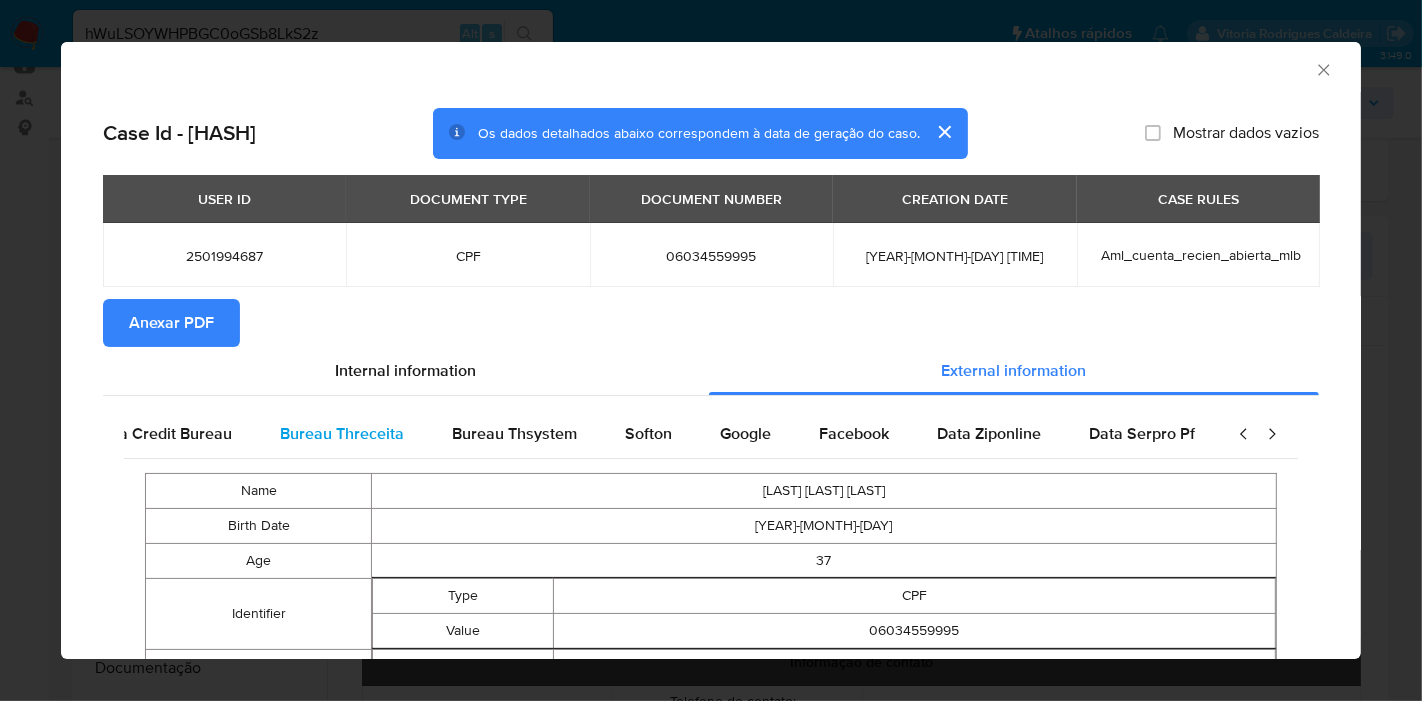 scroll, scrollTop: 0, scrollLeft: 676, axis: horizontal 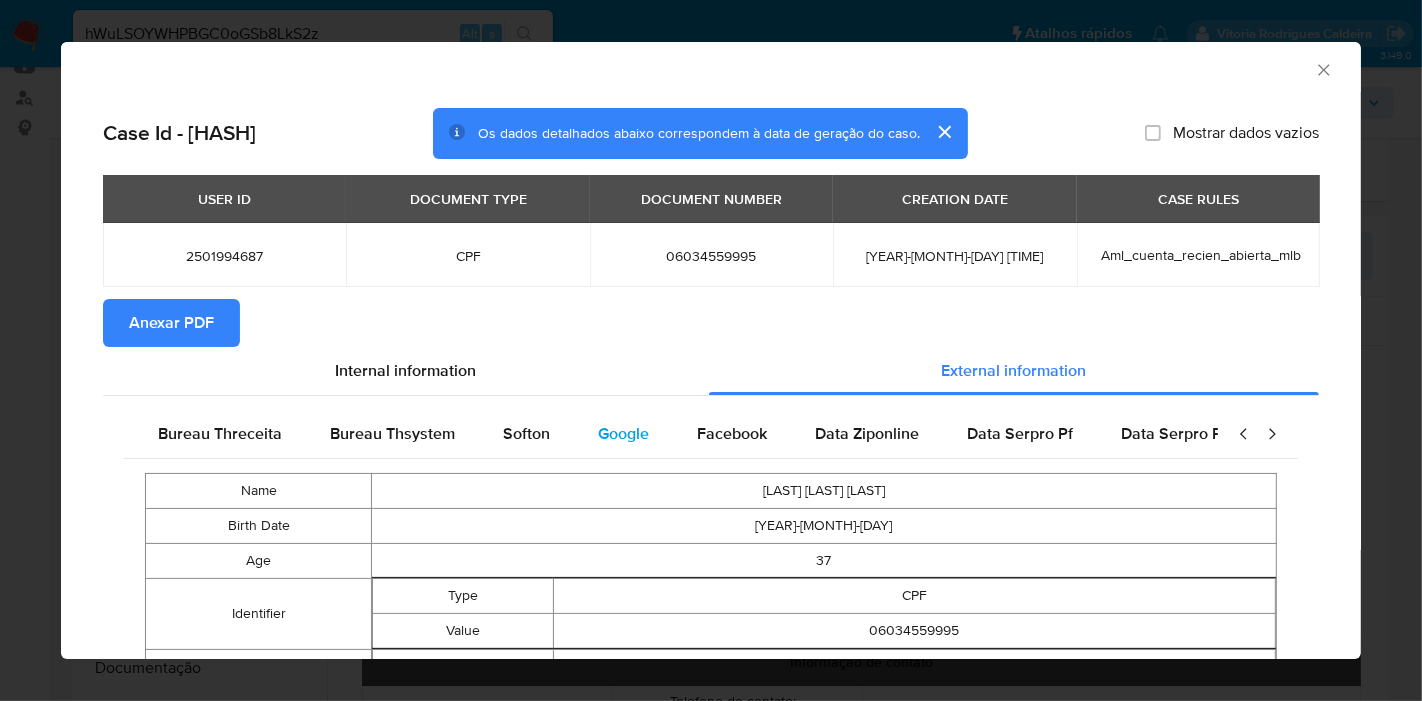 click on "Google" at bounding box center [623, 433] 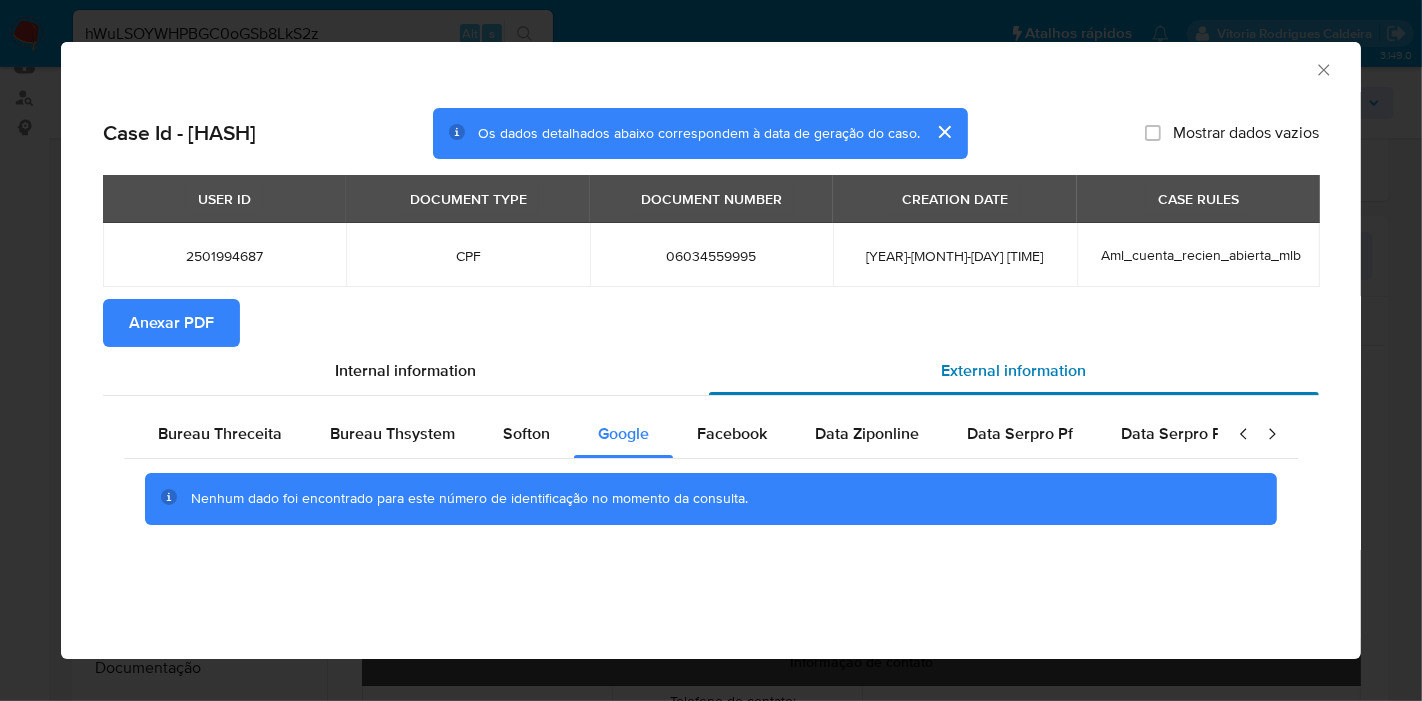 type 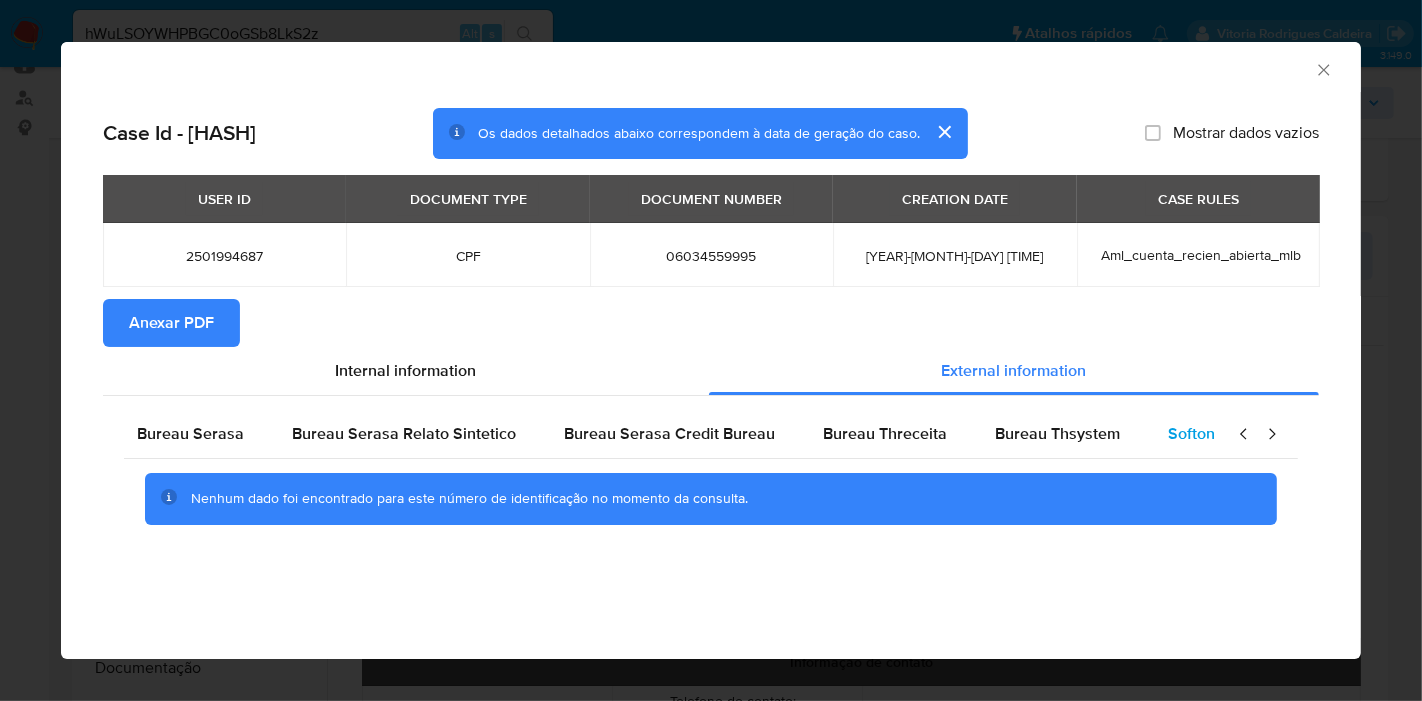 scroll, scrollTop: 0, scrollLeft: 0, axis: both 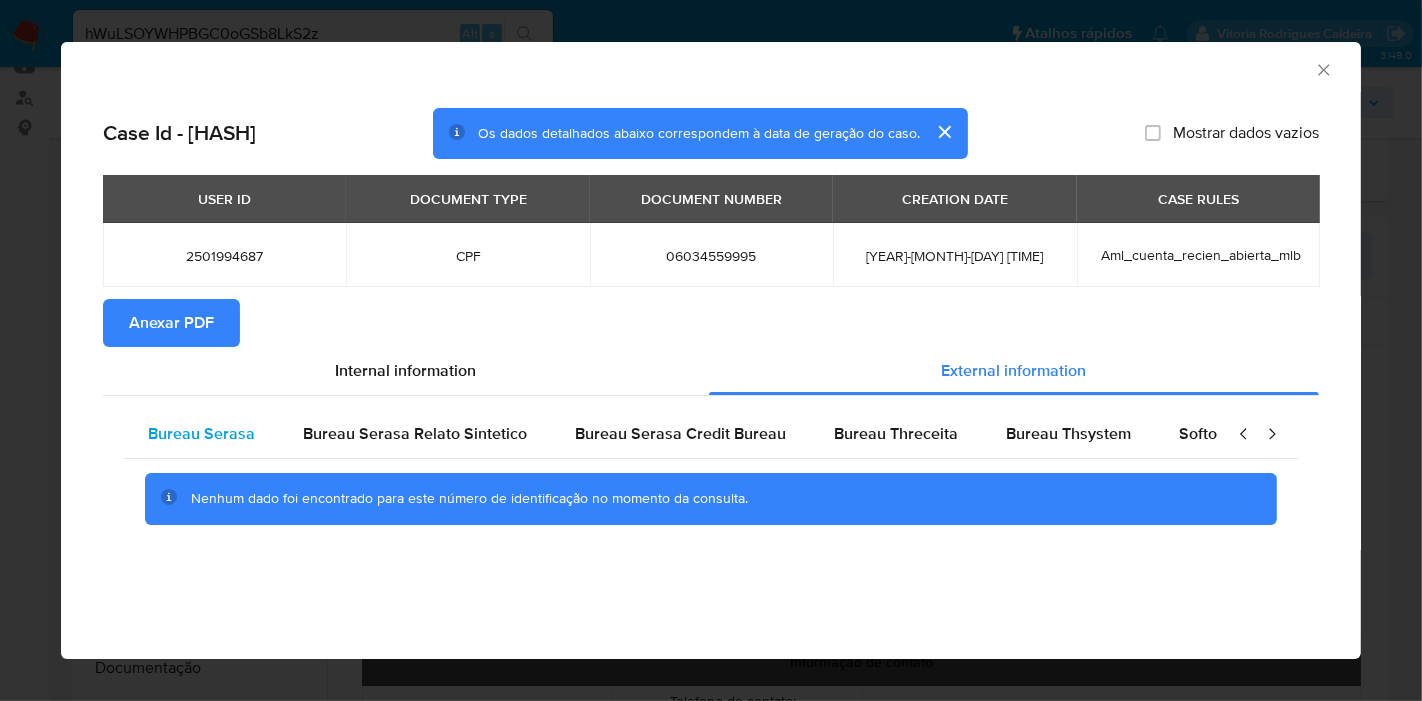 click on "Bureau Serasa" at bounding box center [201, 434] 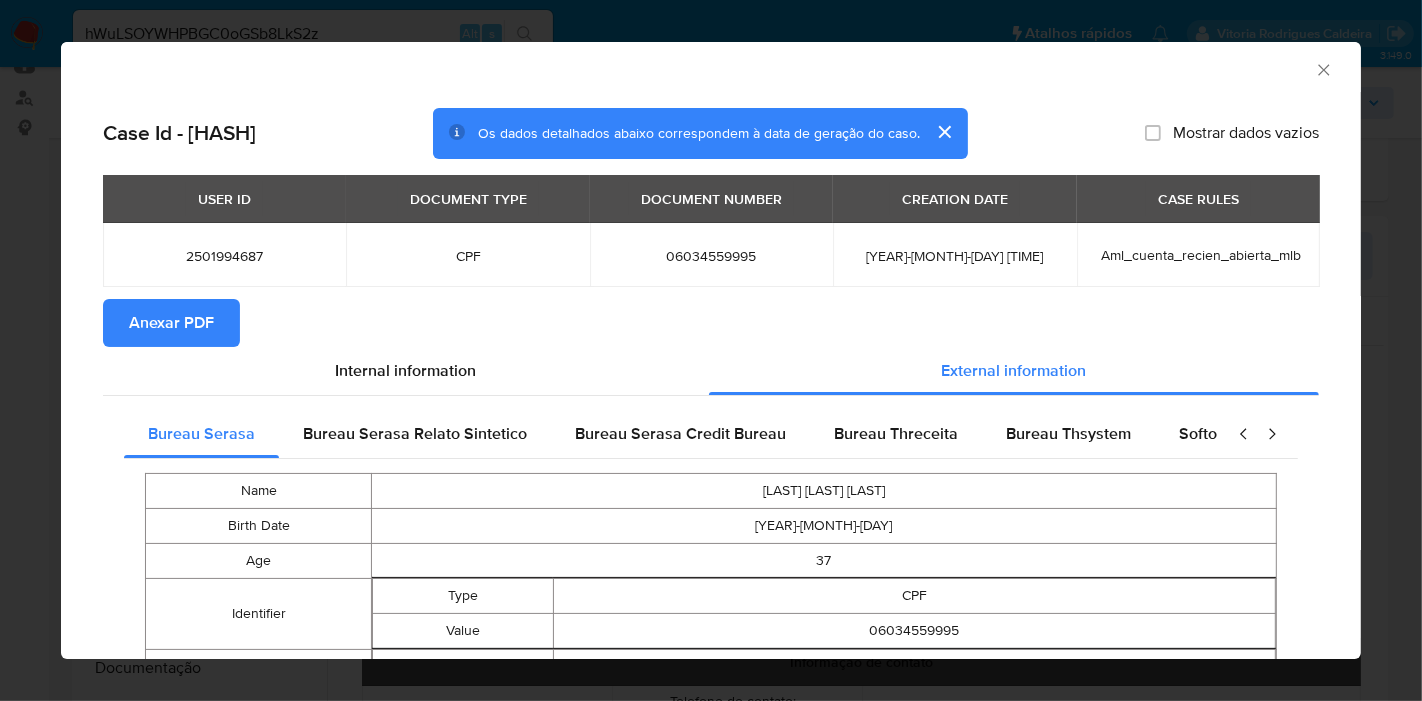 type 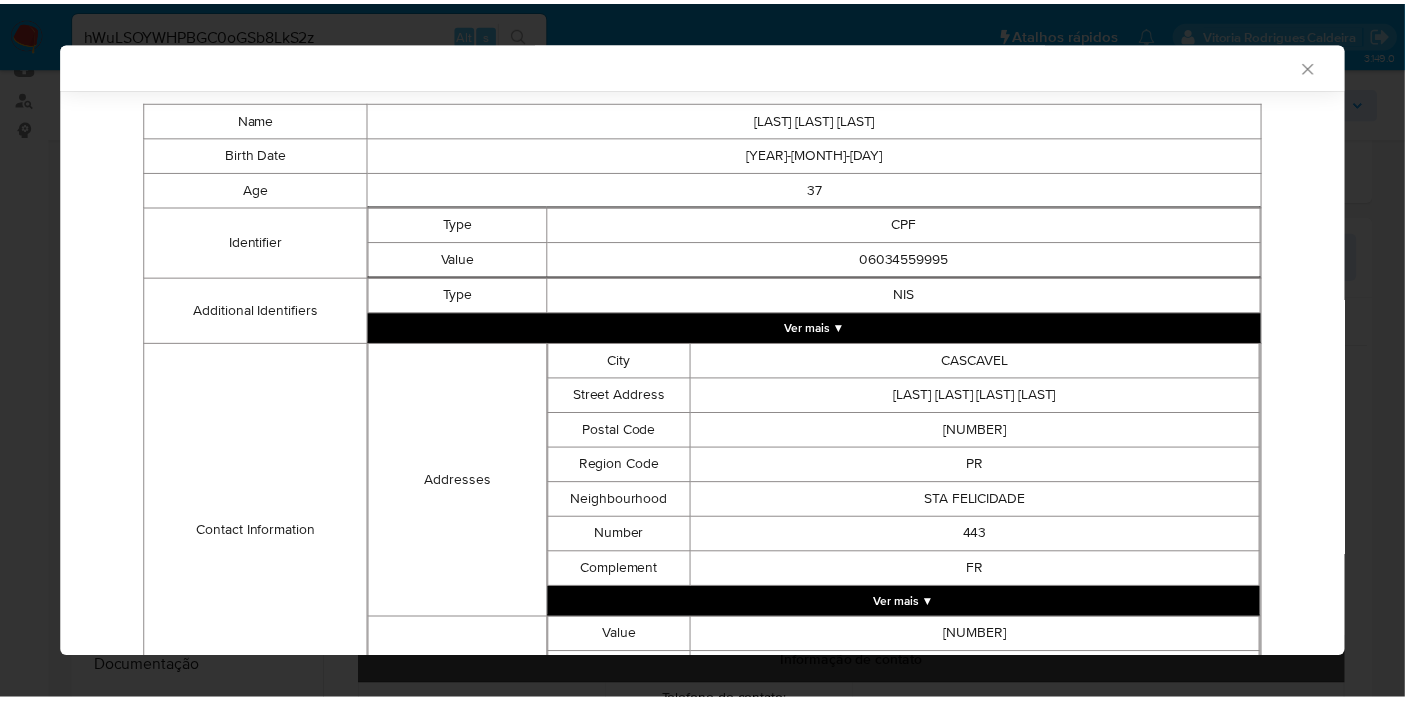 scroll, scrollTop: 609, scrollLeft: 0, axis: vertical 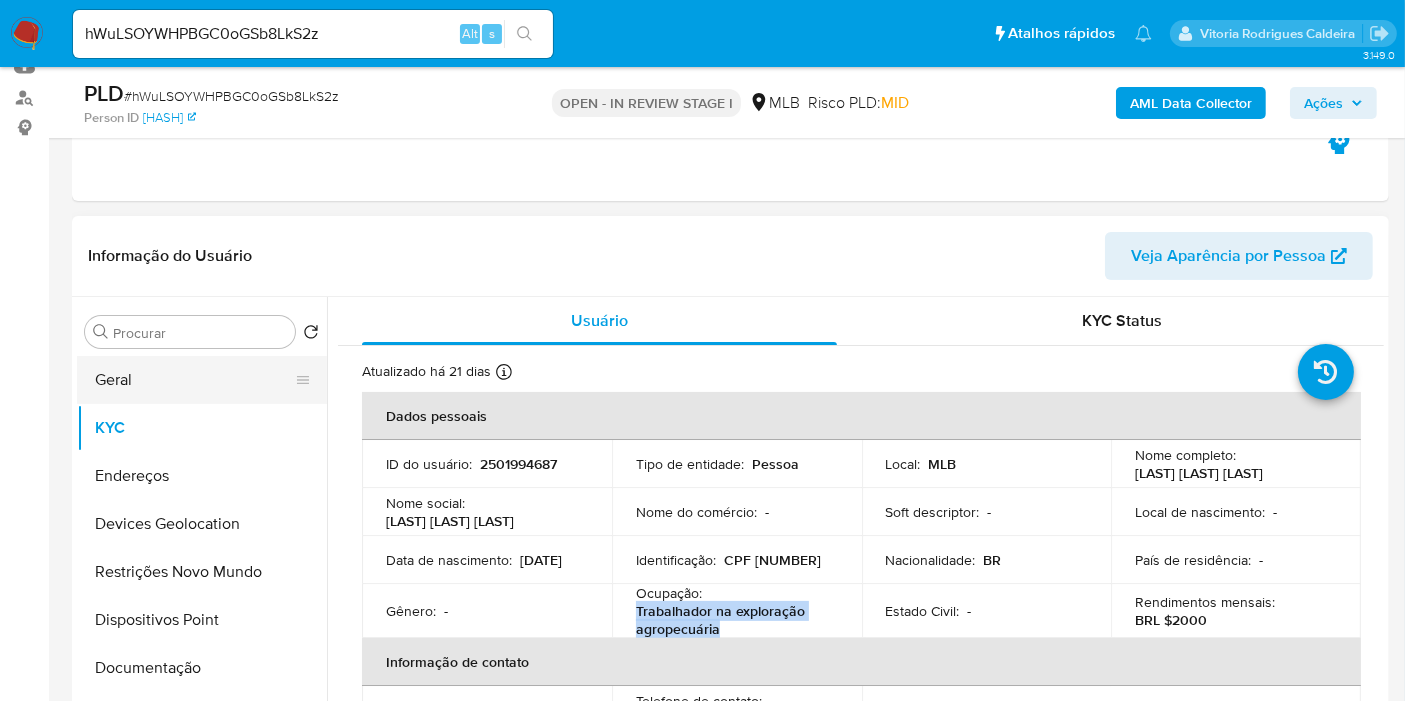 click on "Geral" at bounding box center (194, 380) 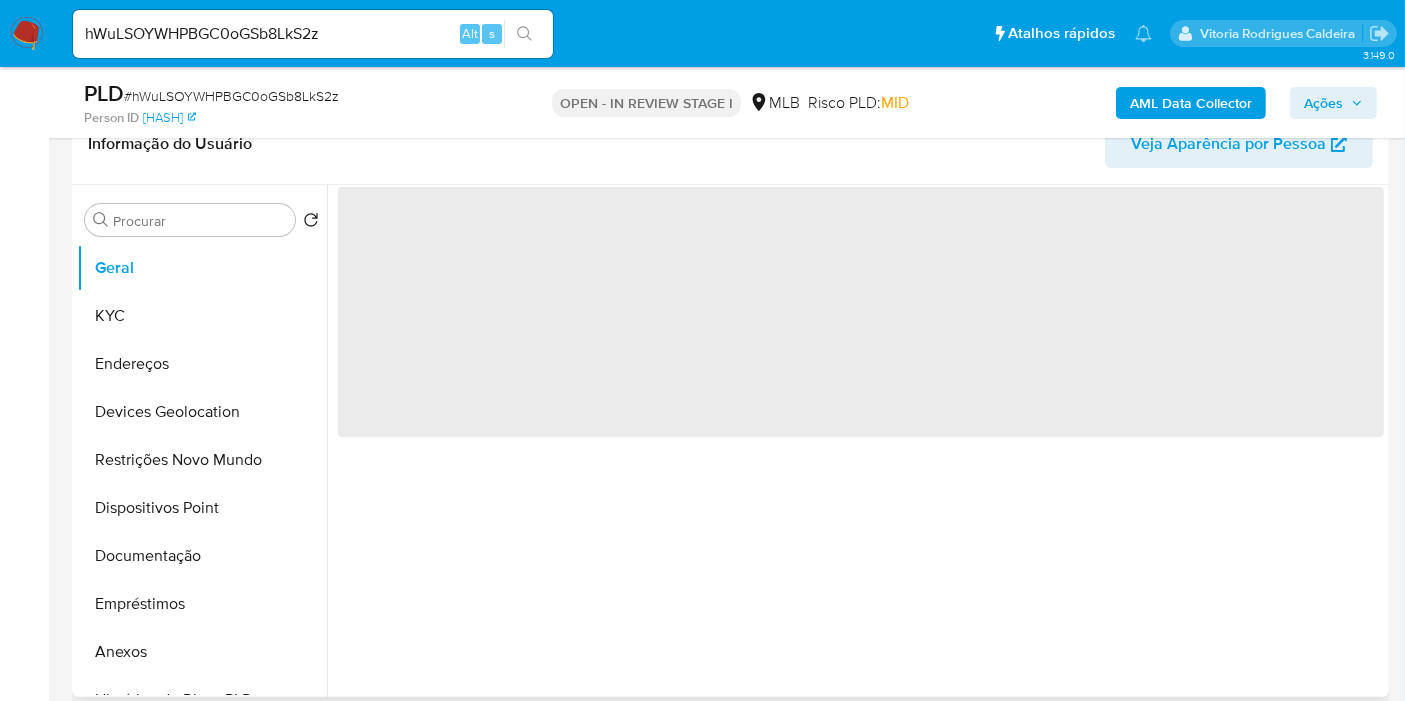 scroll, scrollTop: 333, scrollLeft: 0, axis: vertical 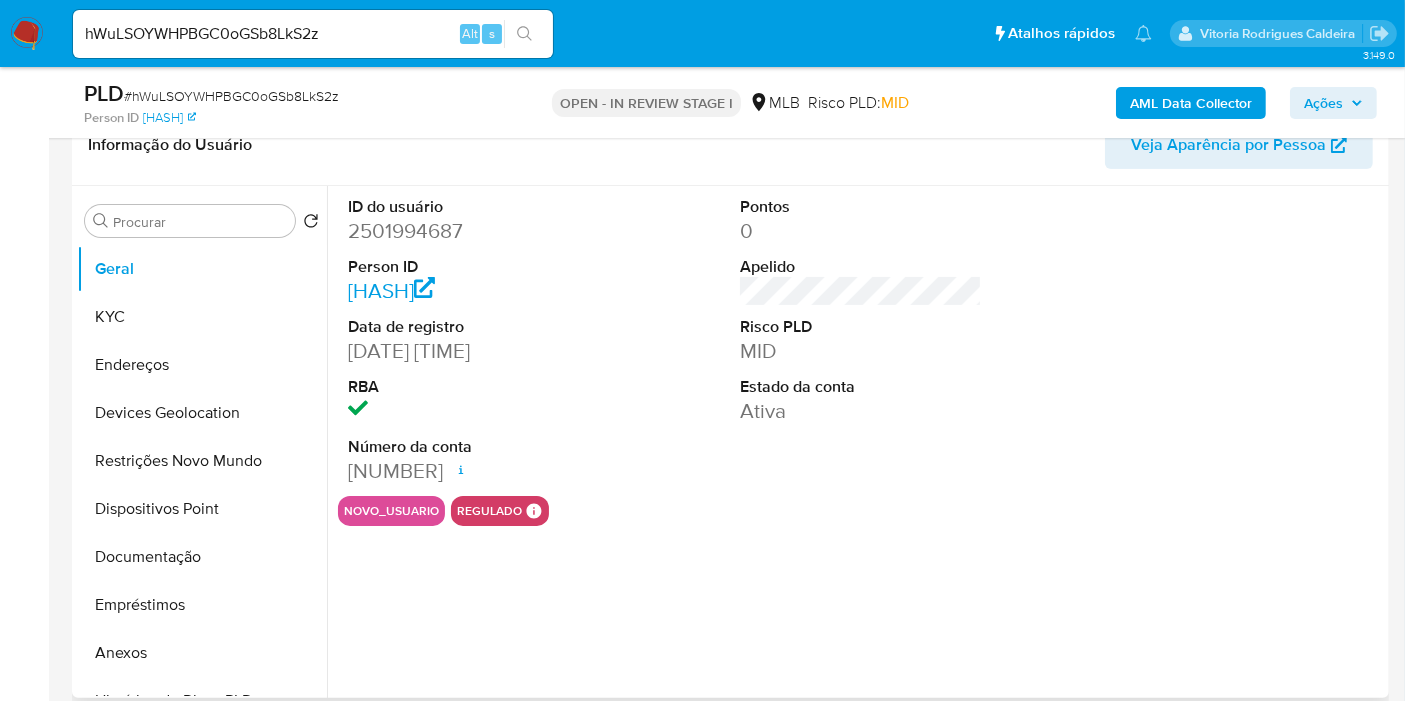 click on "ID do usuário 2501994687 Person ID 44194c090ab0b12d71b9594f80ae98b8 Data de registro 18/06/2025 14:43:52 RBA Número da conta 000160580164610   Data de abertura 21/06/2025 17:49 Status ACTIVE Pontos 0 Apelido Risco PLD MID Estado da conta Ativa" at bounding box center [861, 341] 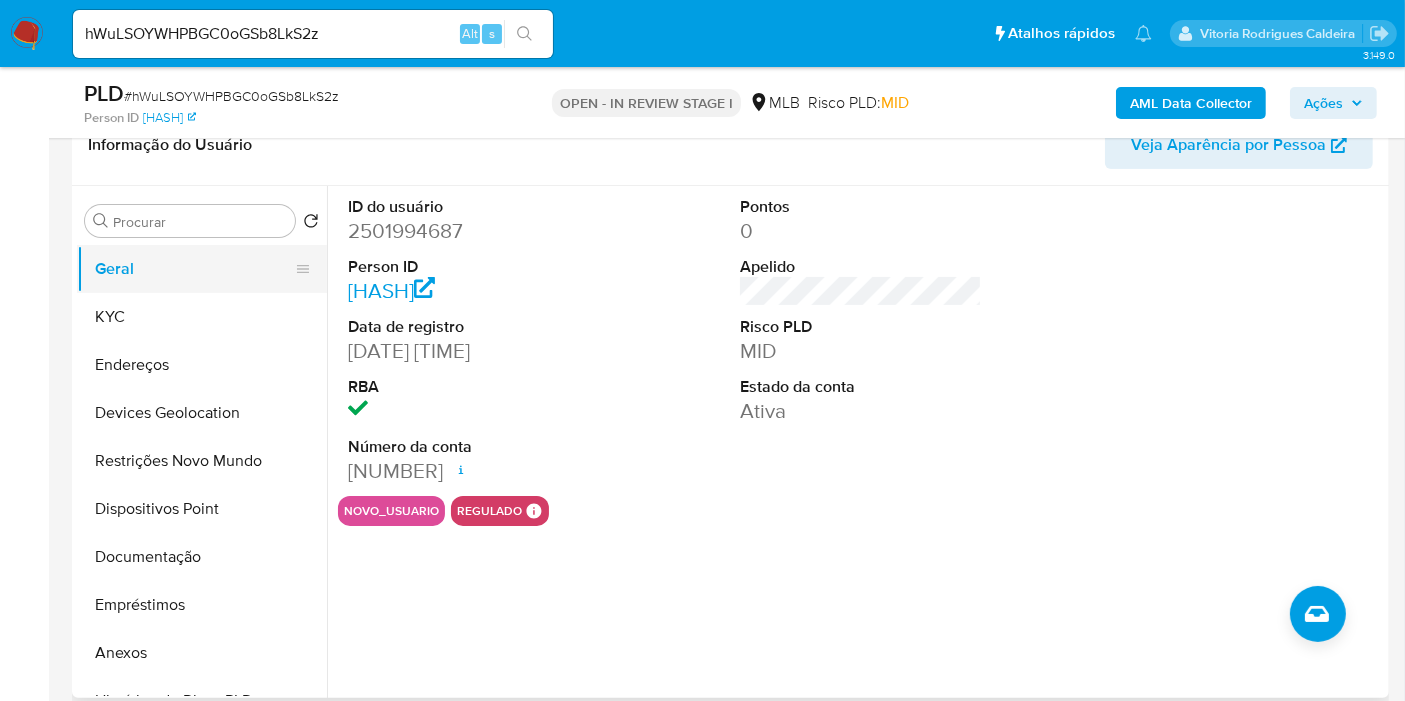 click on "Geral" at bounding box center (194, 269) 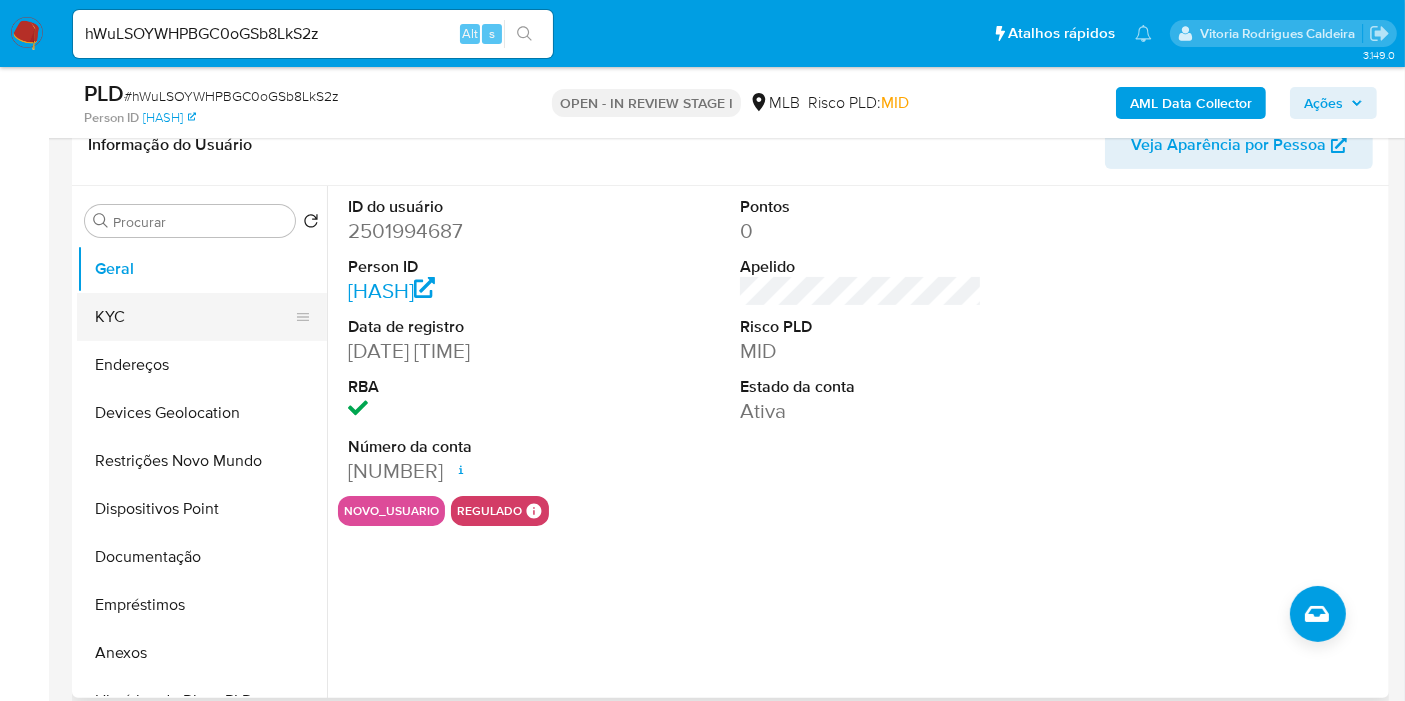 click on "KYC" at bounding box center (194, 317) 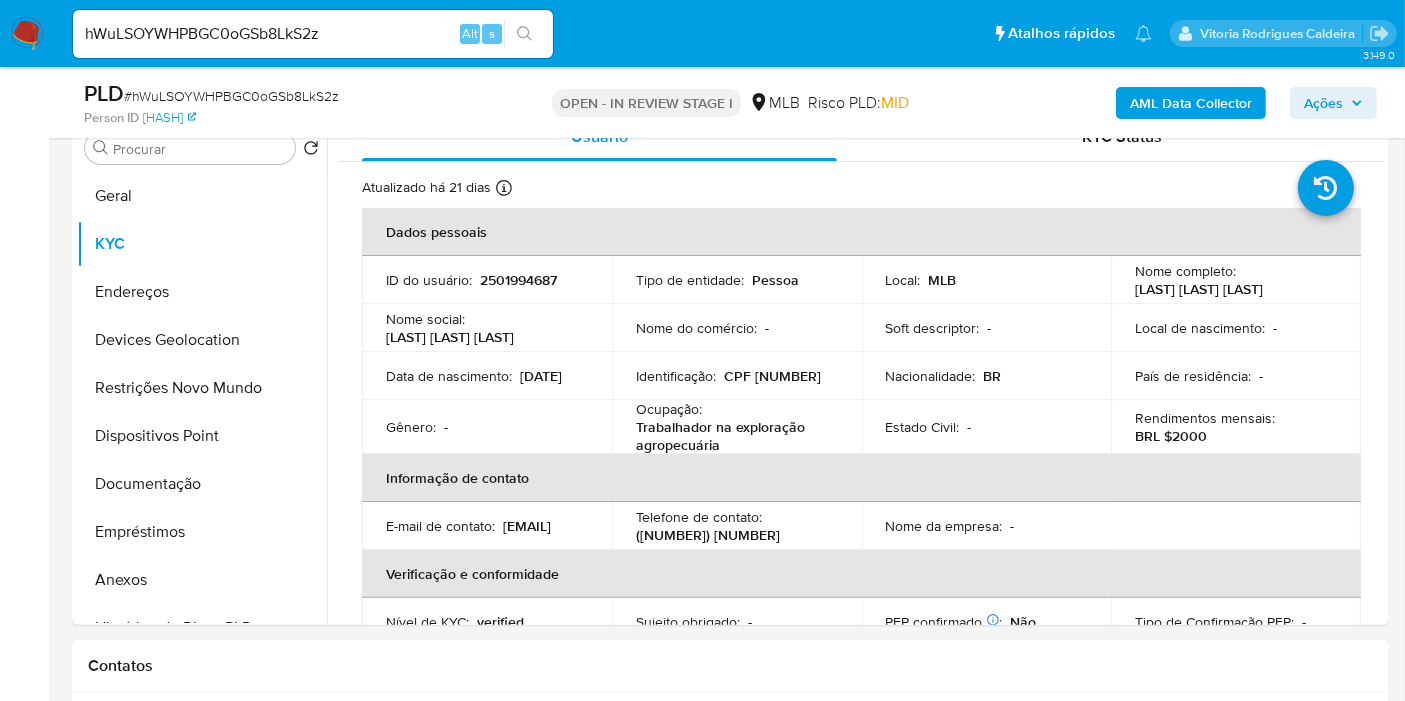 scroll, scrollTop: 384, scrollLeft: 0, axis: vertical 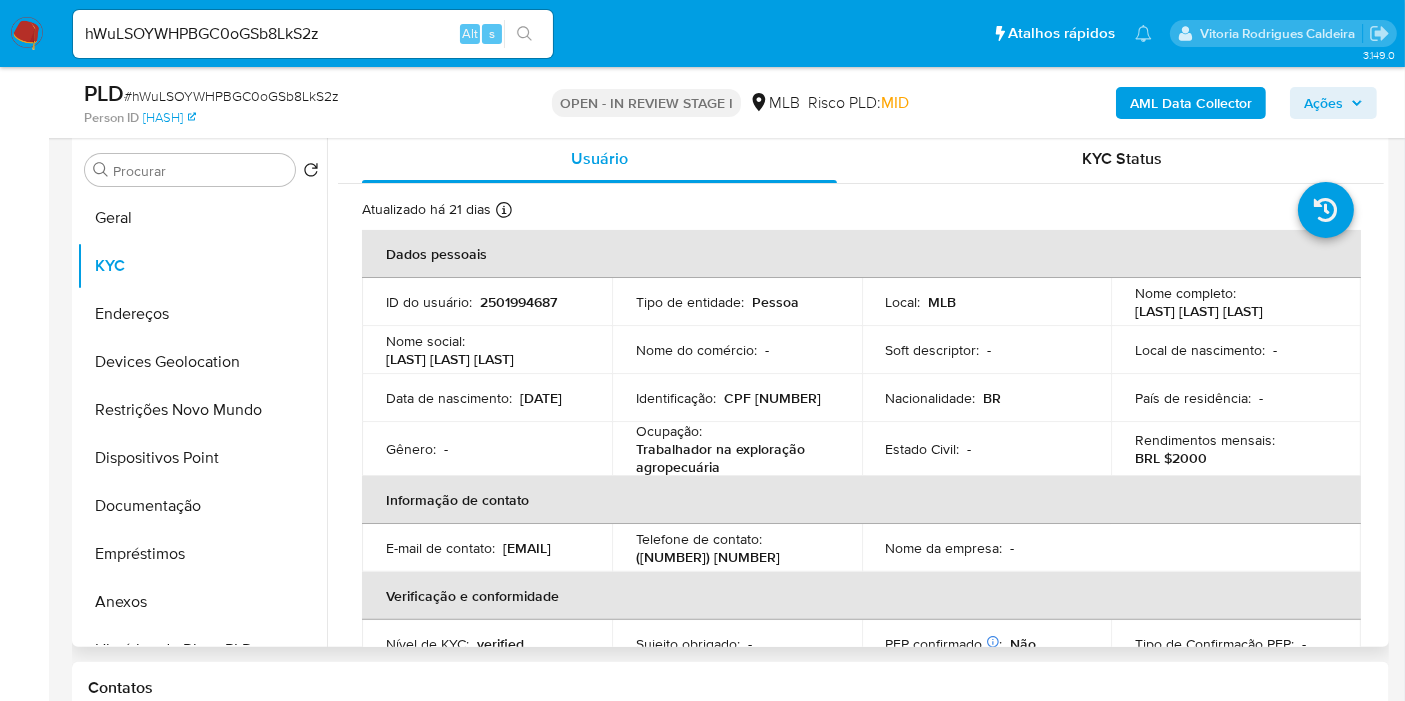 type 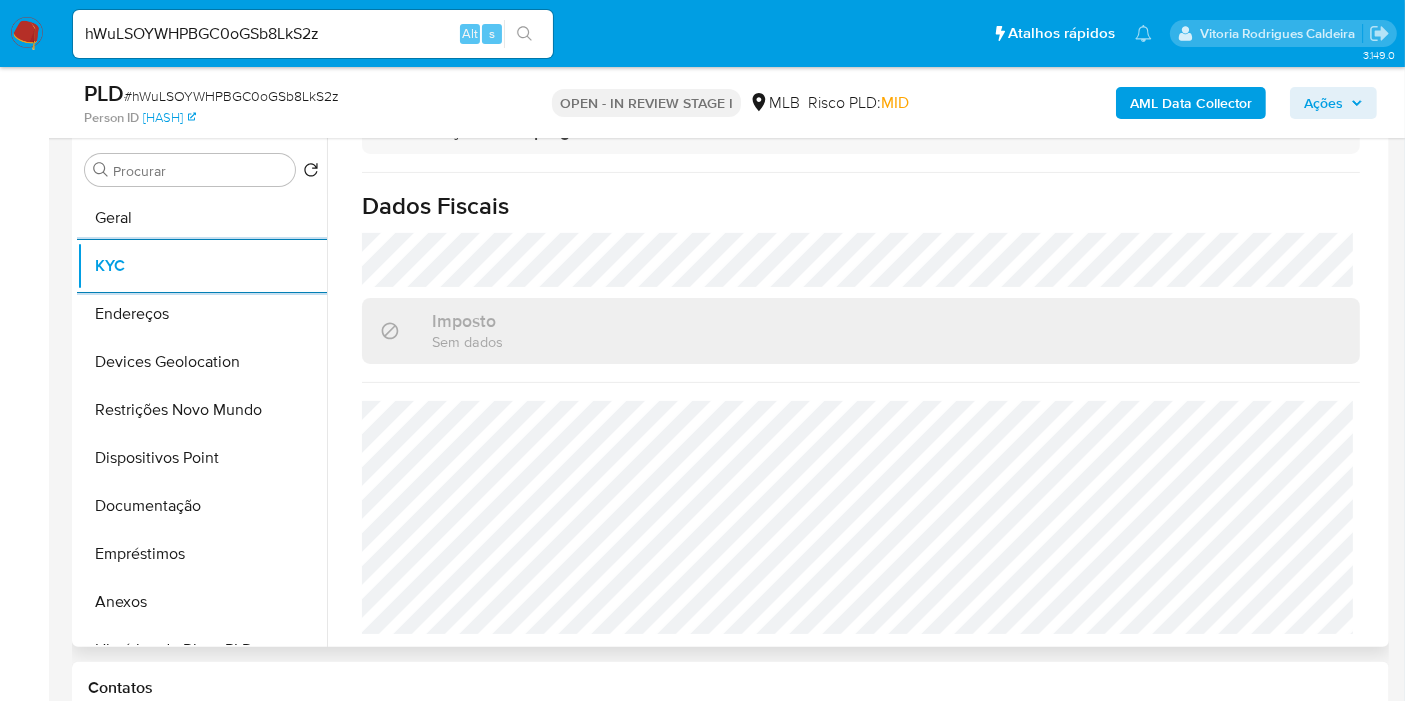 scroll, scrollTop: 914, scrollLeft: 0, axis: vertical 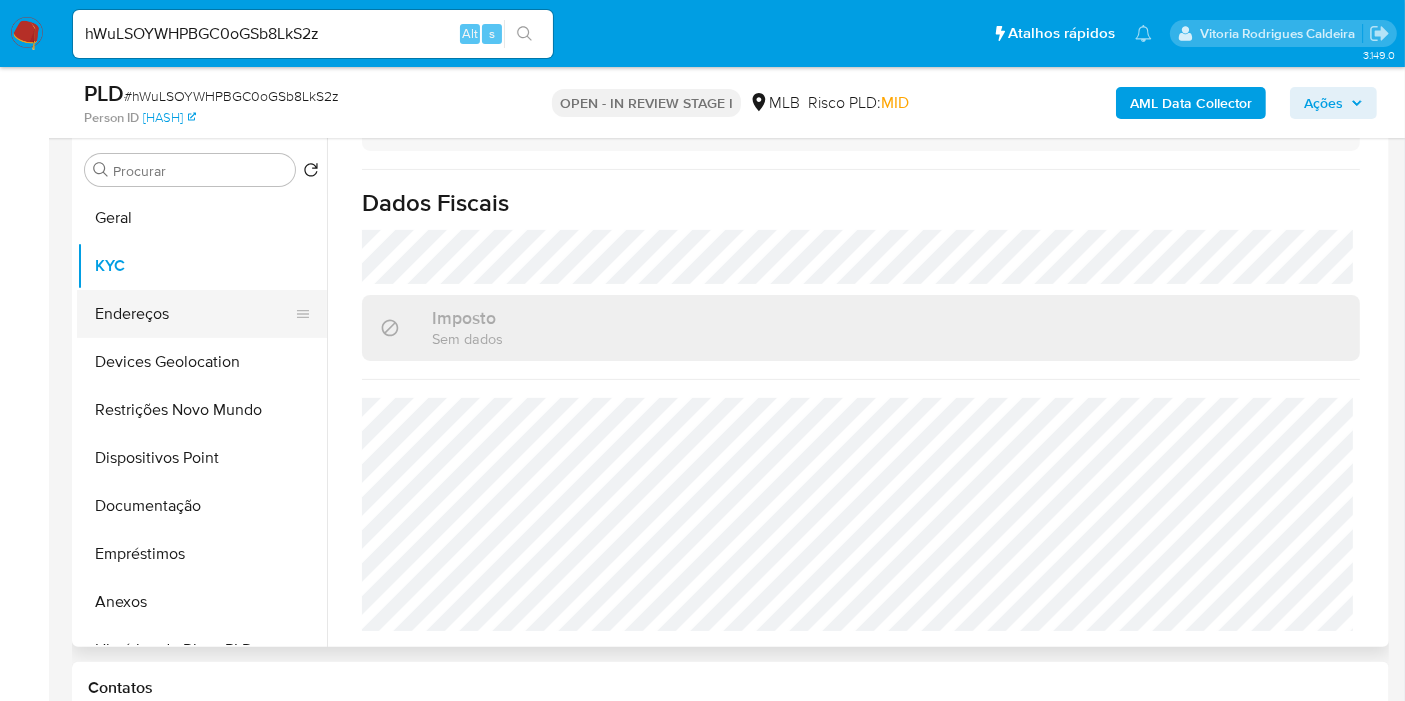 click on "Endereços" at bounding box center (194, 314) 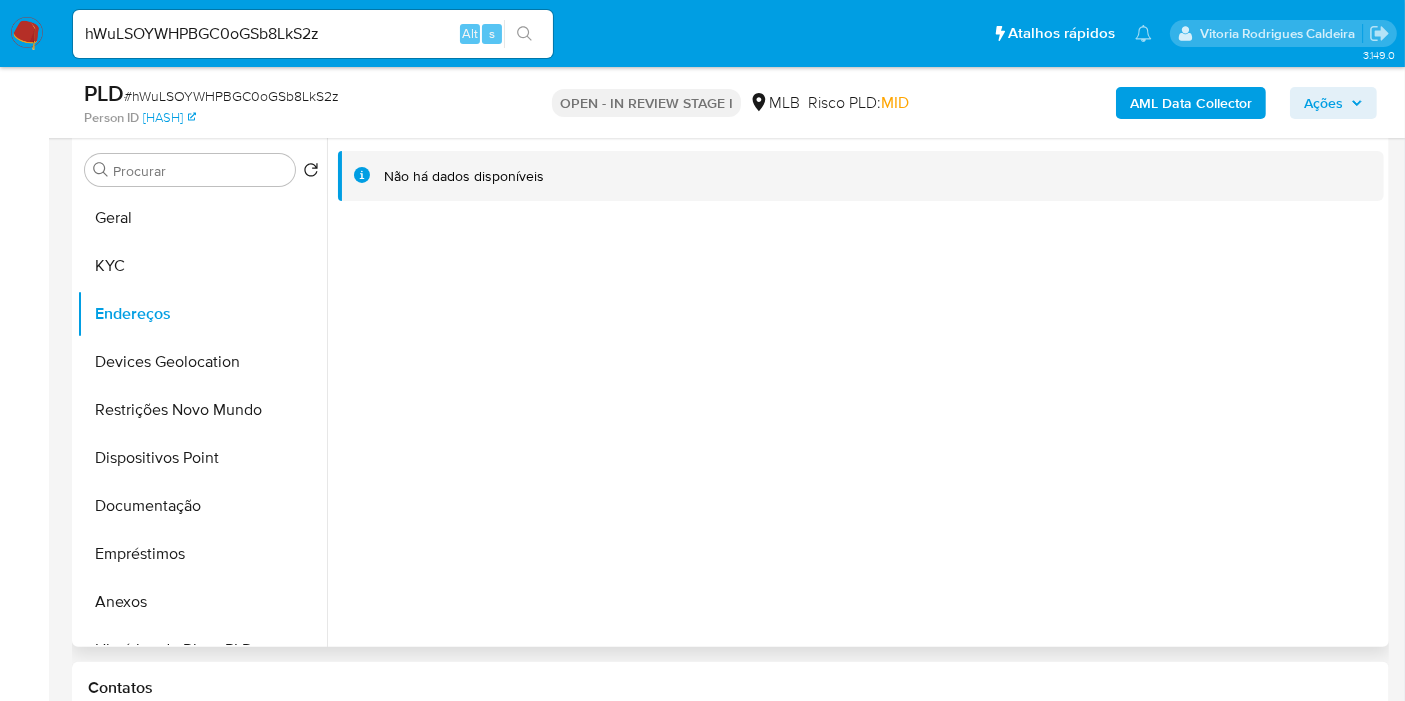 type 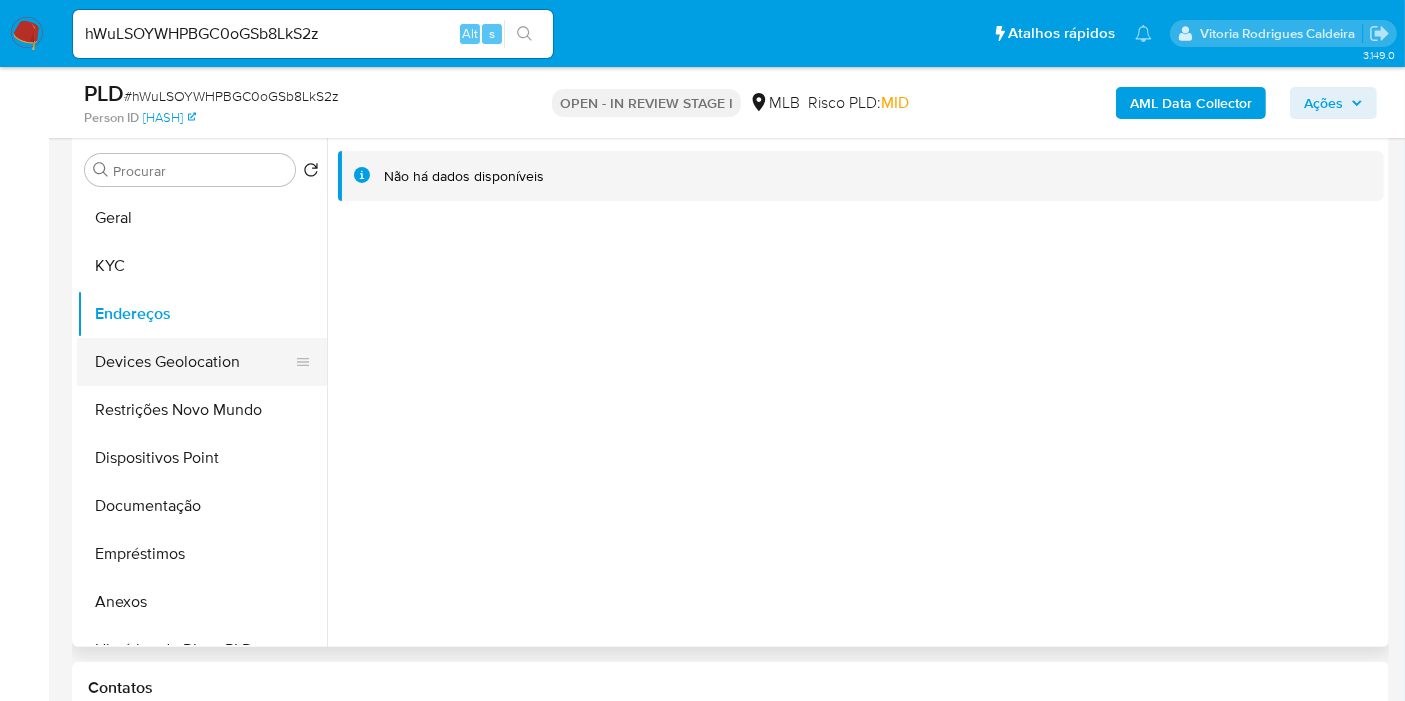 click on "Devices Geolocation" at bounding box center (194, 362) 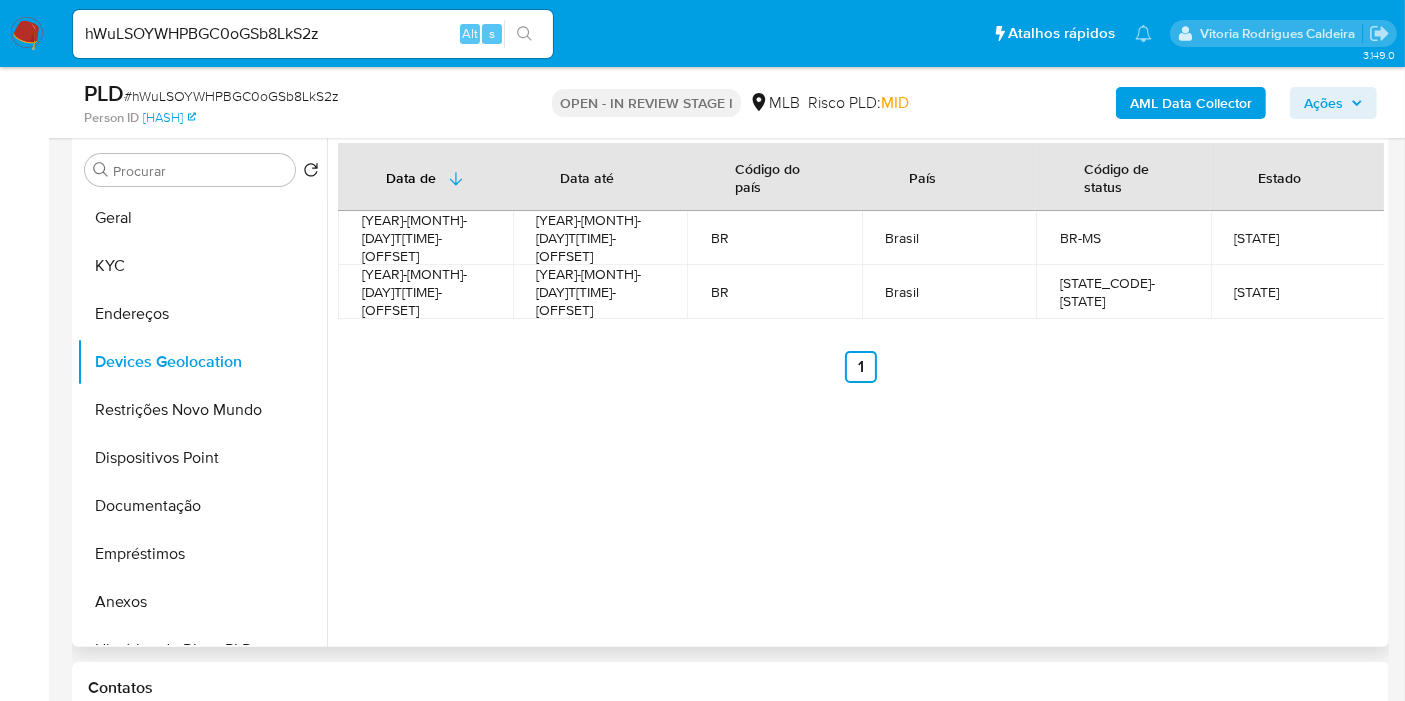 type 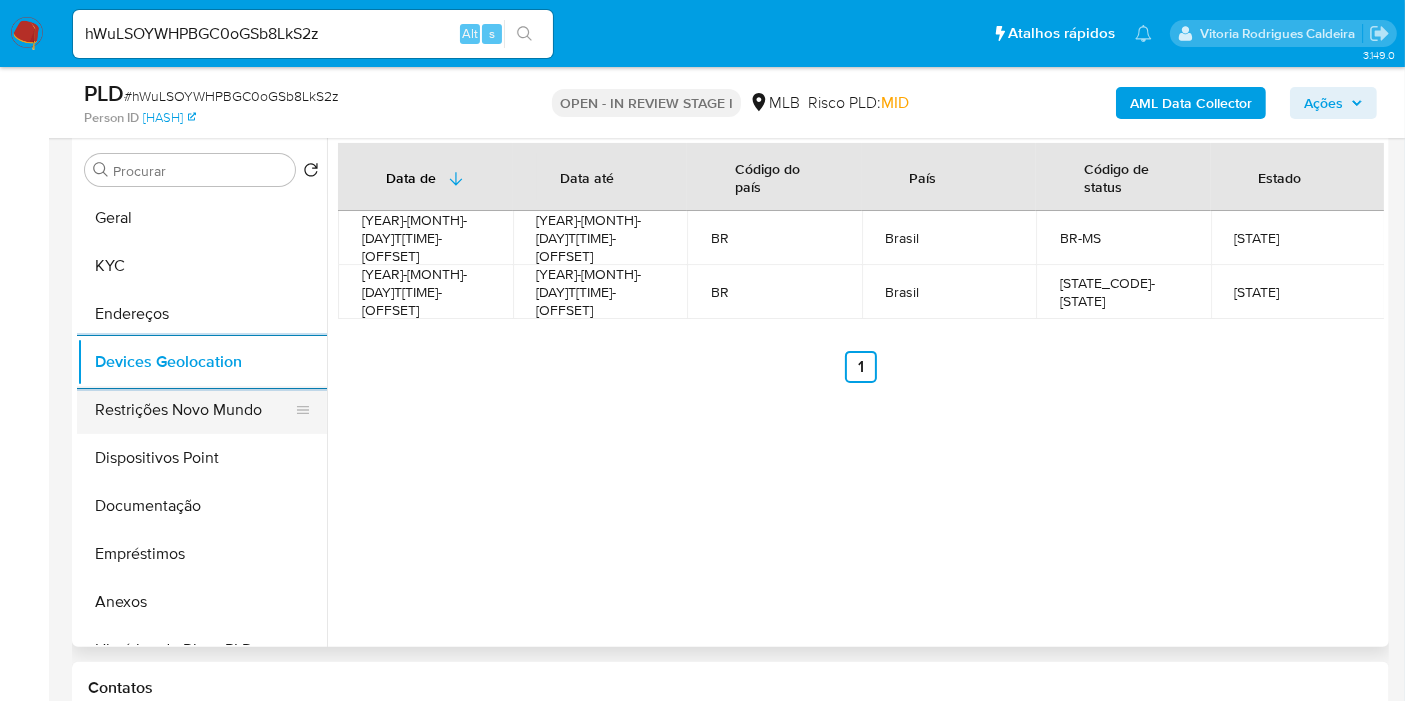 click on "Restrições Novo Mundo" at bounding box center [194, 410] 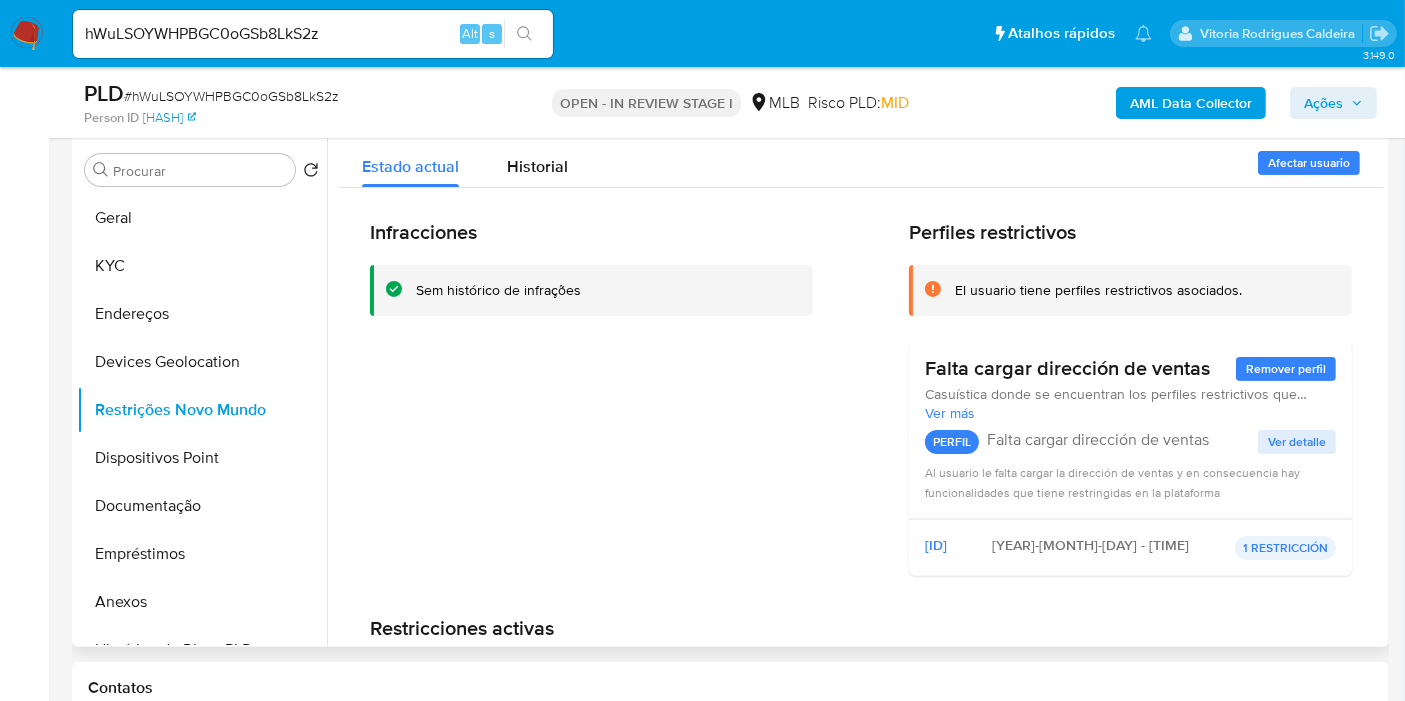 type 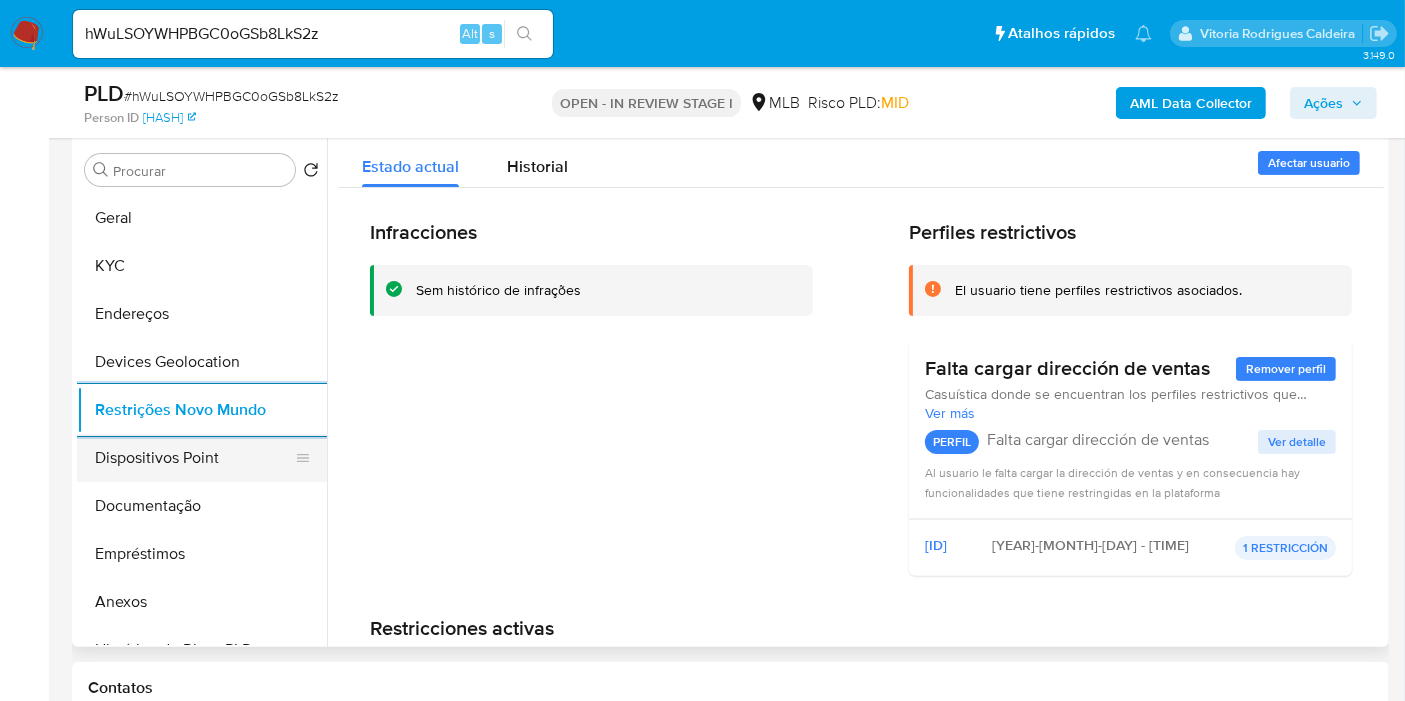 click on "Dispositivos Point" at bounding box center [194, 458] 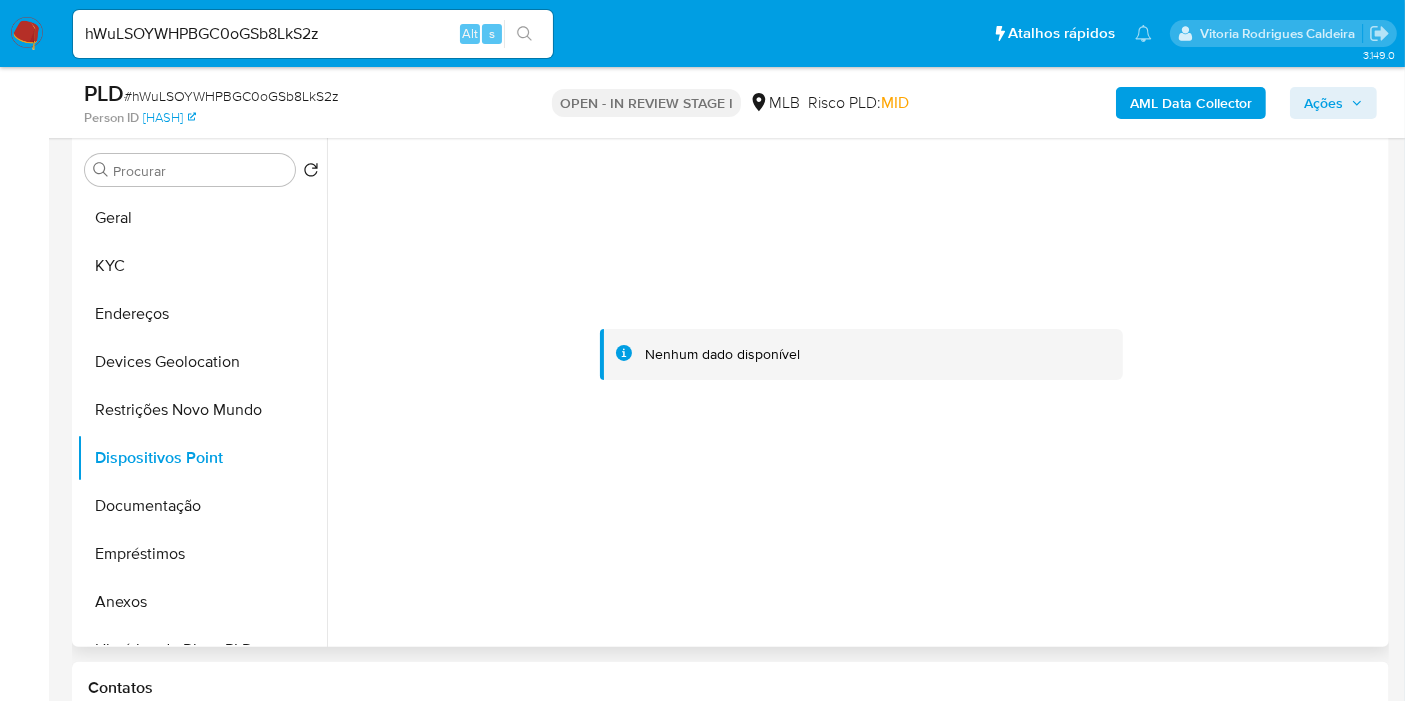 type 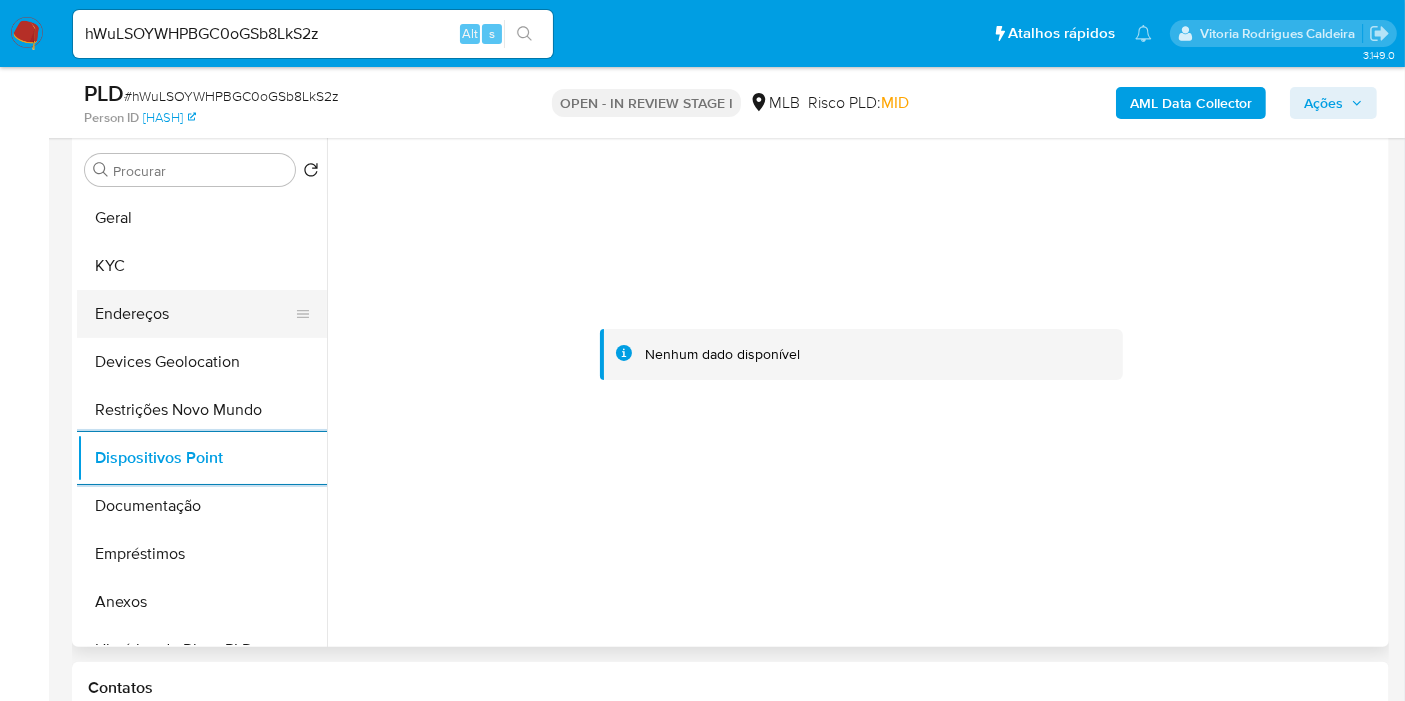 drag, startPoint x: 162, startPoint y: 406, endPoint x: 220, endPoint y: 335, distance: 91.67879 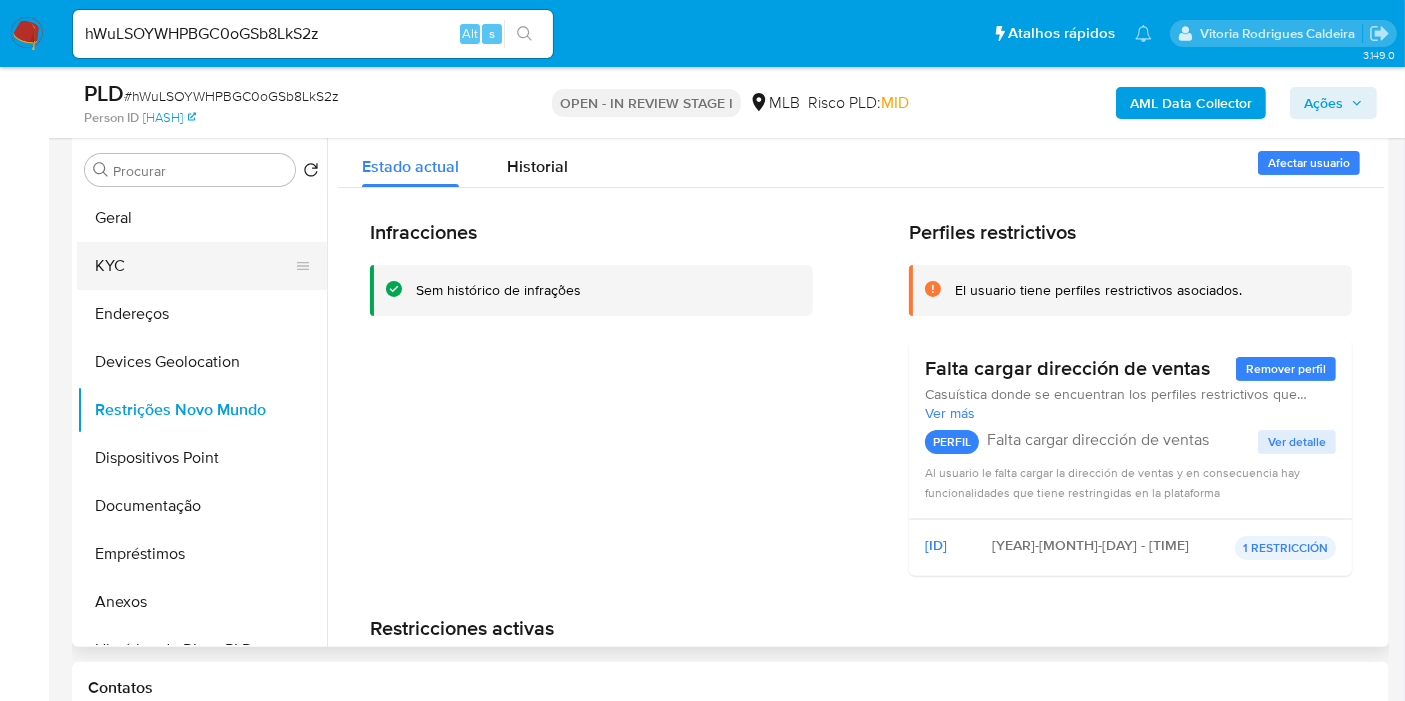 click on "KYC" at bounding box center (194, 266) 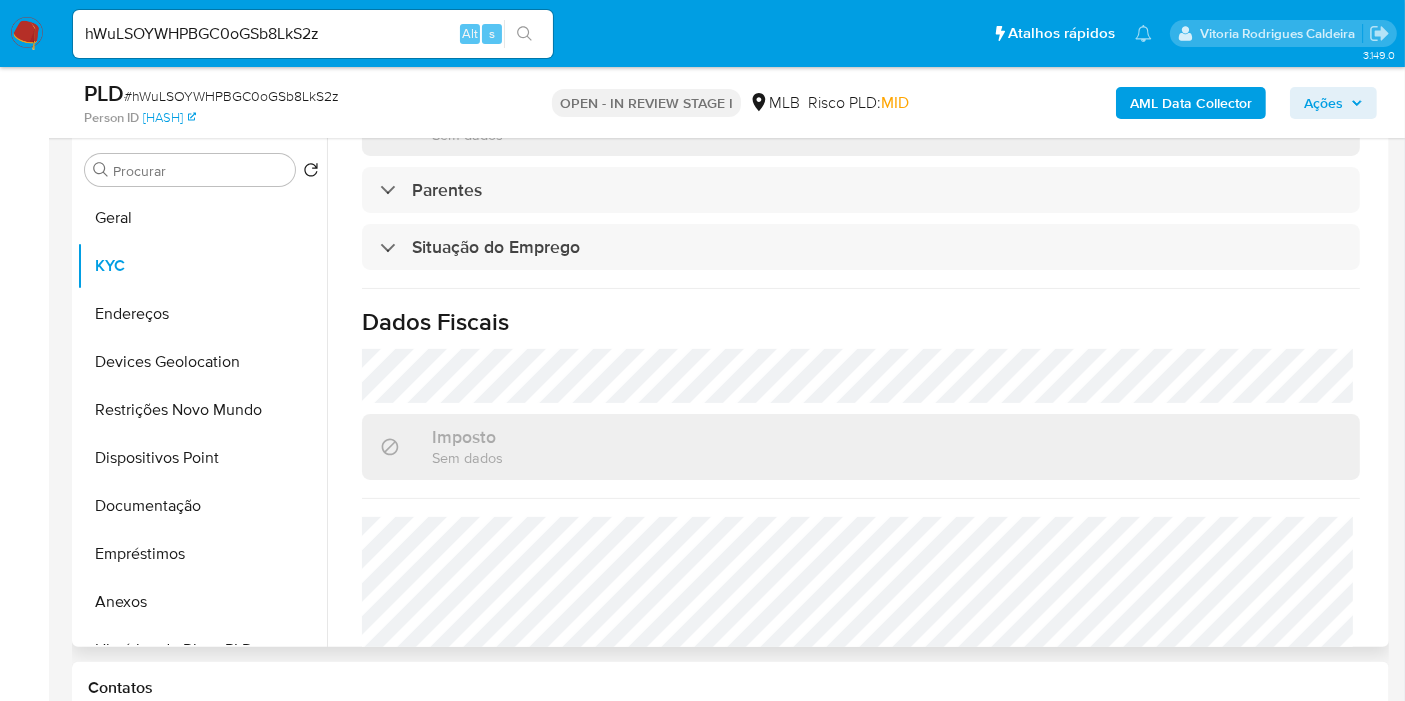 scroll, scrollTop: 914, scrollLeft: 0, axis: vertical 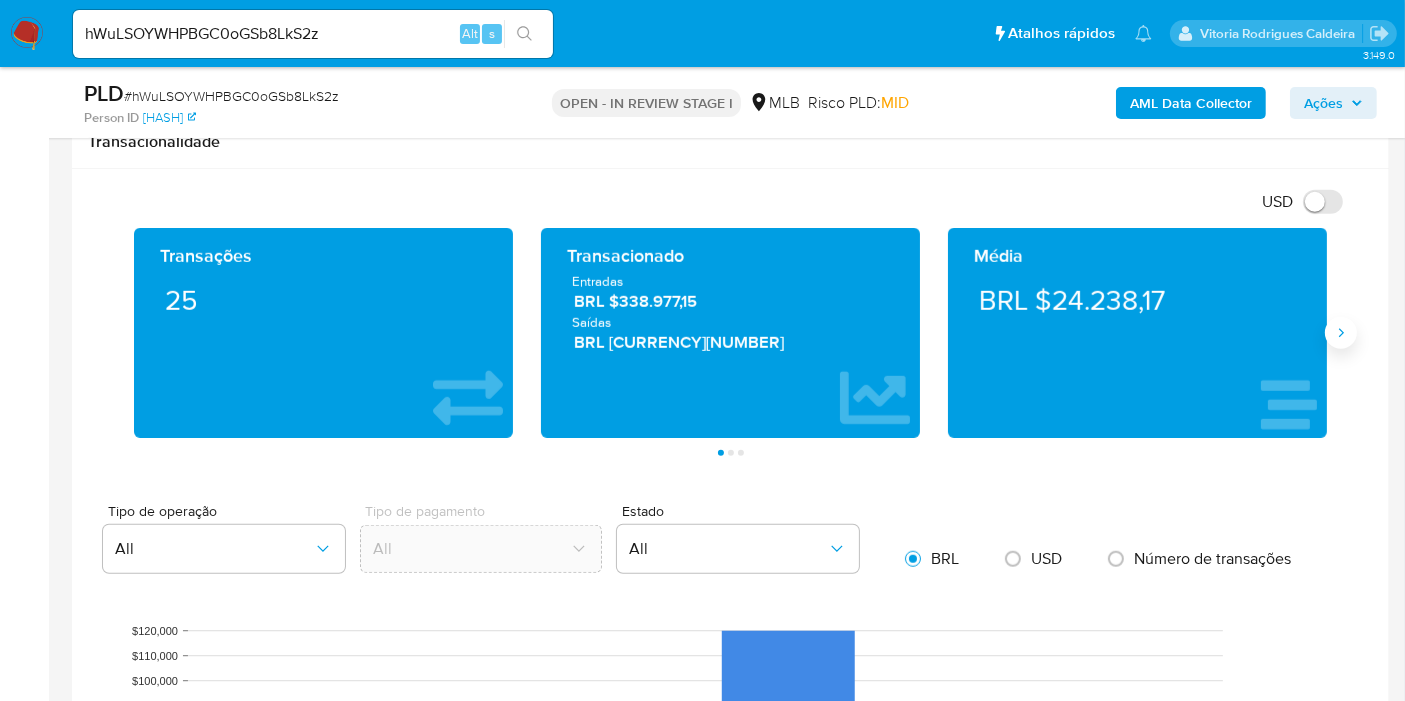 click at bounding box center (1341, 333) 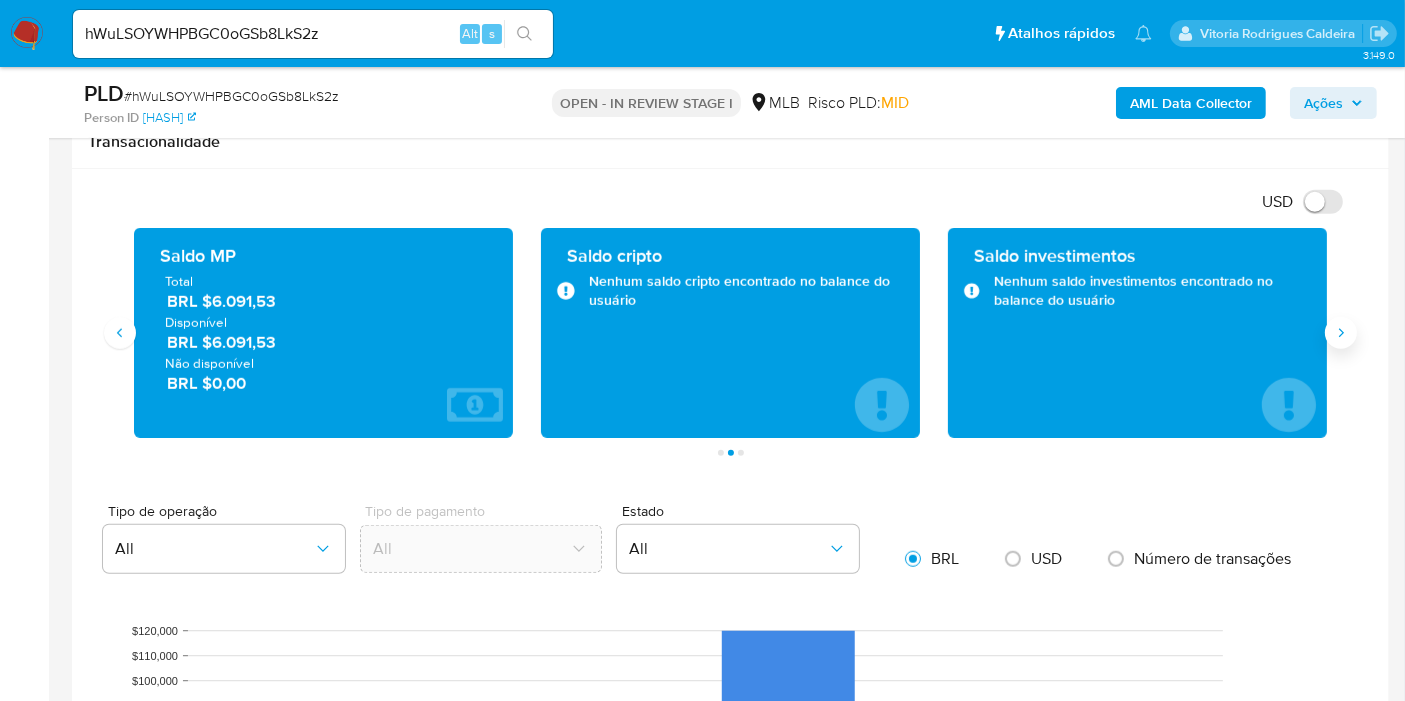 click at bounding box center (1341, 333) 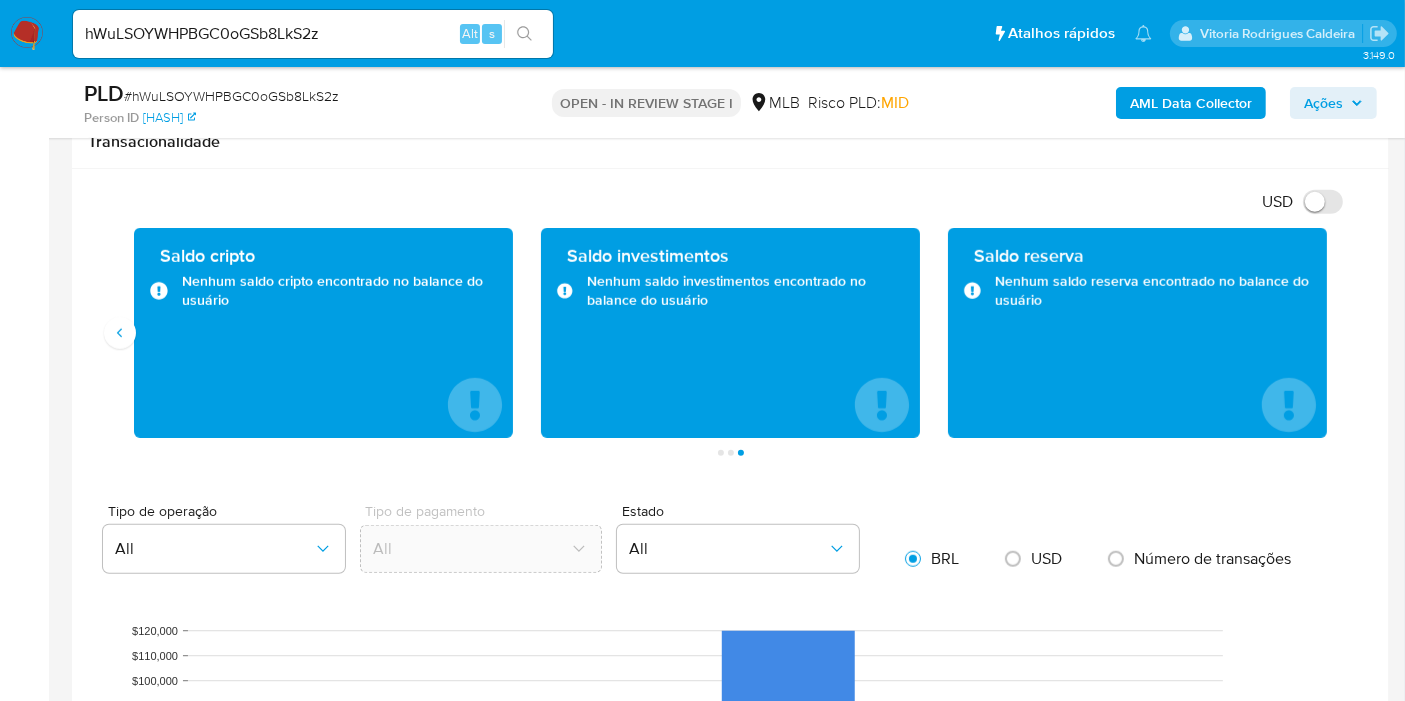 click on "hWuLSOYWHPBGC0oGSb8LkS2z" at bounding box center (313, 34) 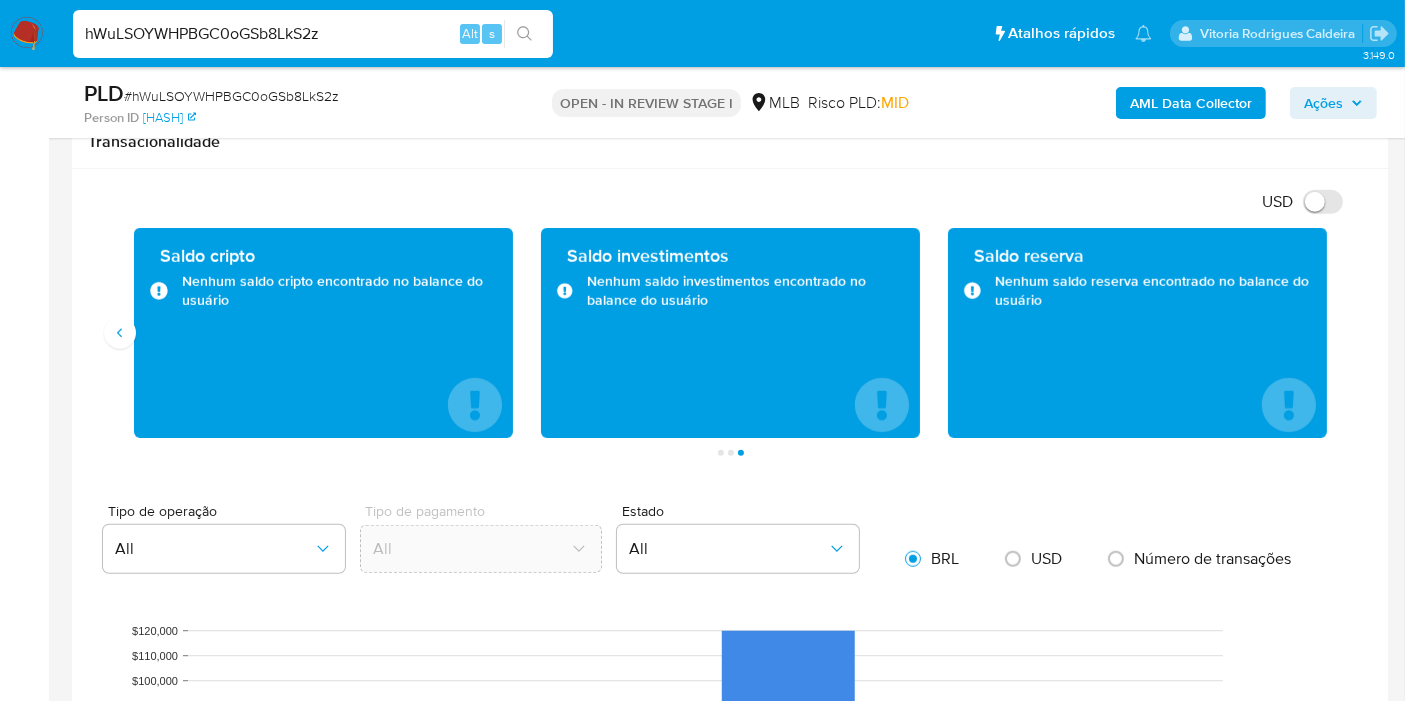 click on "hWuLSOYWHPBGC0oGSb8LkS2z" at bounding box center [313, 34] 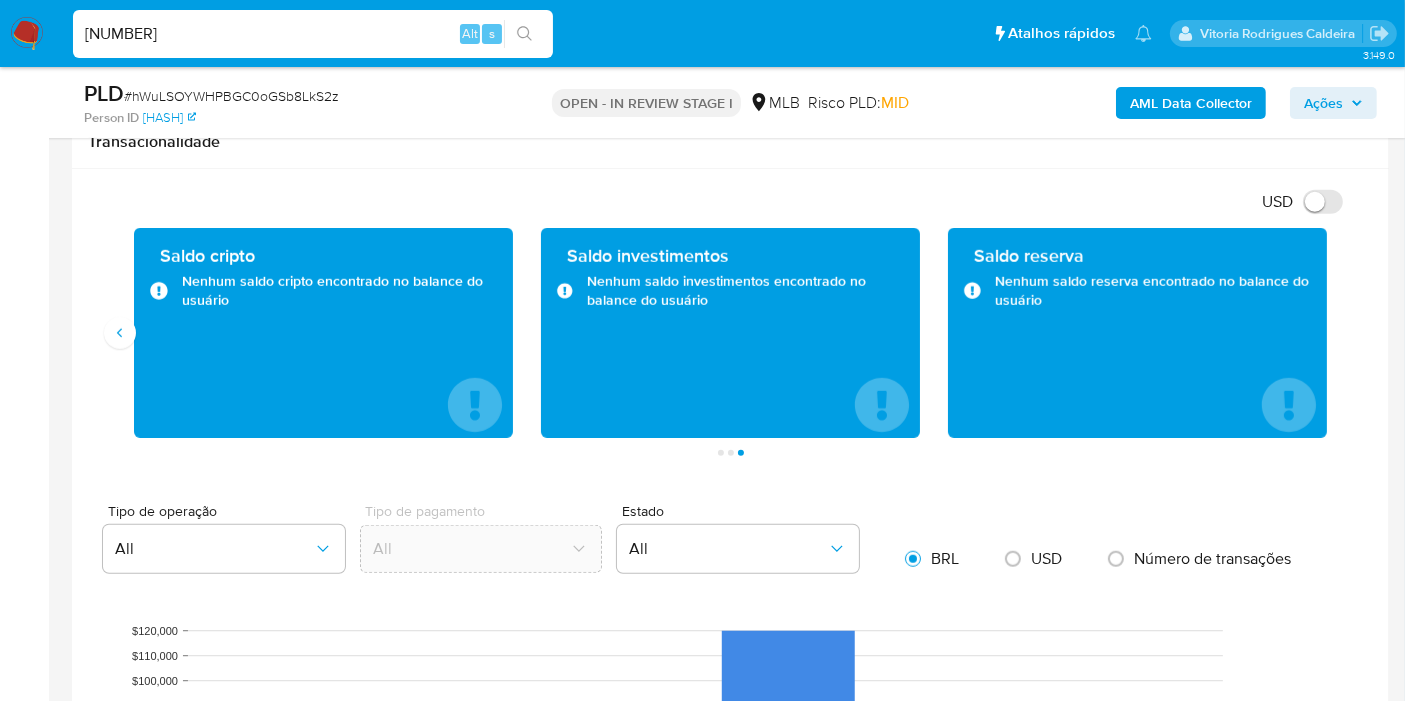 type on "685832975" 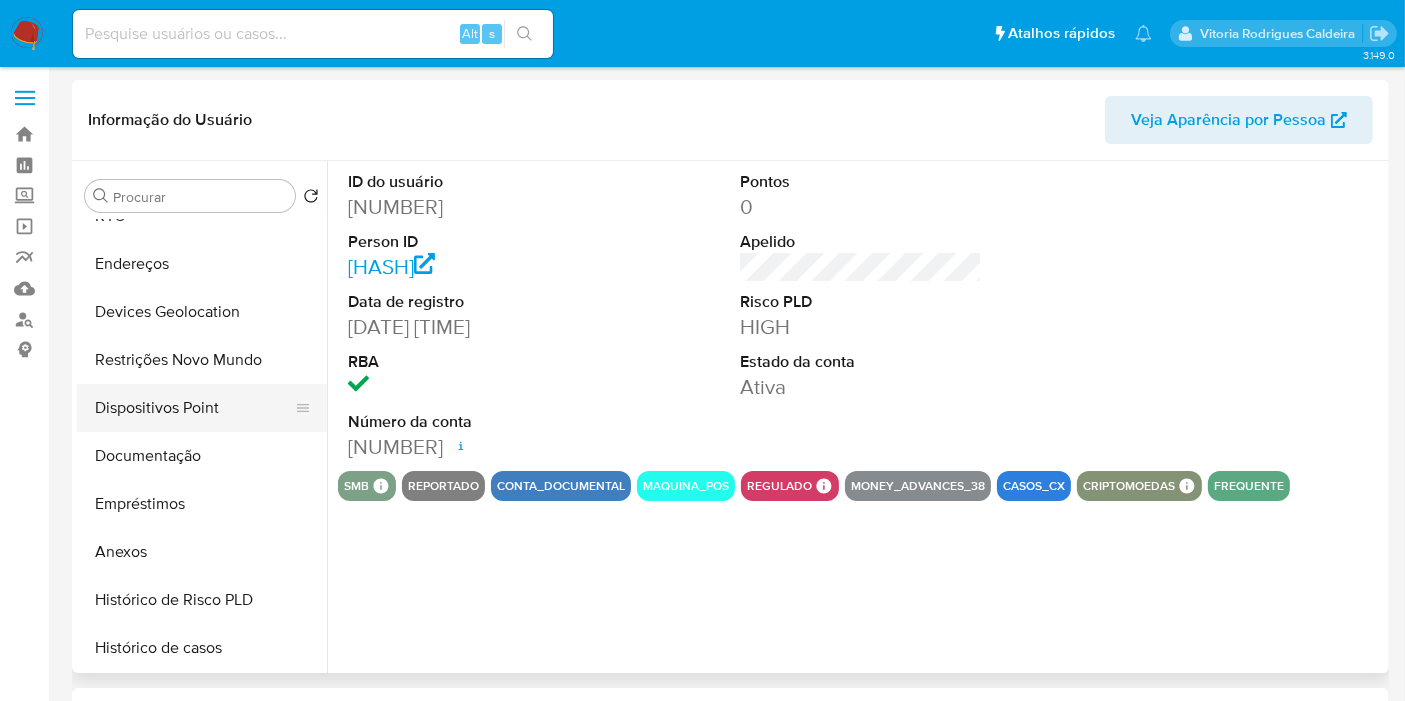 select on "10" 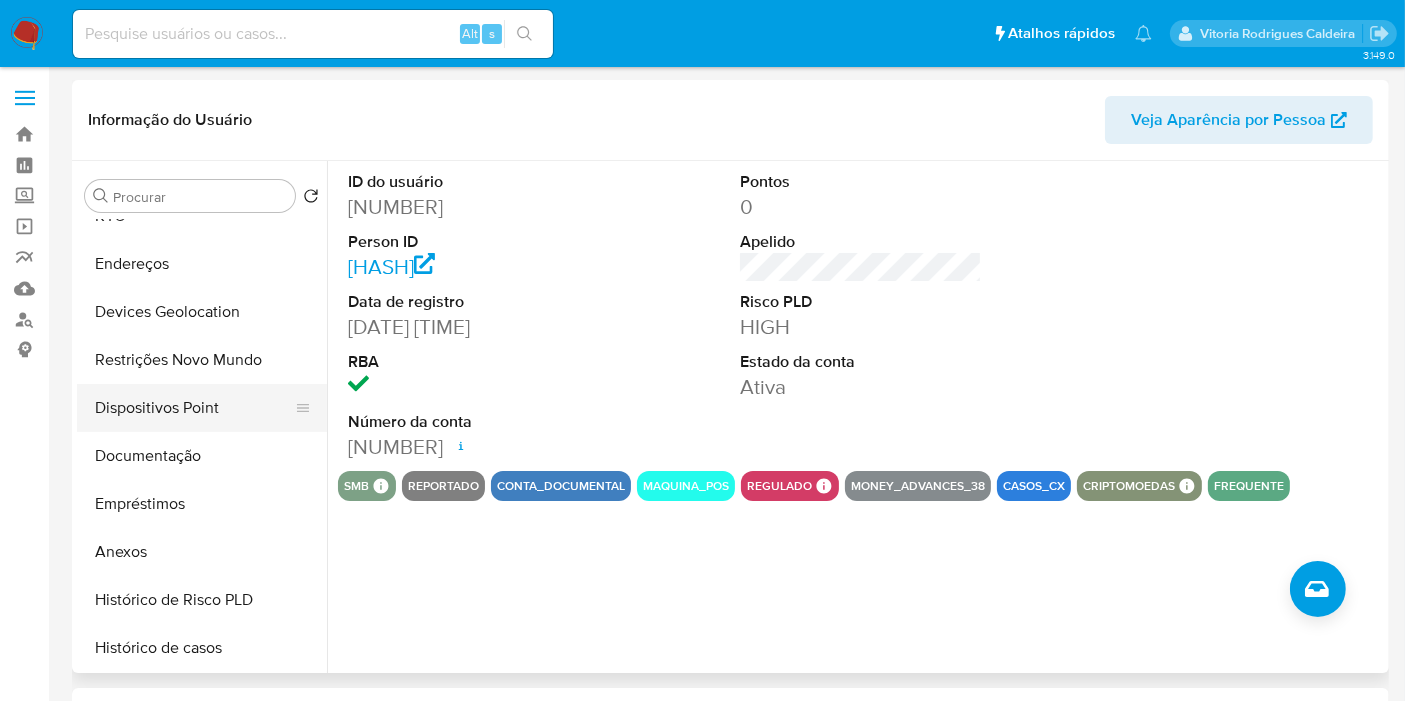 scroll, scrollTop: 111, scrollLeft: 0, axis: vertical 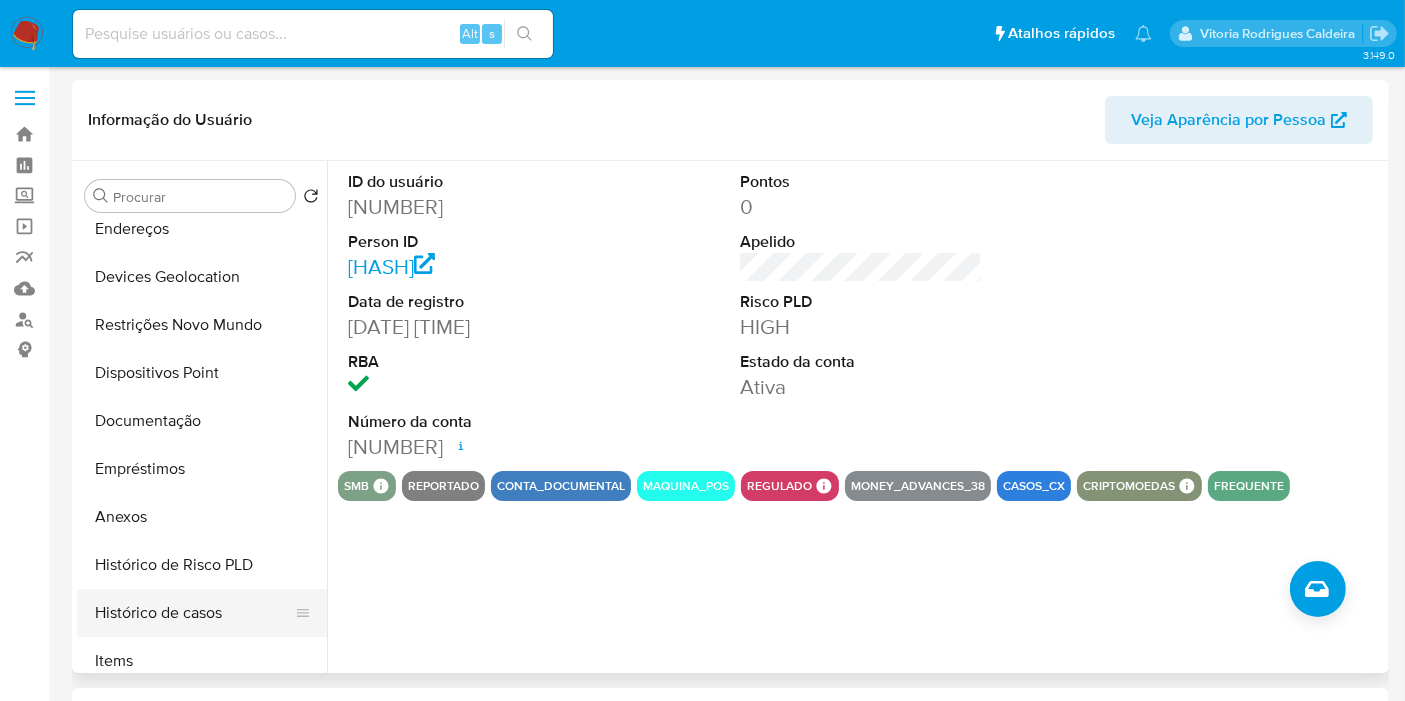 click on "Histórico de casos" at bounding box center (194, 613) 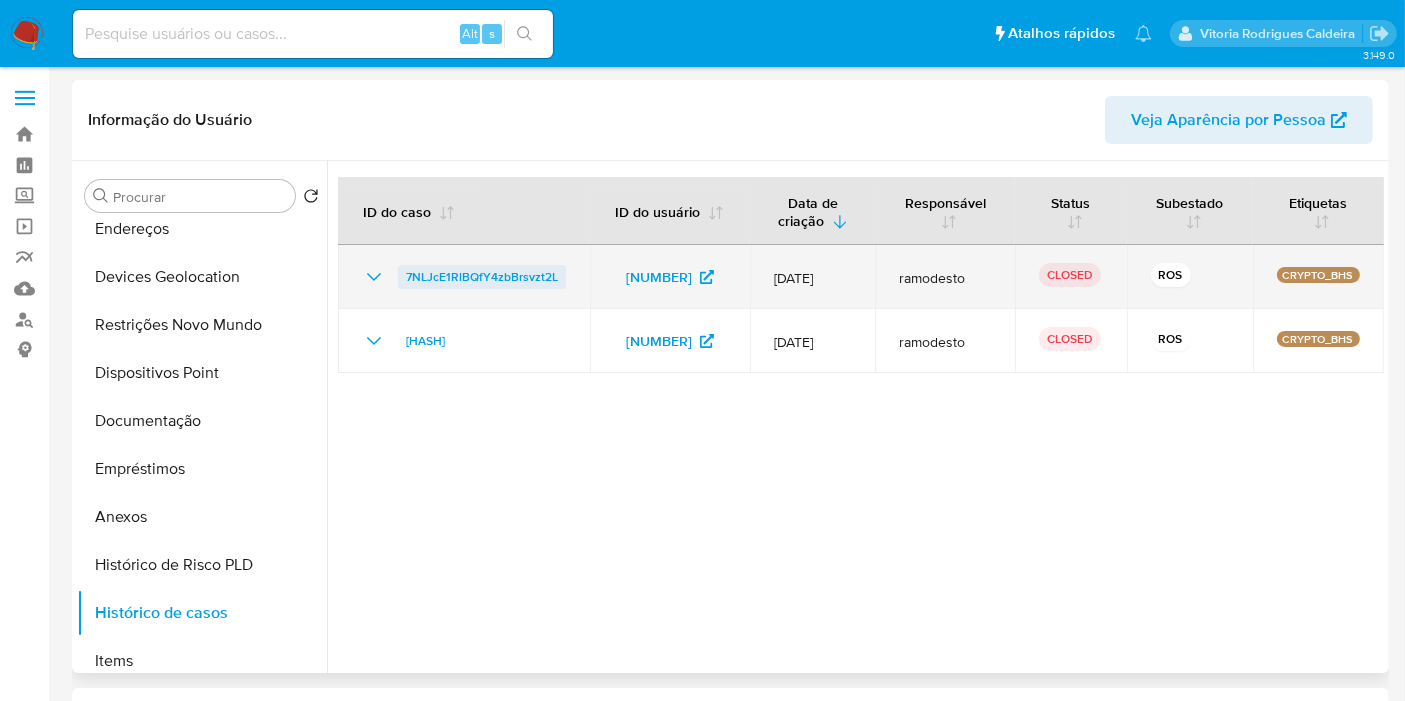 click on "7NLJcE1RlBQfY4zbBrsvzt2L" at bounding box center (482, 277) 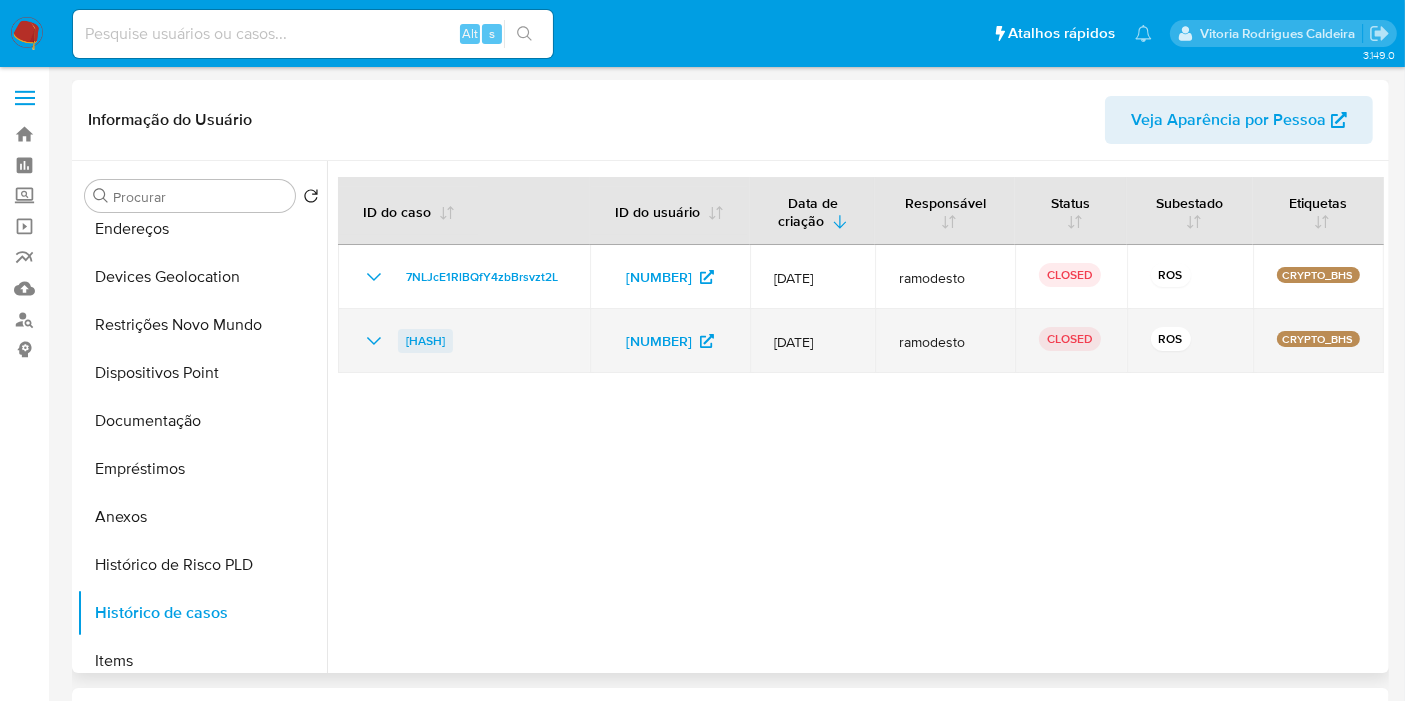 click on "2ulwy4yVU6YsGi7HaQ2HCu19" at bounding box center [425, 341] 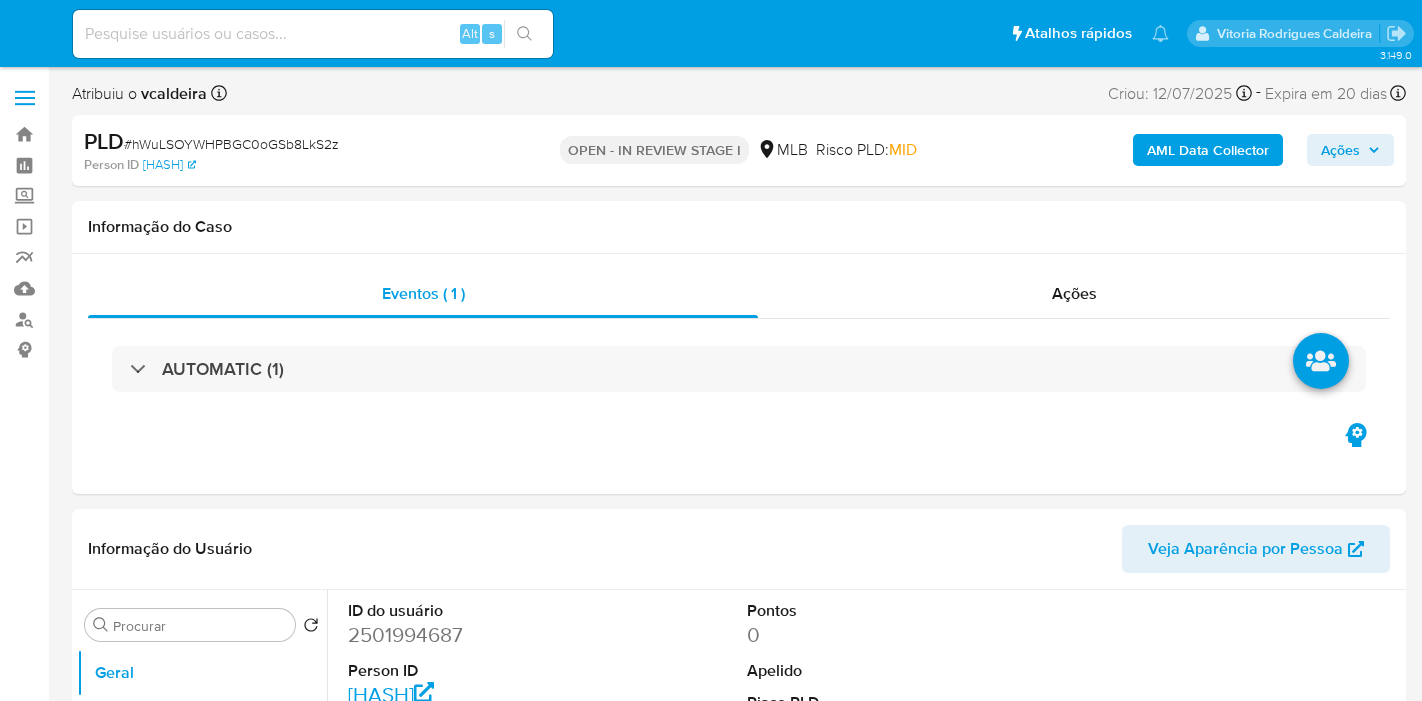 select on "10" 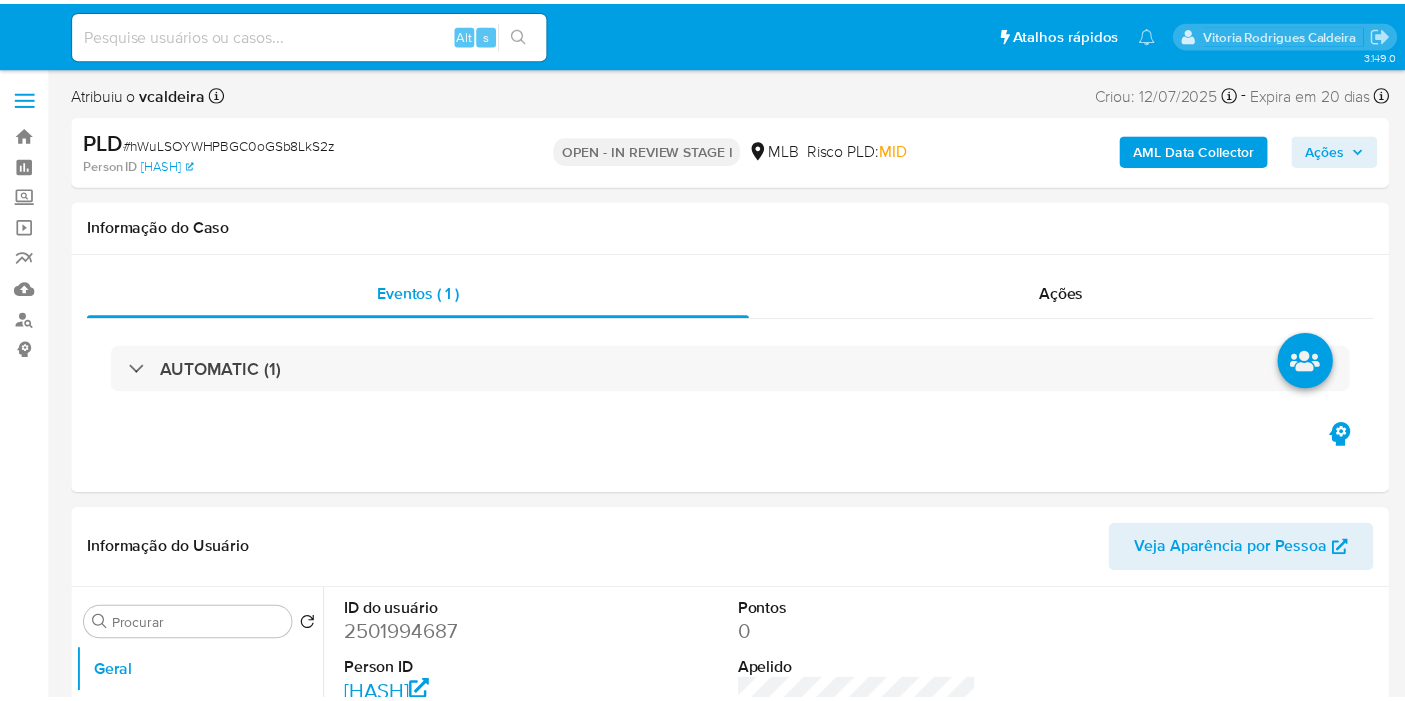 scroll, scrollTop: 0, scrollLeft: 0, axis: both 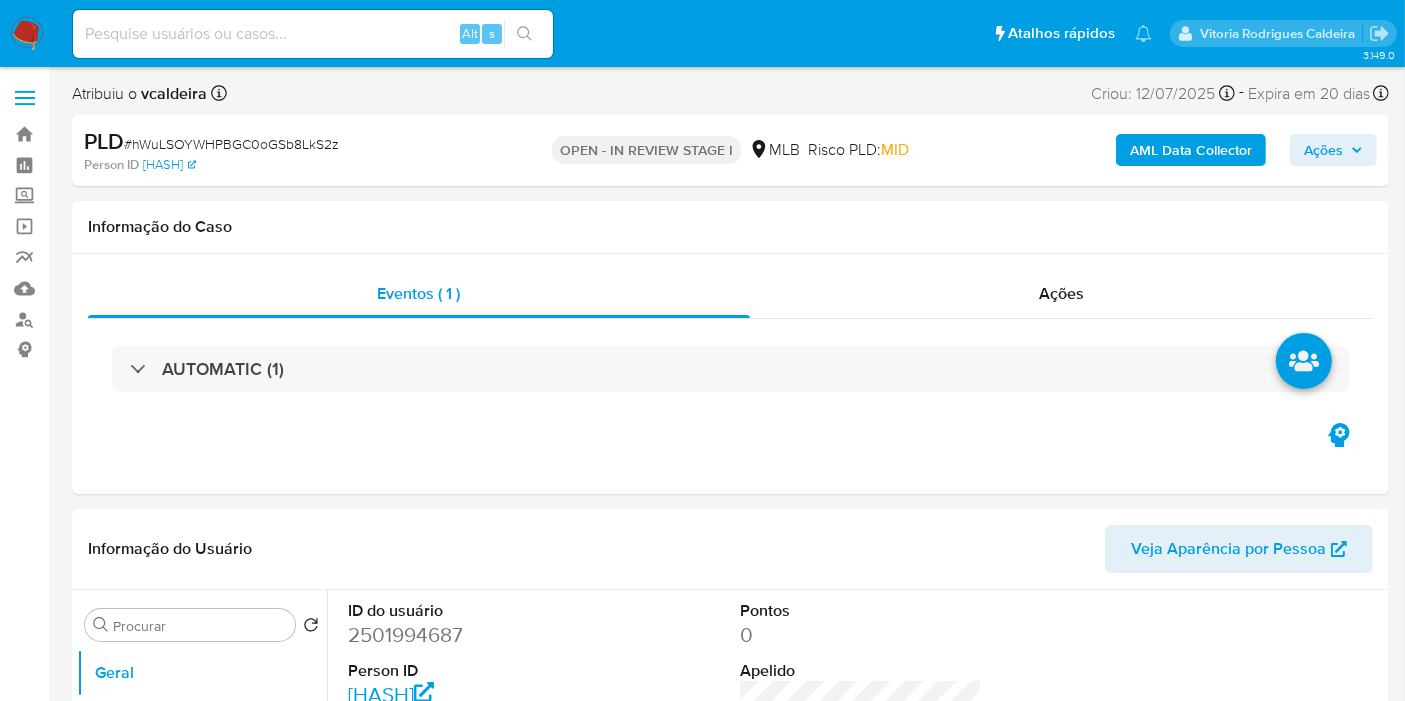 click on "Ações" at bounding box center (1323, 150) 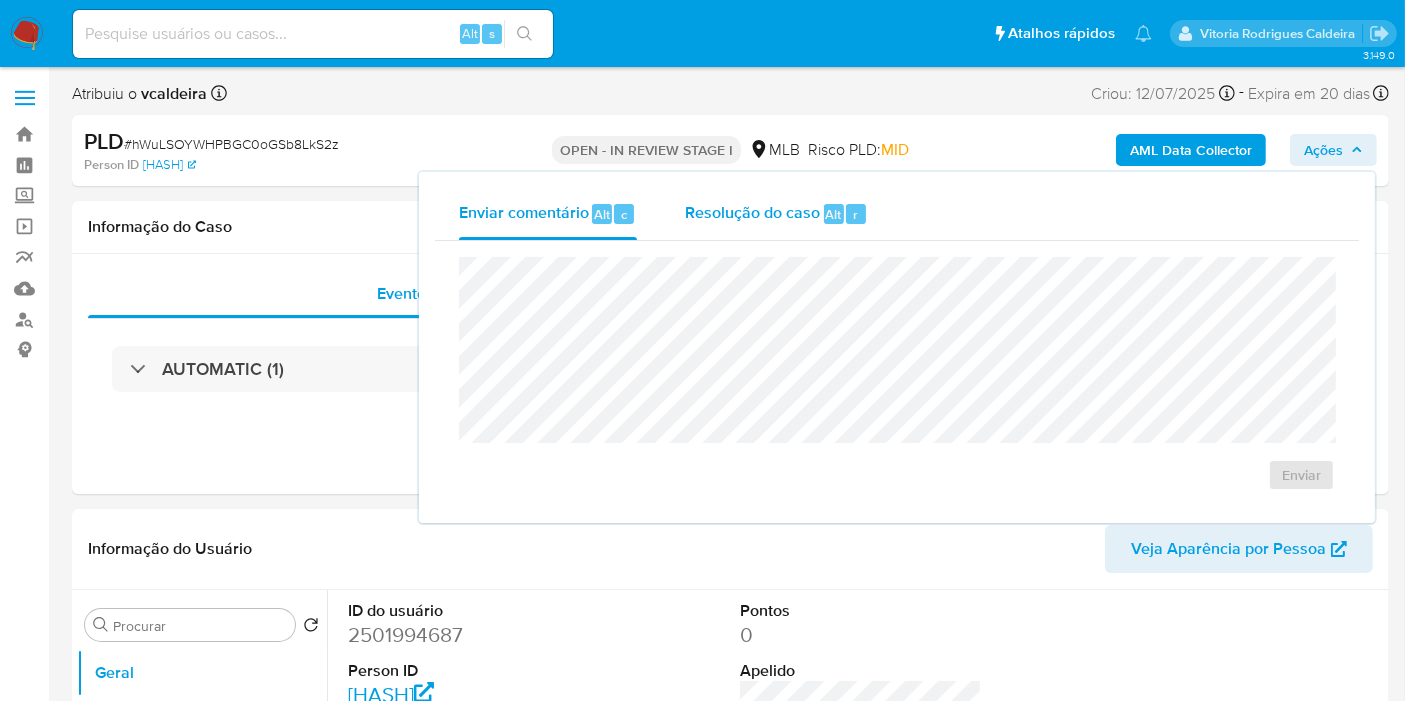 drag, startPoint x: 766, startPoint y: 201, endPoint x: 748, endPoint y: 221, distance: 26.907248 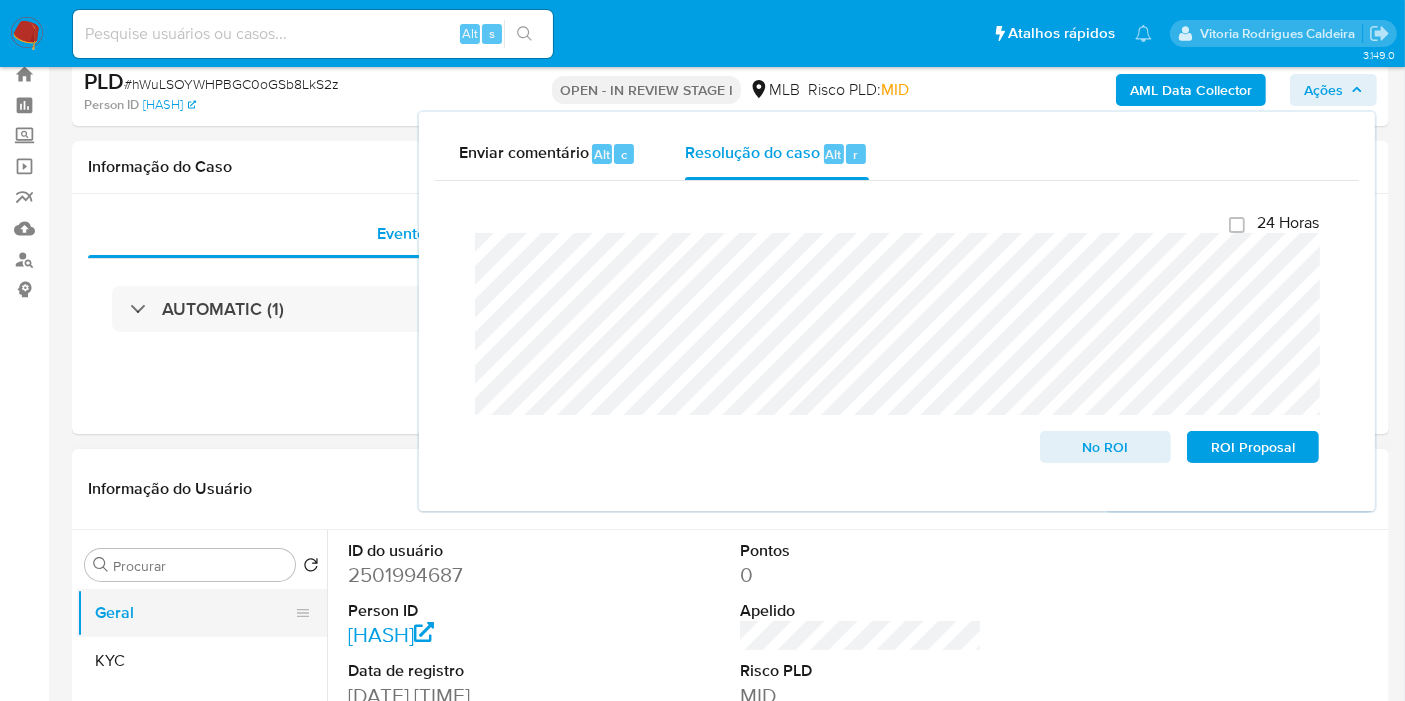 scroll, scrollTop: 111, scrollLeft: 0, axis: vertical 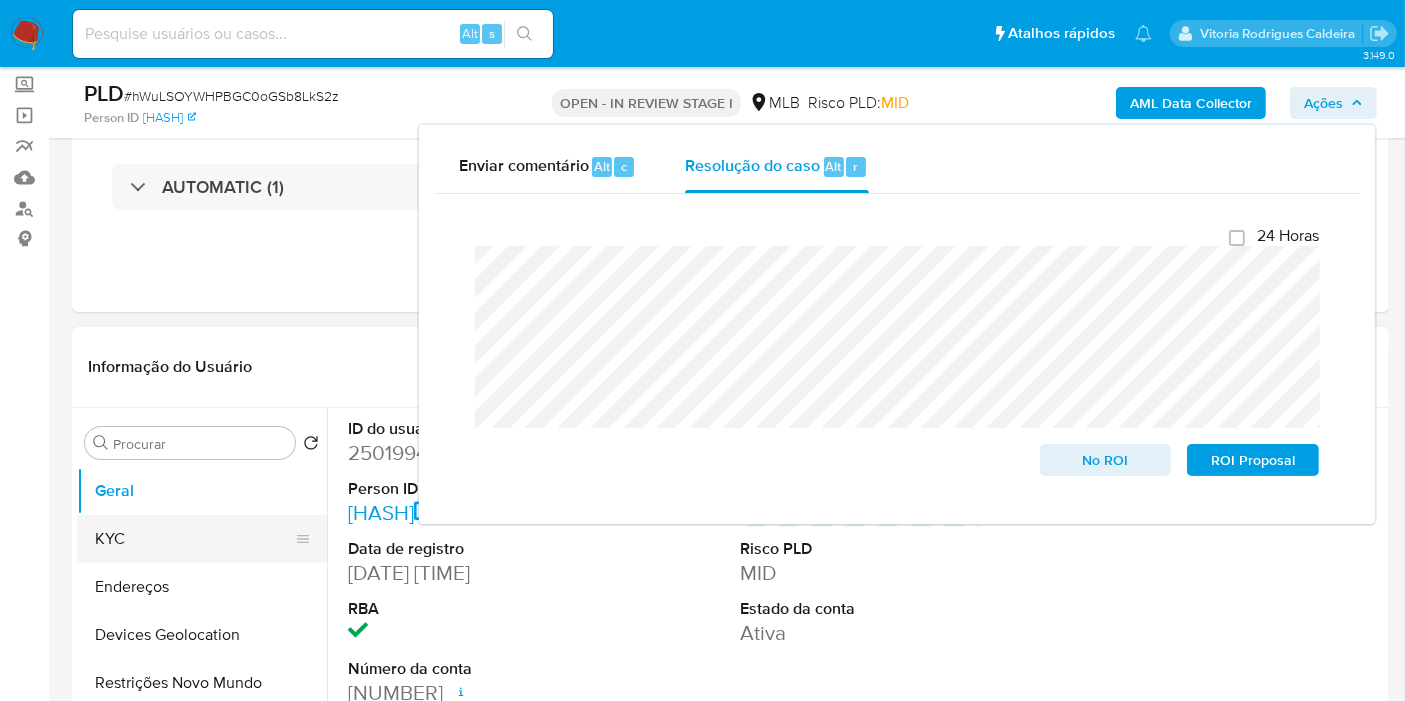 click on "KYC" at bounding box center (194, 539) 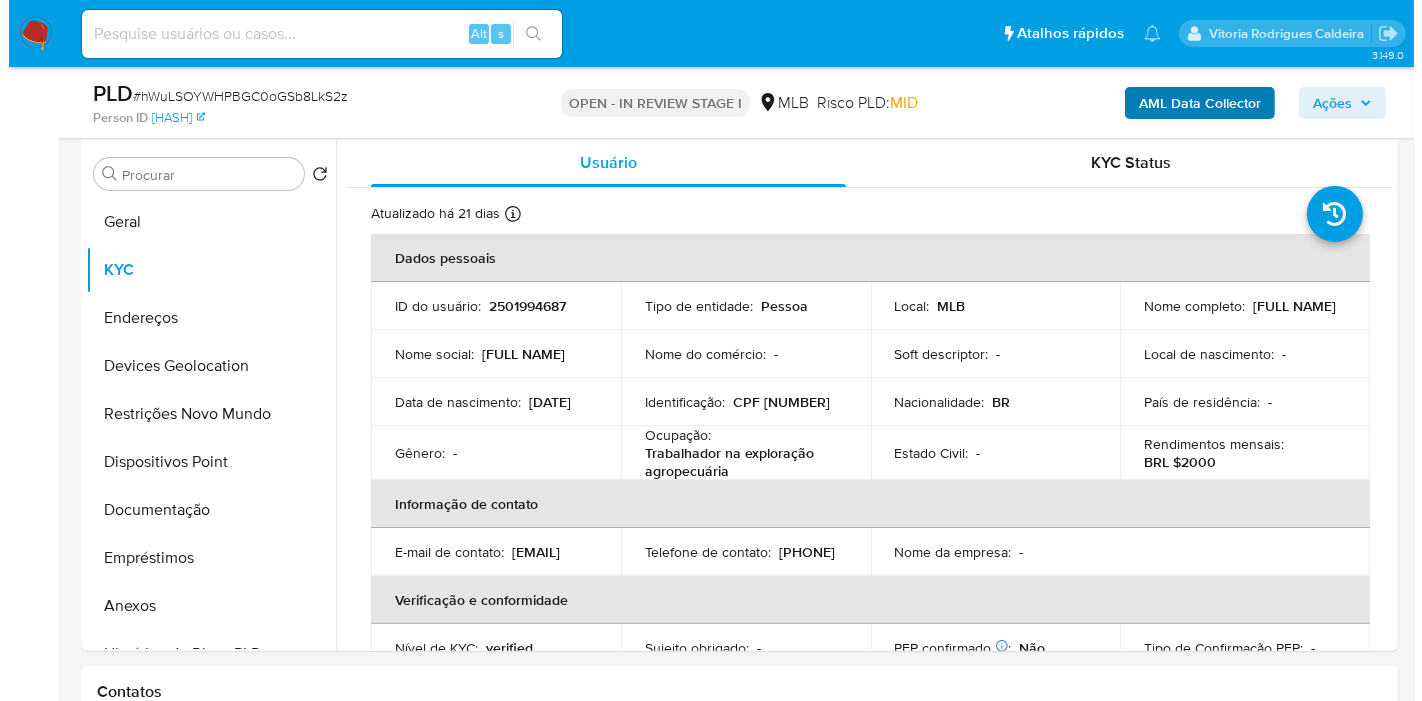 scroll, scrollTop: 333, scrollLeft: 0, axis: vertical 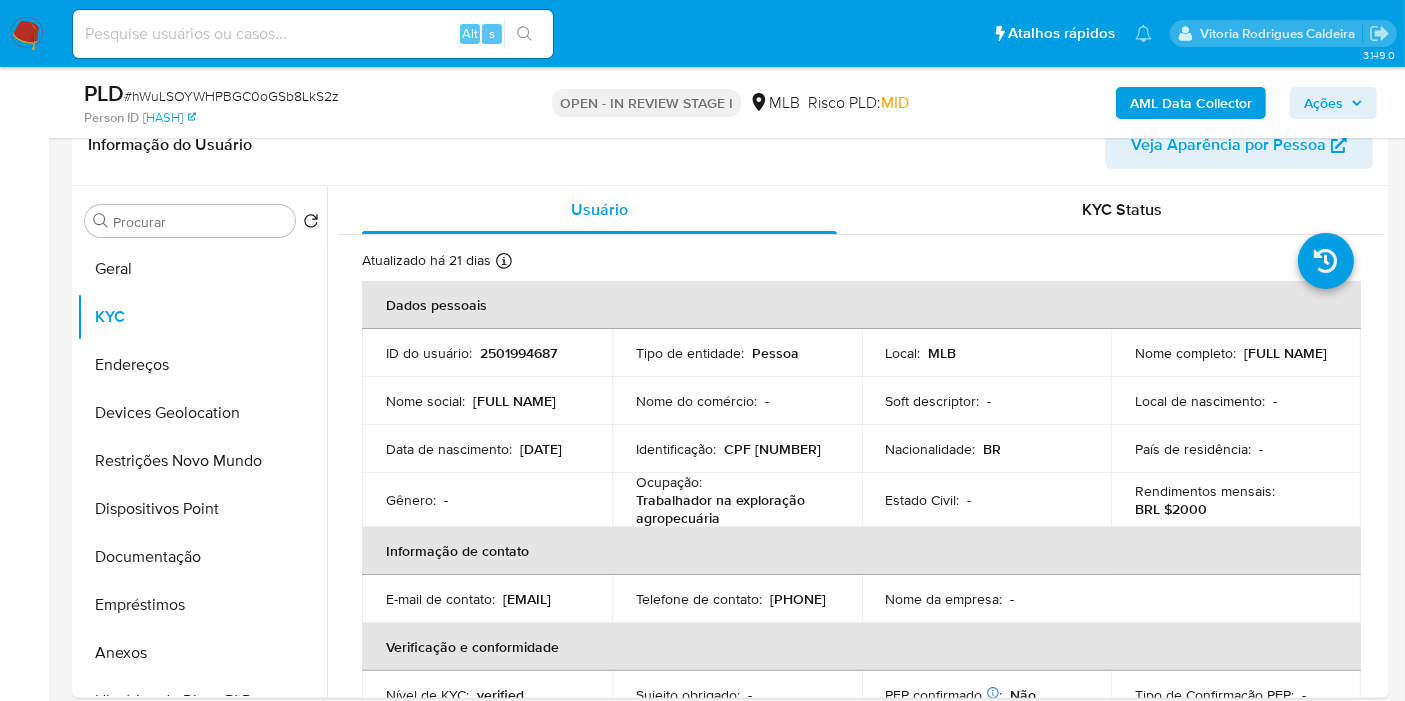 click on "Ações" at bounding box center [1323, 103] 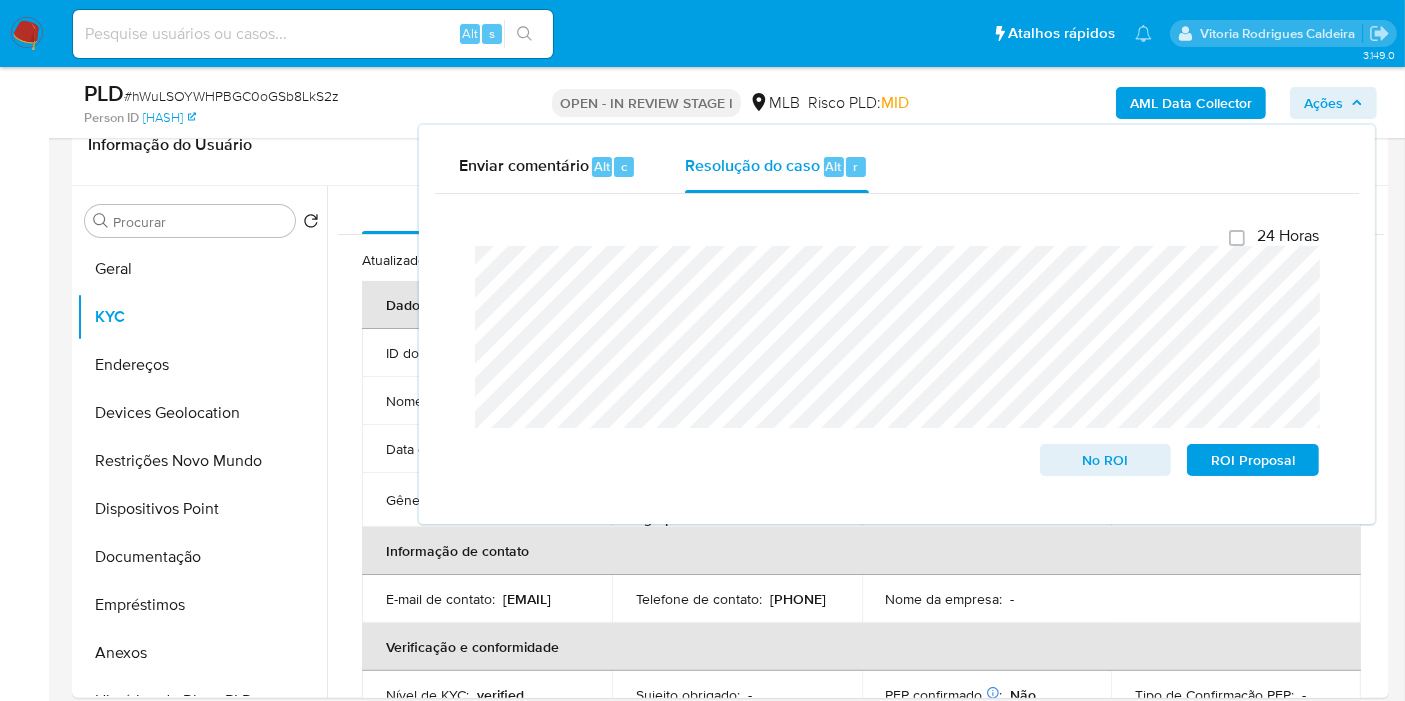 click on "Ações" at bounding box center [1323, 103] 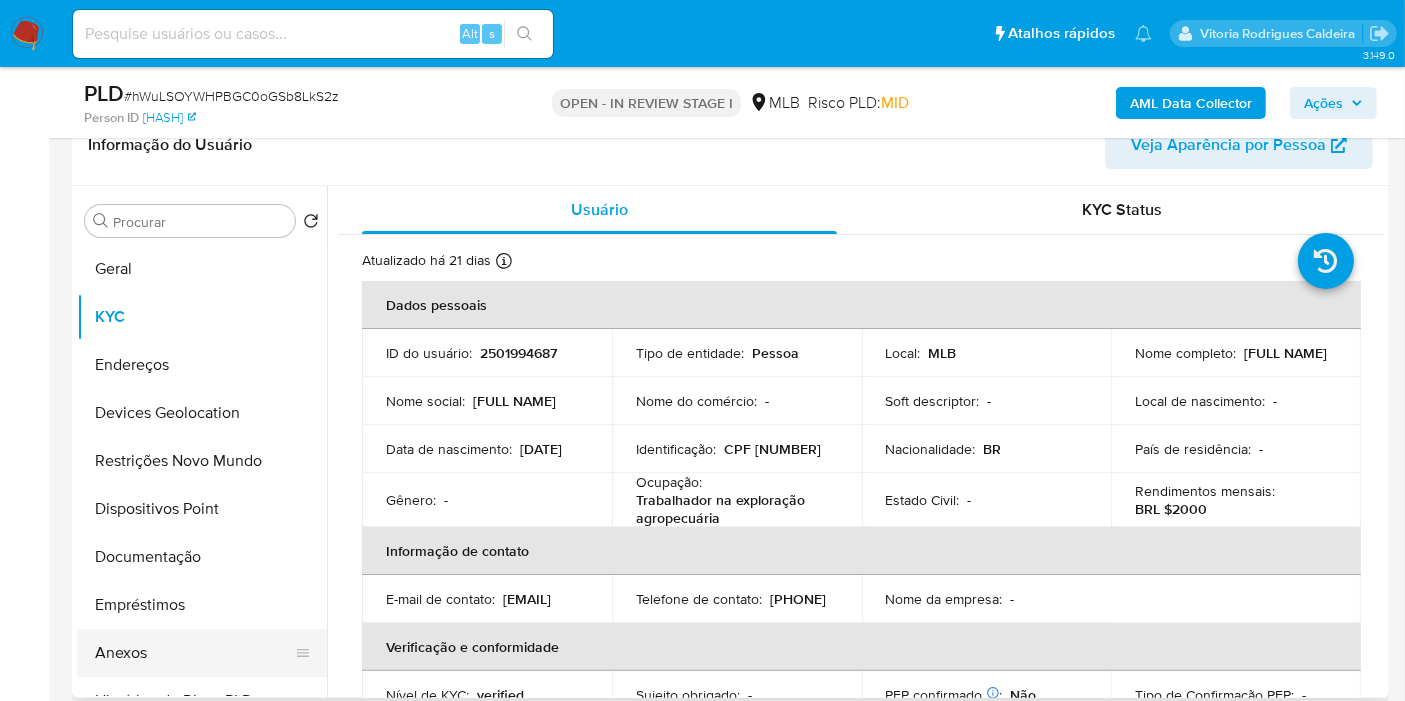 click on "Anexos" at bounding box center [194, 653] 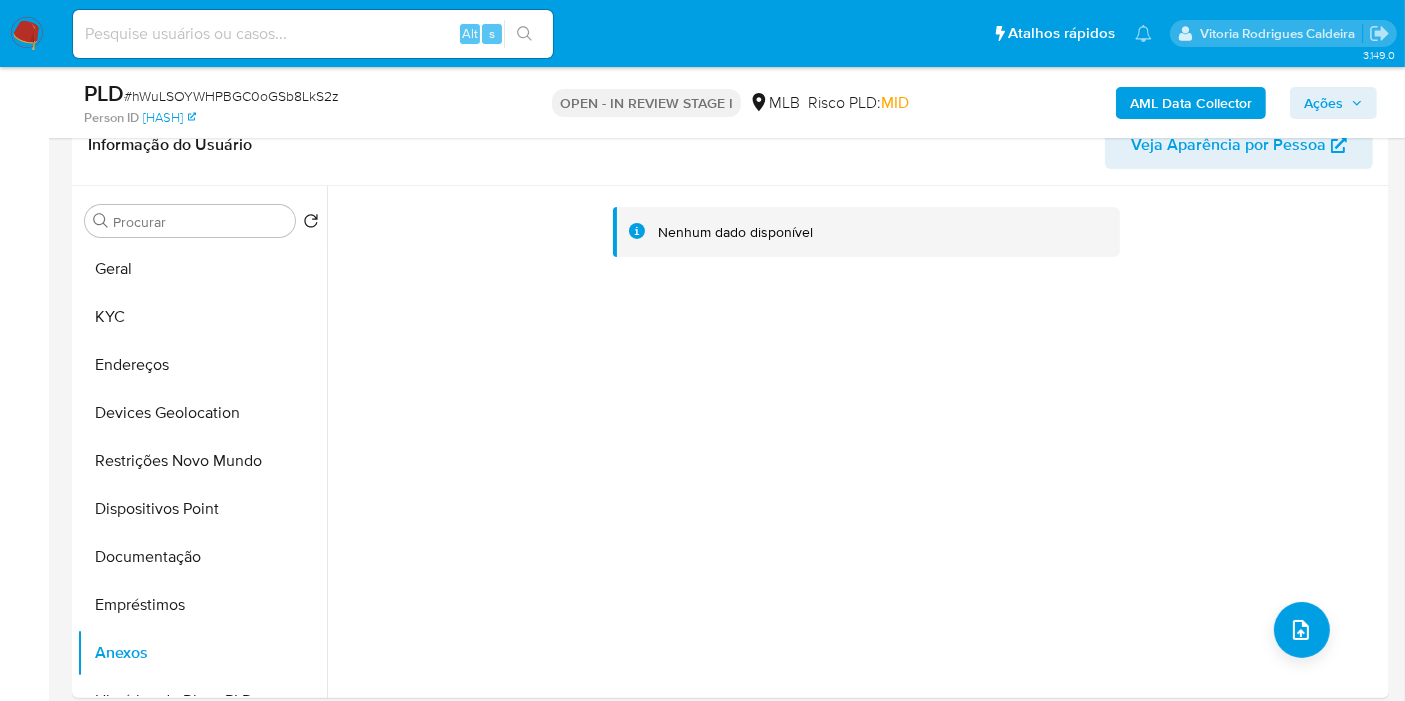 click on "Ações" at bounding box center [1323, 103] 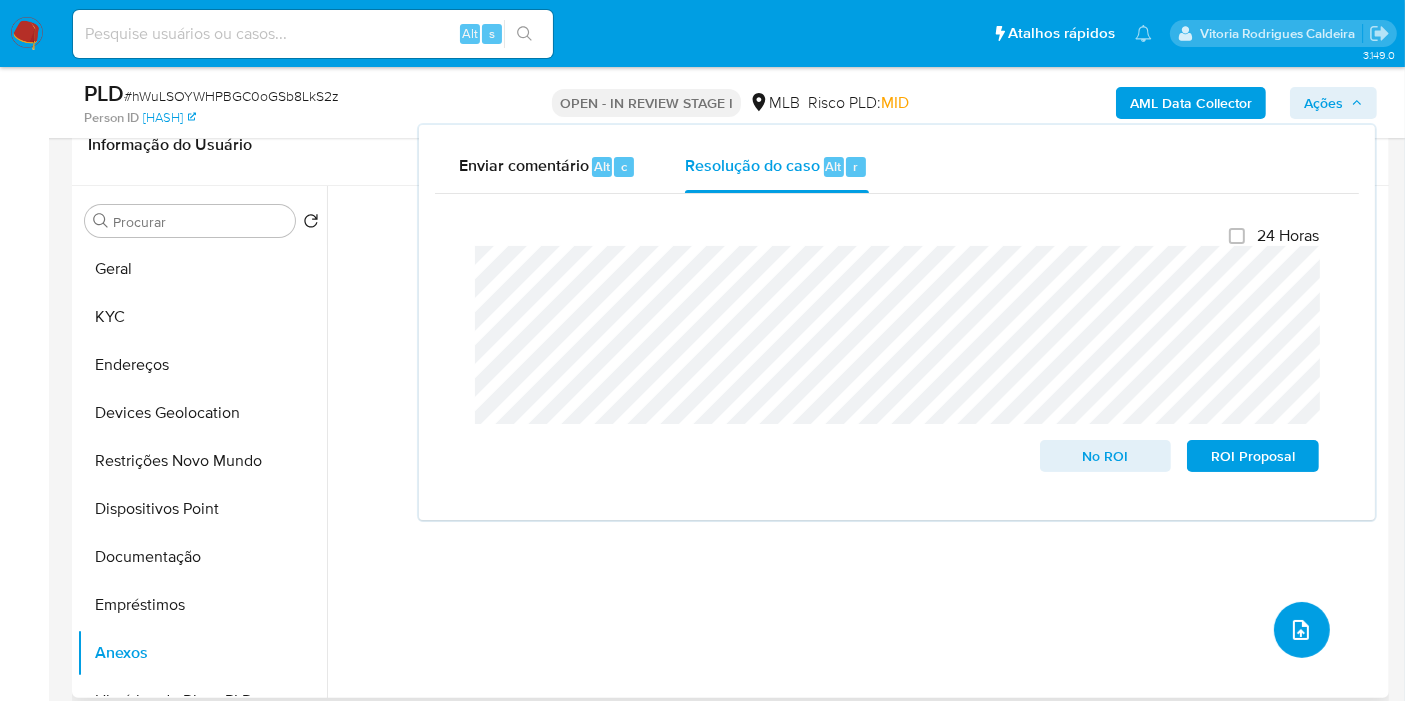 click at bounding box center [1302, 630] 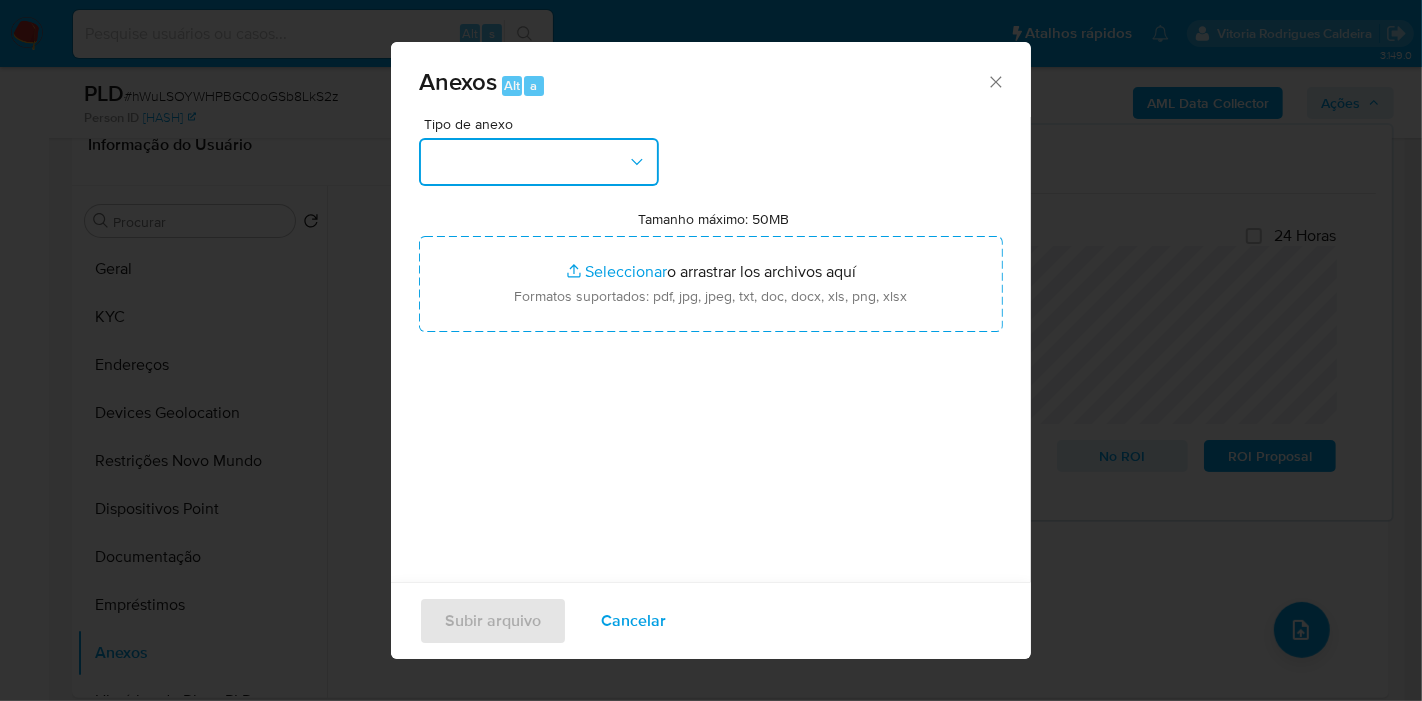 click at bounding box center (539, 162) 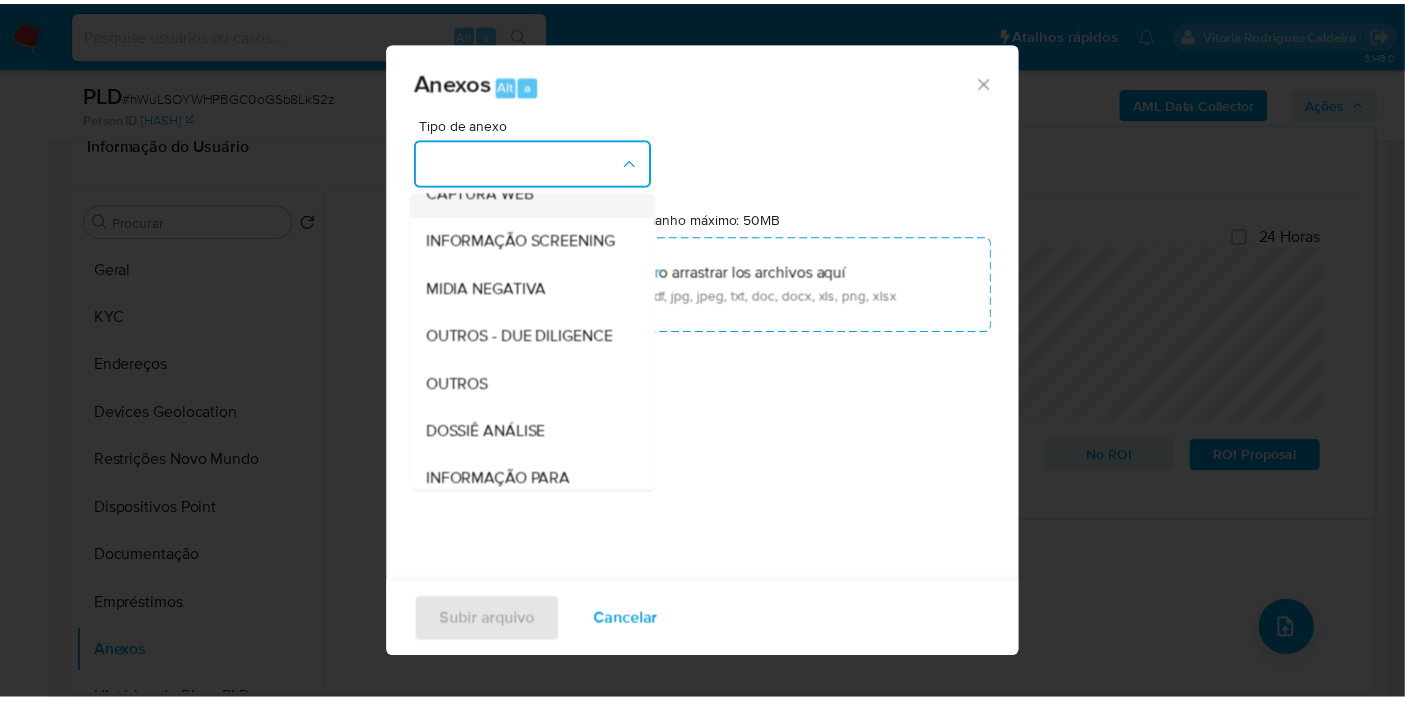 scroll, scrollTop: 307, scrollLeft: 0, axis: vertical 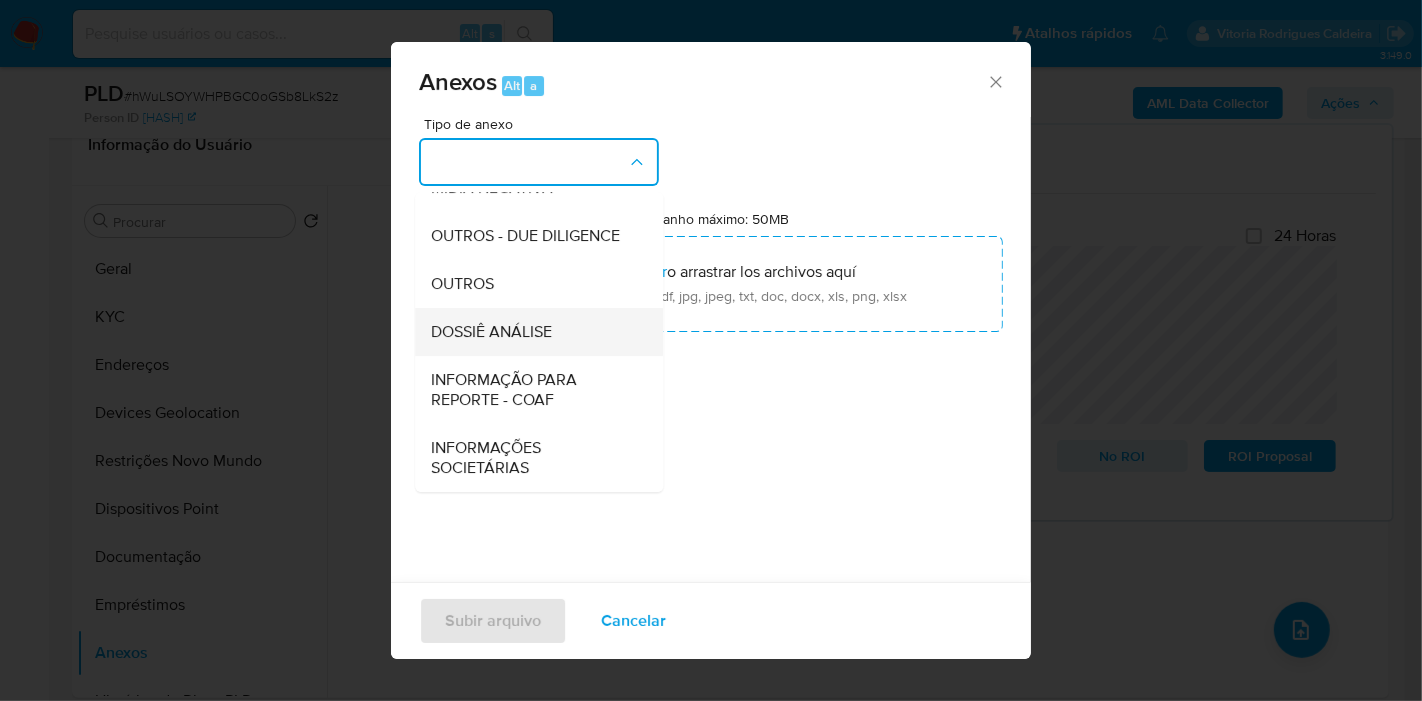 click on "DOSSIÊ ANÁLISE" at bounding box center (491, 332) 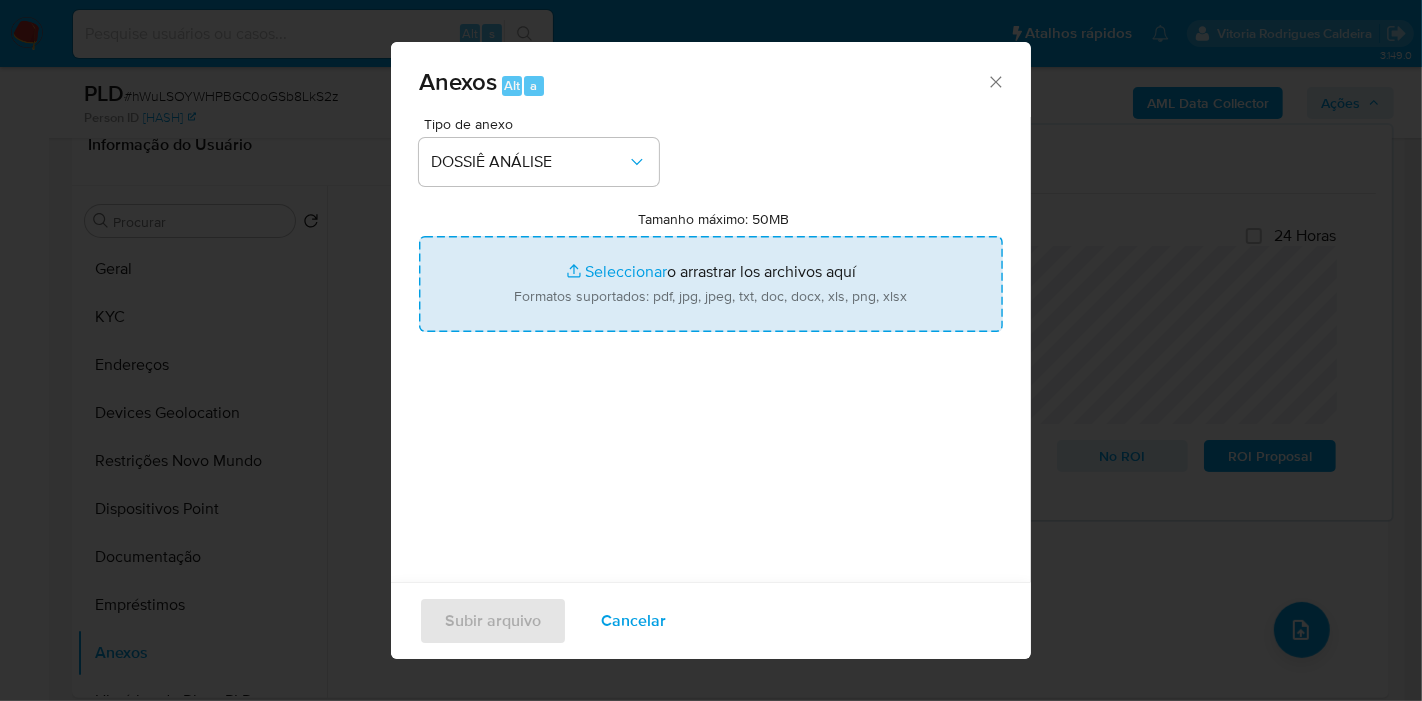 type on "C:\fakepath\Mulan 2501994687_2025_08_05_07_31_18.pdf" 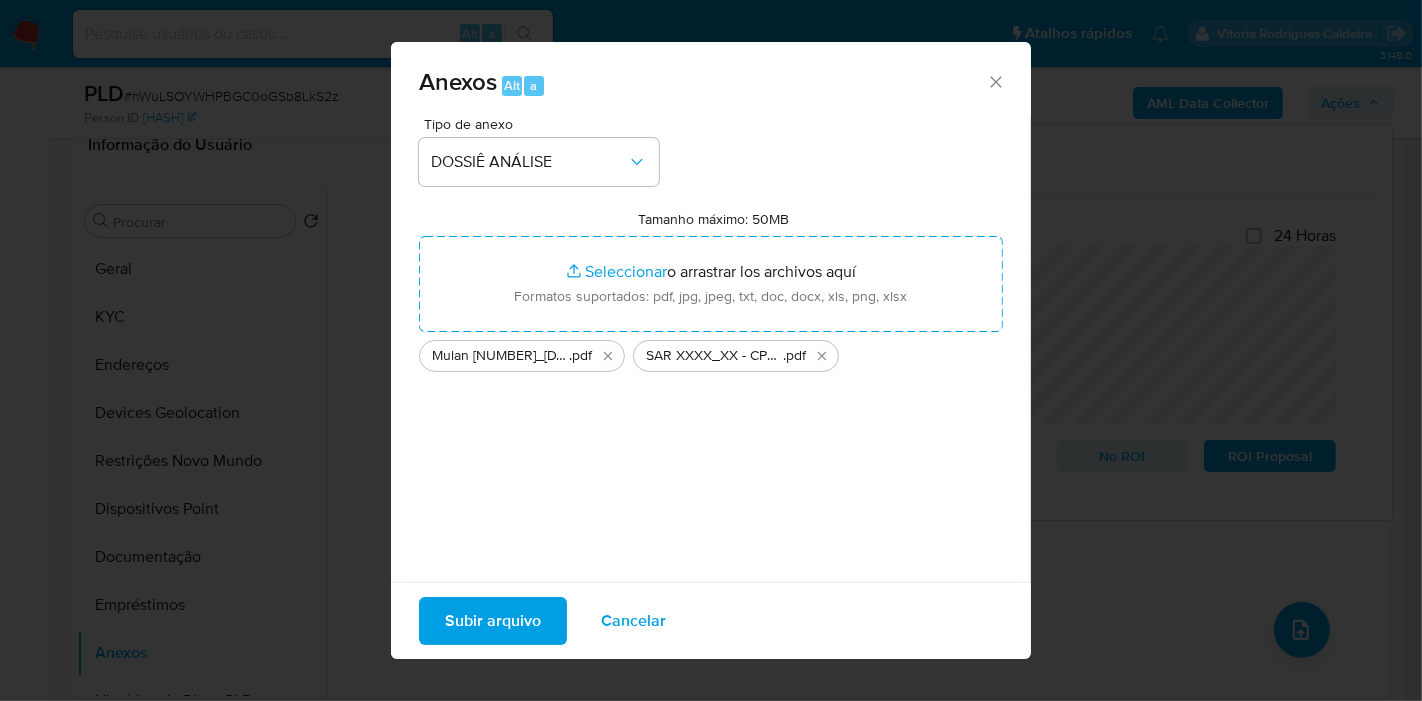 click on "Subir arquivo" at bounding box center (493, 621) 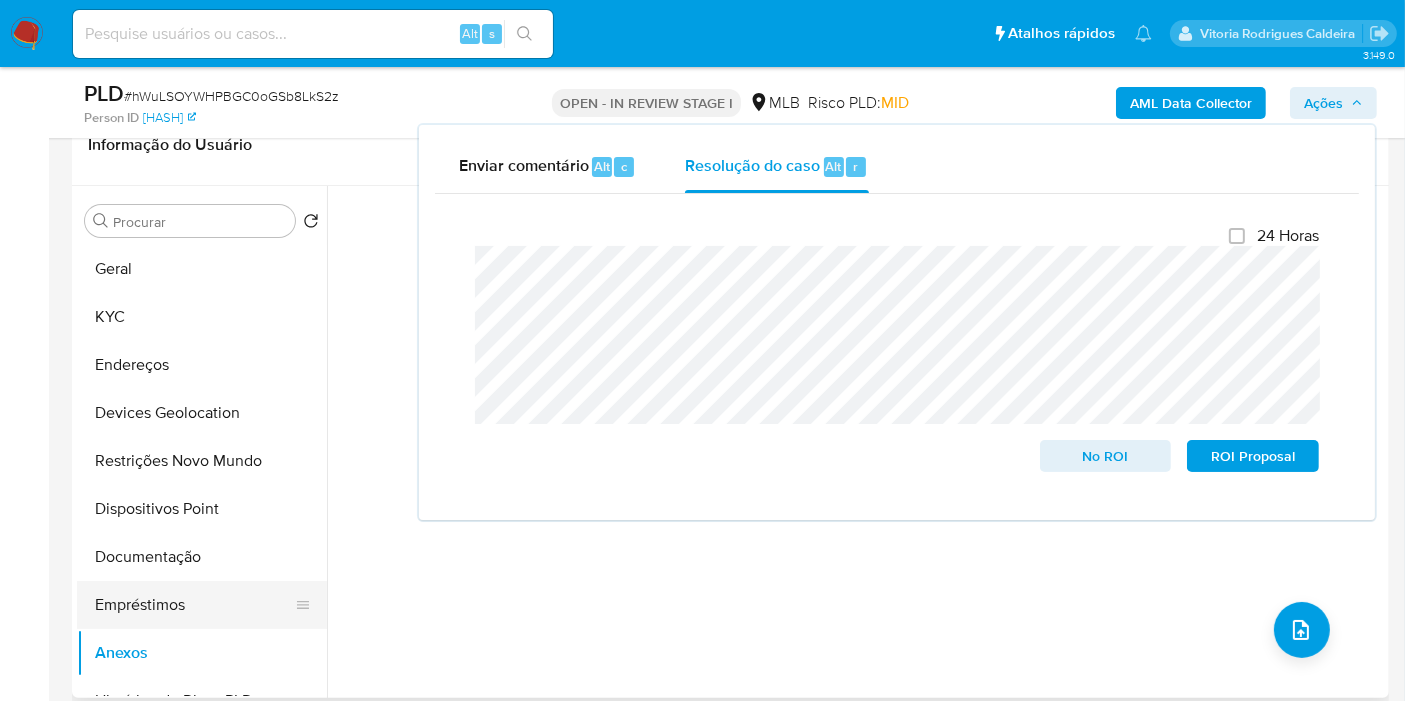 click on "Empréstimos" at bounding box center [194, 605] 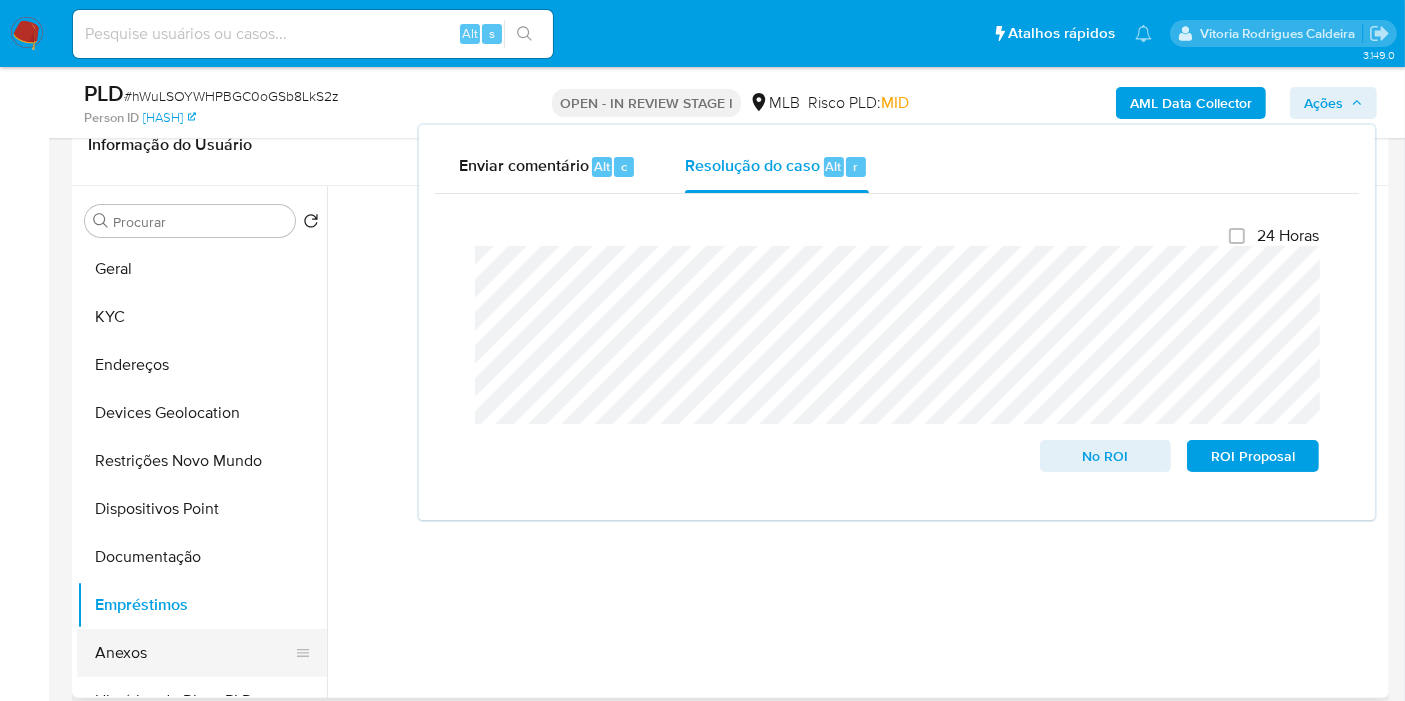 click on "Anexos" at bounding box center (194, 653) 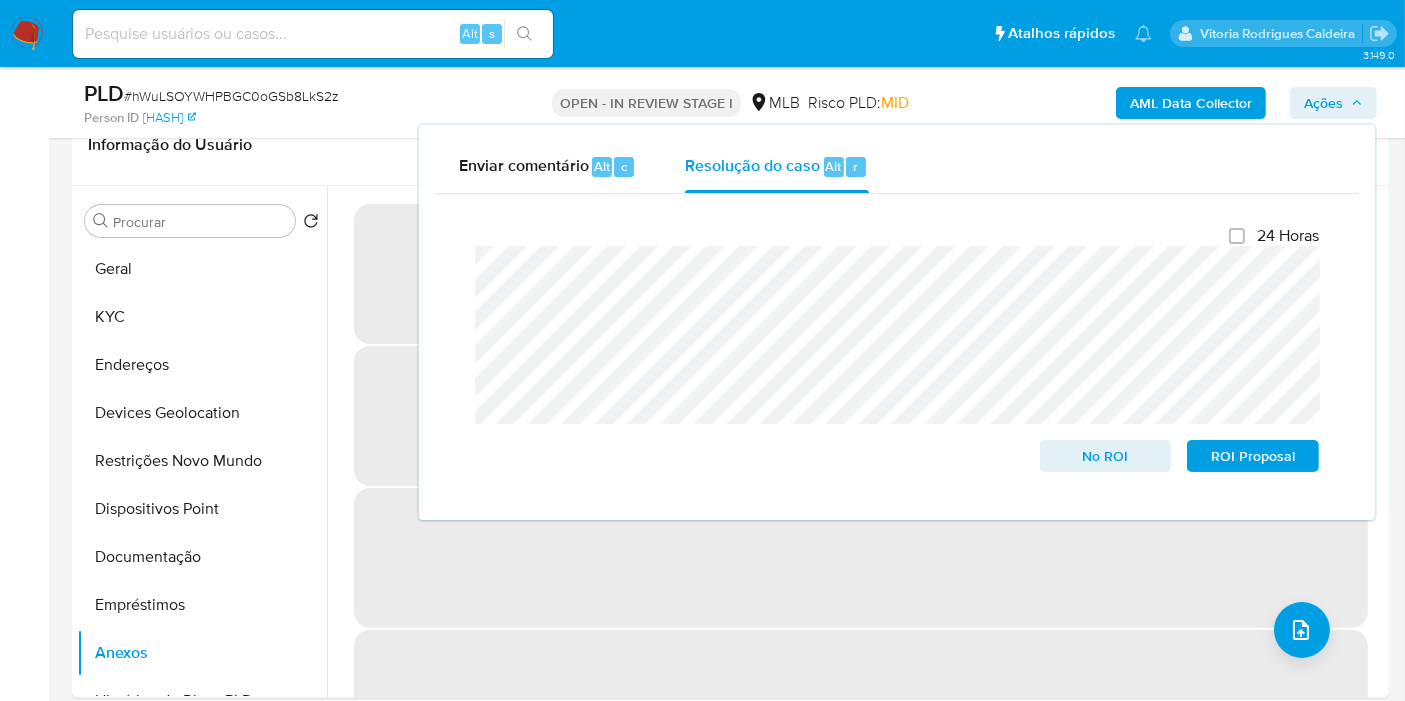 click on "Ações" at bounding box center [1323, 103] 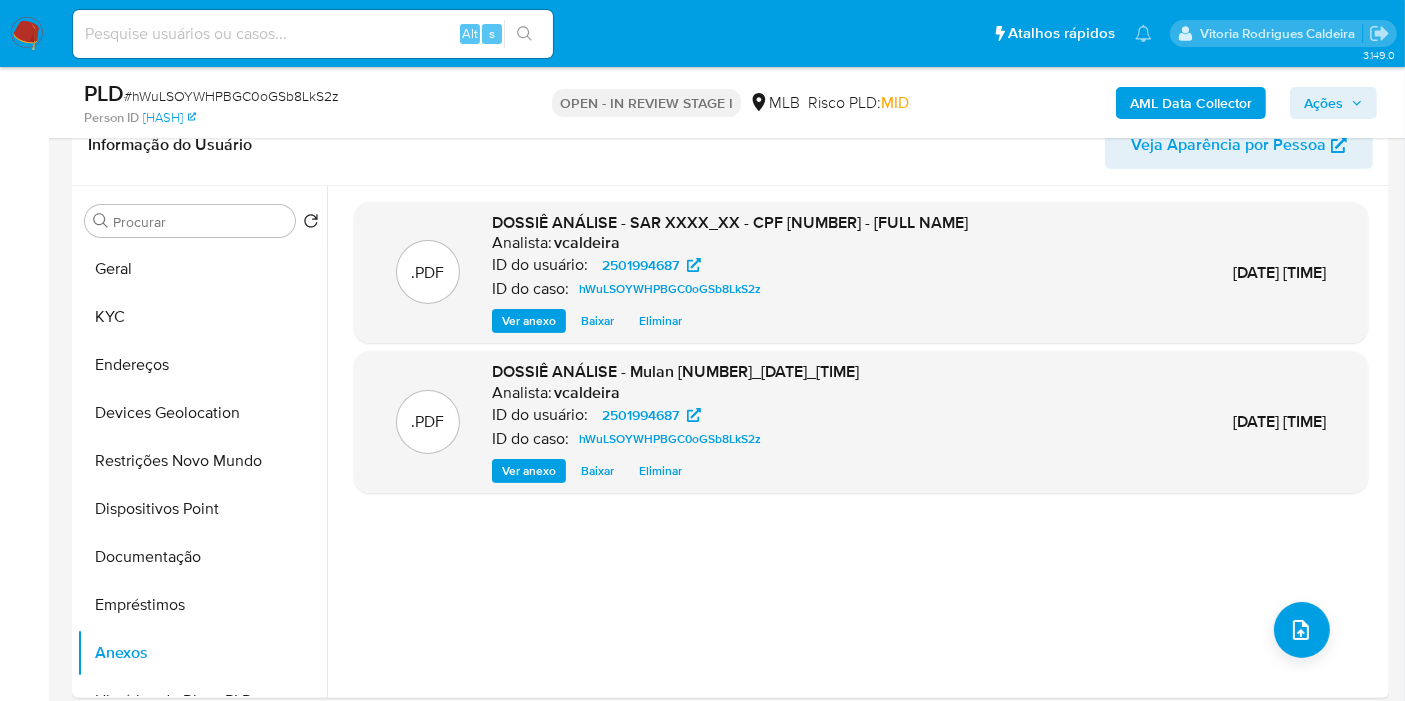 click on "Ações" at bounding box center [1323, 103] 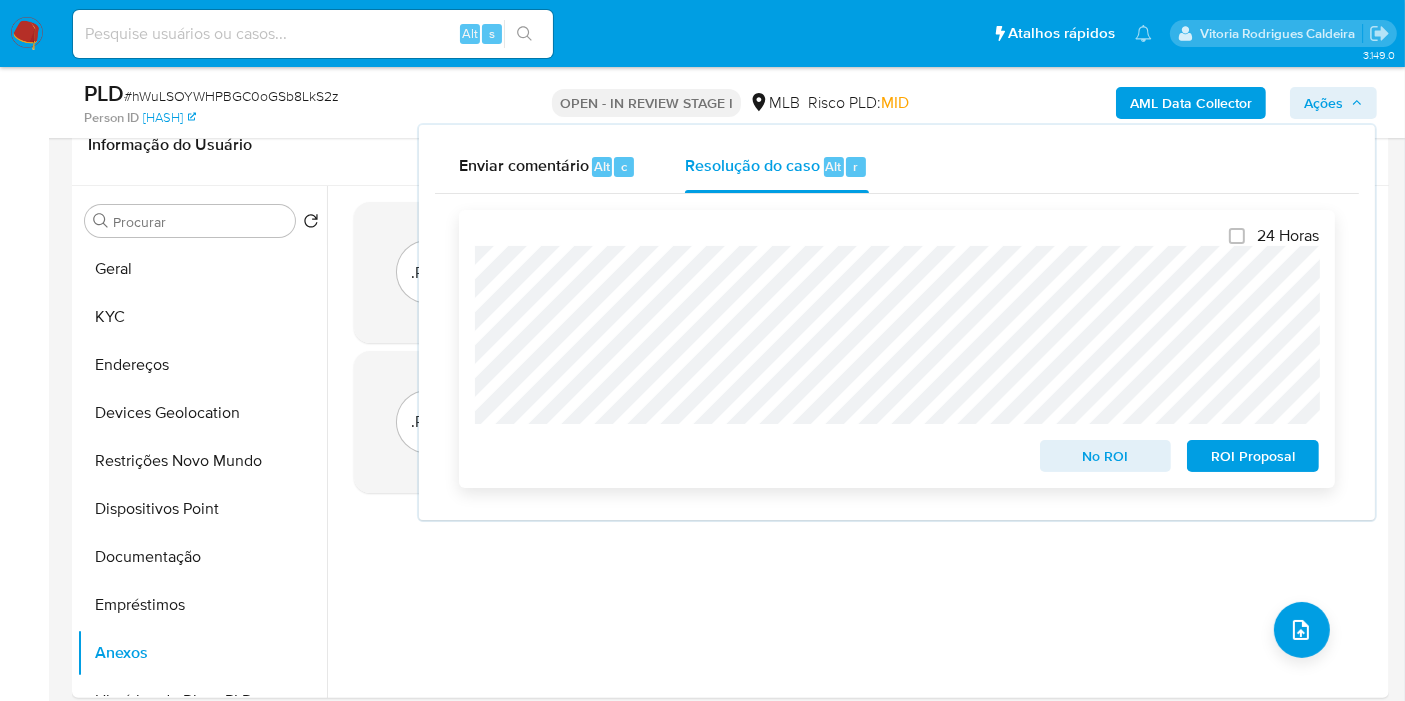 click on "ROI Proposal" at bounding box center (1253, 456) 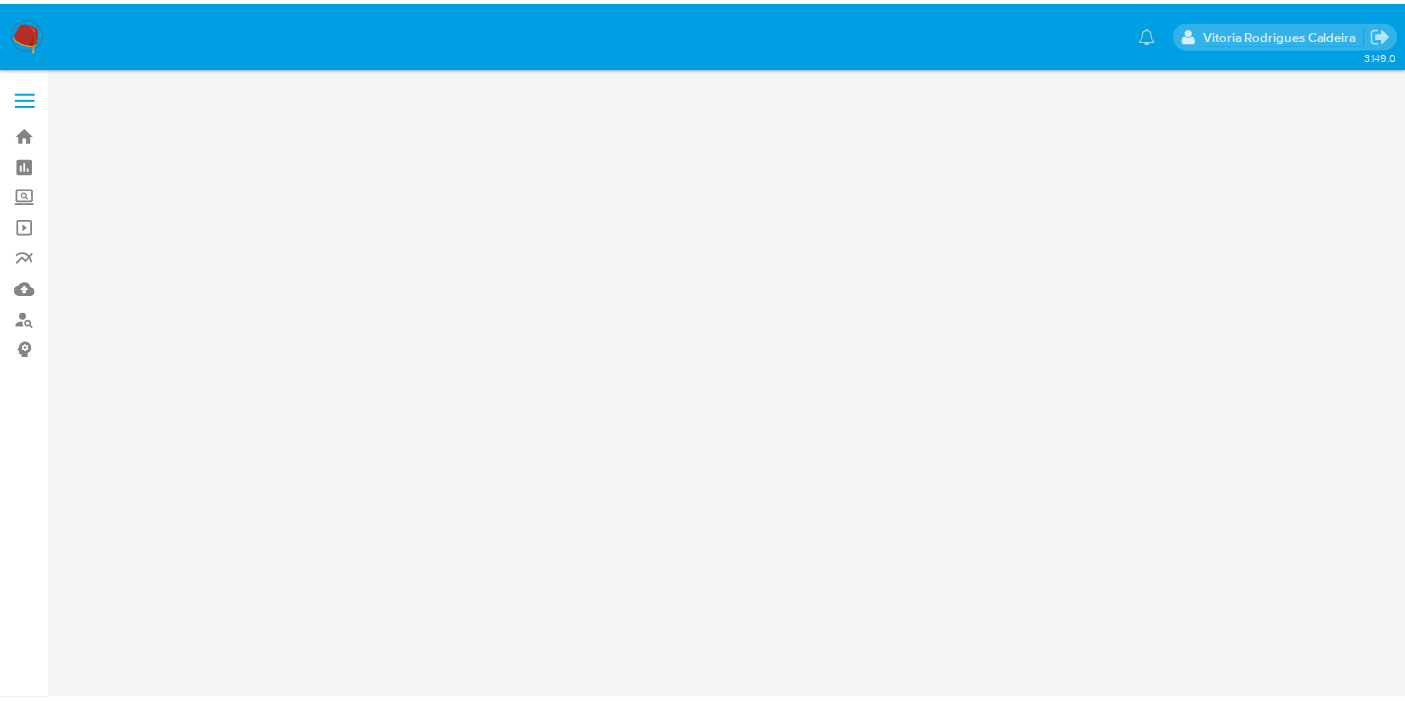 scroll, scrollTop: 0, scrollLeft: 0, axis: both 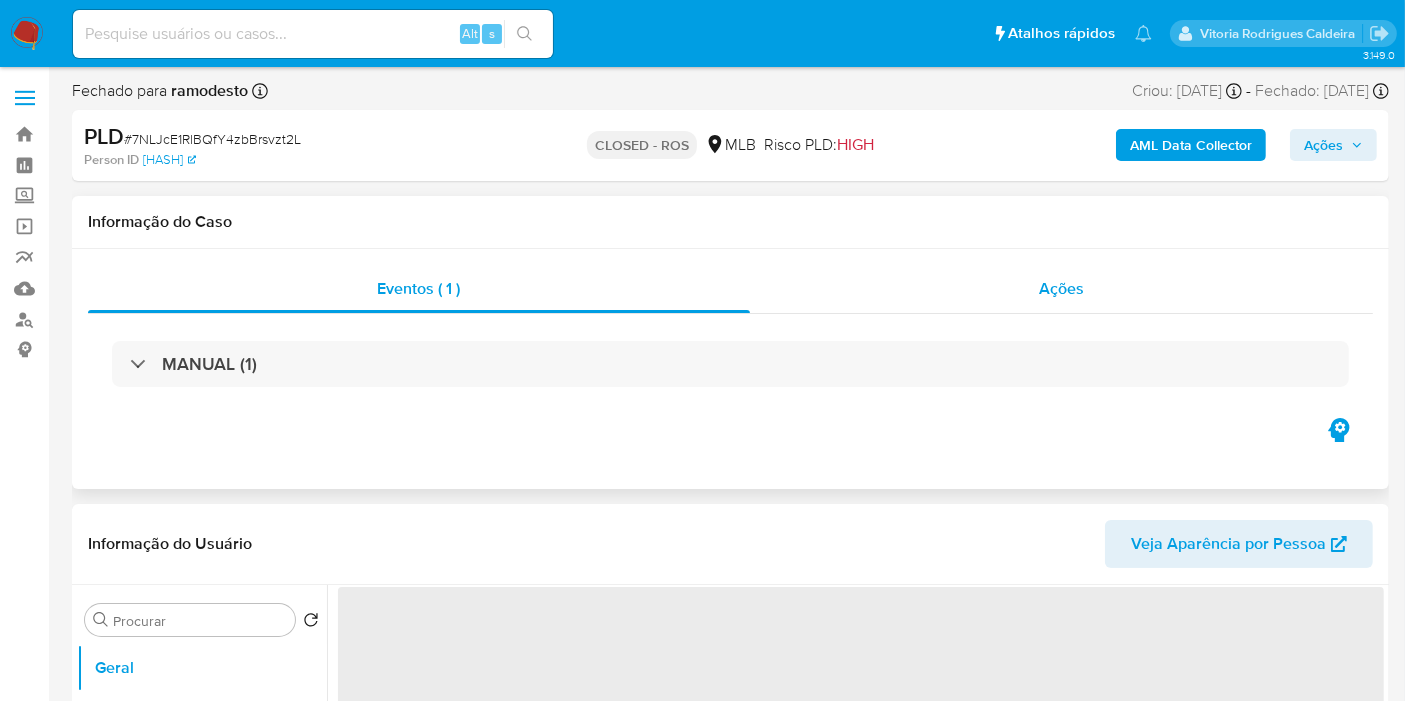click on "Ações" at bounding box center [1061, 288] 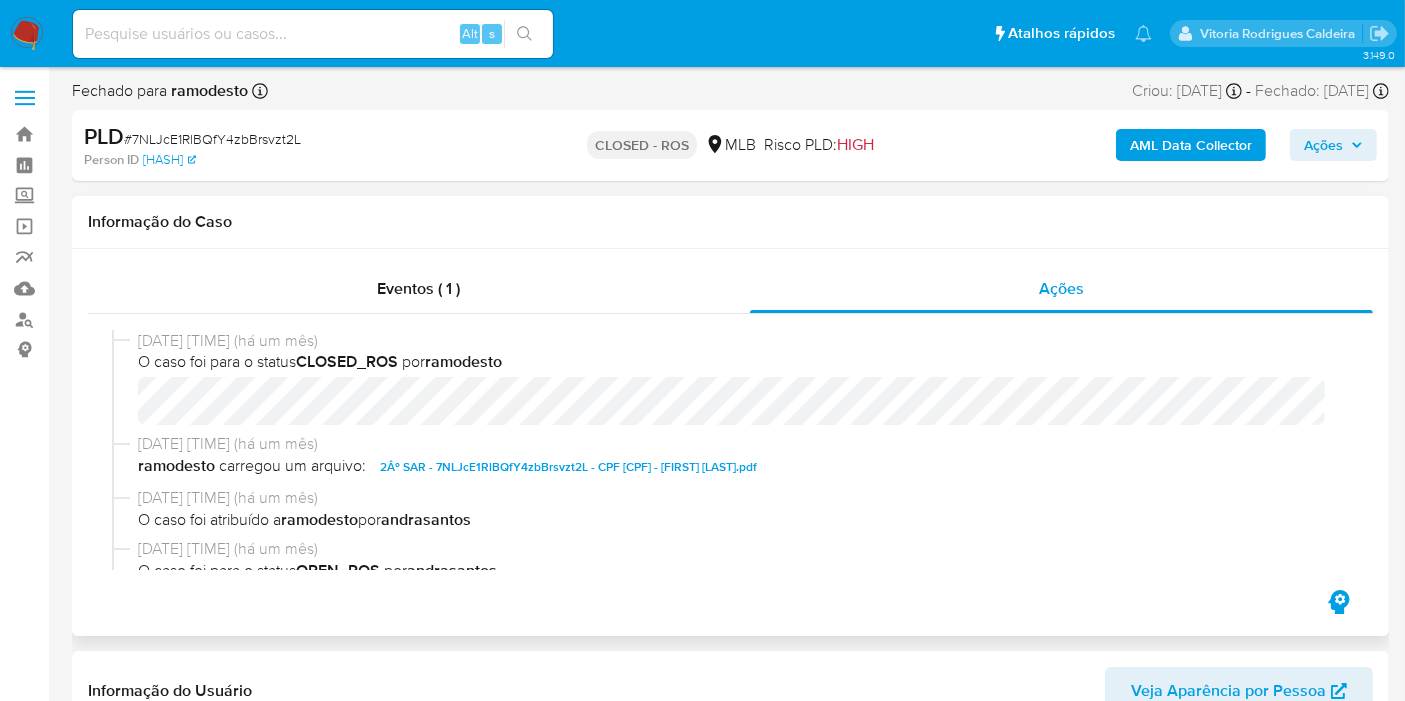 select on "10" 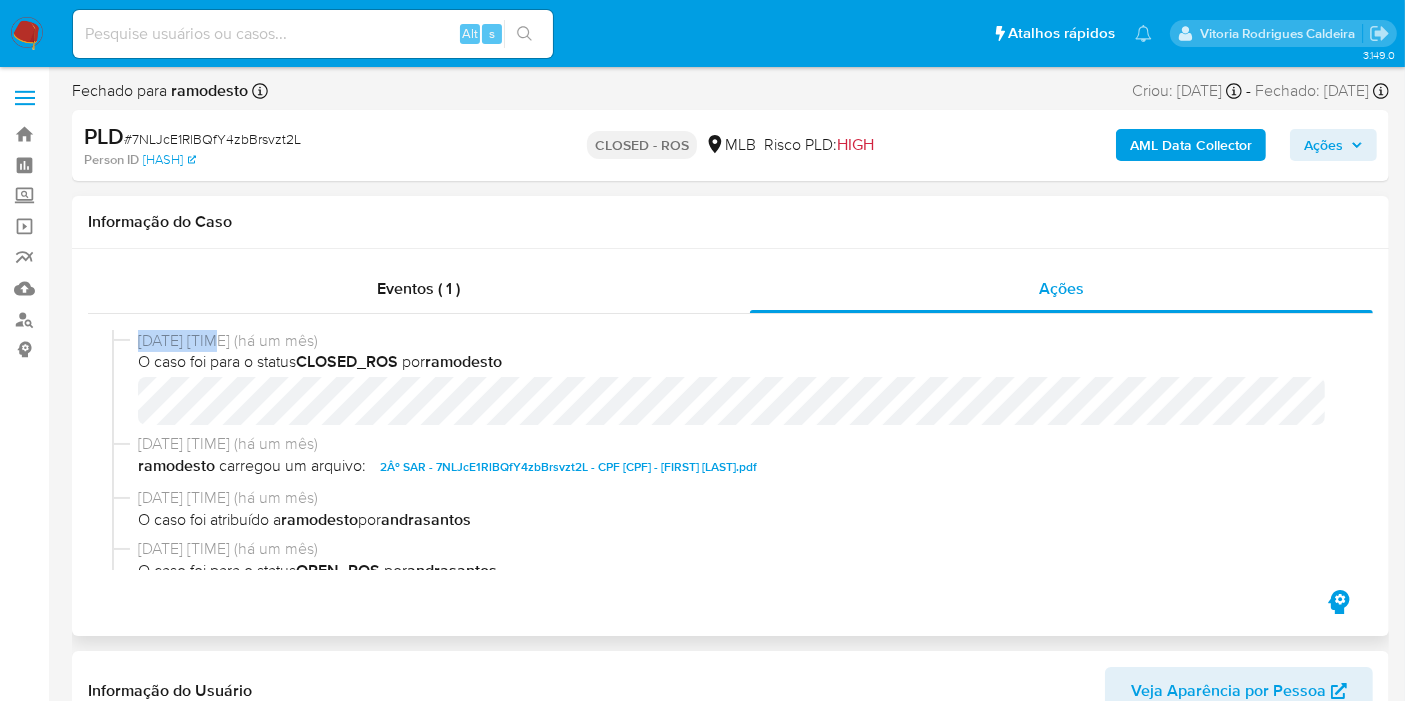 drag, startPoint x: 222, startPoint y: 346, endPoint x: 134, endPoint y: 338, distance: 88.362885 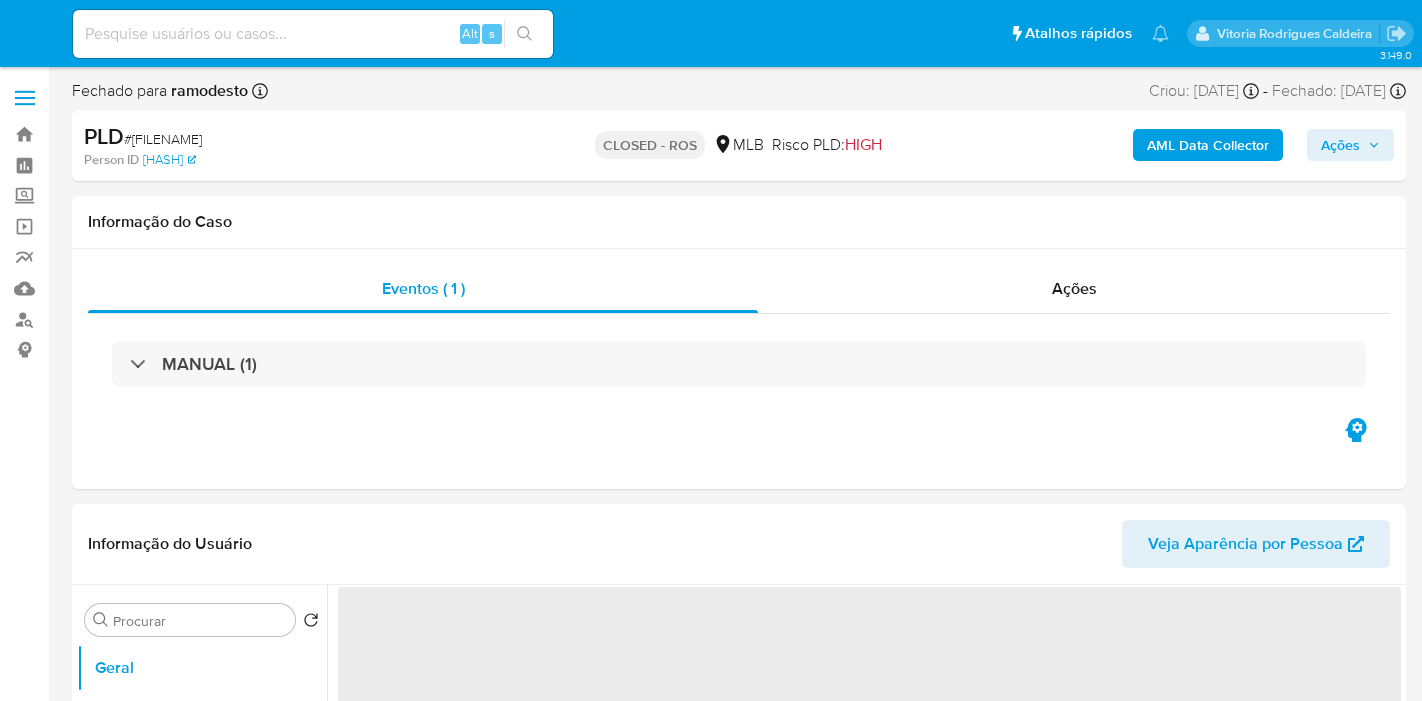 select on "10" 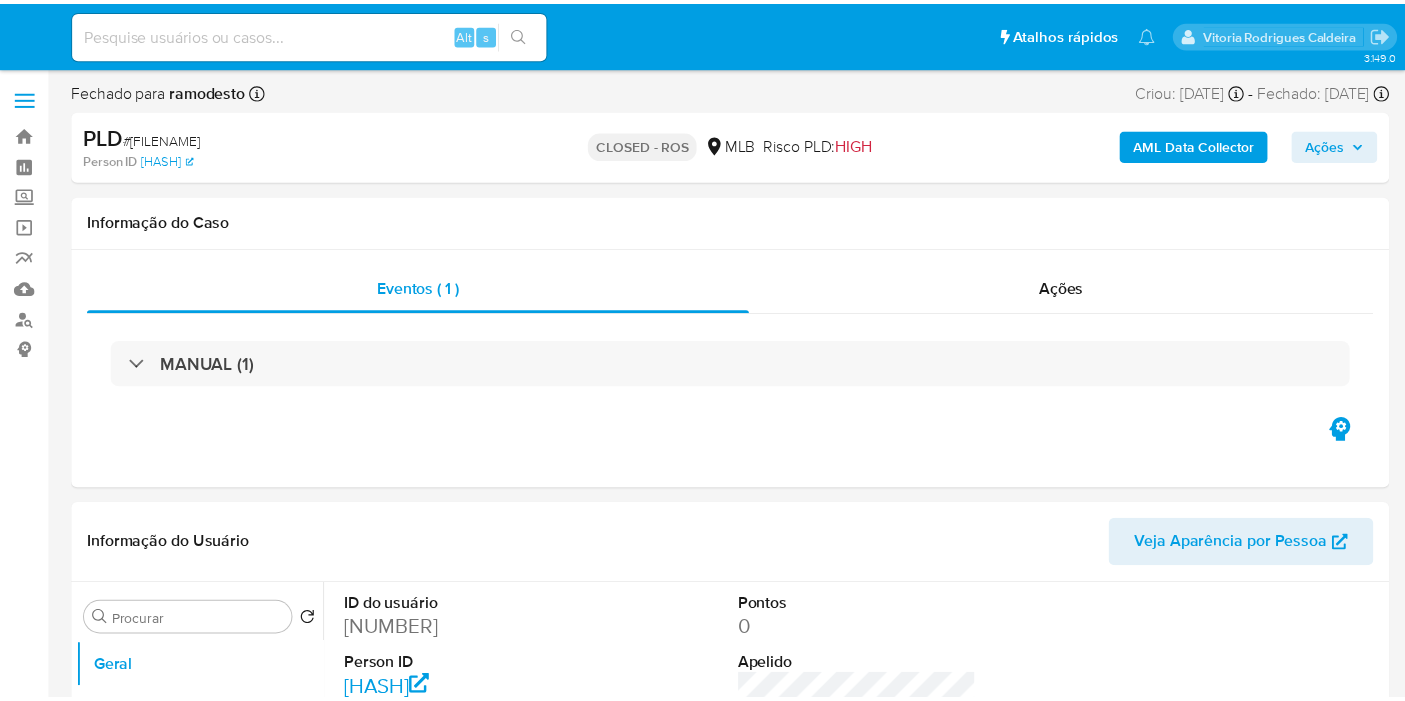 scroll, scrollTop: 0, scrollLeft: 0, axis: both 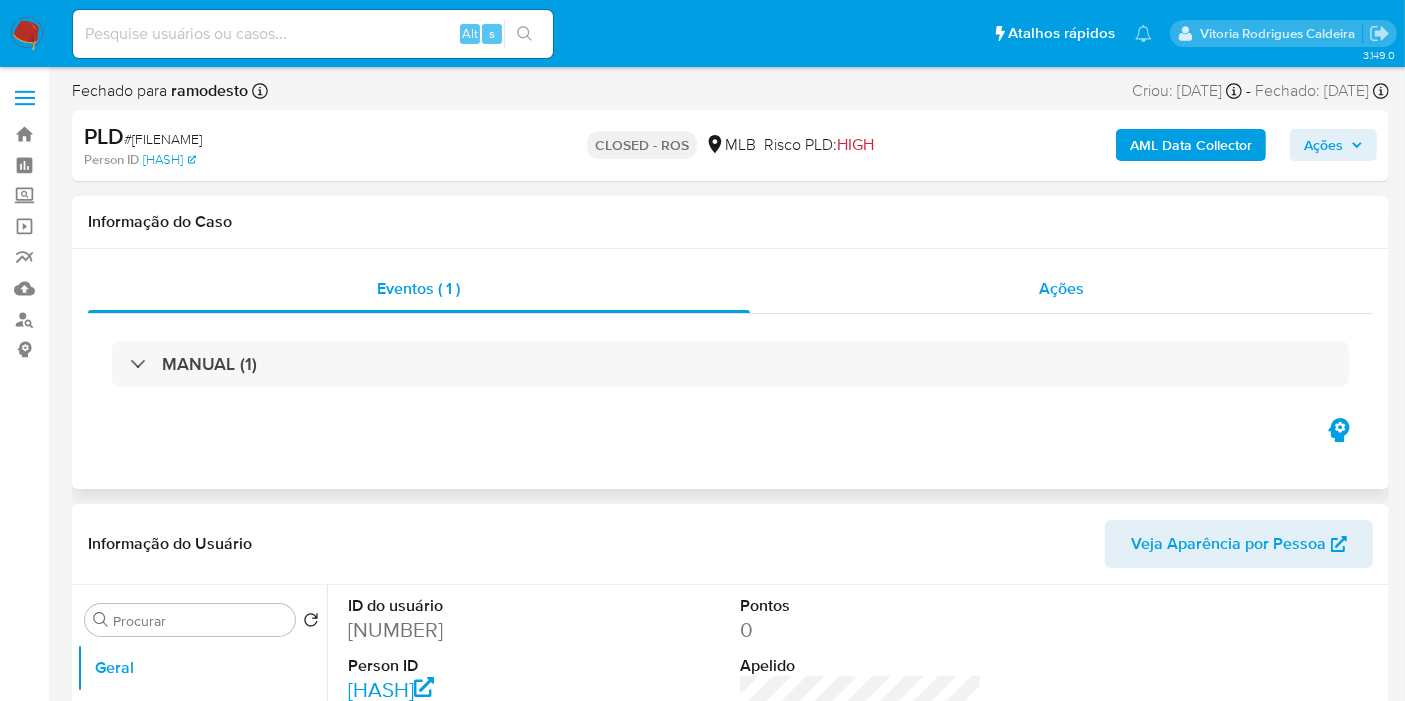 click on "Ações" at bounding box center [1062, 289] 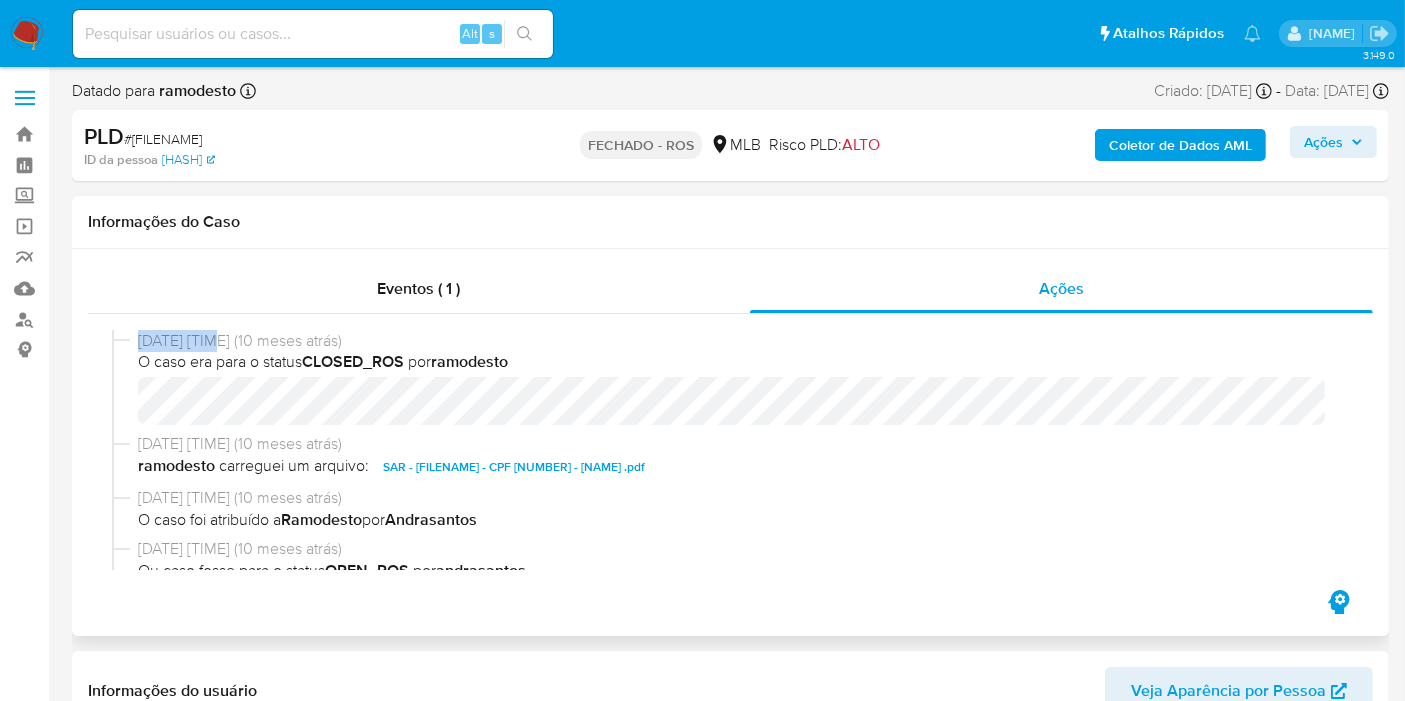drag, startPoint x: 215, startPoint y: 338, endPoint x: 130, endPoint y: 345, distance: 85.28775 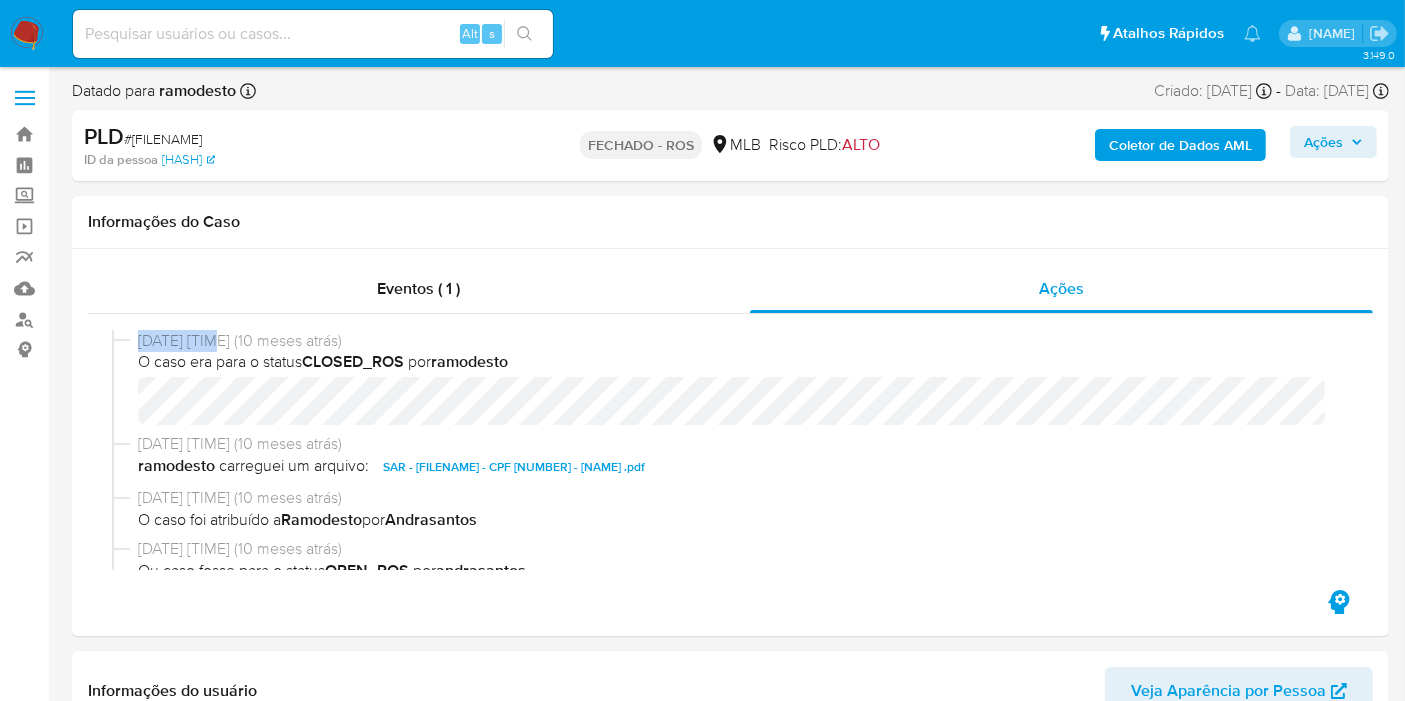 copy on "01/10/2024" 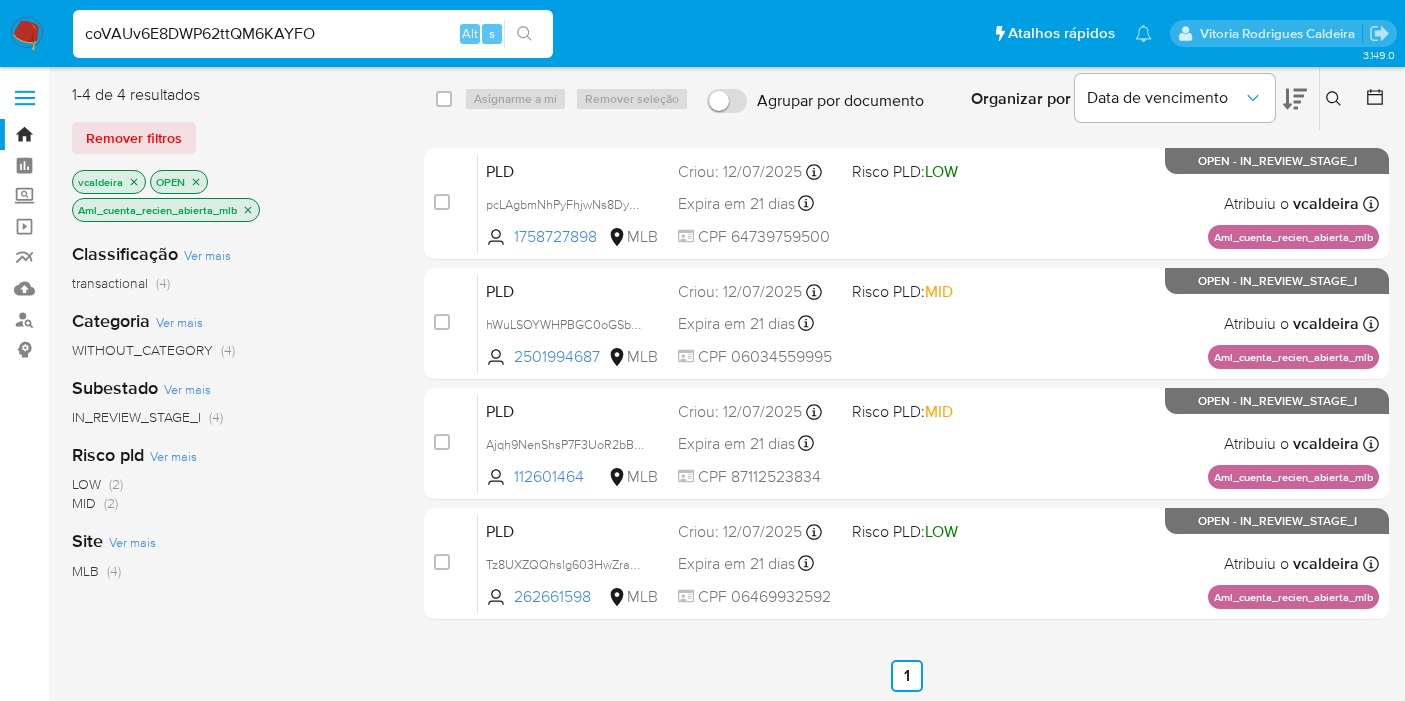 scroll, scrollTop: 0, scrollLeft: 0, axis: both 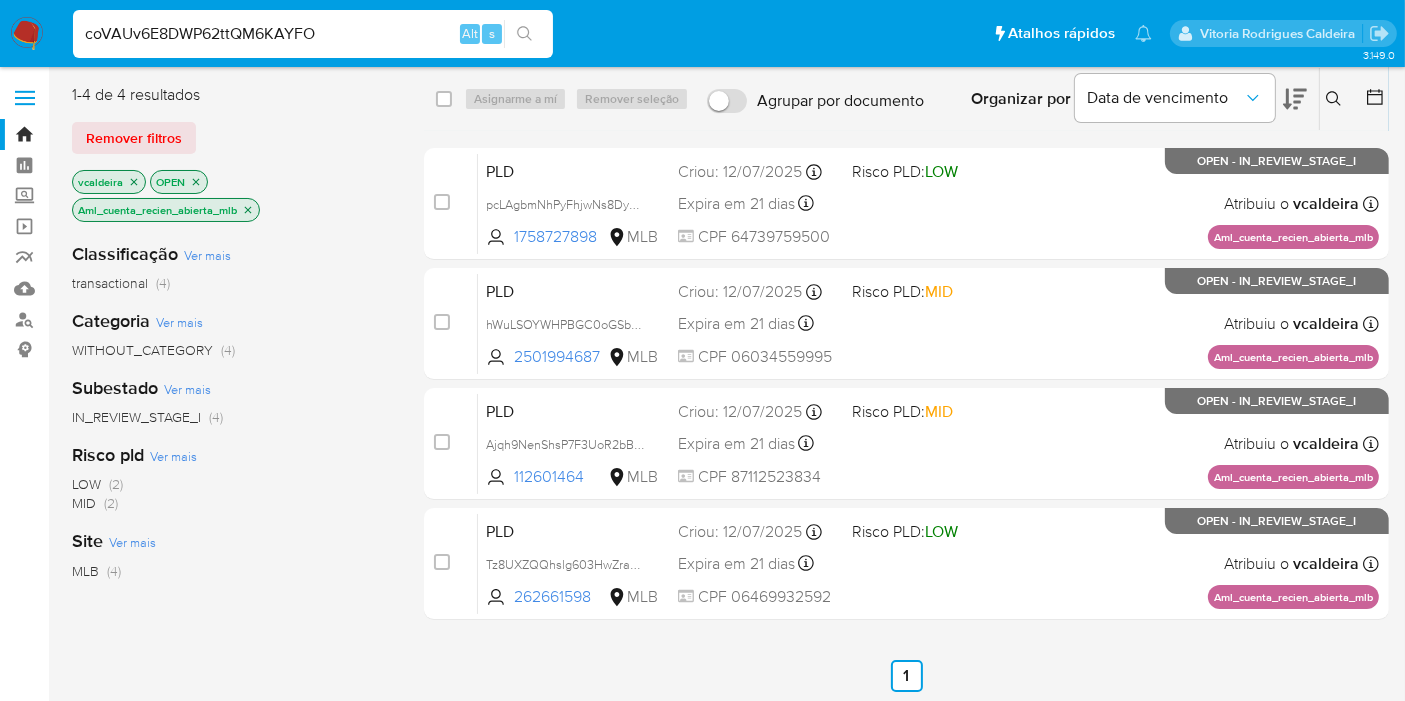 type on "coVAUv6E8DWP62ttQM6KAYFO" 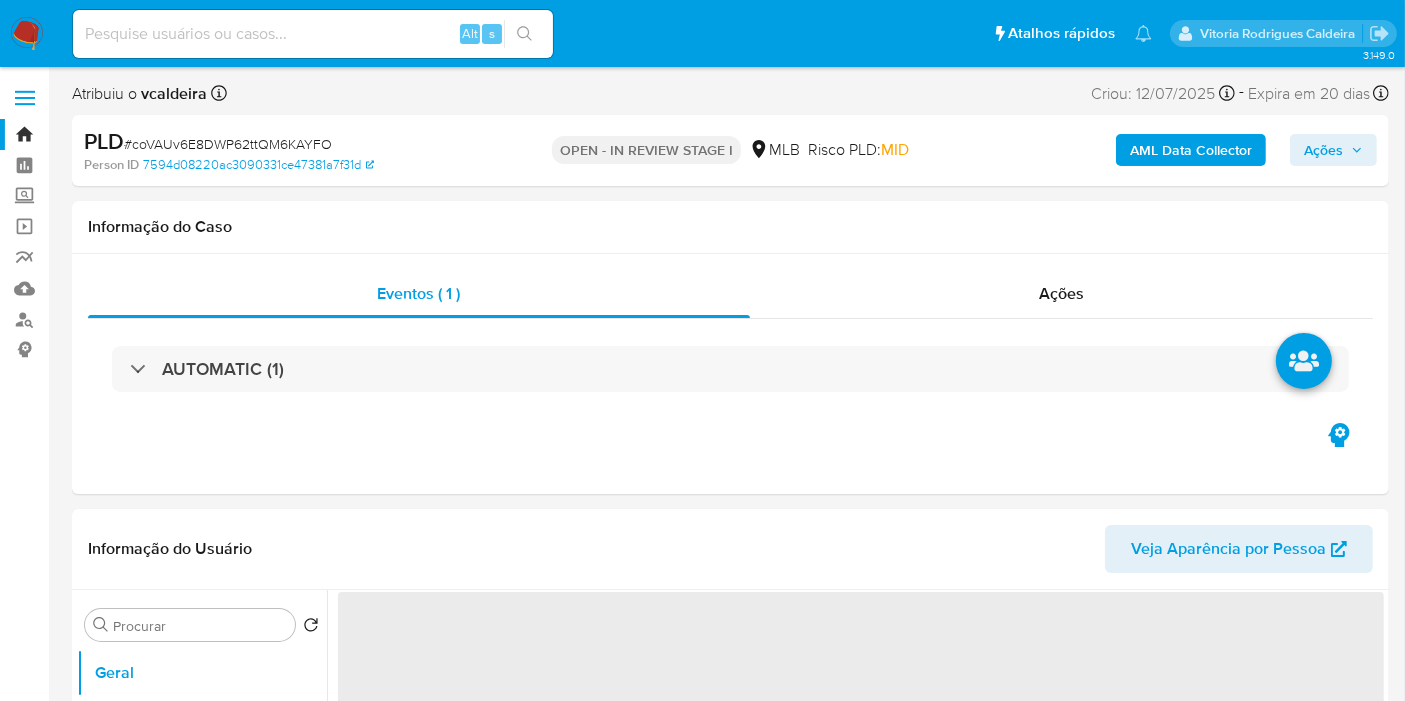select on "10" 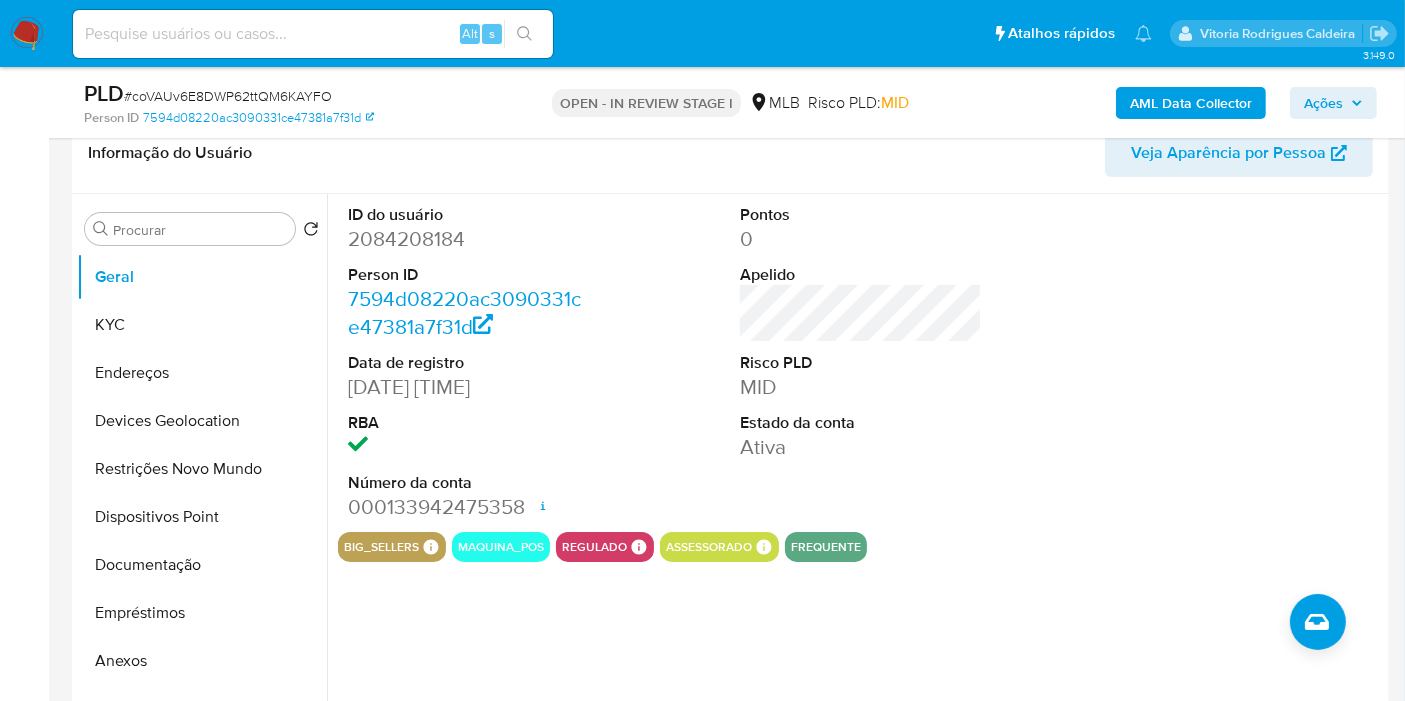 scroll, scrollTop: 222, scrollLeft: 0, axis: vertical 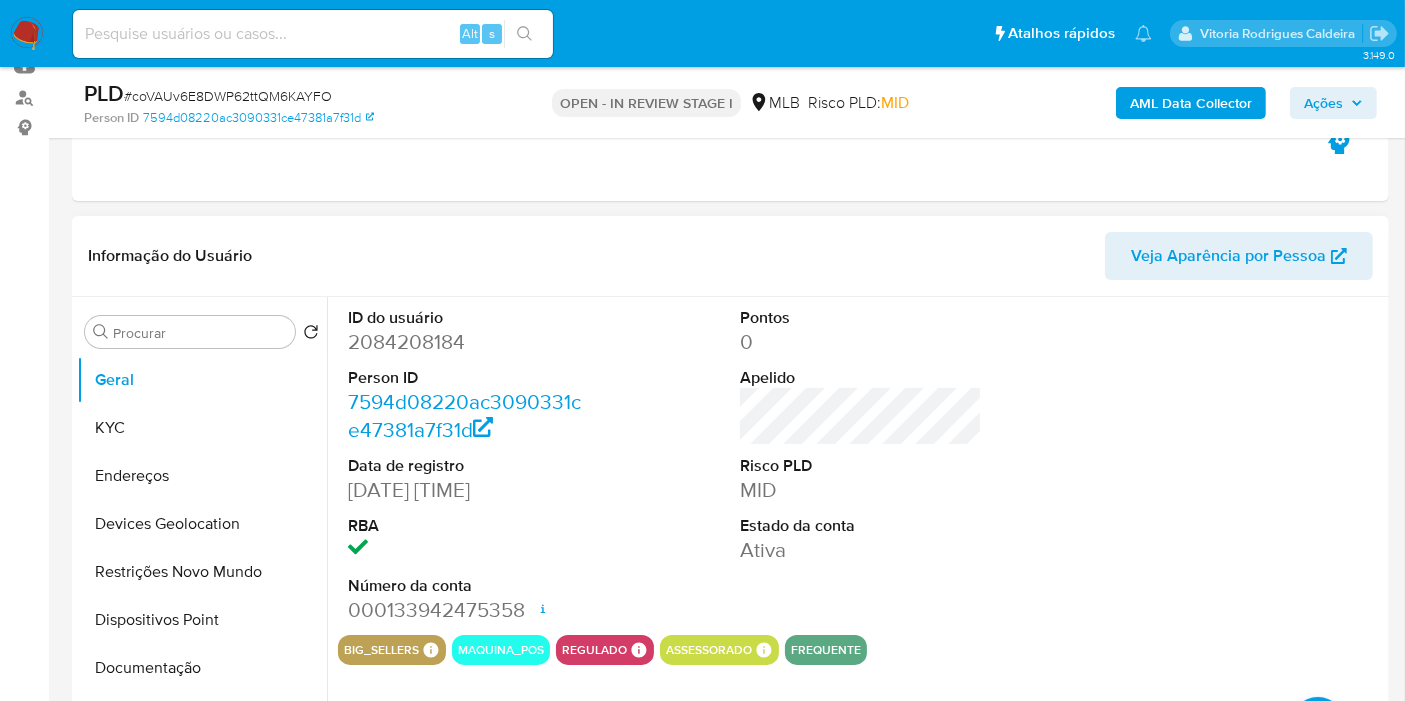 click on "2084208184" at bounding box center [469, 342] 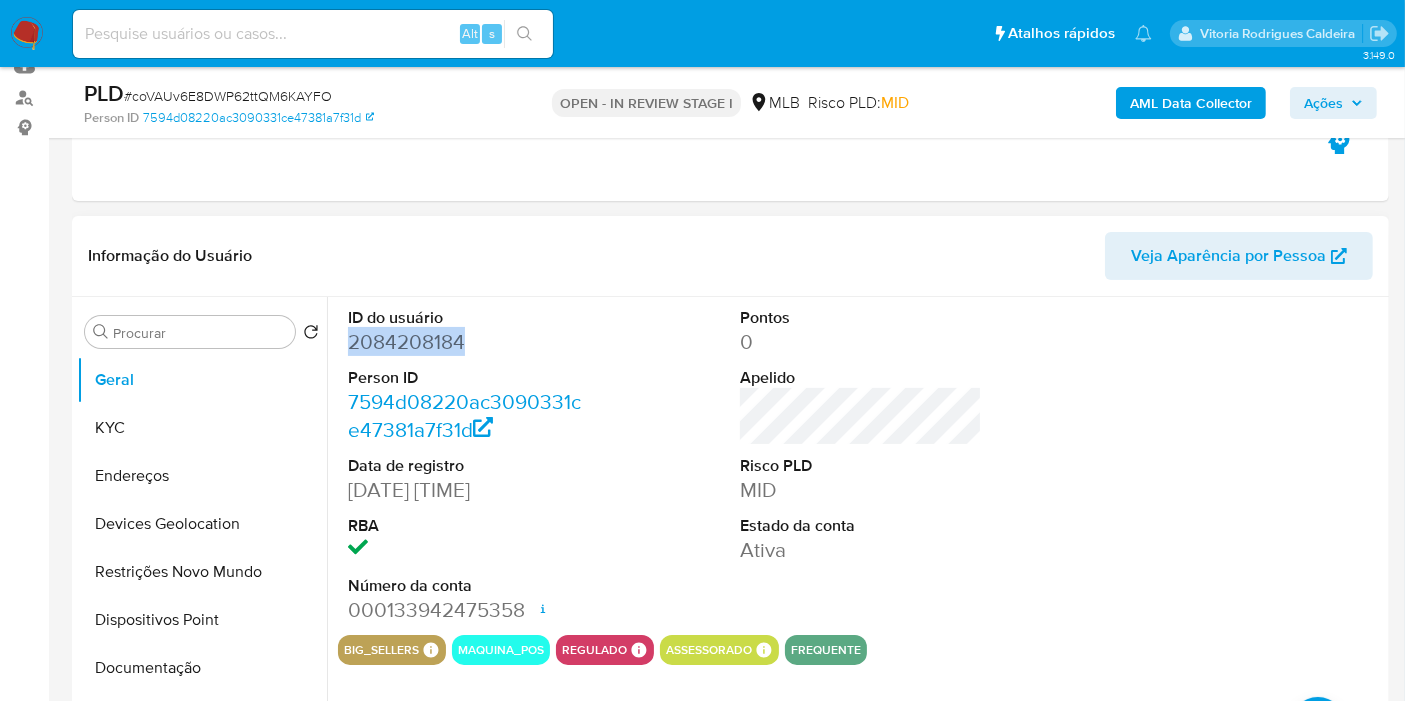click on "2084208184" at bounding box center [469, 342] 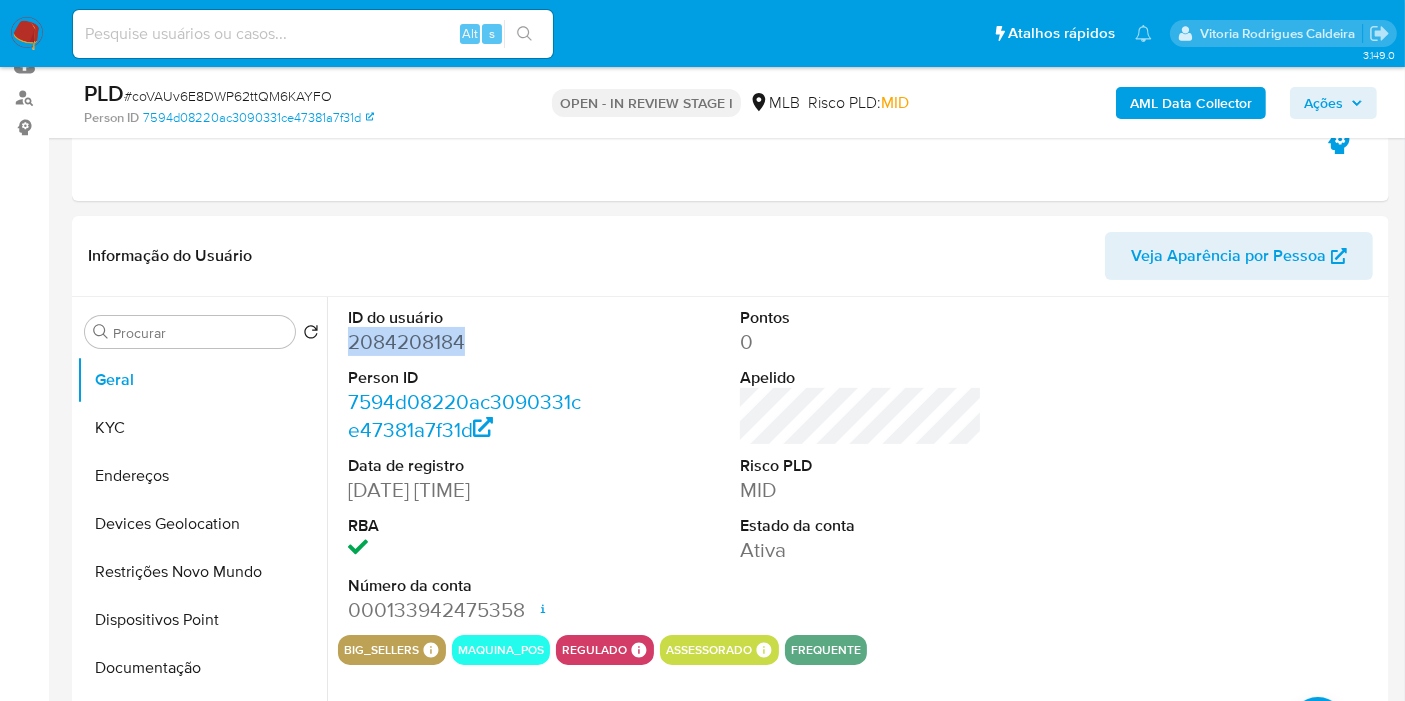 copy on "2084208184" 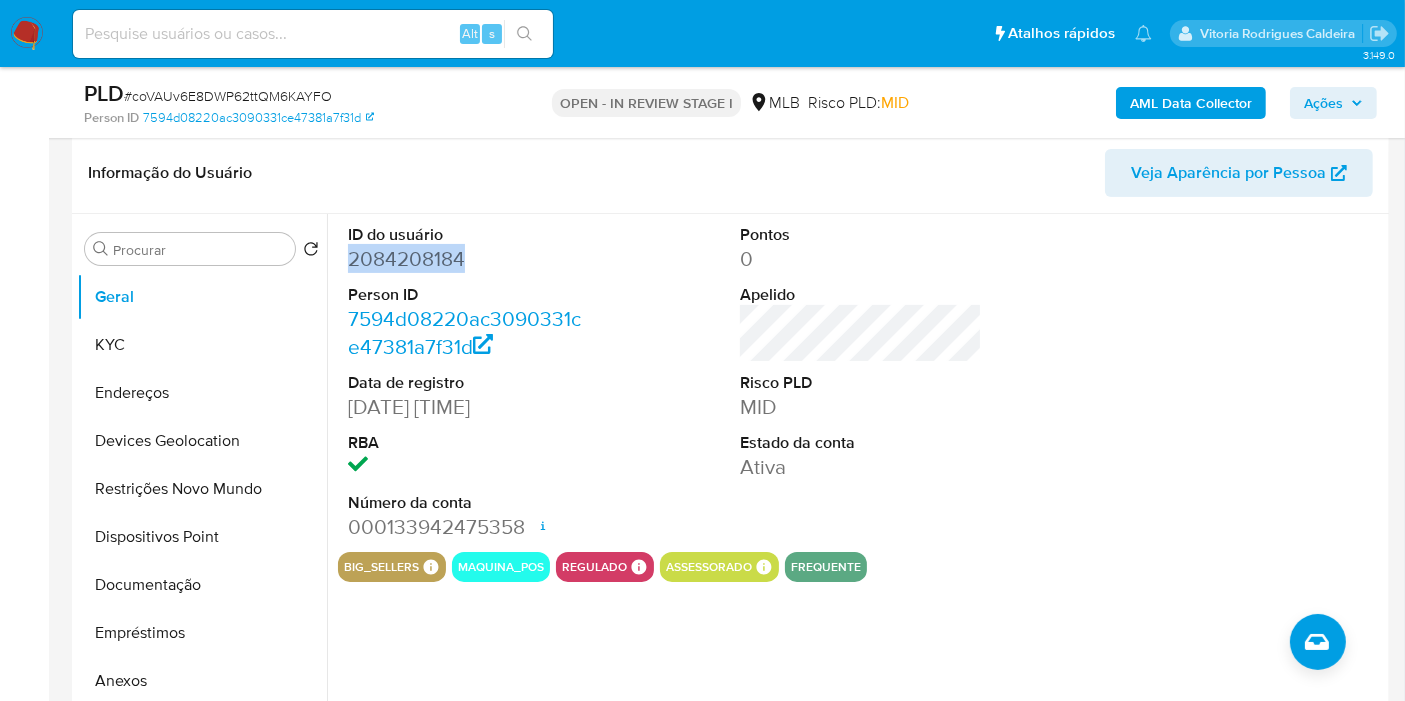 scroll, scrollTop: 555, scrollLeft: 0, axis: vertical 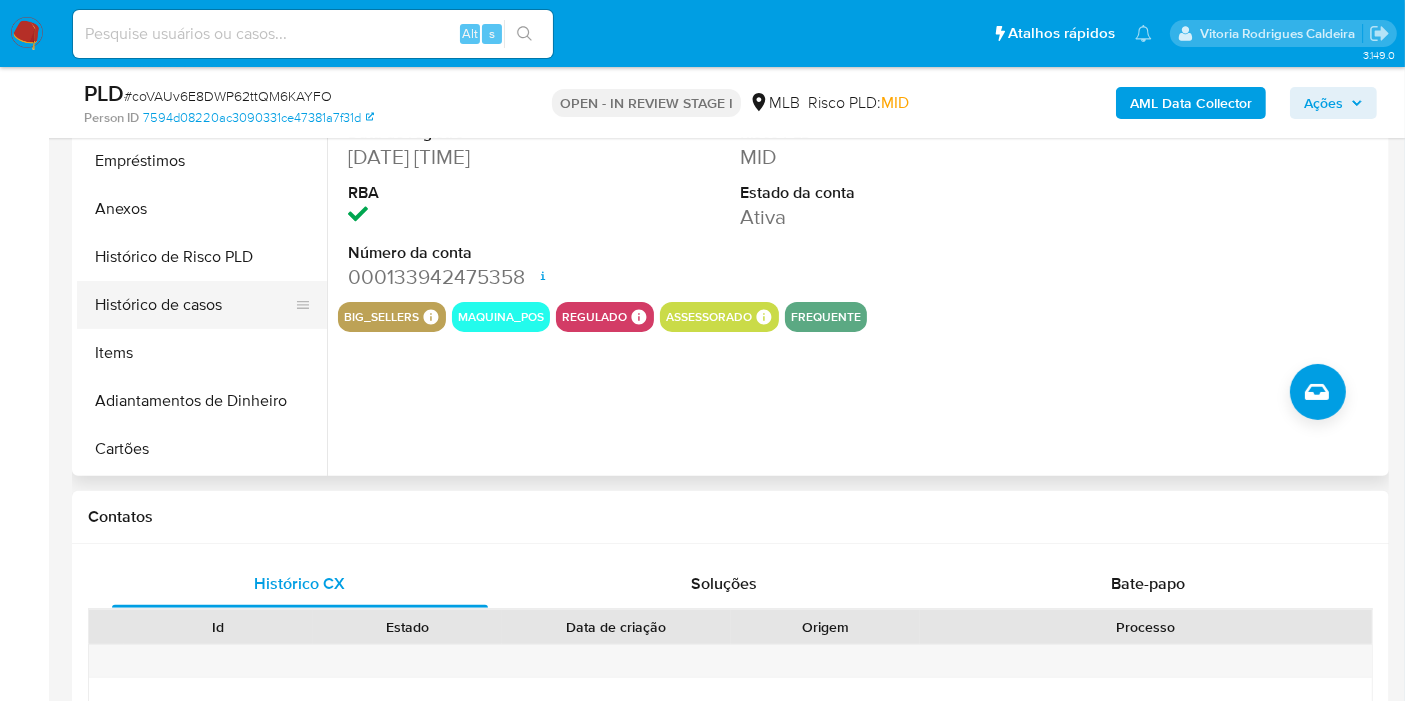click on "Histórico de casos" at bounding box center [194, 305] 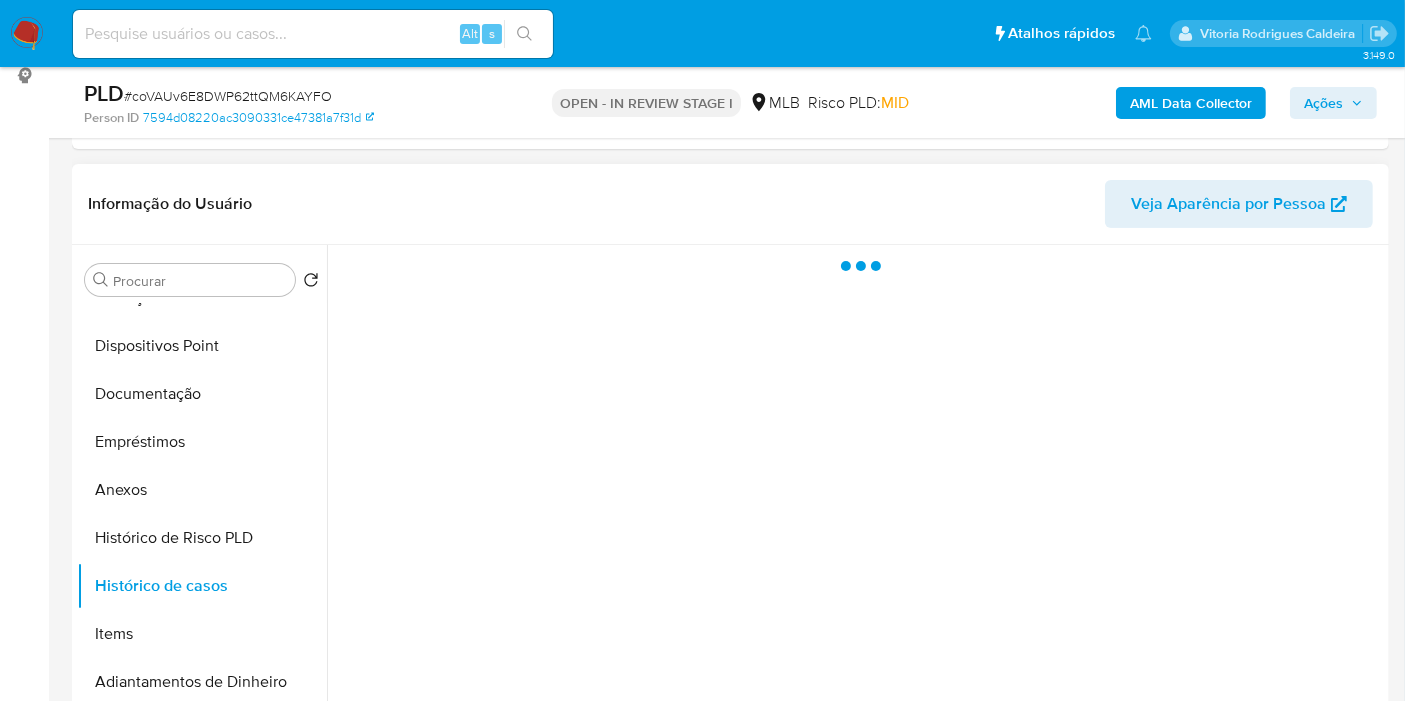 scroll, scrollTop: 222, scrollLeft: 0, axis: vertical 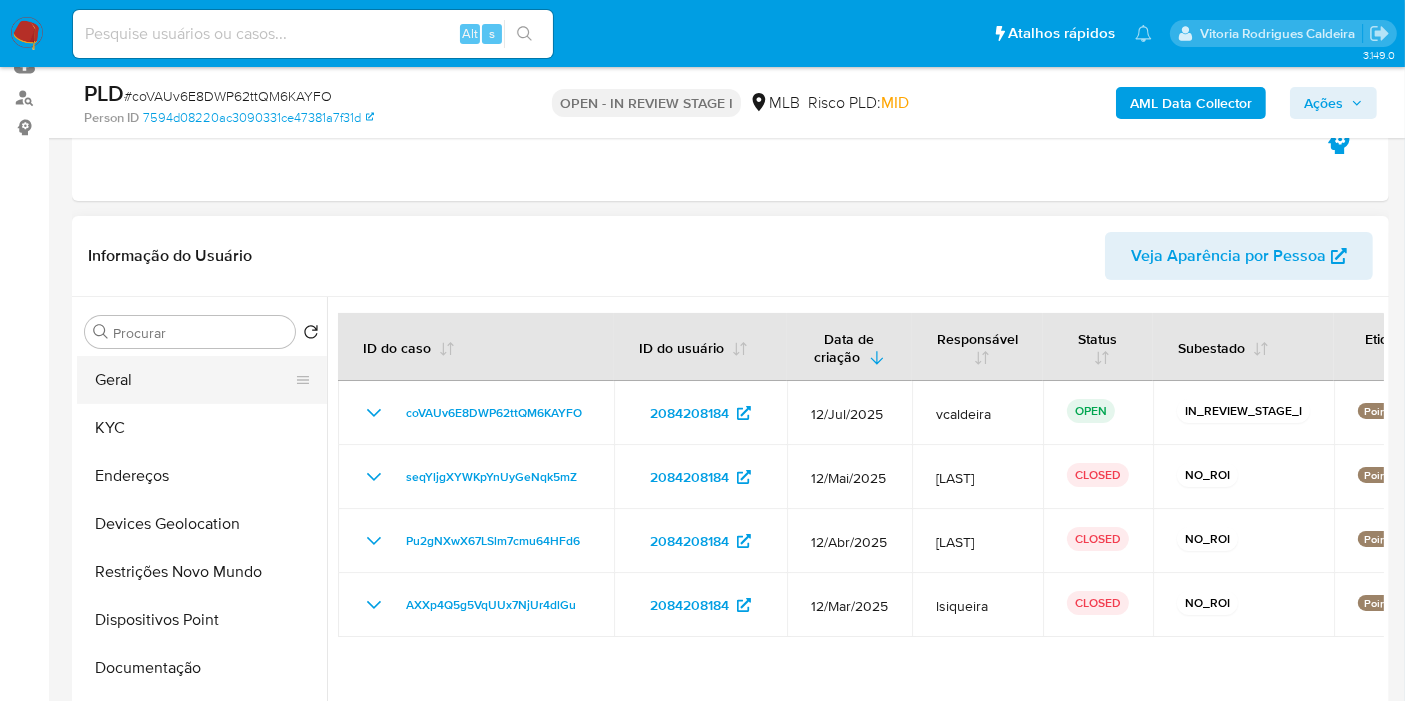 click on "Geral" at bounding box center (194, 380) 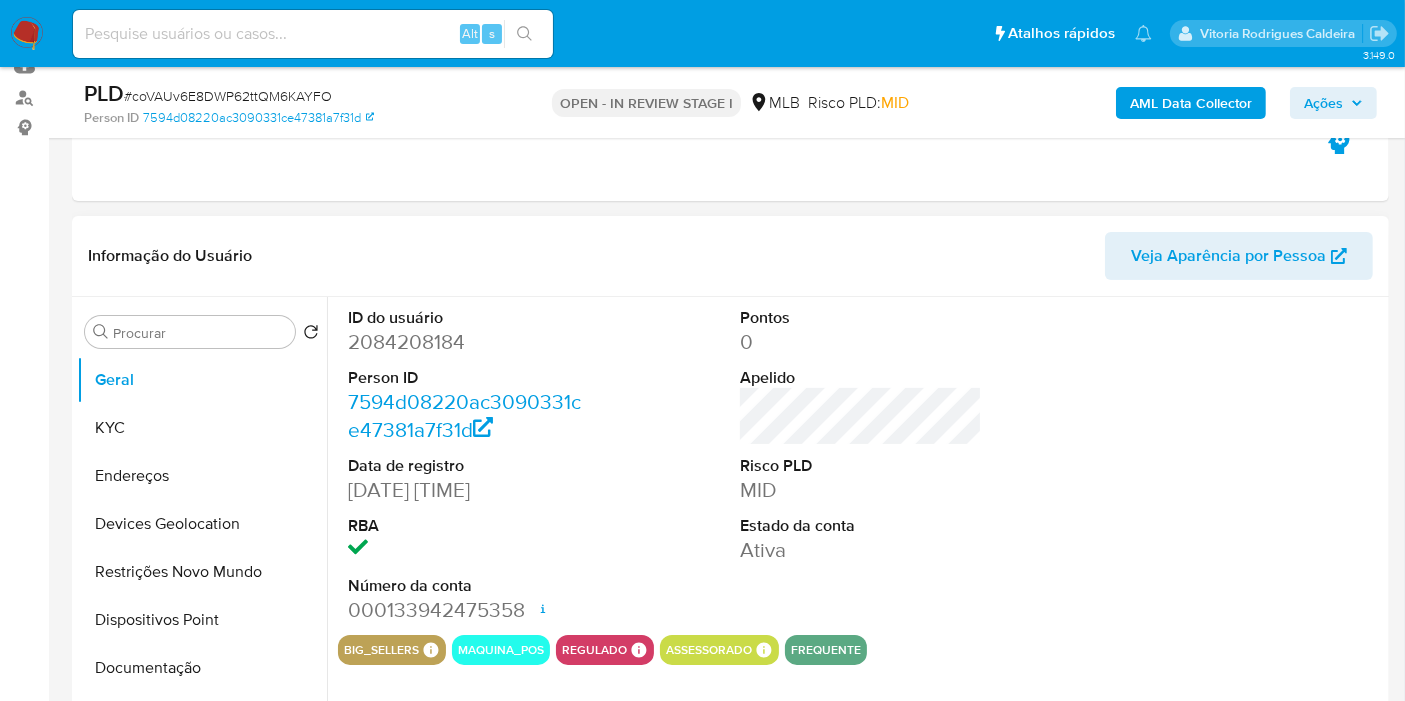 click on "2084208184" at bounding box center (469, 342) 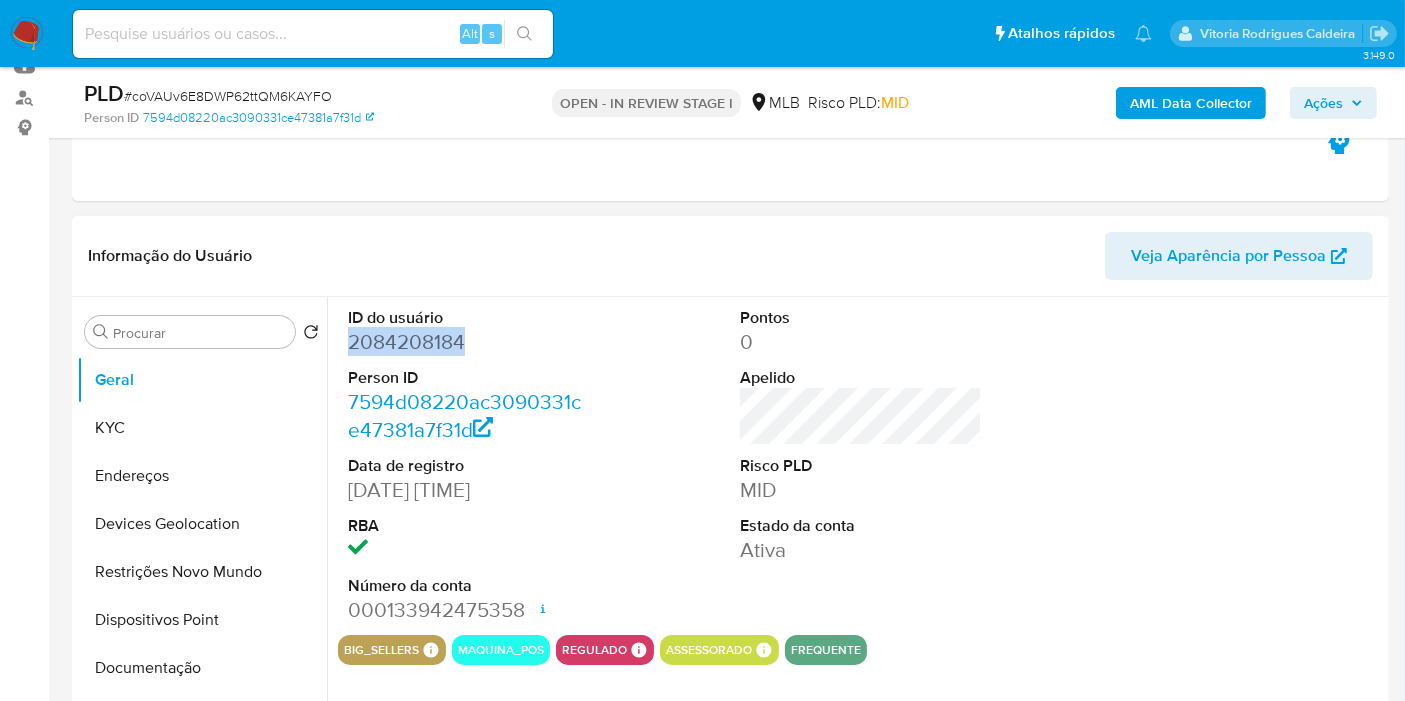 click on "2084208184" at bounding box center [469, 342] 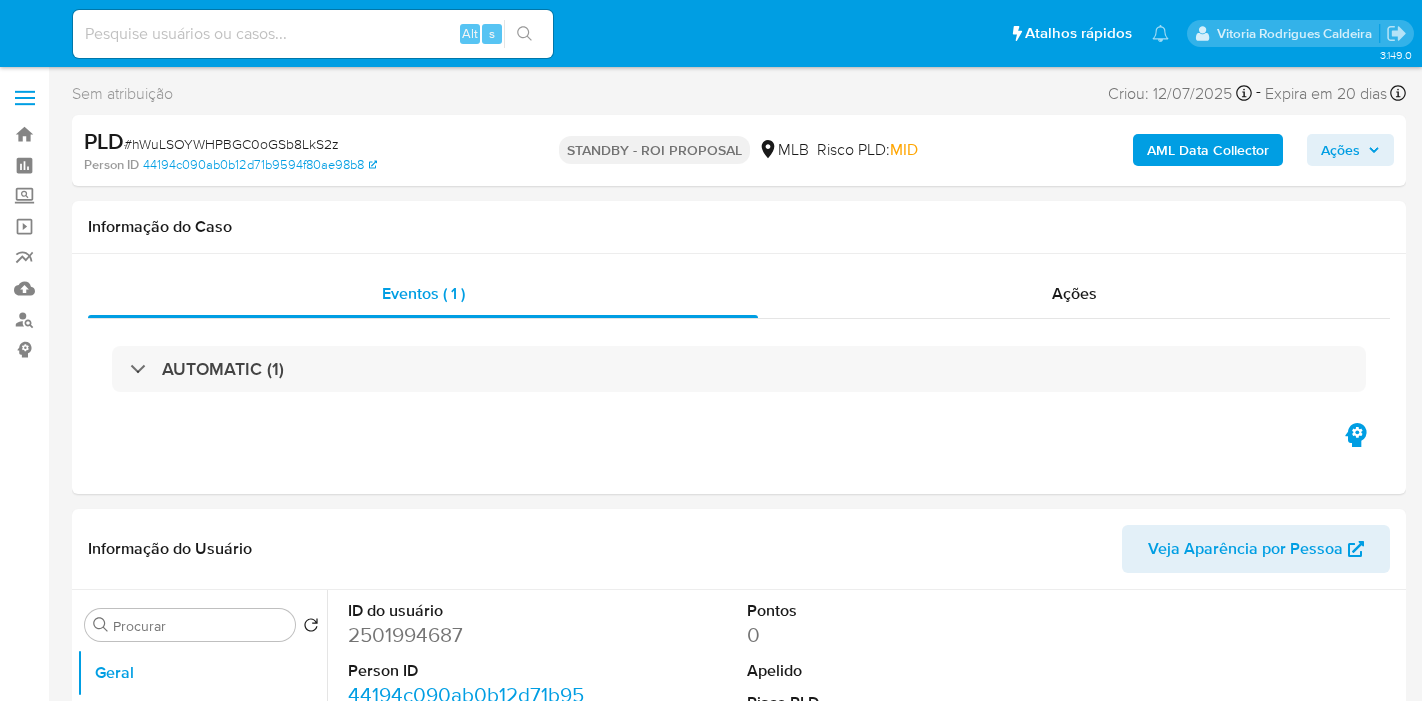 select on "10" 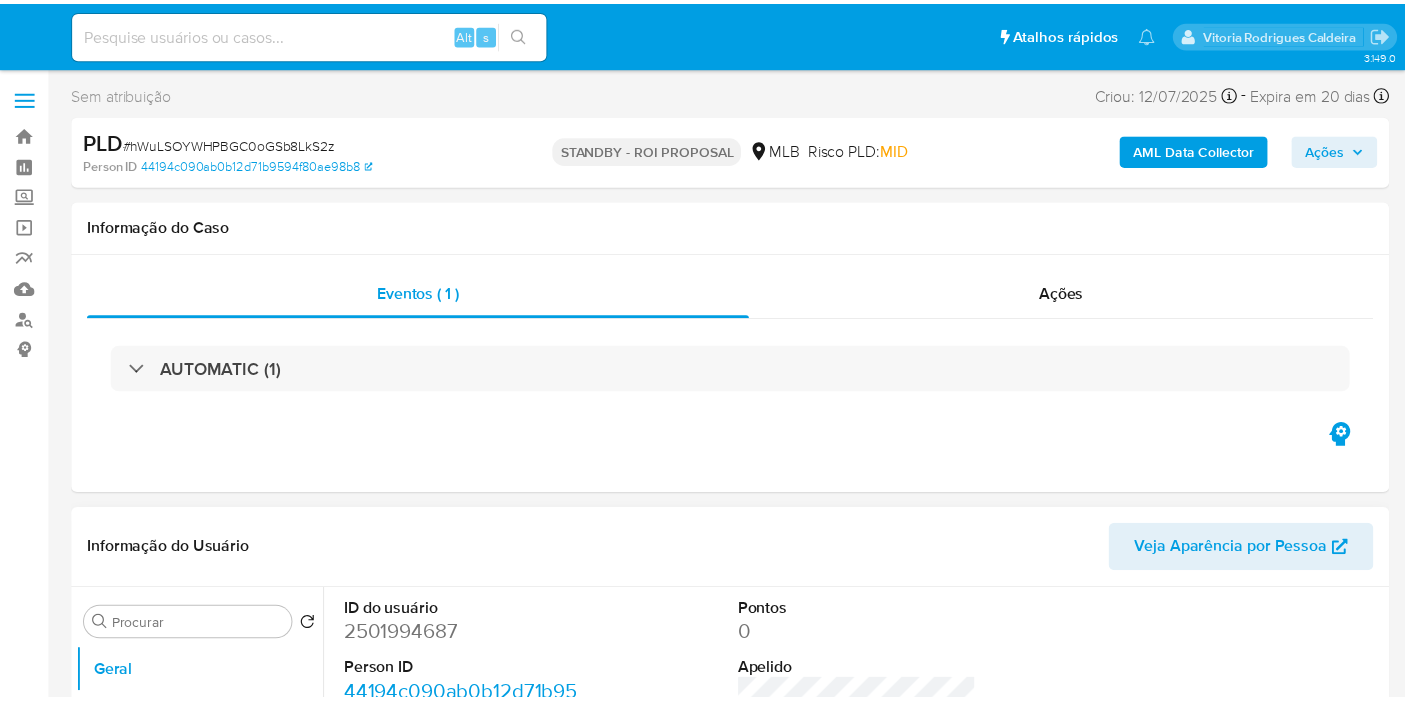 scroll, scrollTop: 0, scrollLeft: 0, axis: both 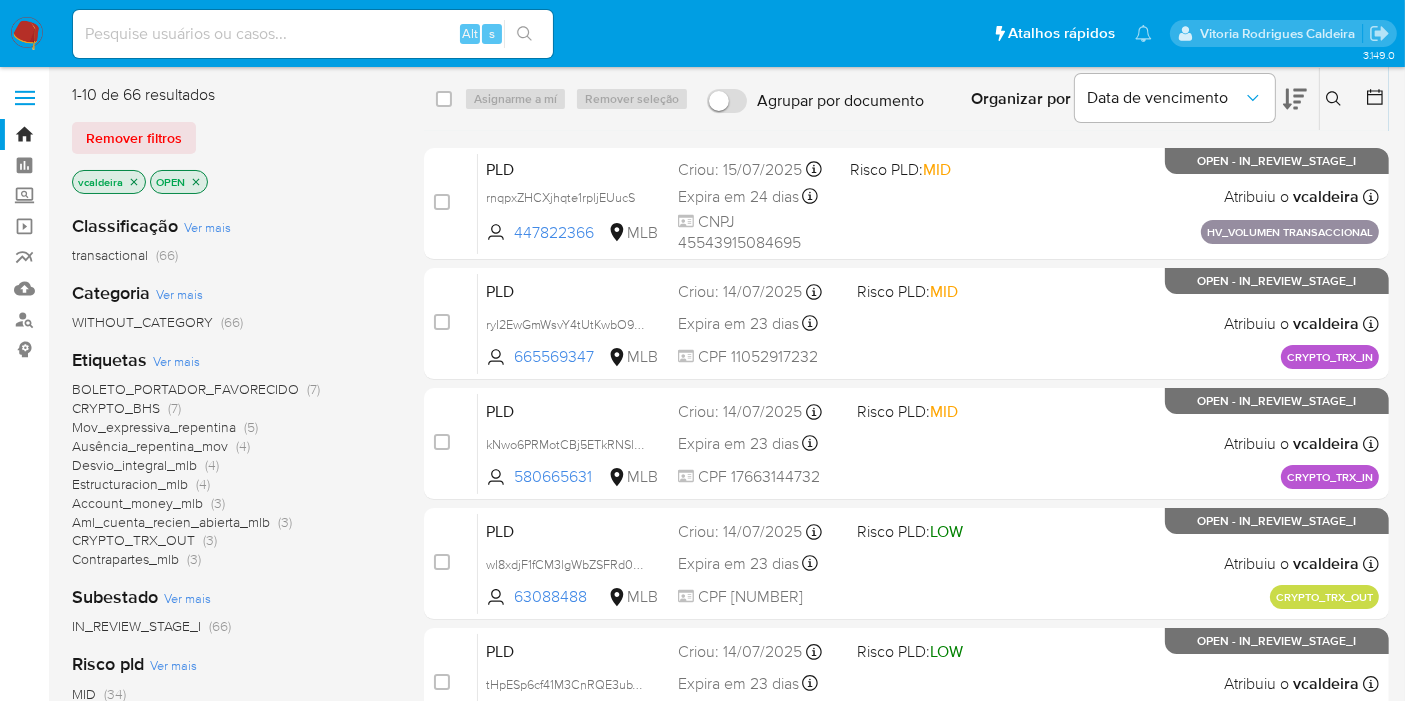 click at bounding box center [313, 34] 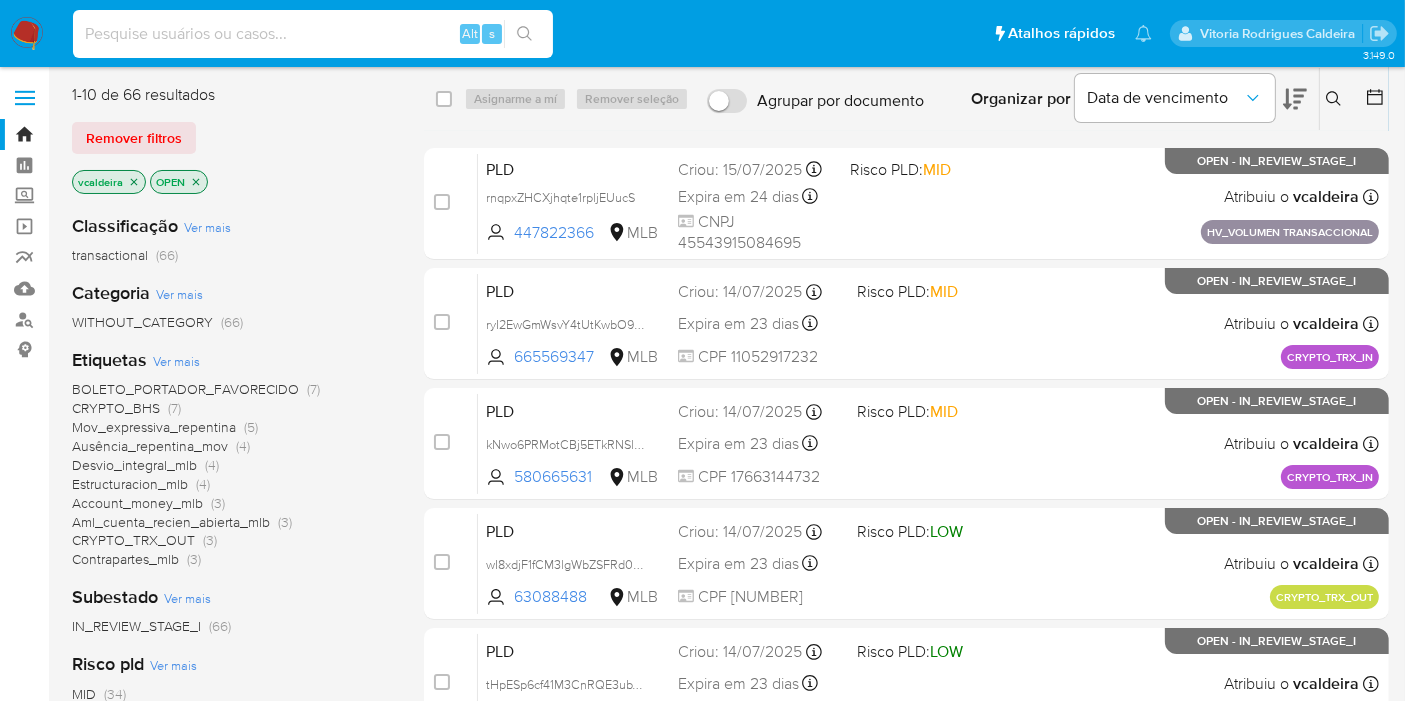 paste on "Ajqh9NenShsP7F3UoR2bB4h5" 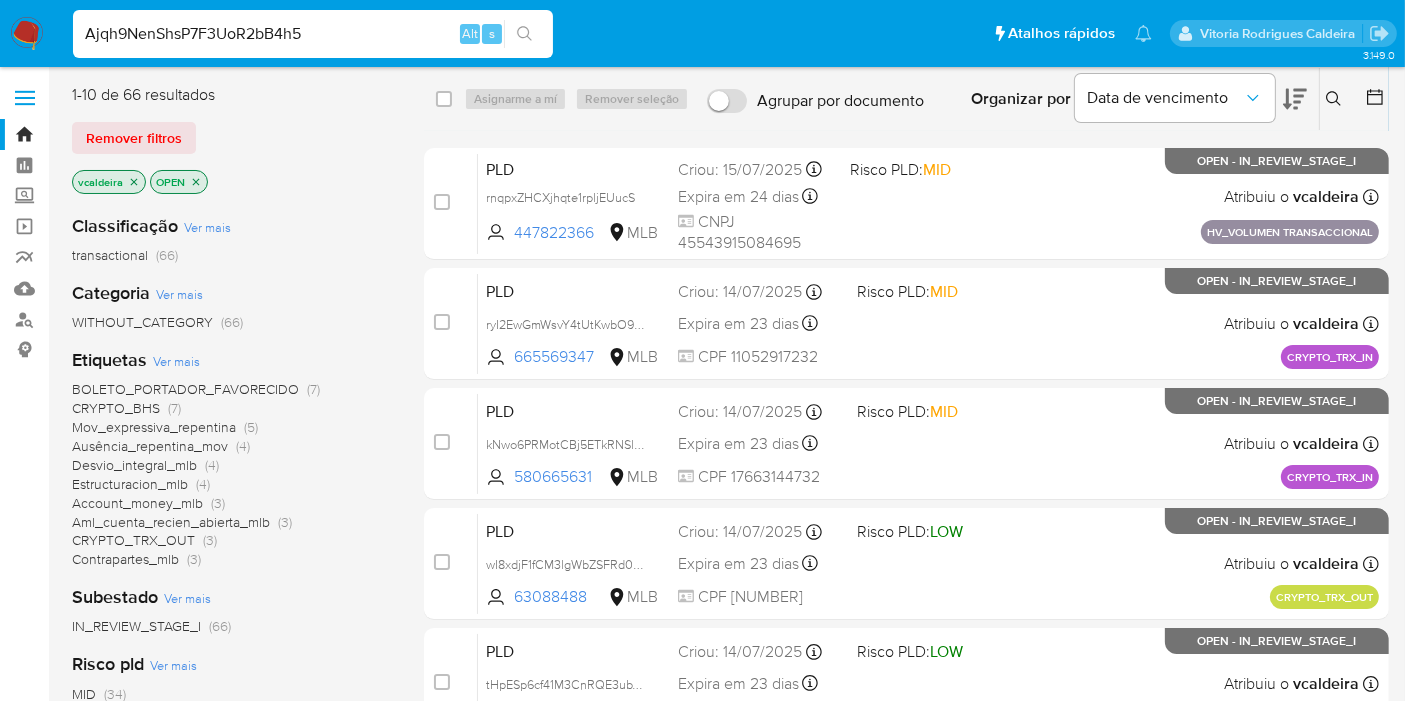 type on "Ajqh9NenShsP7F3UoR2bB4h5" 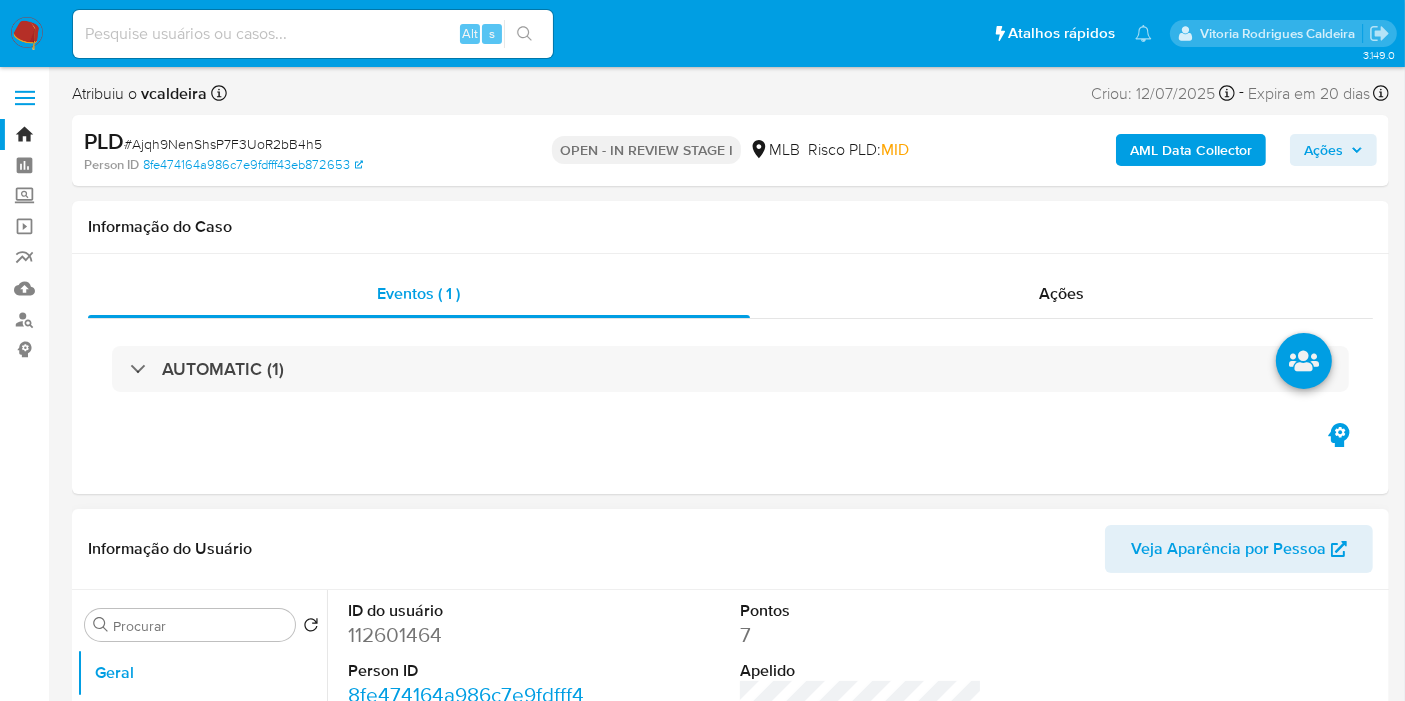 select on "10" 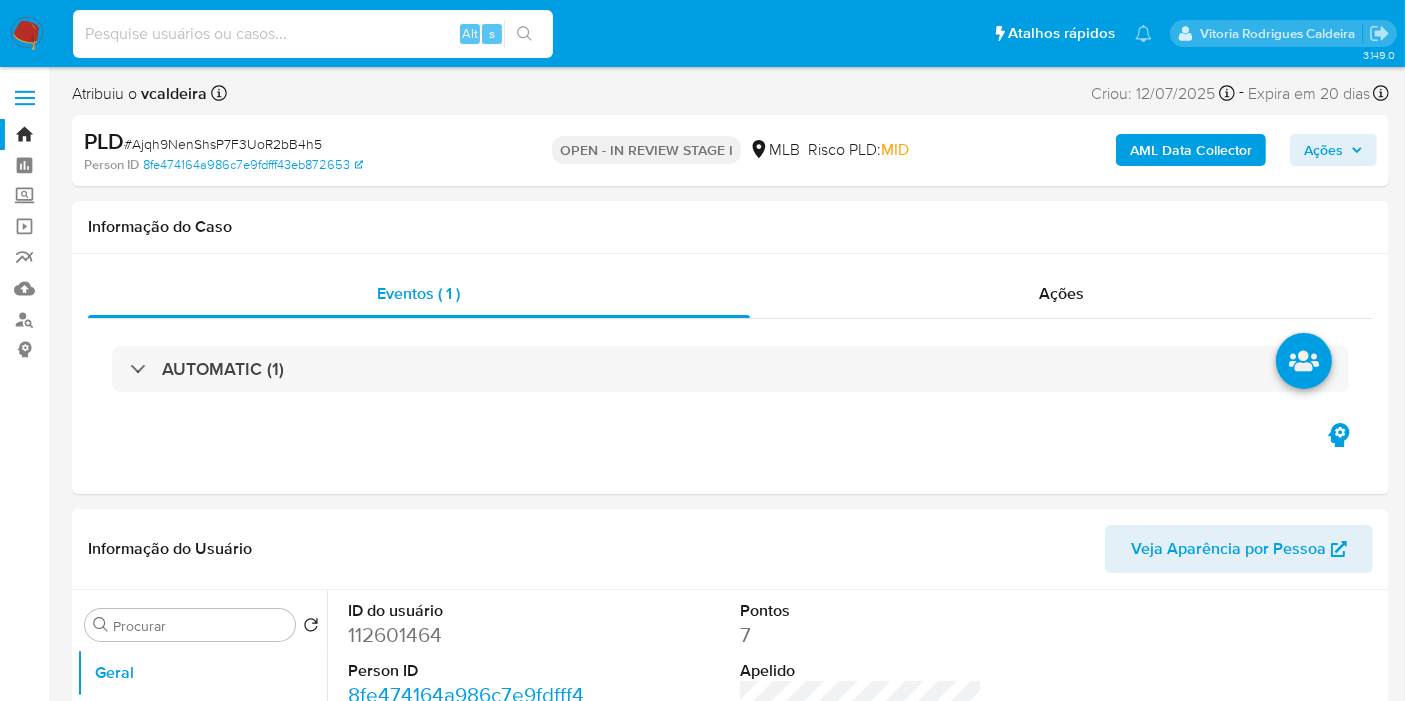 click at bounding box center [313, 34] 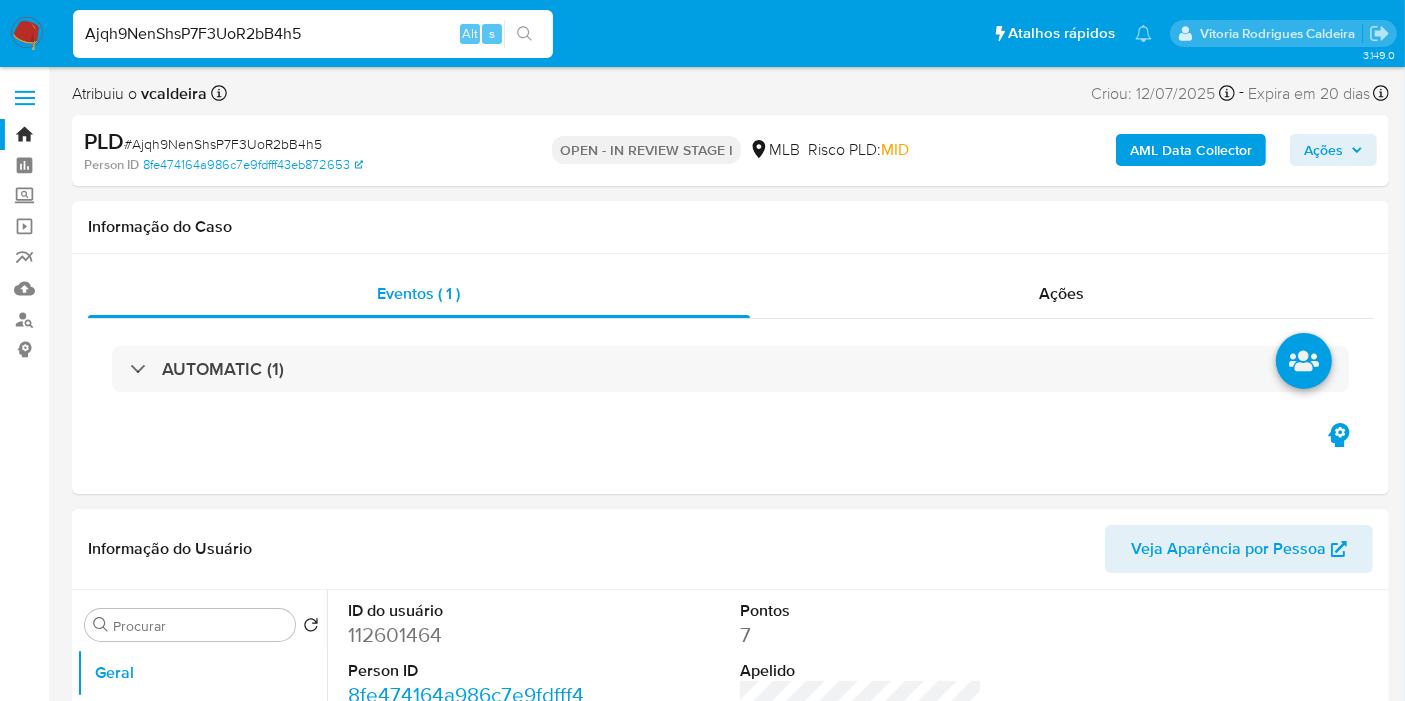 click on "112601464" at bounding box center (469, 635) 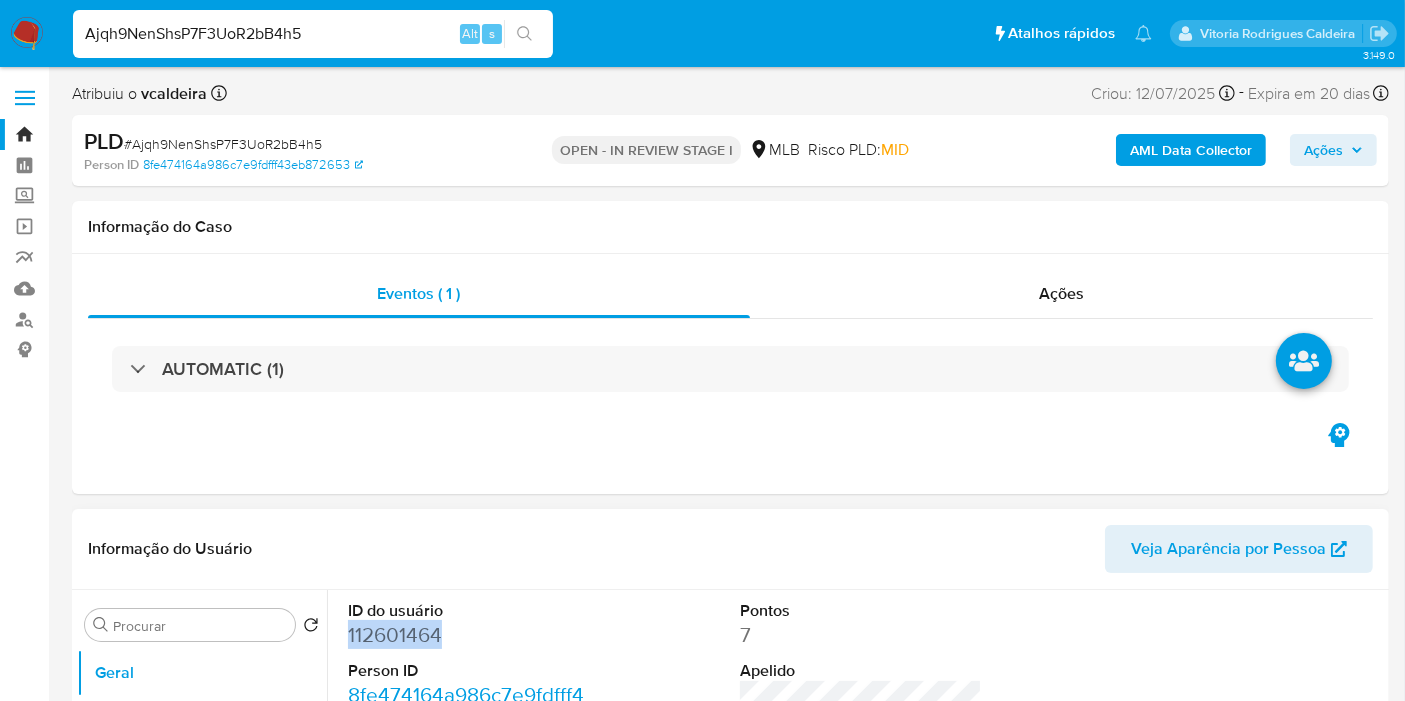 click on "112601464" at bounding box center [469, 635] 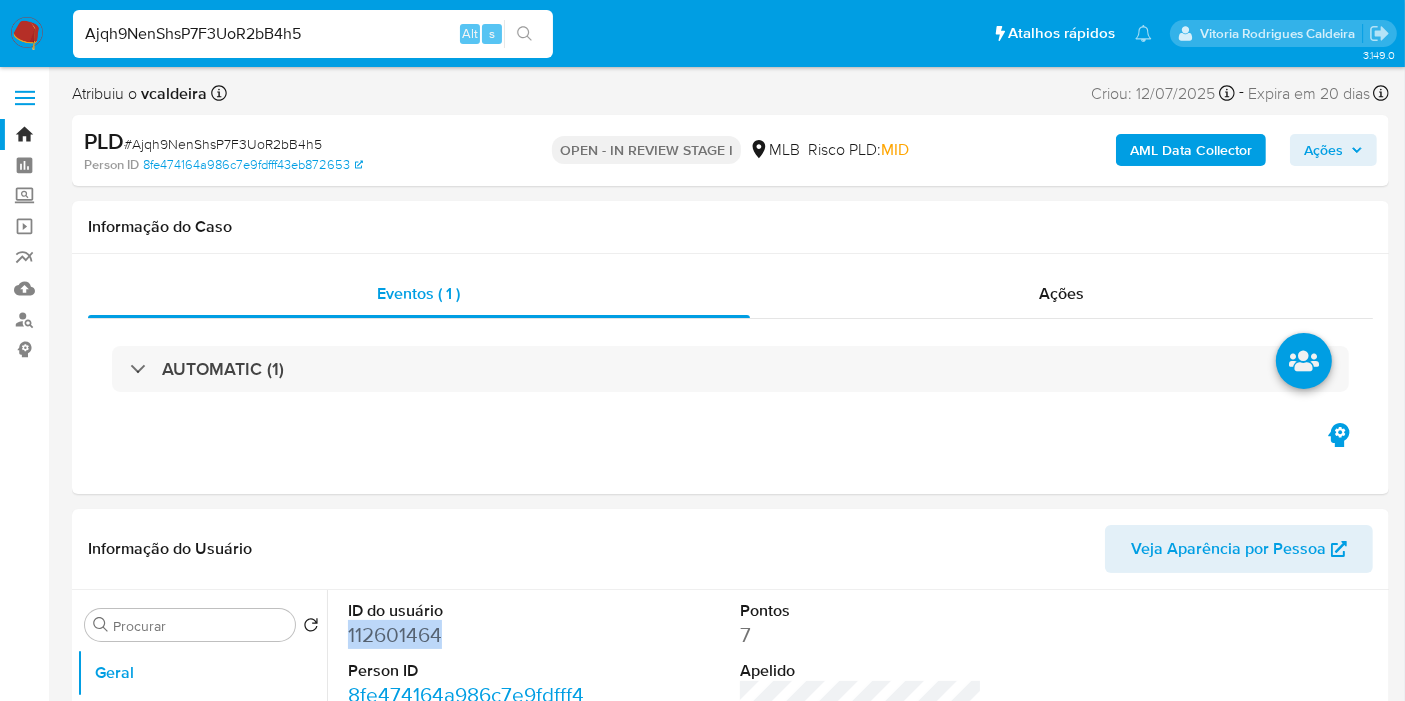 copy on "112601464" 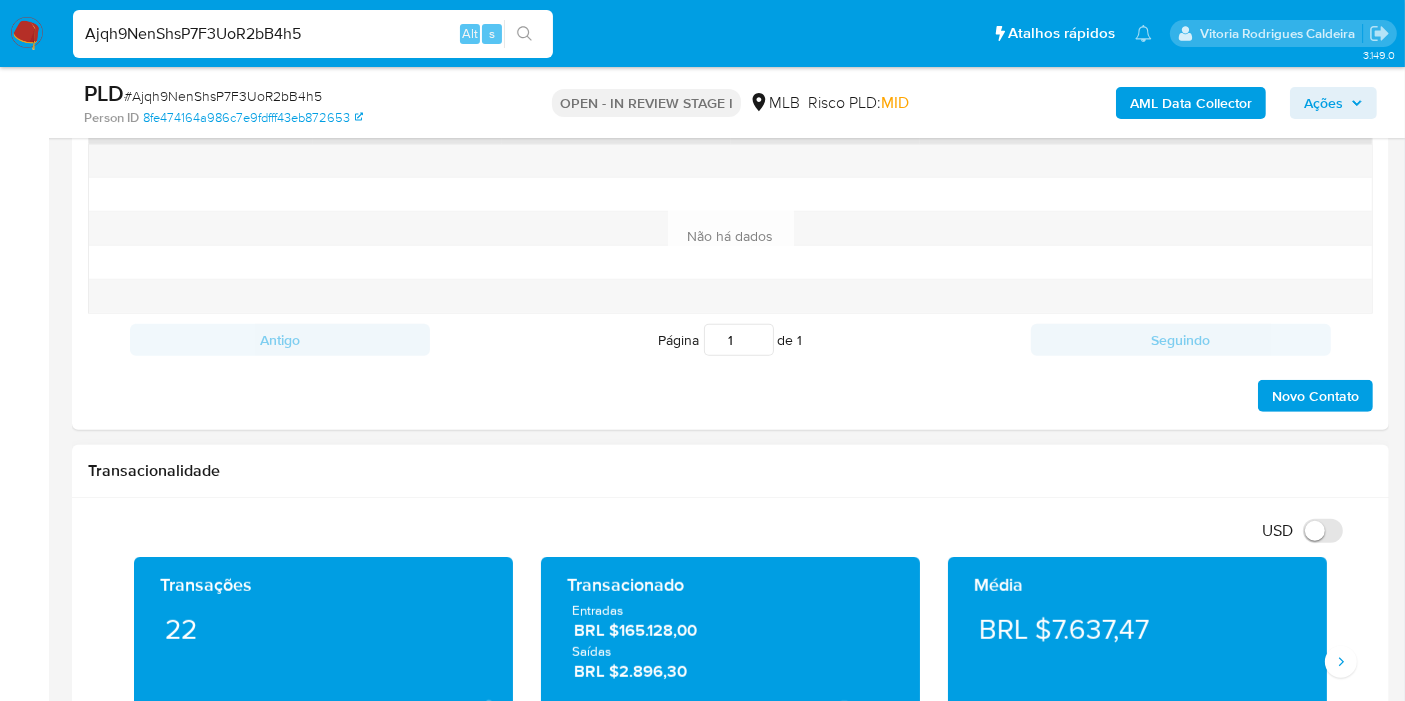 scroll, scrollTop: 1333, scrollLeft: 0, axis: vertical 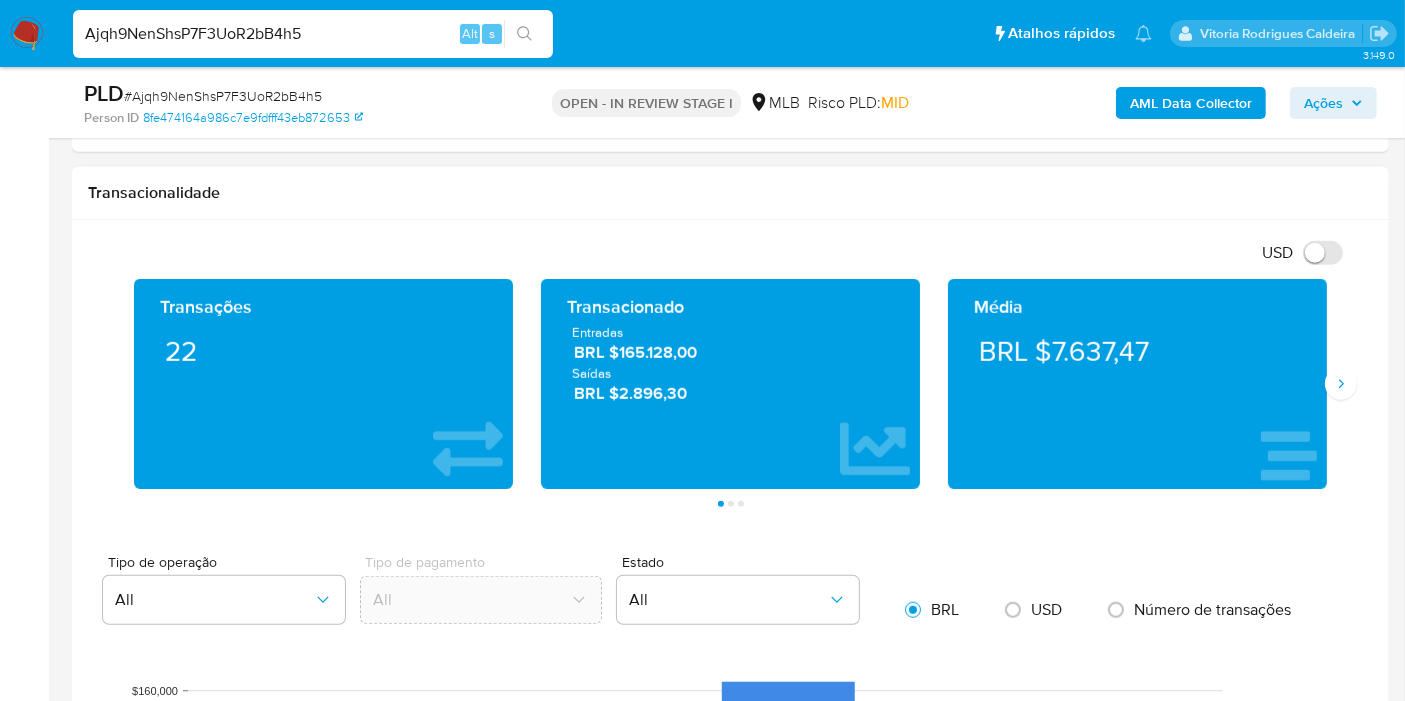 click on "Transações 22 Transacionado Entradas BRL $165.128,00 Saídas BRL $2.896,30 Média BRL $7.637,47 Saldo MP Total BRL $157.443,27 Disponível BRL $157.443,27 Não disponível BRL $0,00 Saldo cripto Nenhum saldo cripto encontrado no balance do usuário Saldo investimentos Nenhum saldo investimentos encontrado no balance do usuário Saldo reserva Total BRL $10.150,58 Disponível BRL $0,00 Não disponível BRL $10.150,58 Página 1 Página 2 Página 3" at bounding box center (730, 393) 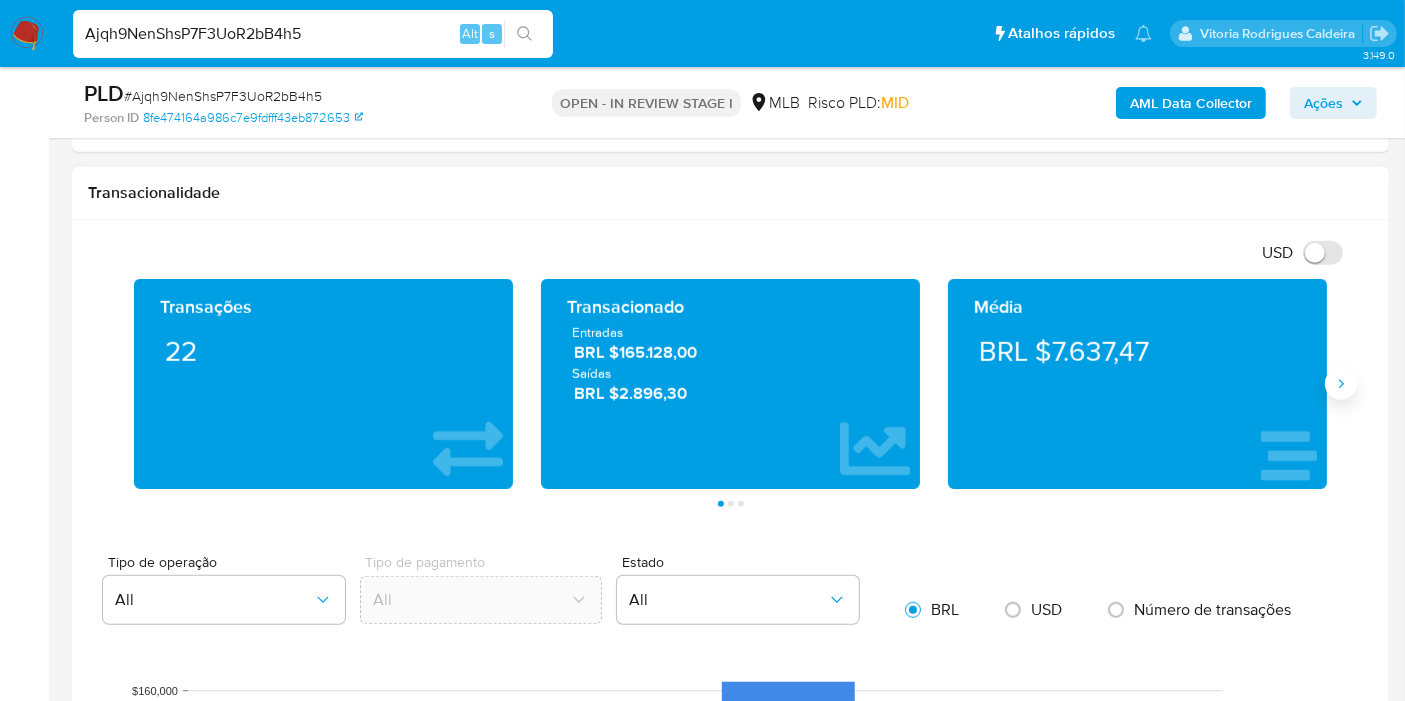 click at bounding box center [1341, 384] 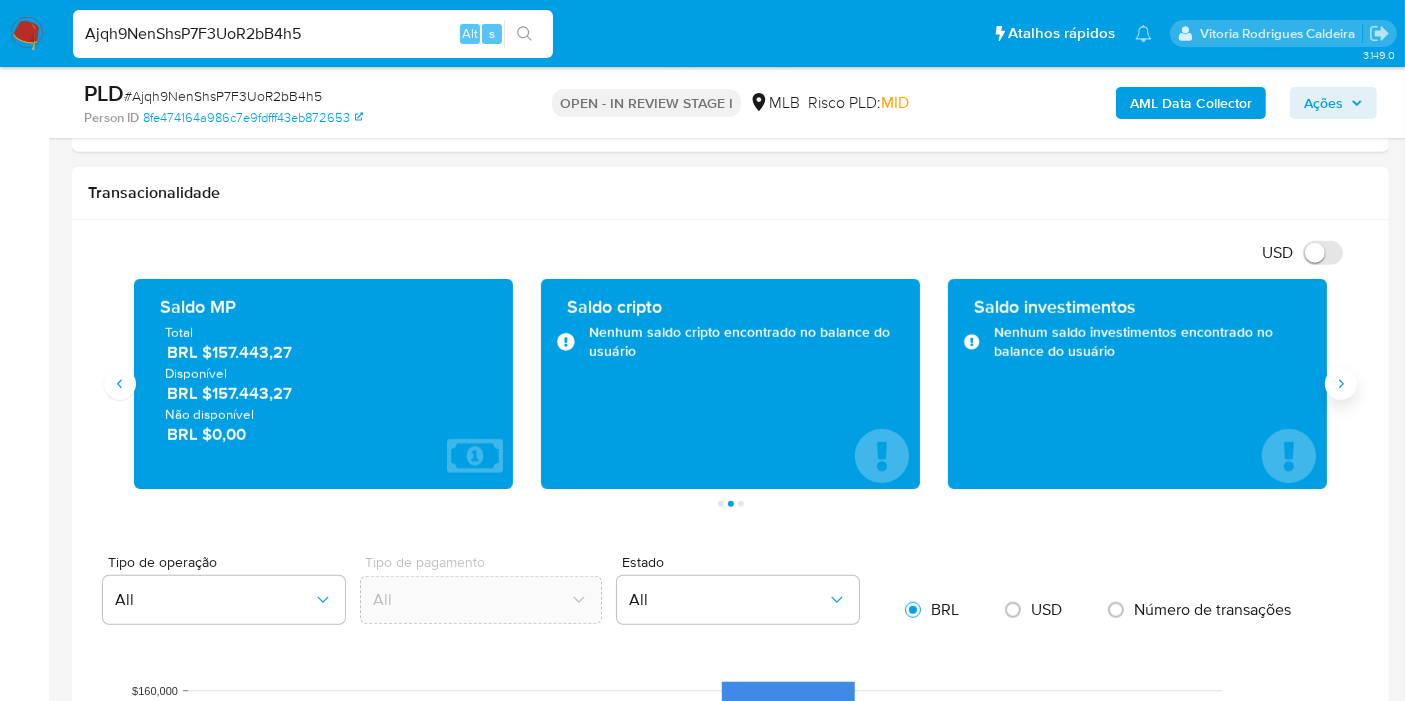 click at bounding box center (1341, 384) 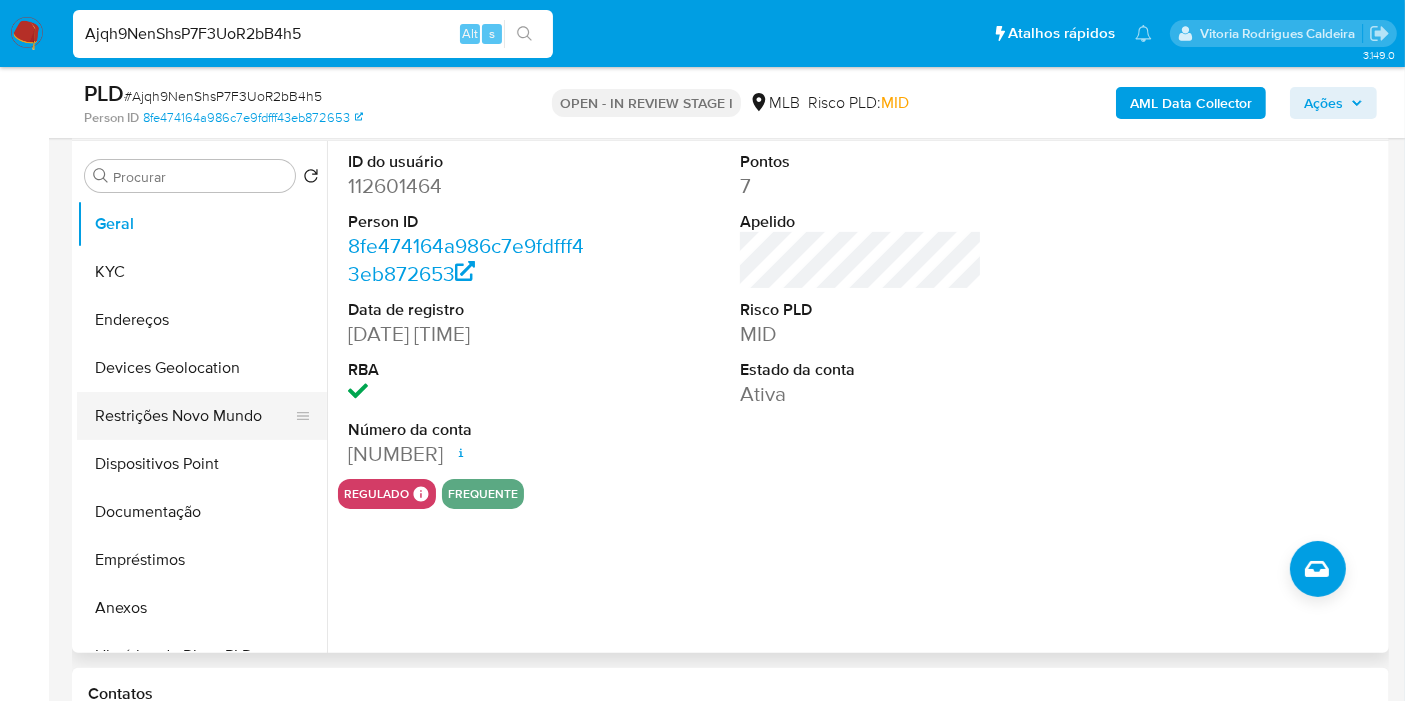 scroll, scrollTop: 111, scrollLeft: 0, axis: vertical 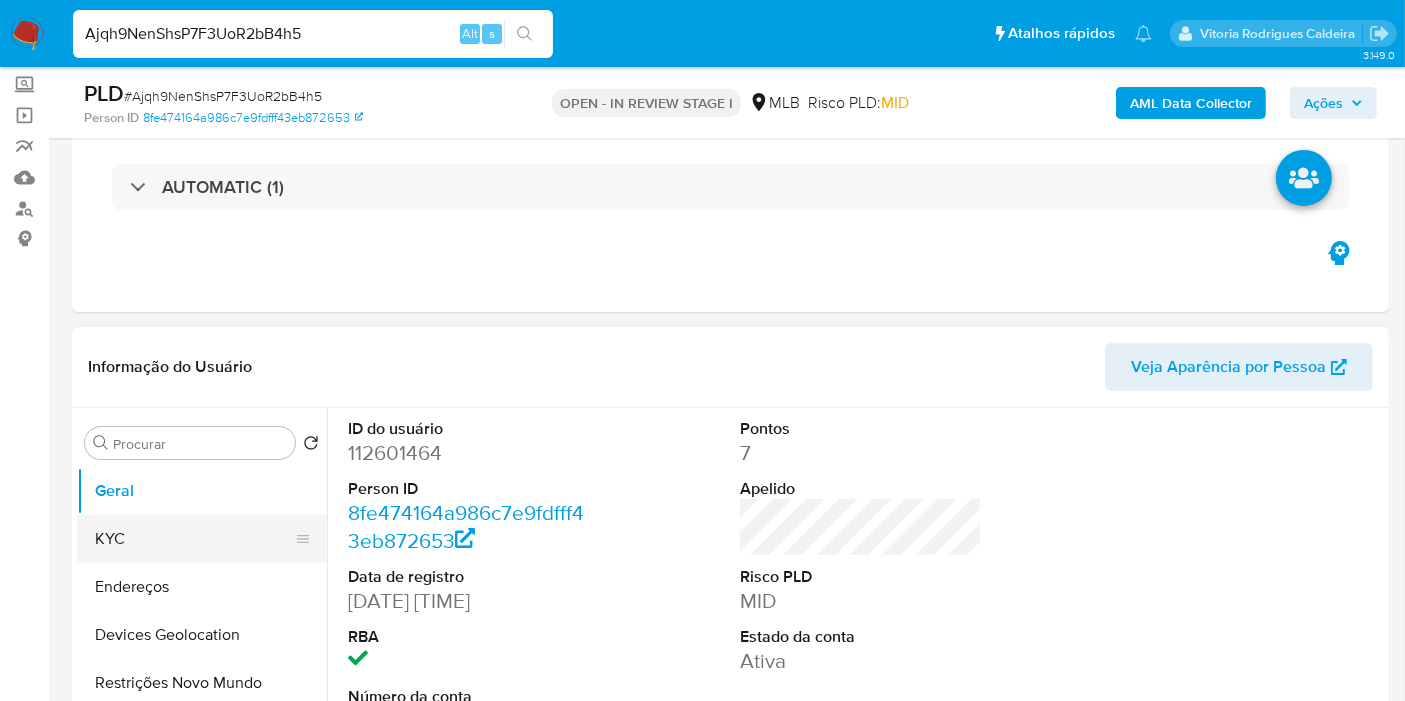 click on "KYC" at bounding box center (194, 539) 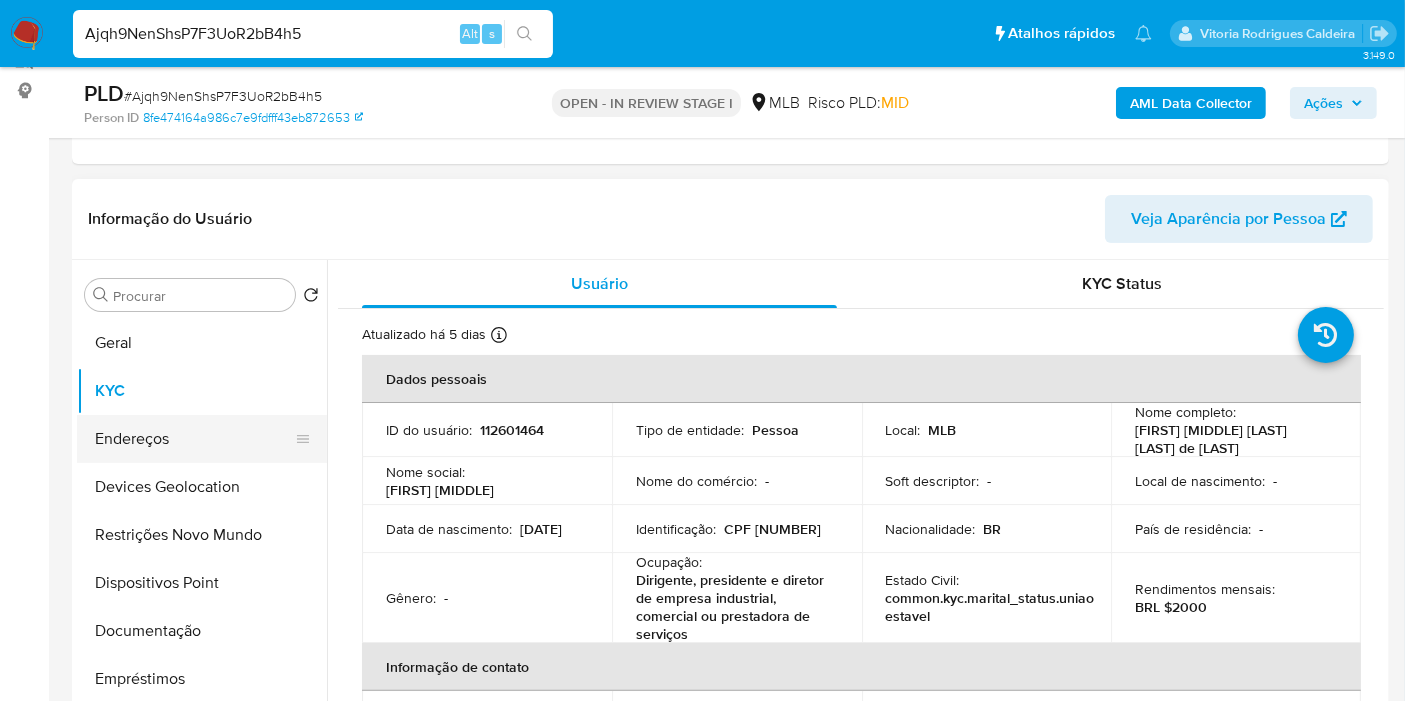 scroll, scrollTop: 333, scrollLeft: 0, axis: vertical 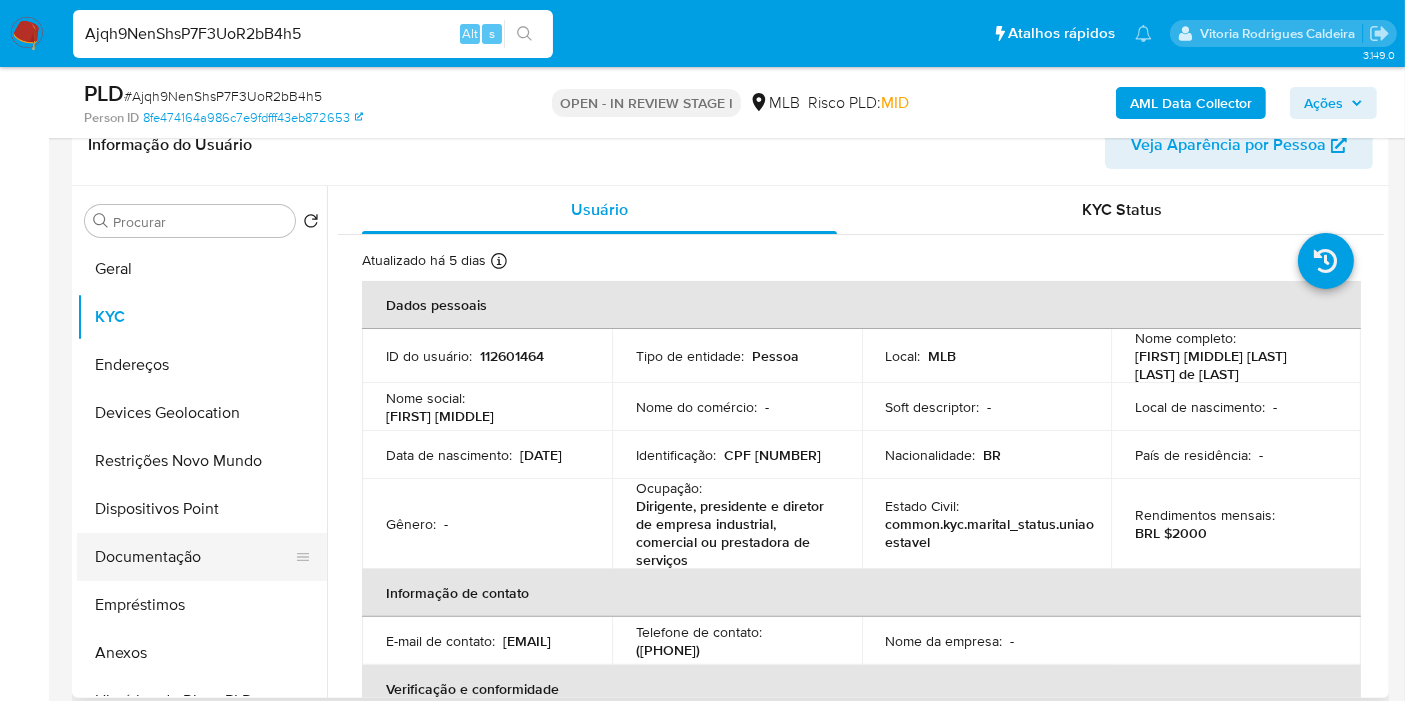 click on "Documentação" at bounding box center (194, 557) 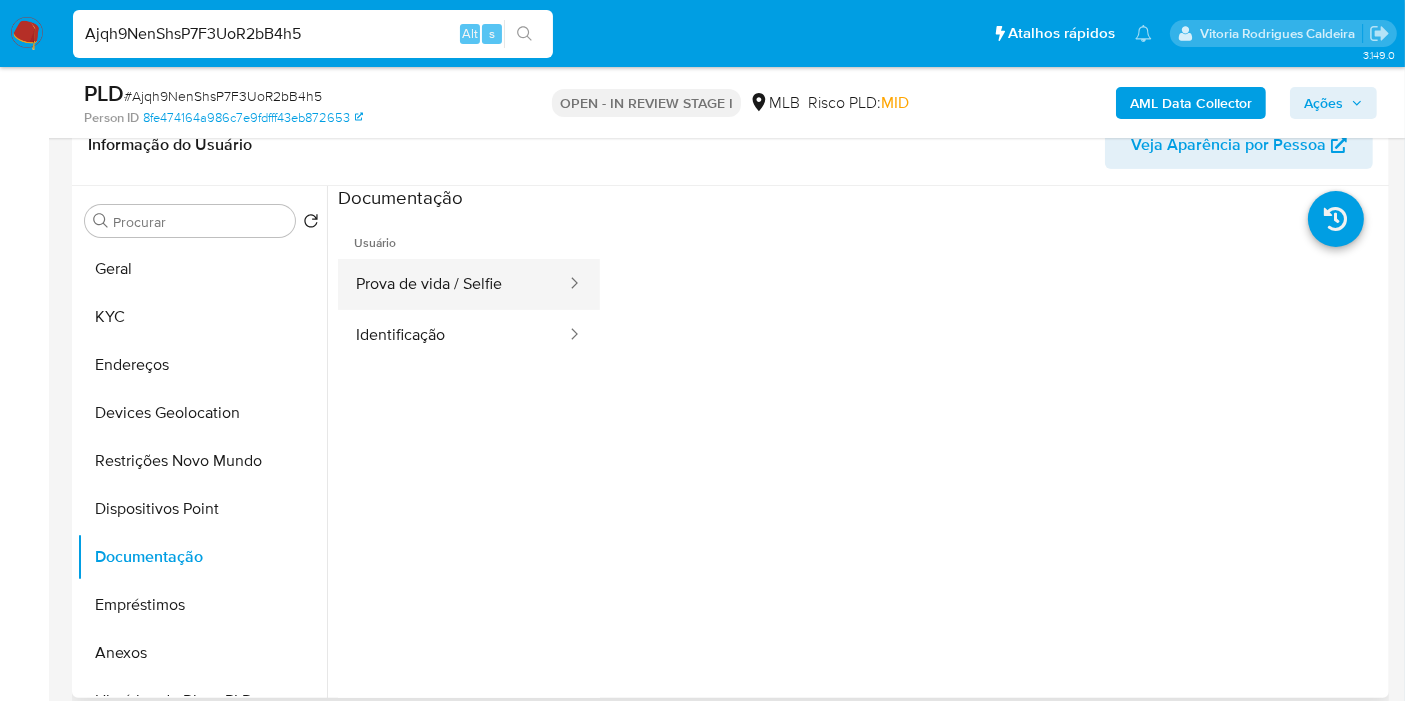 click on "Prova de vida / Selfie" at bounding box center (453, 284) 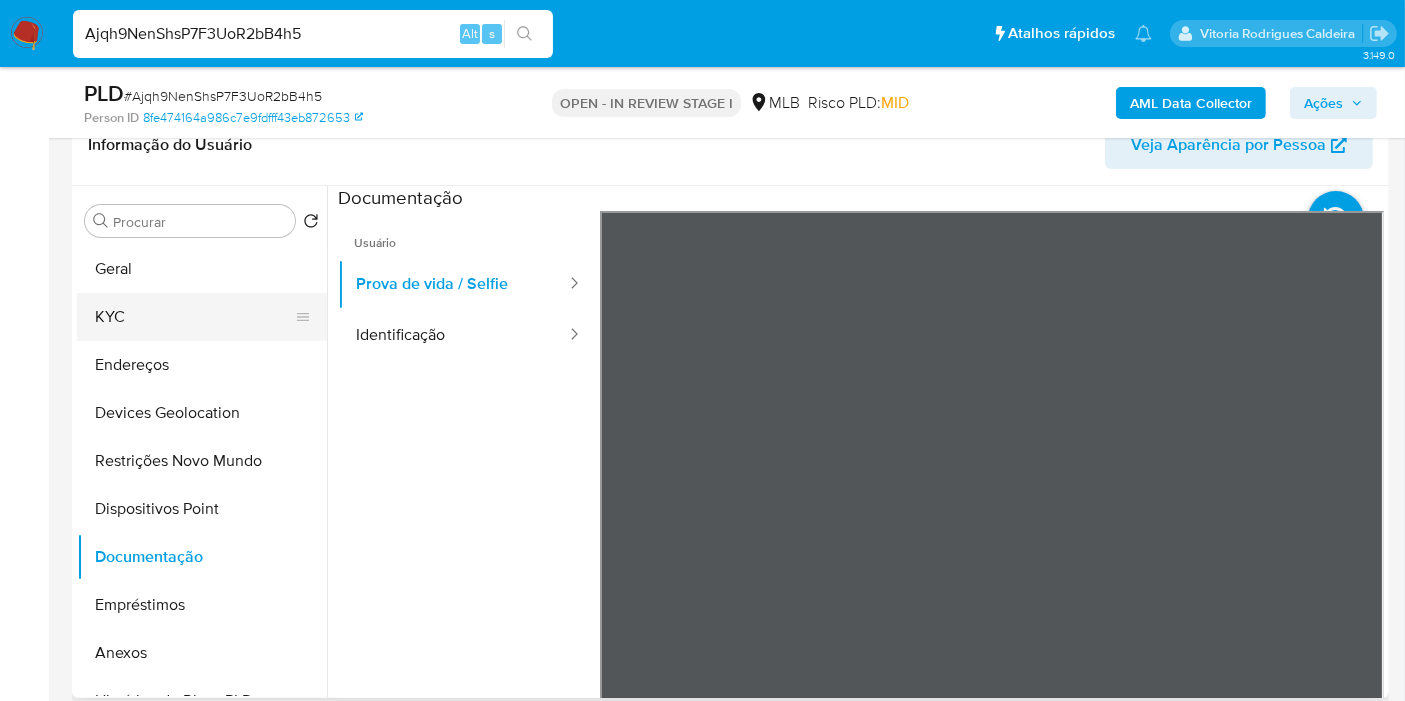 click on "KYC" at bounding box center (194, 317) 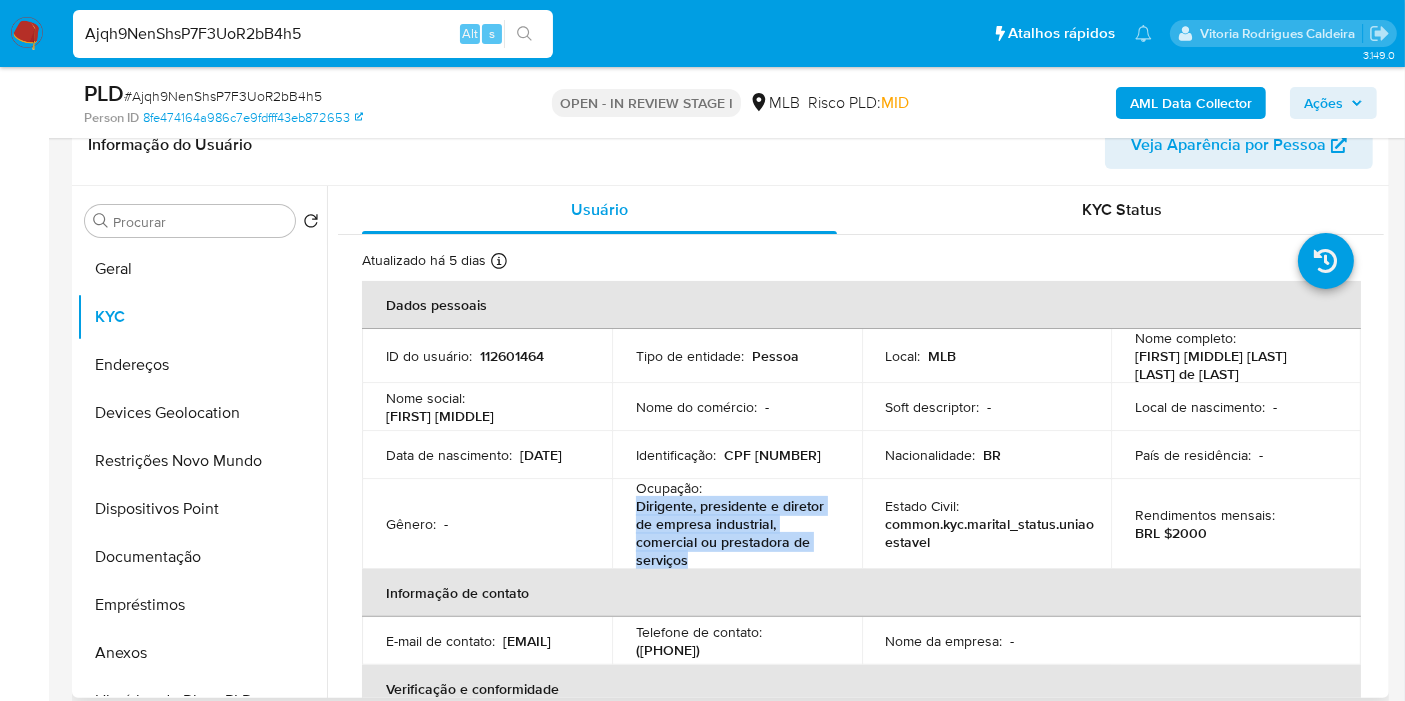 drag, startPoint x: 692, startPoint y: 562, endPoint x: 630, endPoint y: 507, distance: 82.87943 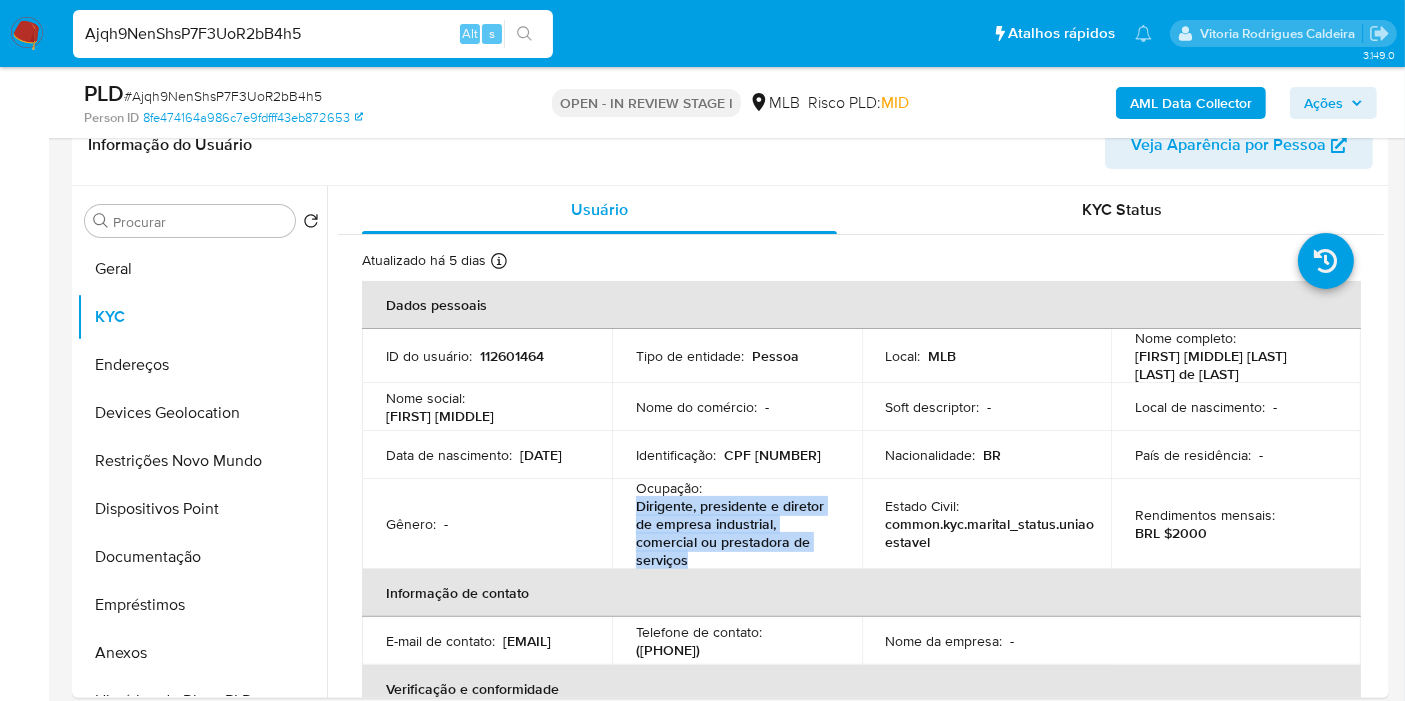 copy on "Dirigente, presidente e diretor de empresa industrial, comercial ou prestadora de serviços" 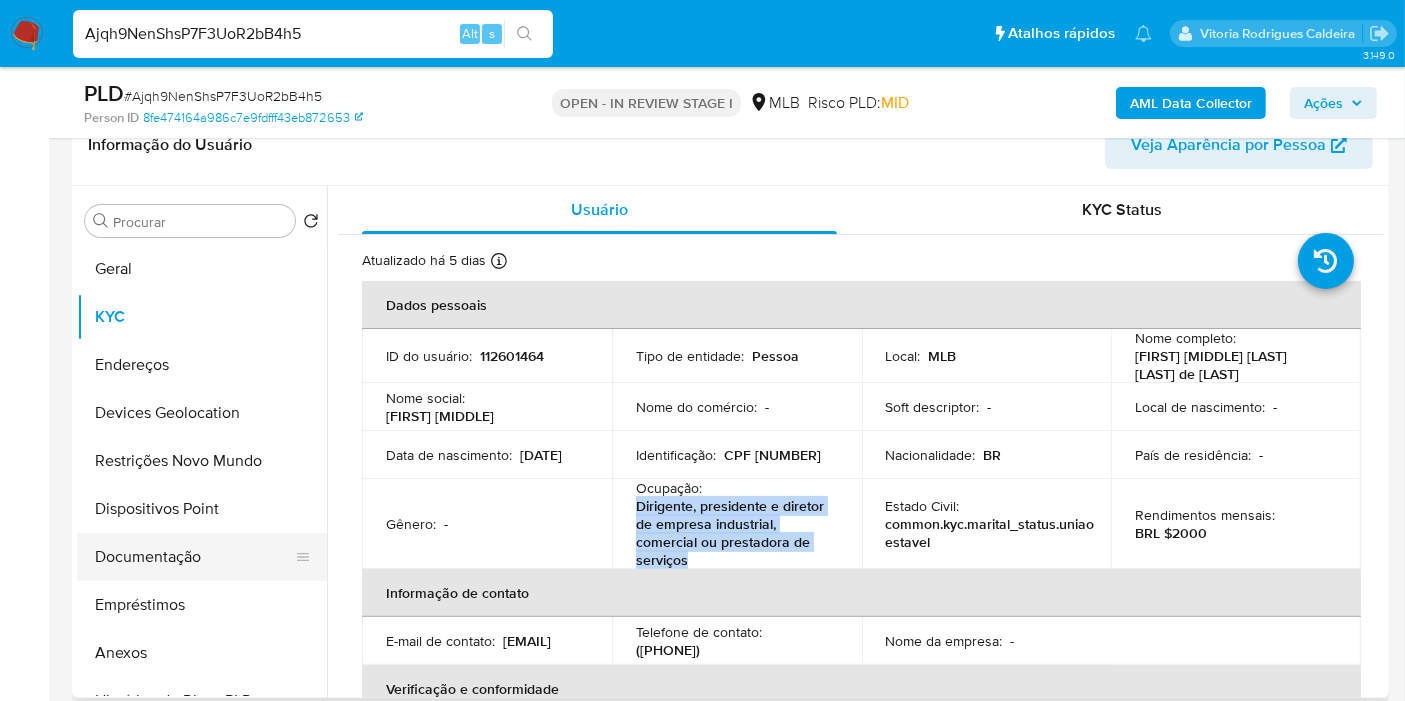 click on "Documentação" at bounding box center [194, 557] 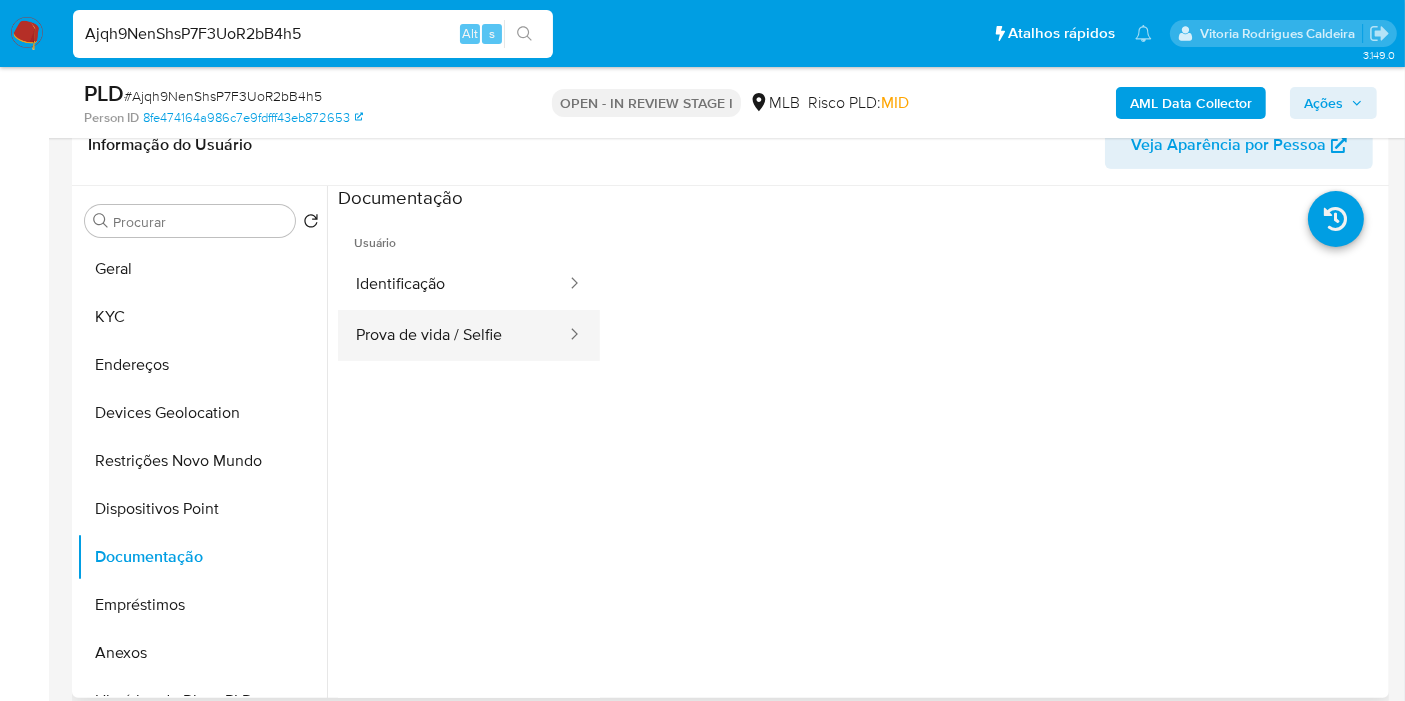 drag, startPoint x: 469, startPoint y: 293, endPoint x: 458, endPoint y: 344, distance: 52.17279 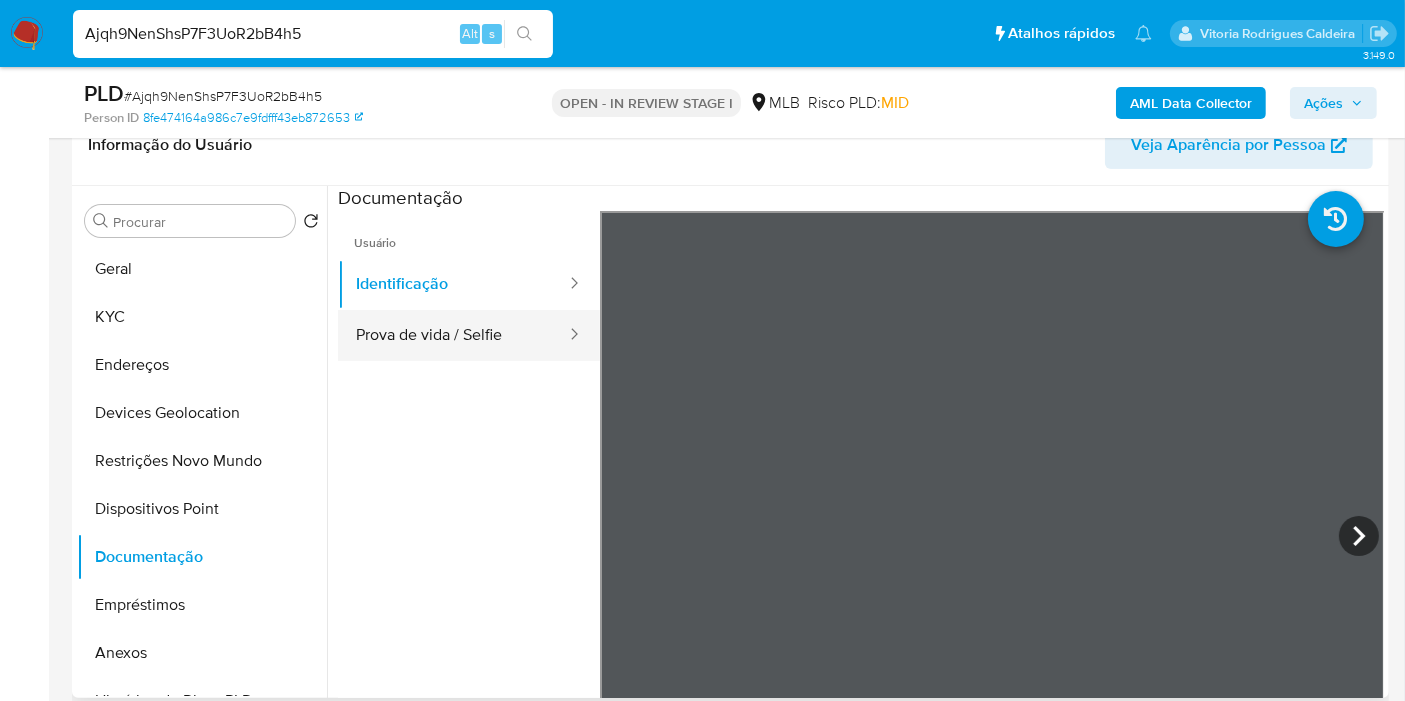 click on "Prova de vida / Selfie" at bounding box center [453, 335] 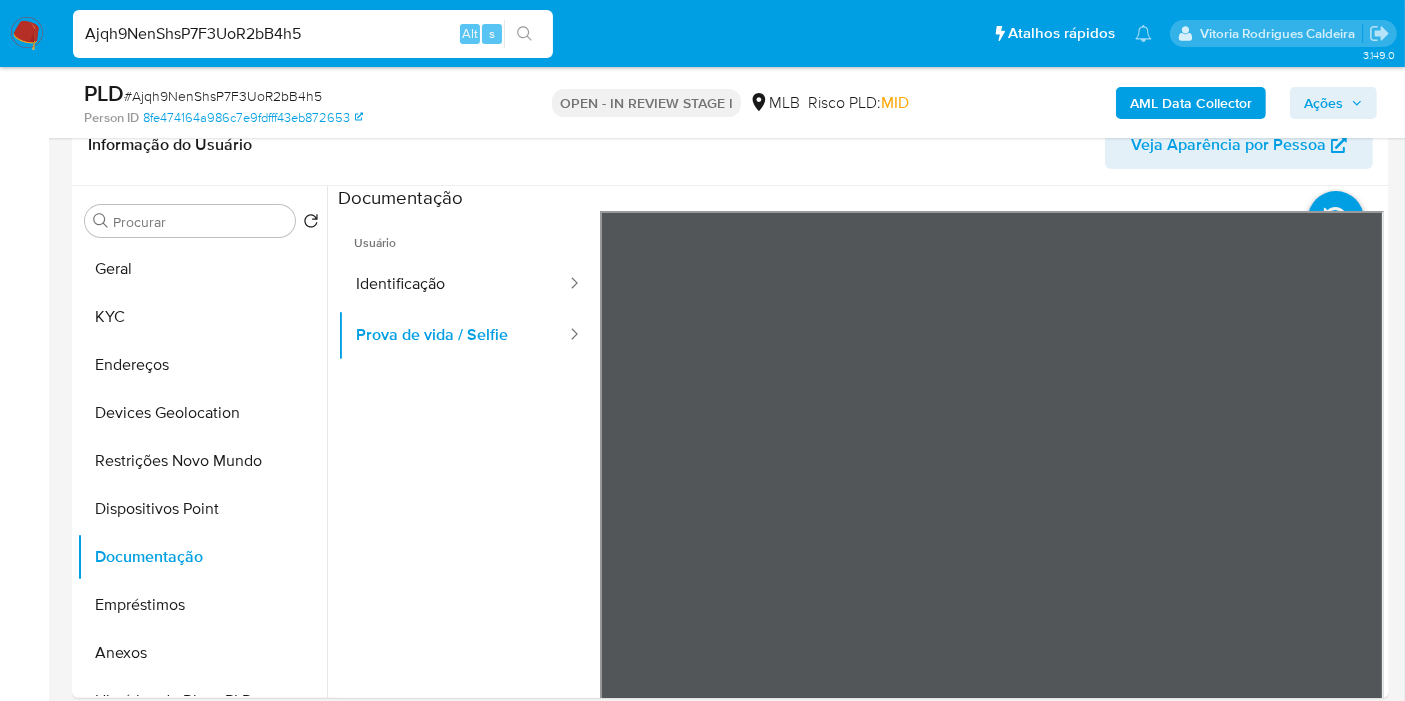 click on "Ajqh9NenShsP7F3UoR2bB4h5" at bounding box center [313, 34] 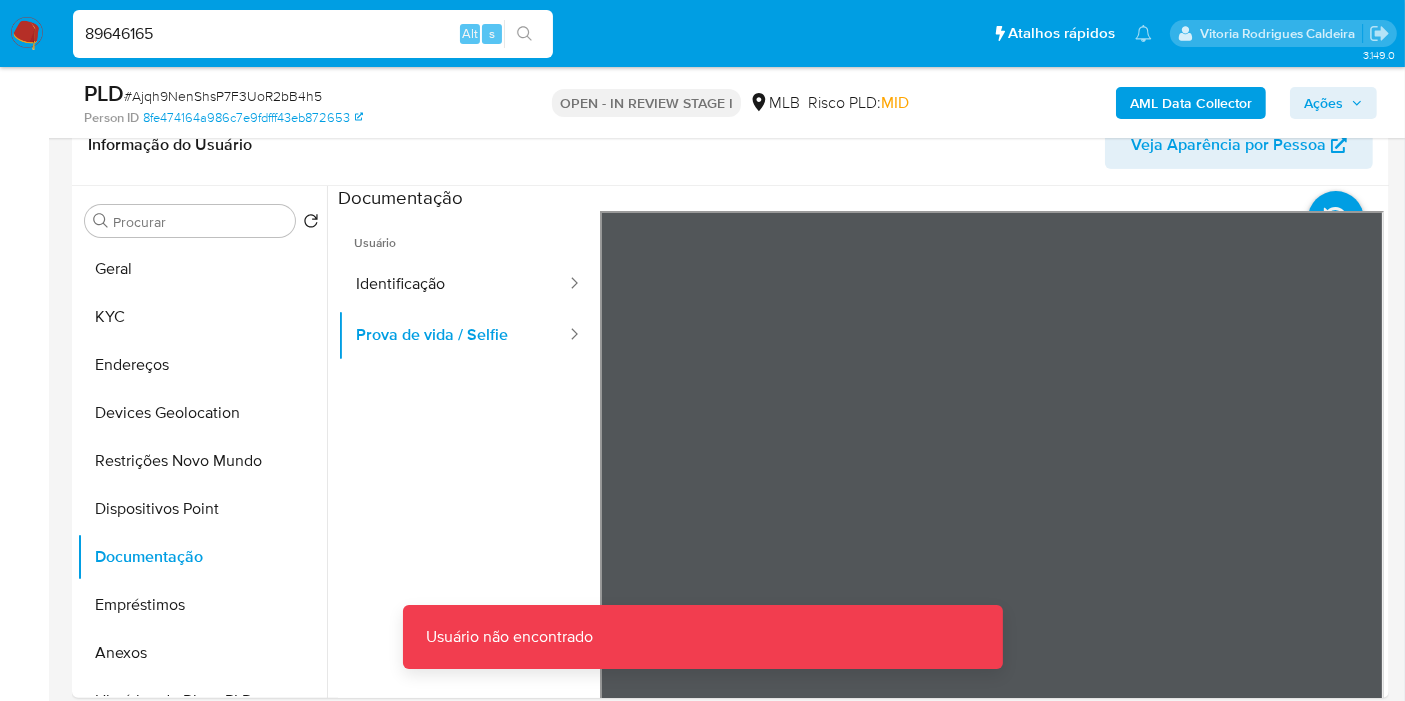 click on "89646165" at bounding box center (313, 34) 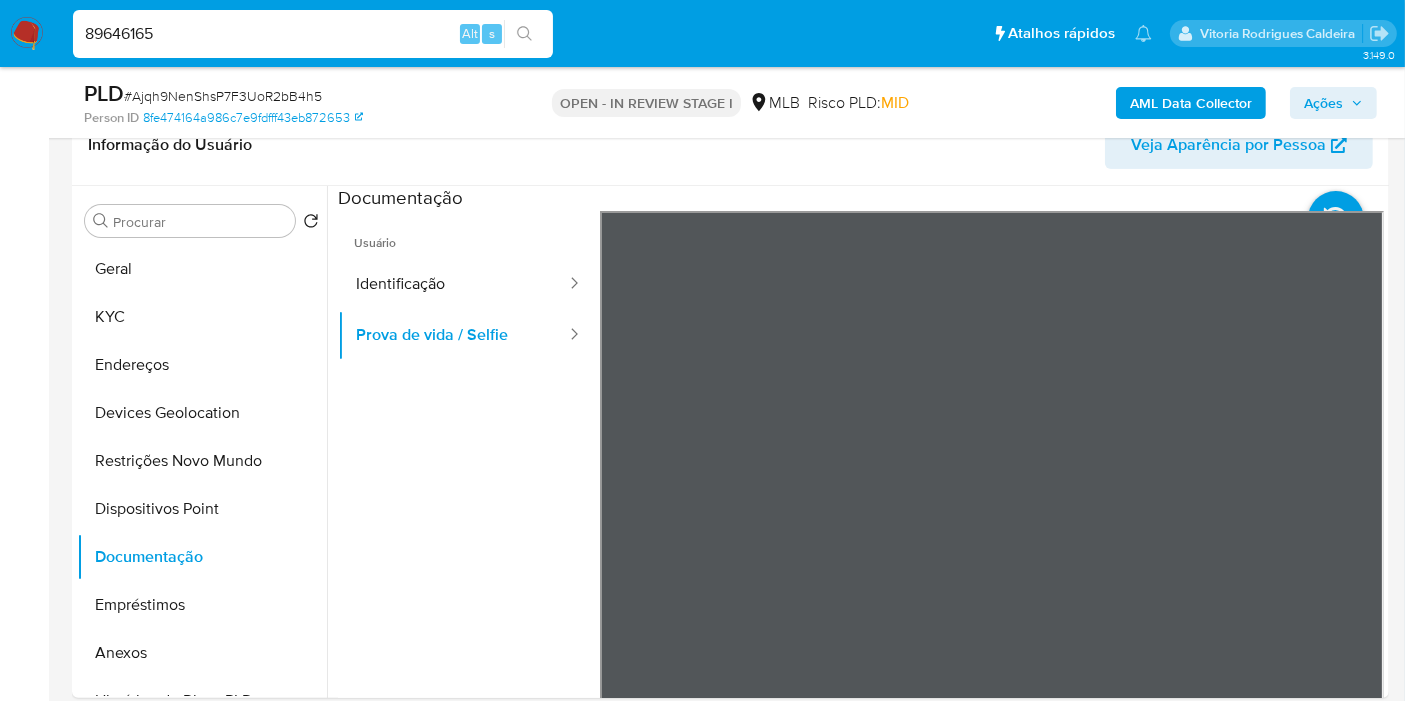 type on "89646165" 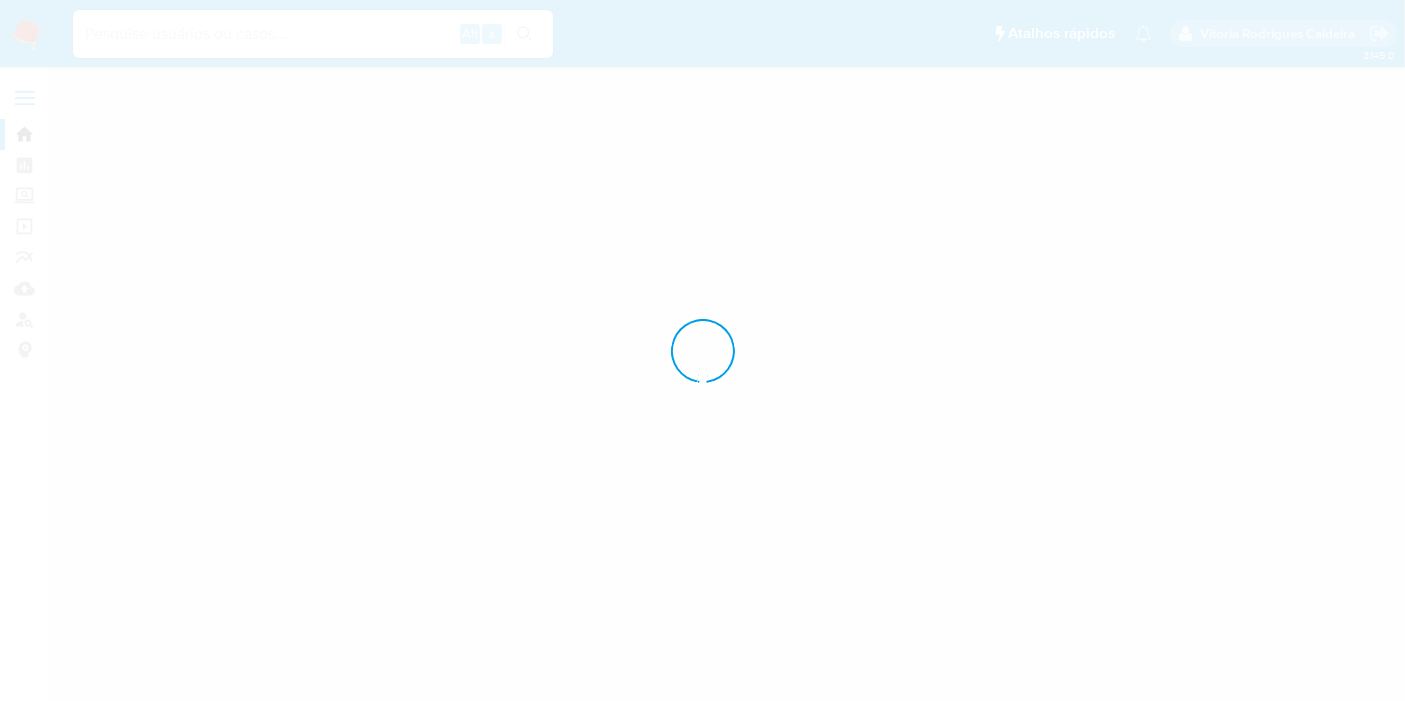scroll, scrollTop: 0, scrollLeft: 0, axis: both 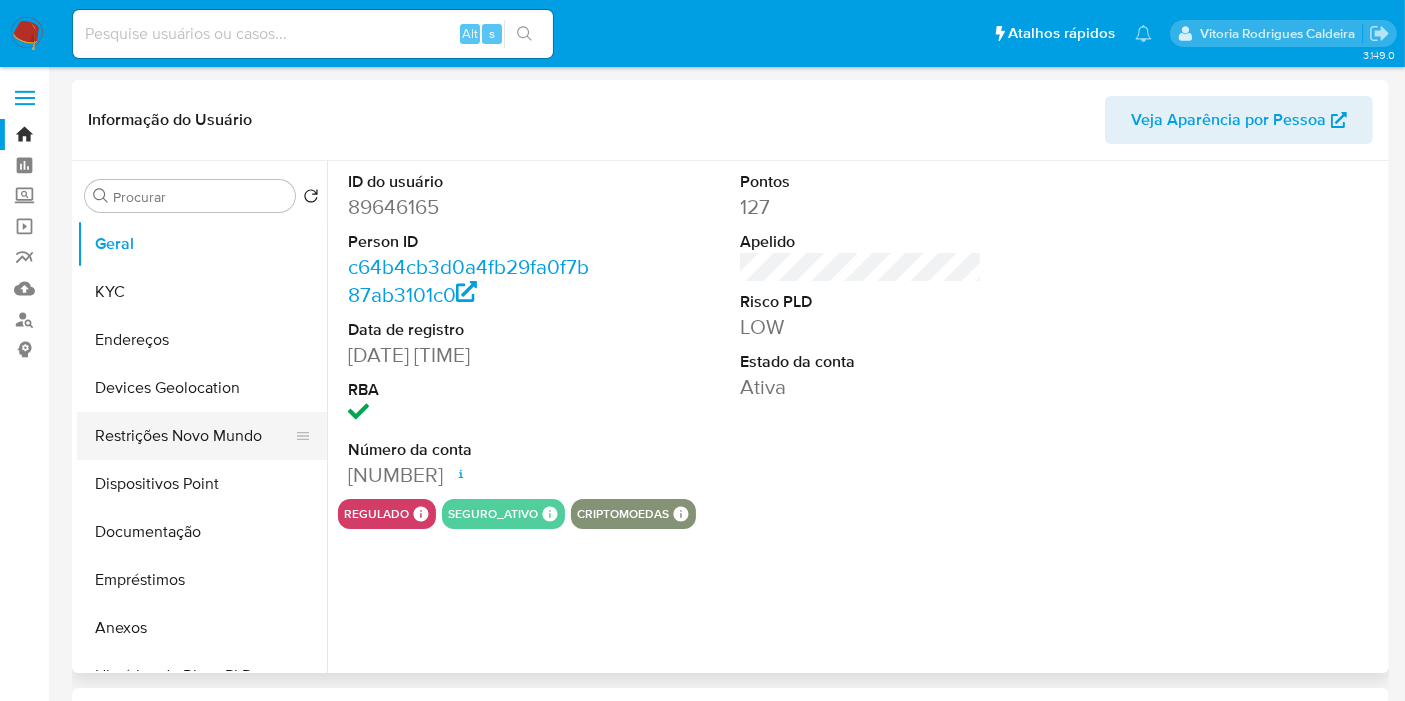 select on "10" 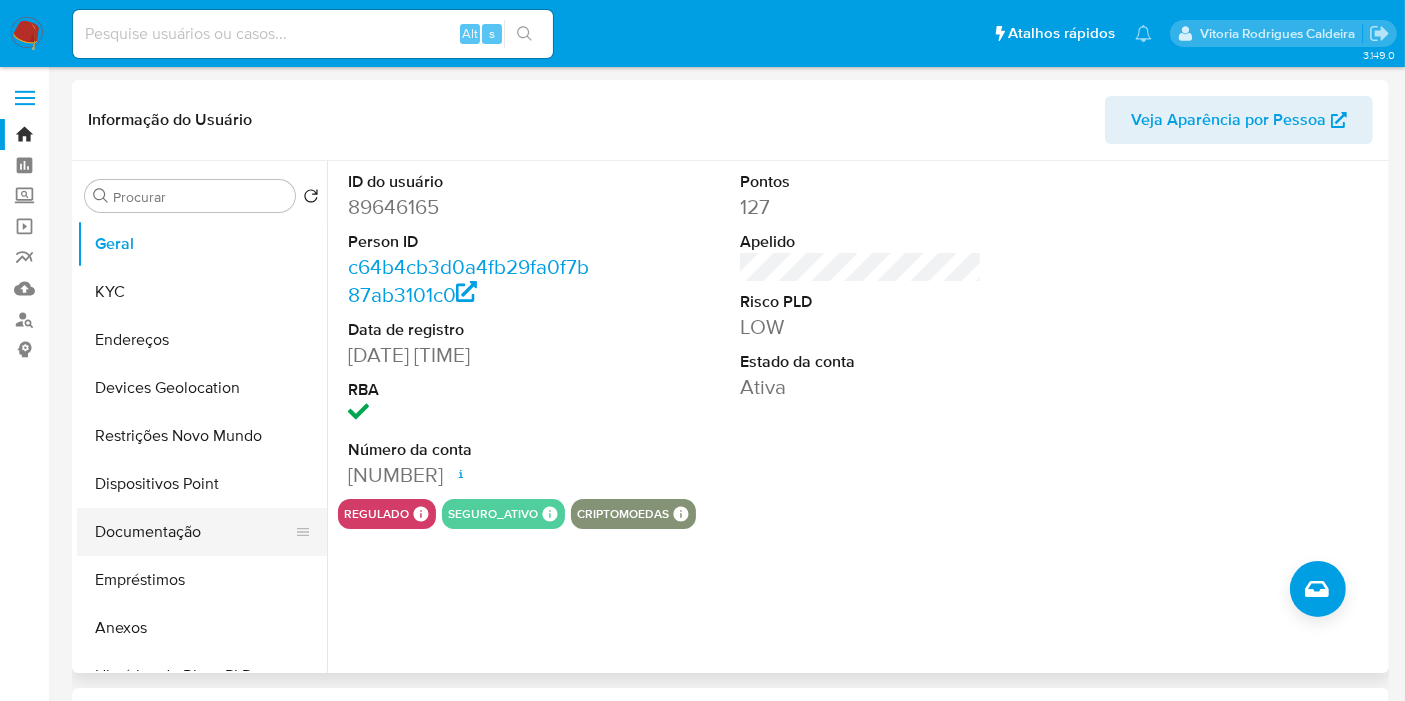 click on "Documentação" at bounding box center [194, 532] 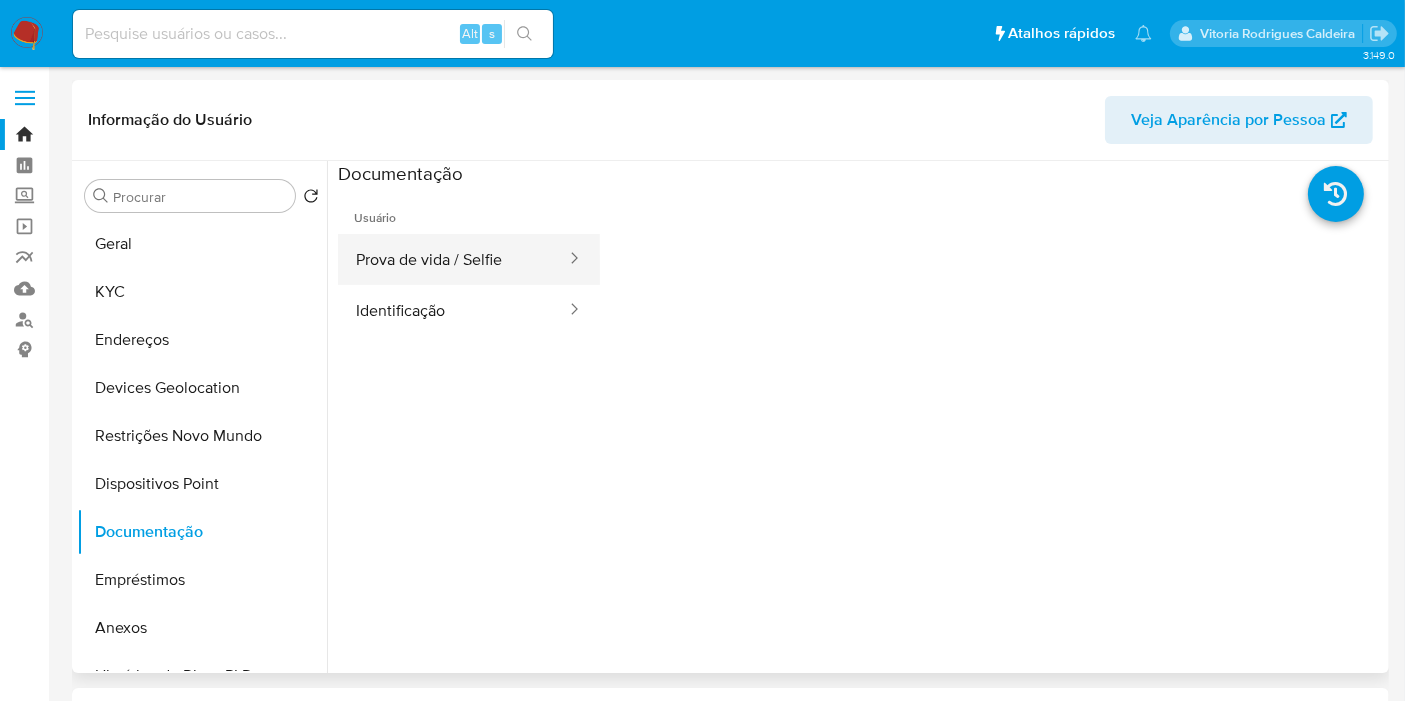 click on "Prova de vida / Selfie" at bounding box center [453, 259] 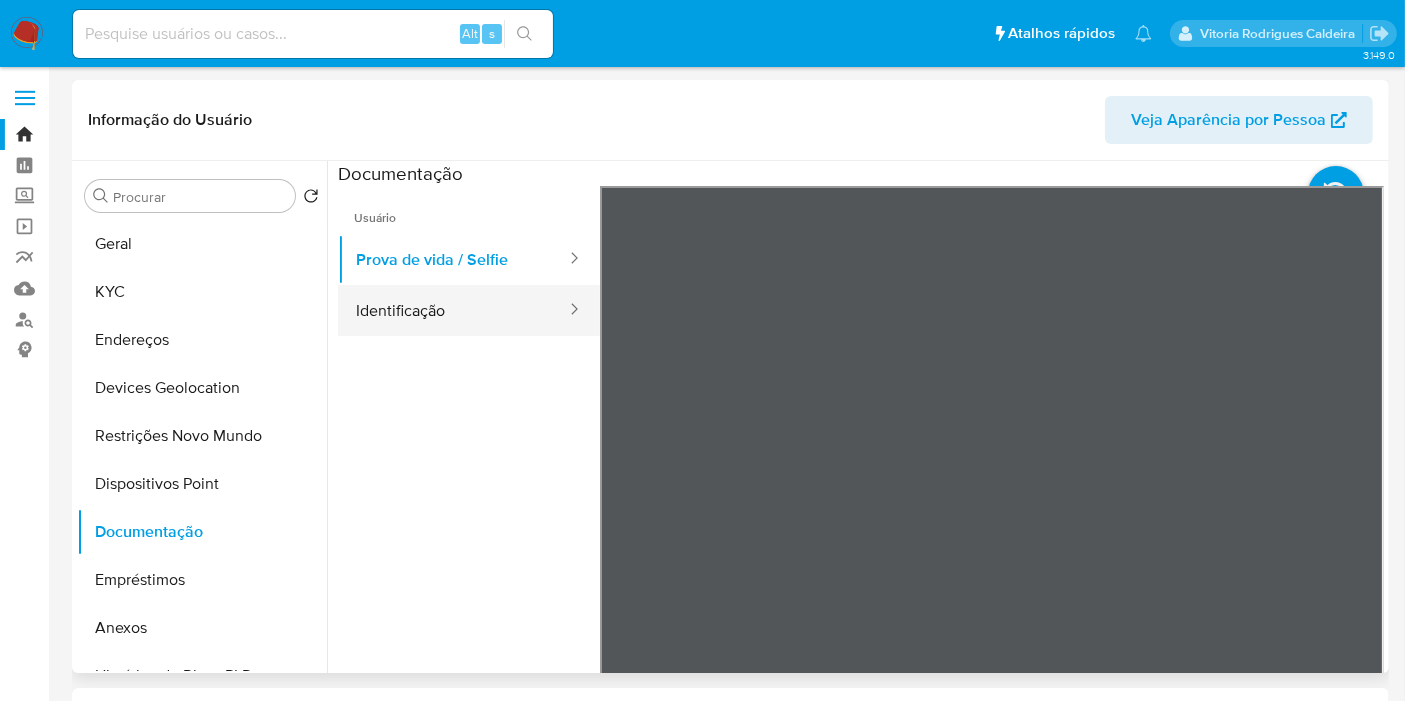 click on "Identificação" at bounding box center (453, 310) 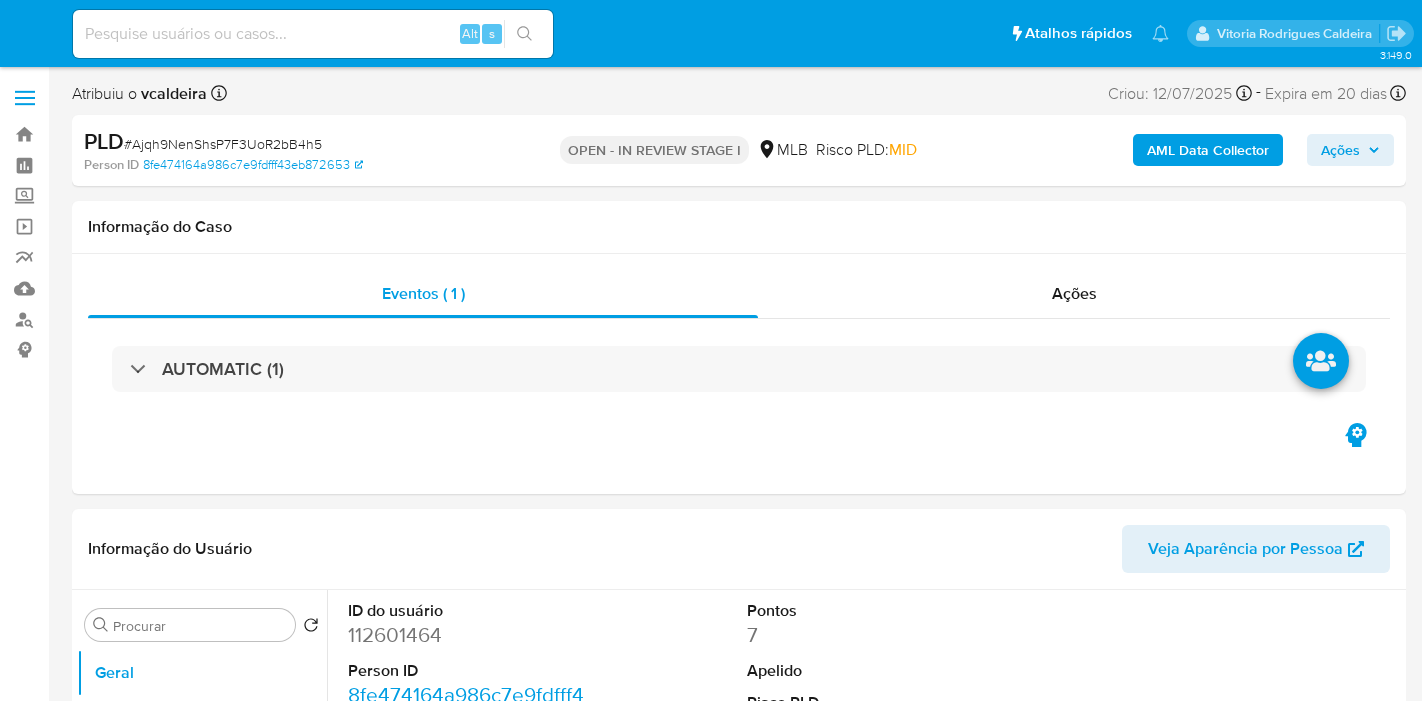 select on "10" 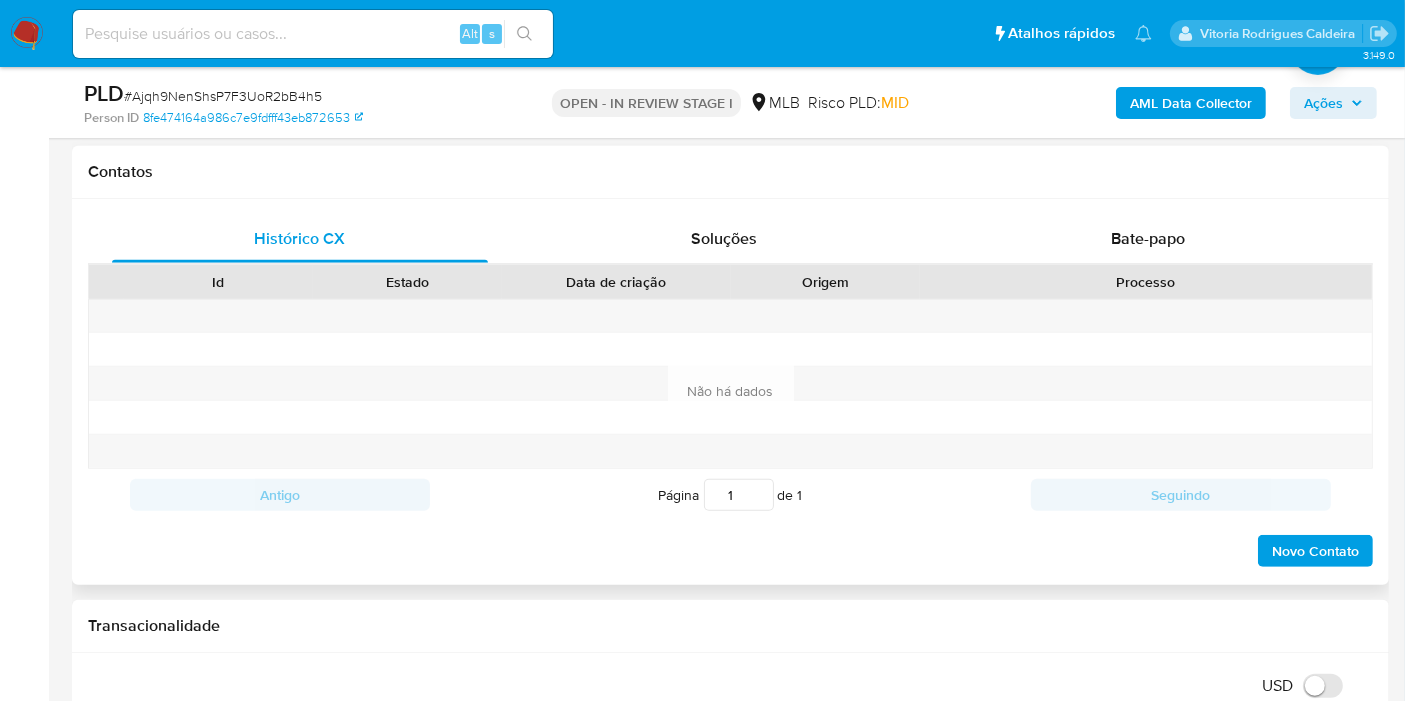 scroll, scrollTop: 1111, scrollLeft: 0, axis: vertical 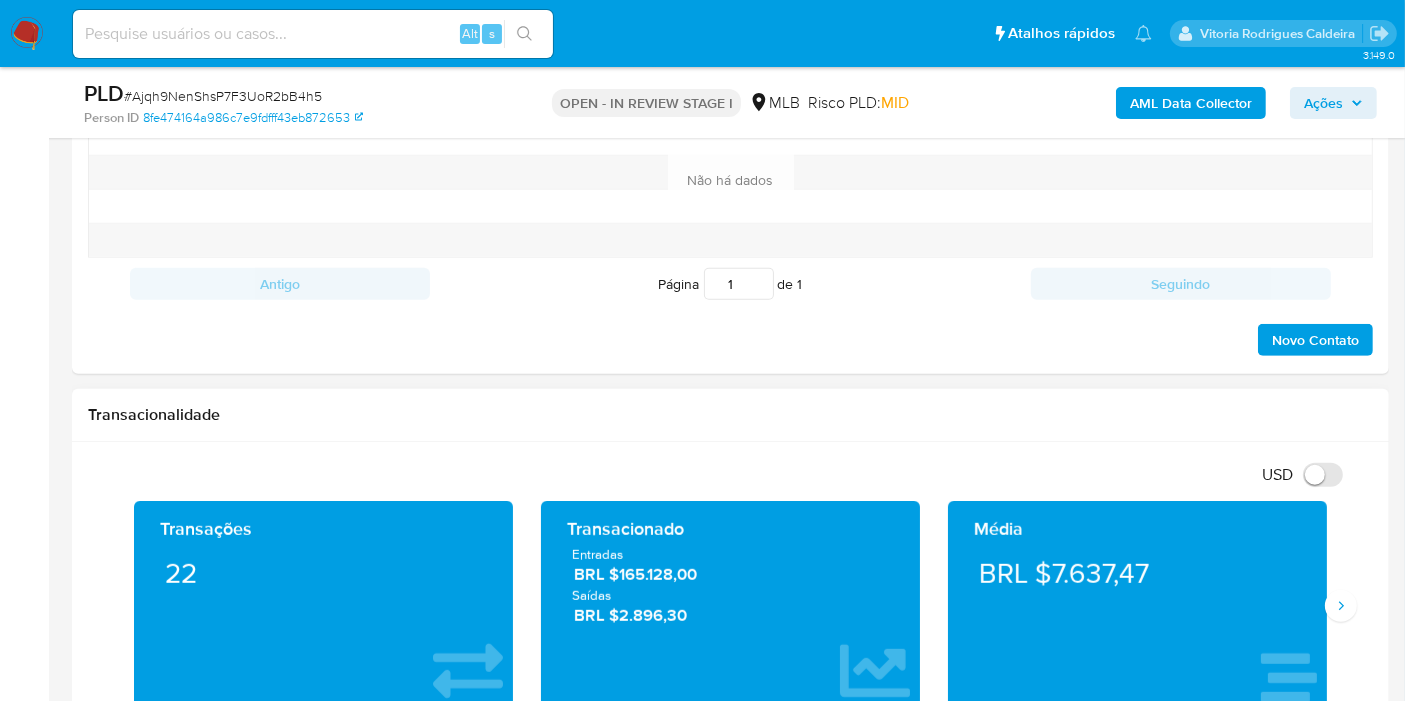 click on "Média BRL $7.637,47" at bounding box center (1137, 606) 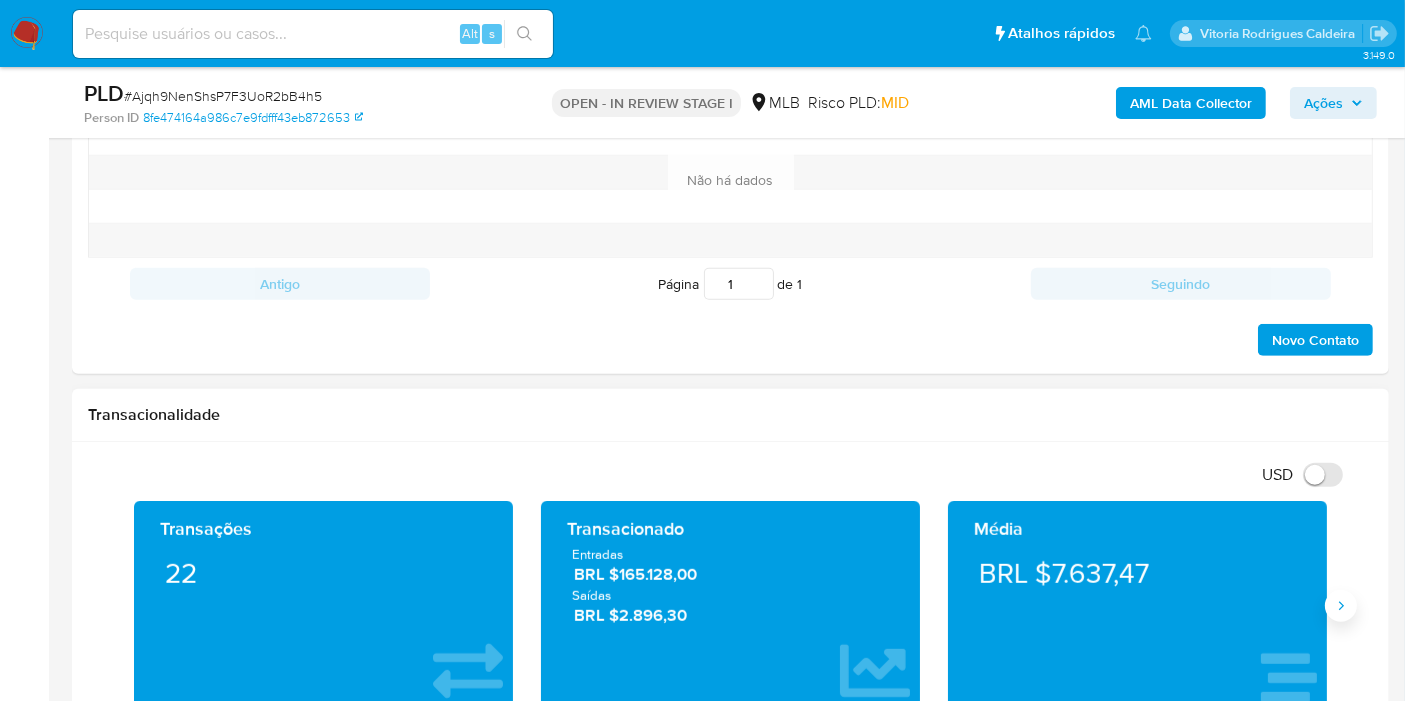 click at bounding box center [1341, 606] 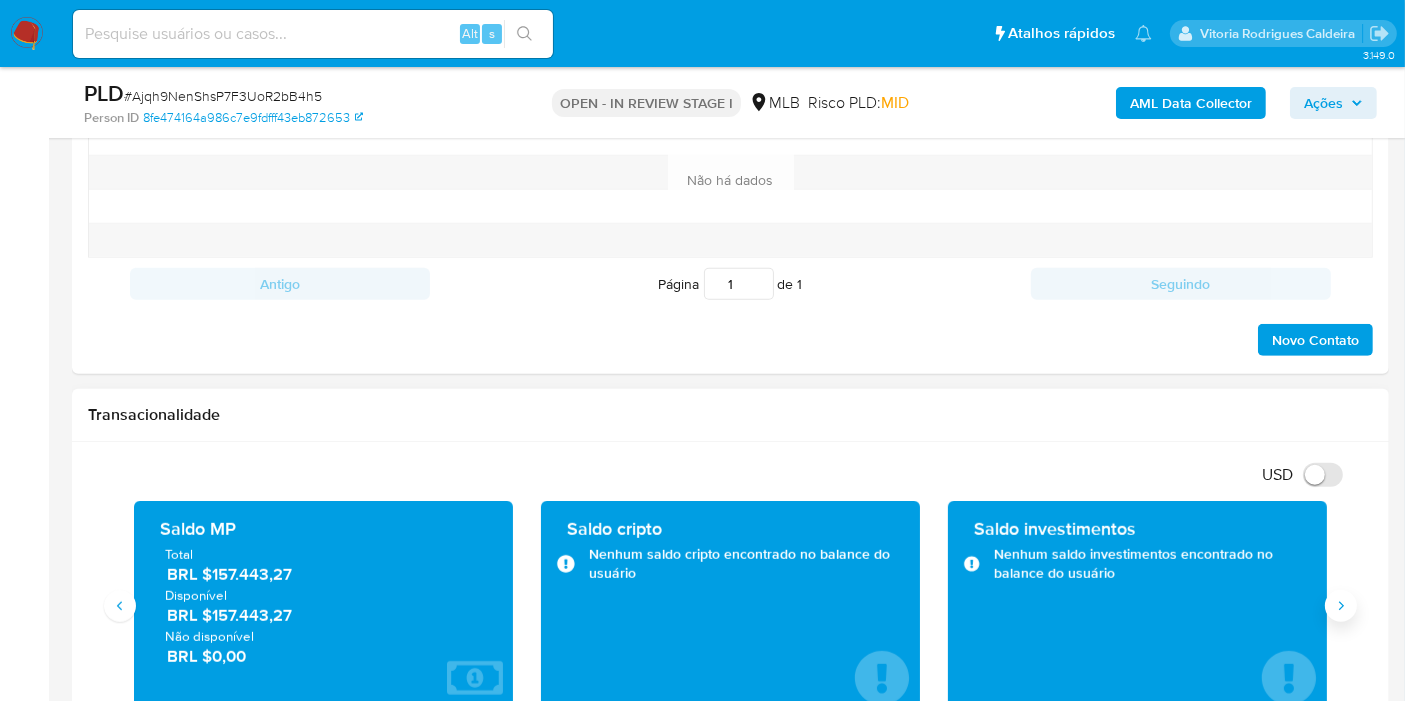 click 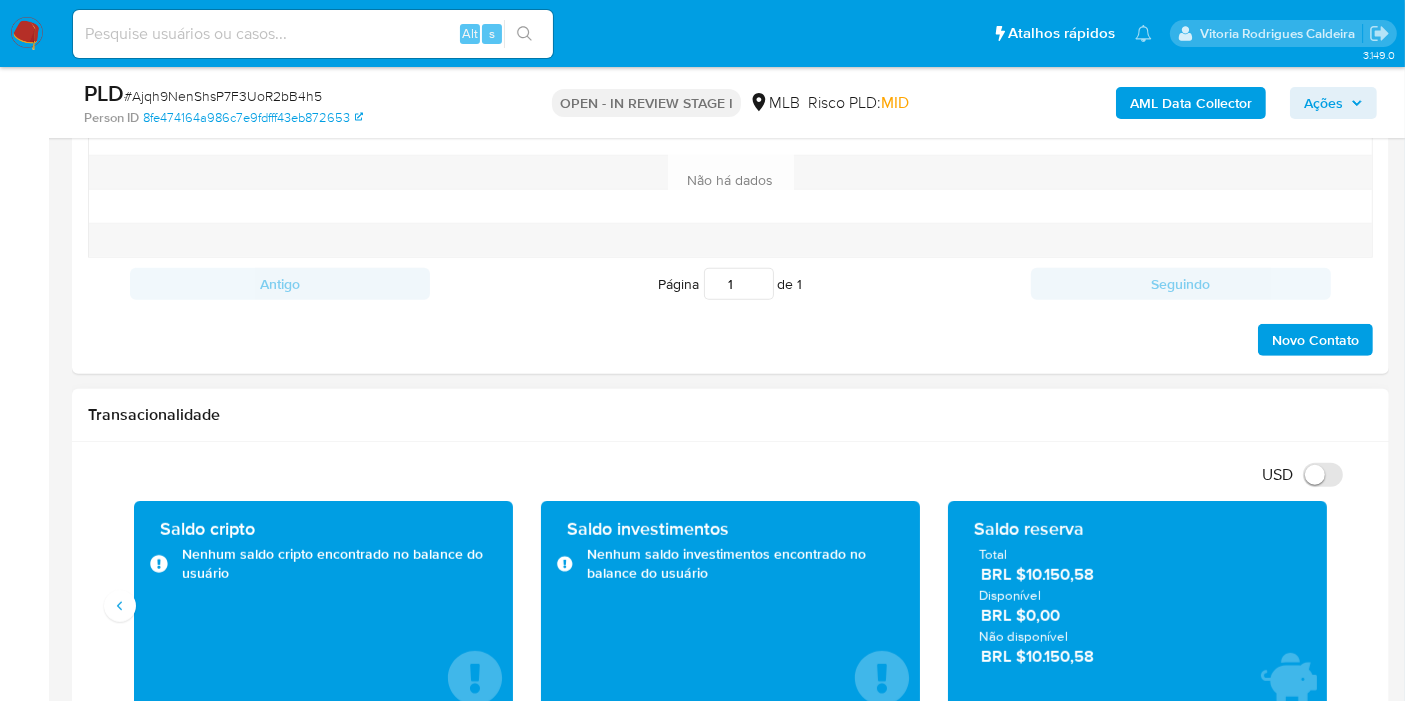 drag, startPoint x: 1069, startPoint y: 652, endPoint x: 1025, endPoint y: 647, distance: 44.28318 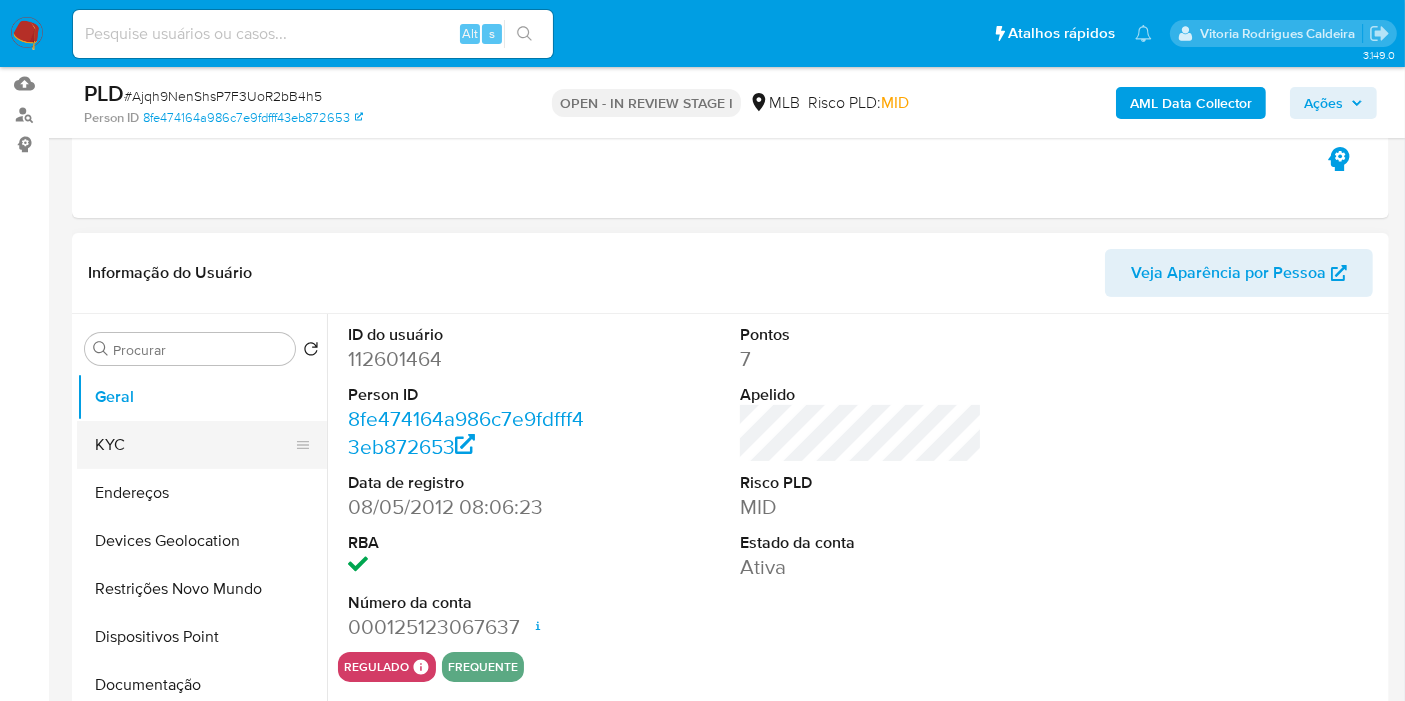 scroll, scrollTop: 333, scrollLeft: 0, axis: vertical 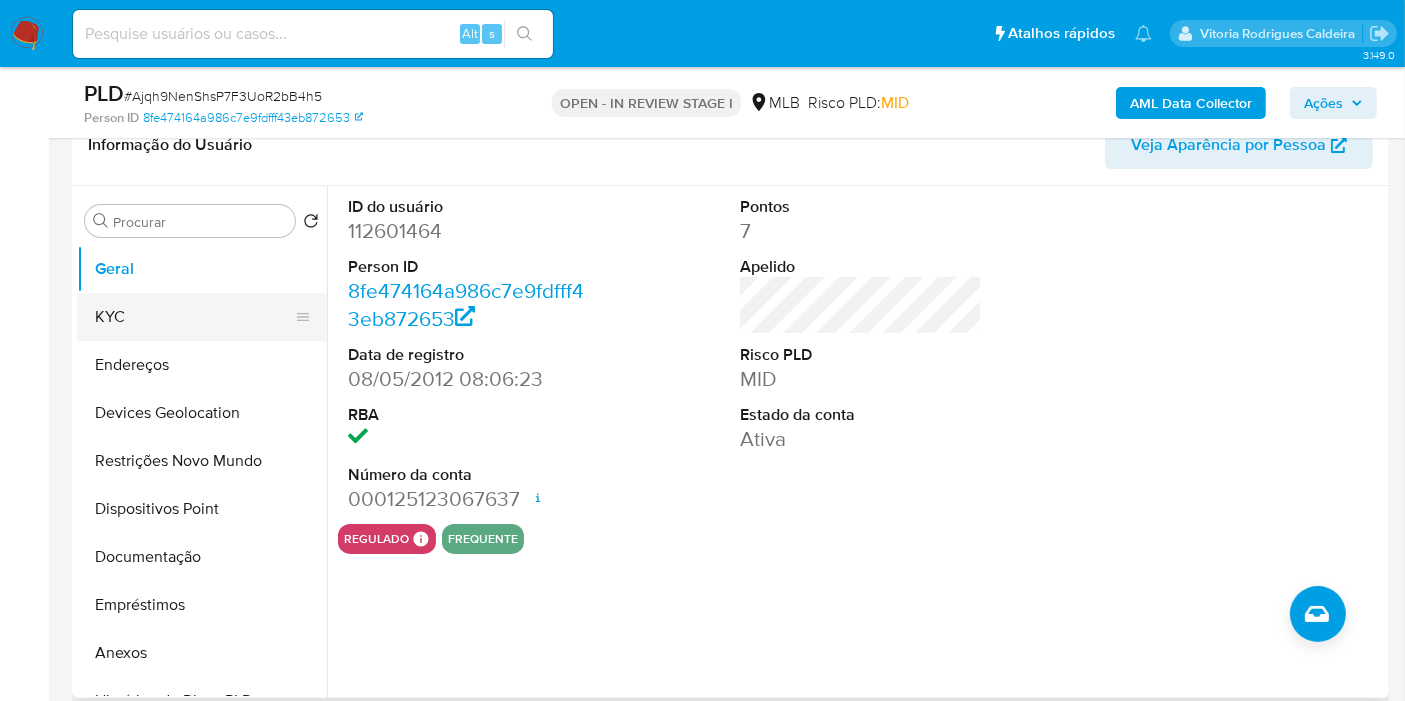 click on "KYC" at bounding box center (194, 317) 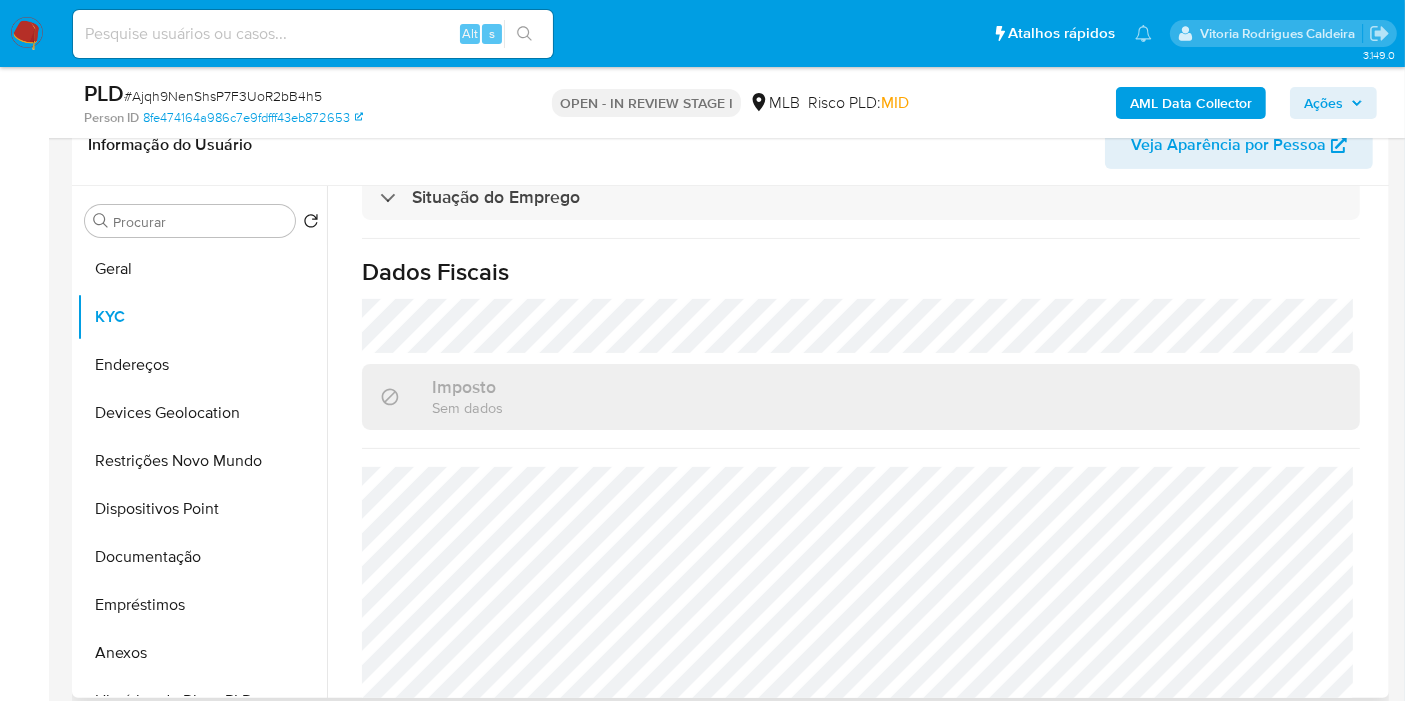scroll, scrollTop: 956, scrollLeft: 0, axis: vertical 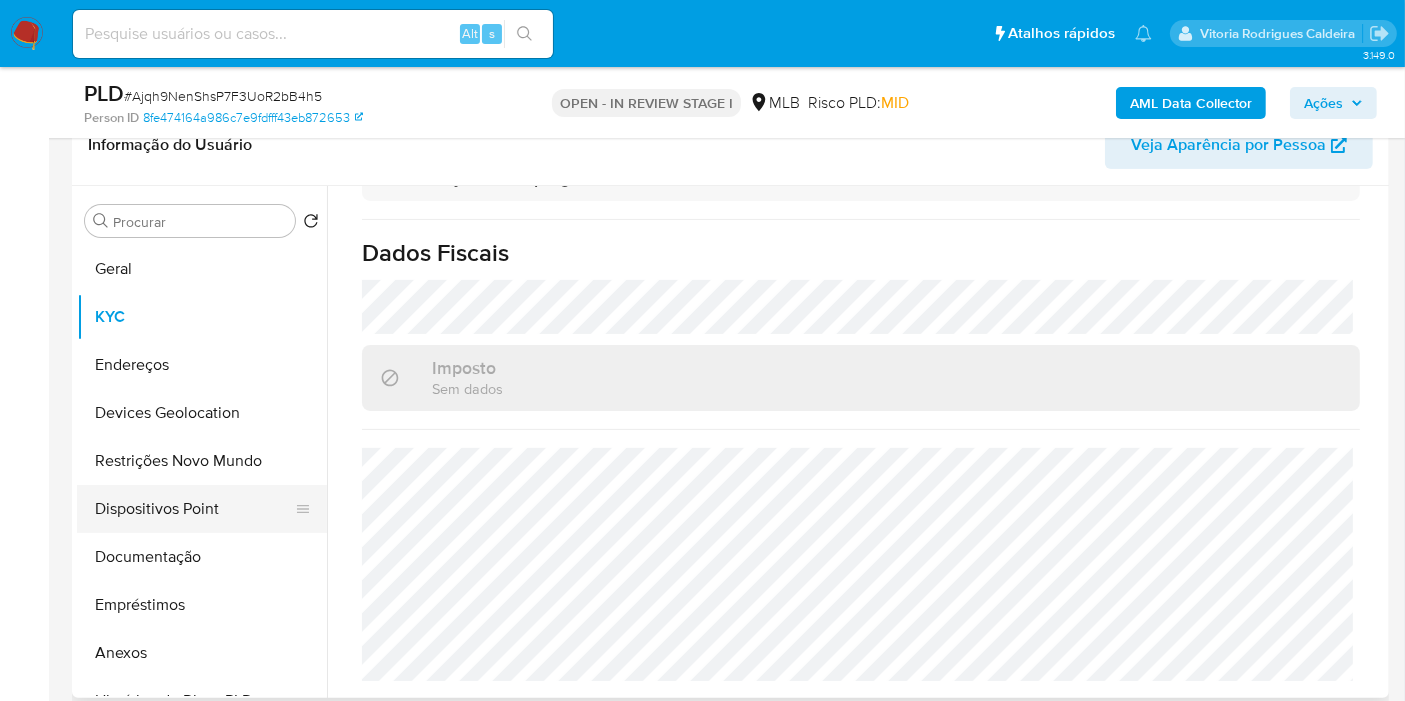 click on "Dispositivos Point" at bounding box center [194, 509] 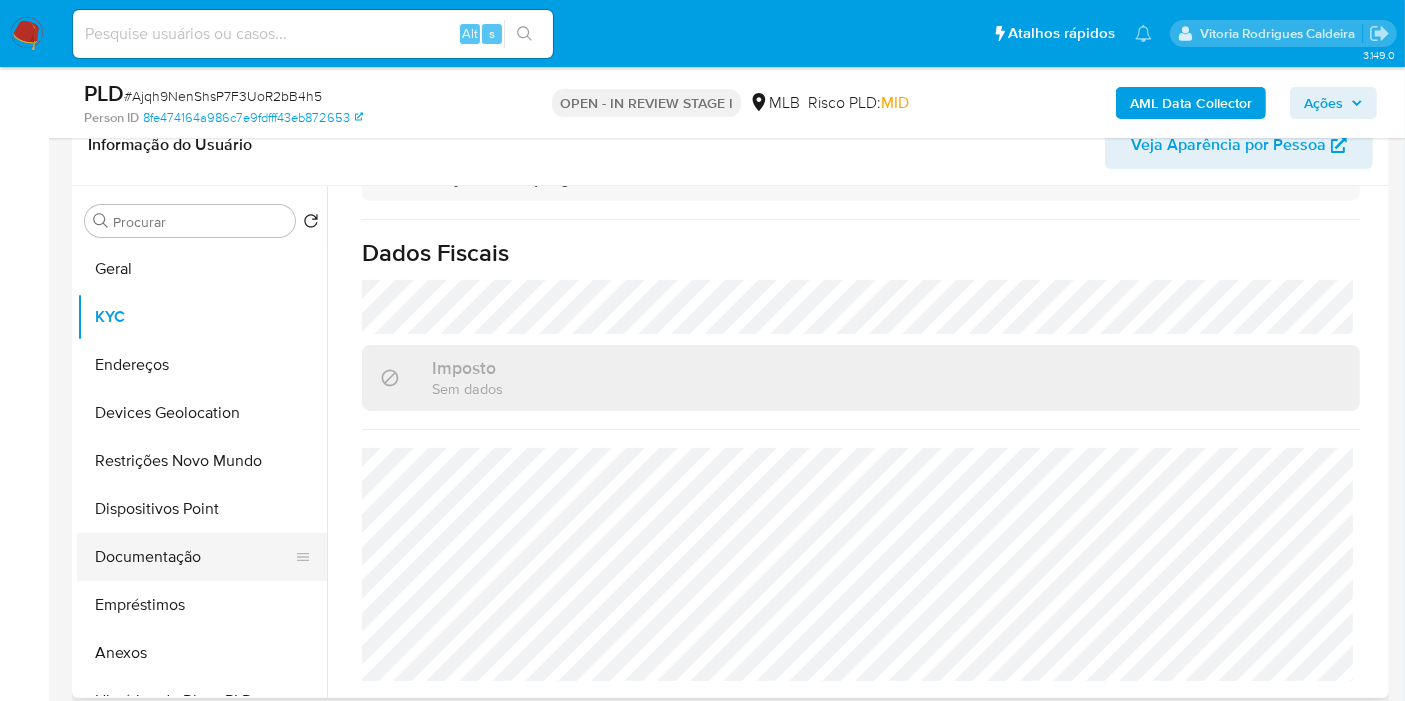 scroll, scrollTop: 0, scrollLeft: 0, axis: both 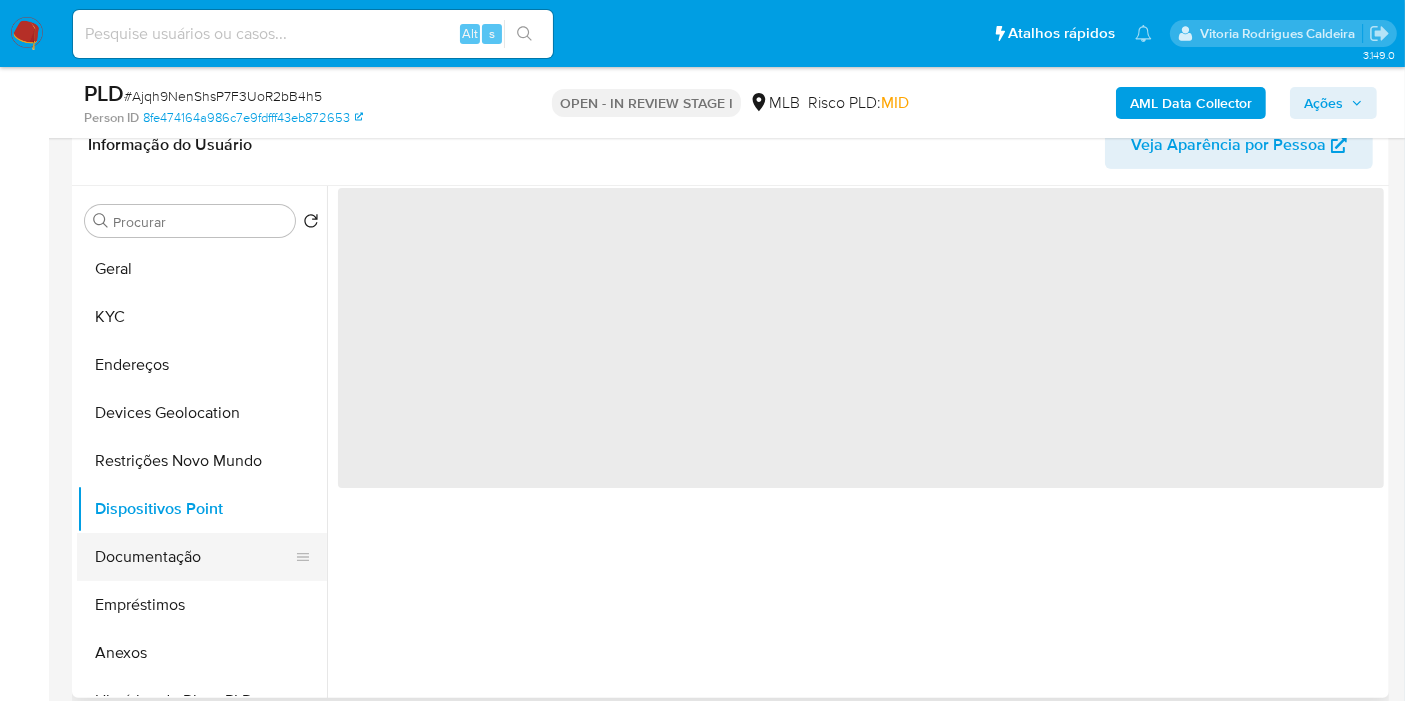 click on "Documentação" at bounding box center [194, 557] 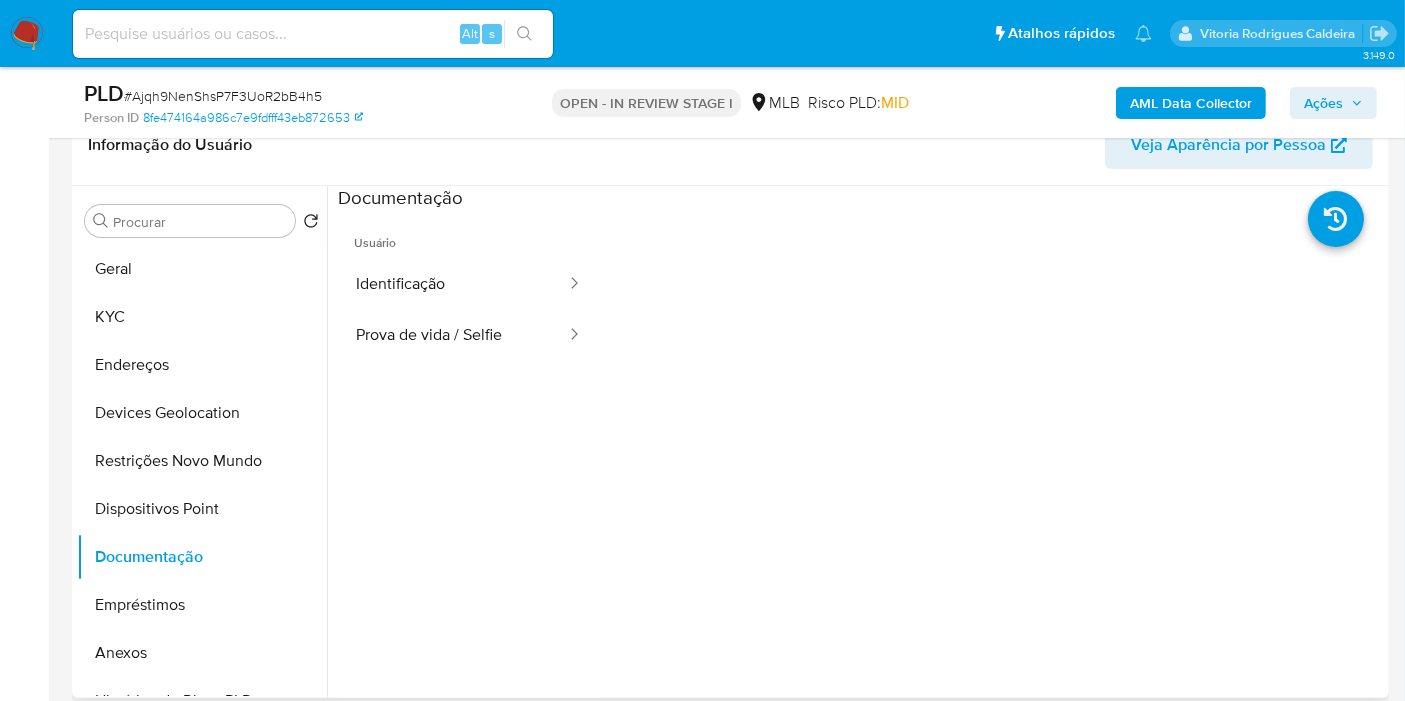 drag, startPoint x: 463, startPoint y: 343, endPoint x: 559, endPoint y: 247, distance: 135.7645 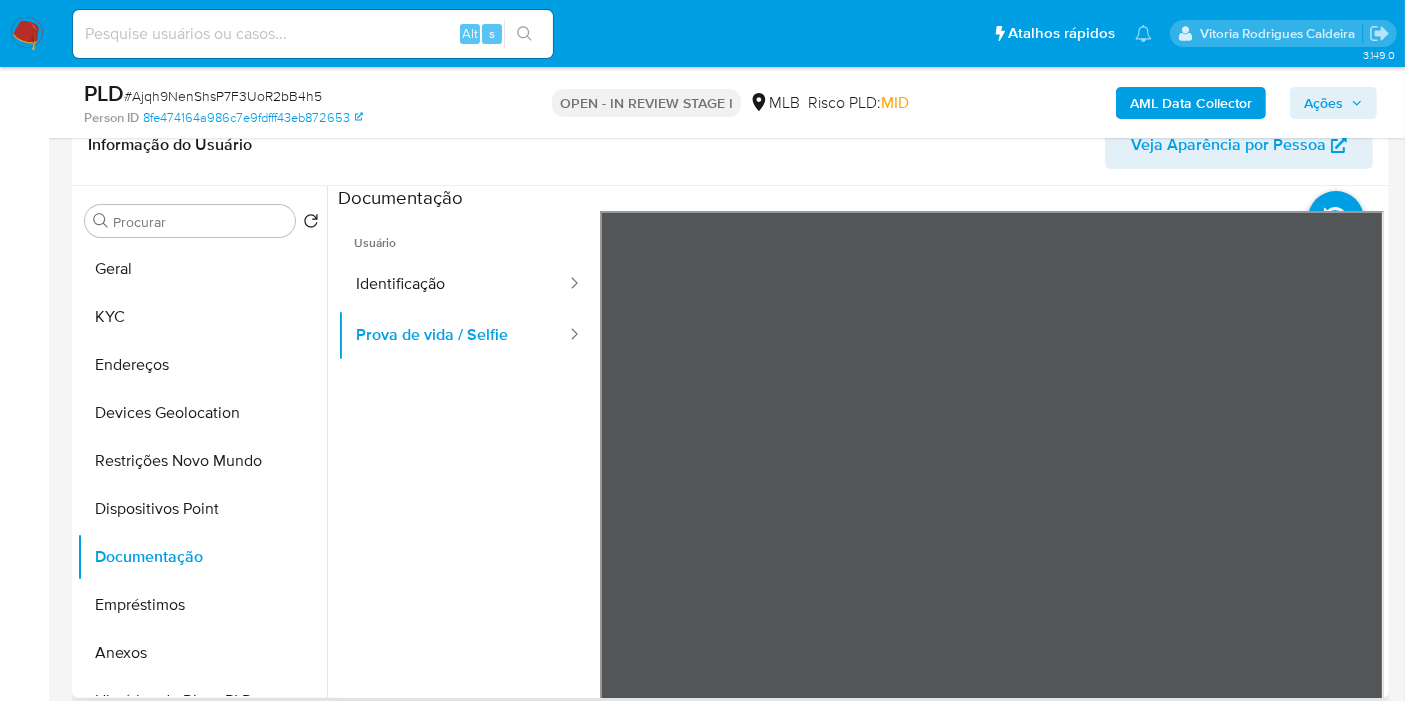 click on "Procurar   Retornar ao pedido padrão Geral KYC Endereços Devices Geolocation Restrições Novo Mundo Dispositivos Point Documentação Empréstimos Anexos Histórico de Risco PLD Histórico de casos Items Adiantamentos de Dinheiro Cartões Contas Bancárias Dados Modificados Detalhe da geolocalização Fecha Compliant Financiamento de Veículos Histórico de conversas IV Challenges Insurtech Lista Interna Listas Externas Marcas AML Perfis Relacionados" at bounding box center [202, 443] 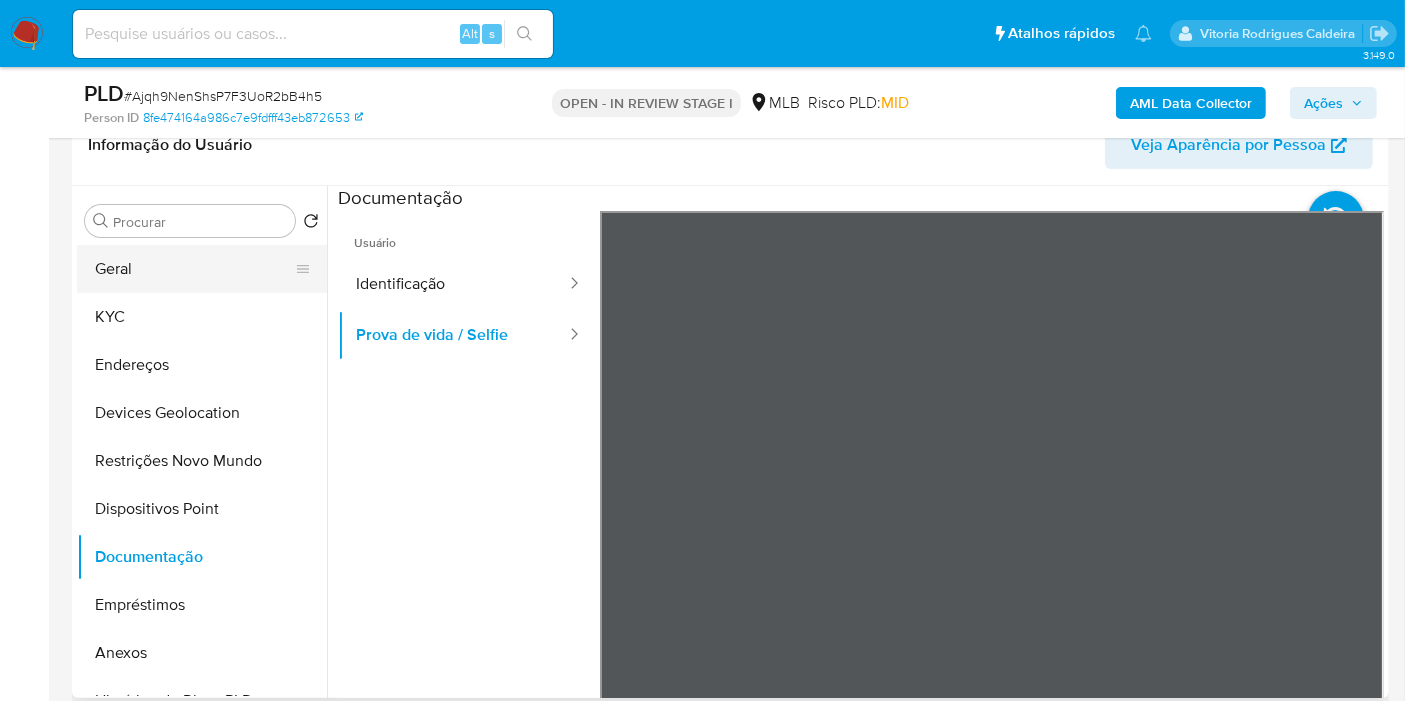 click on "Geral" at bounding box center [194, 269] 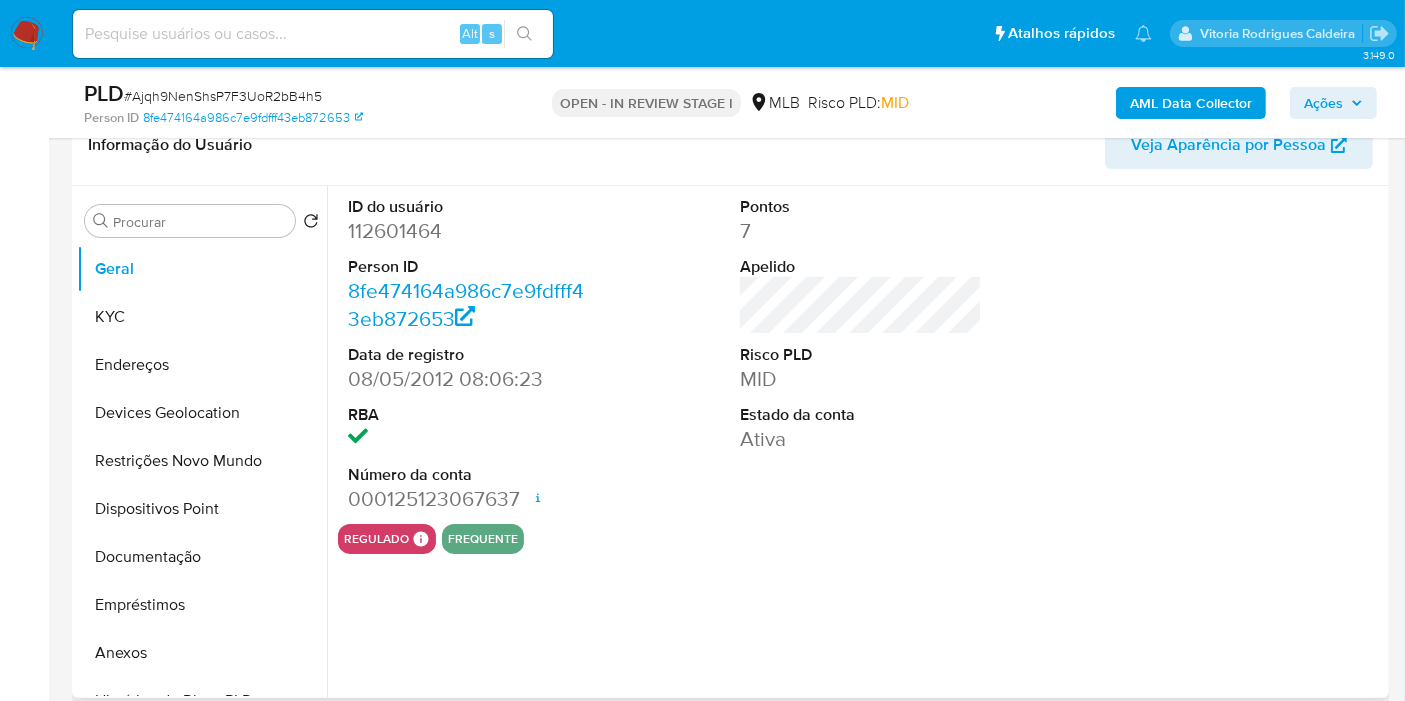 type 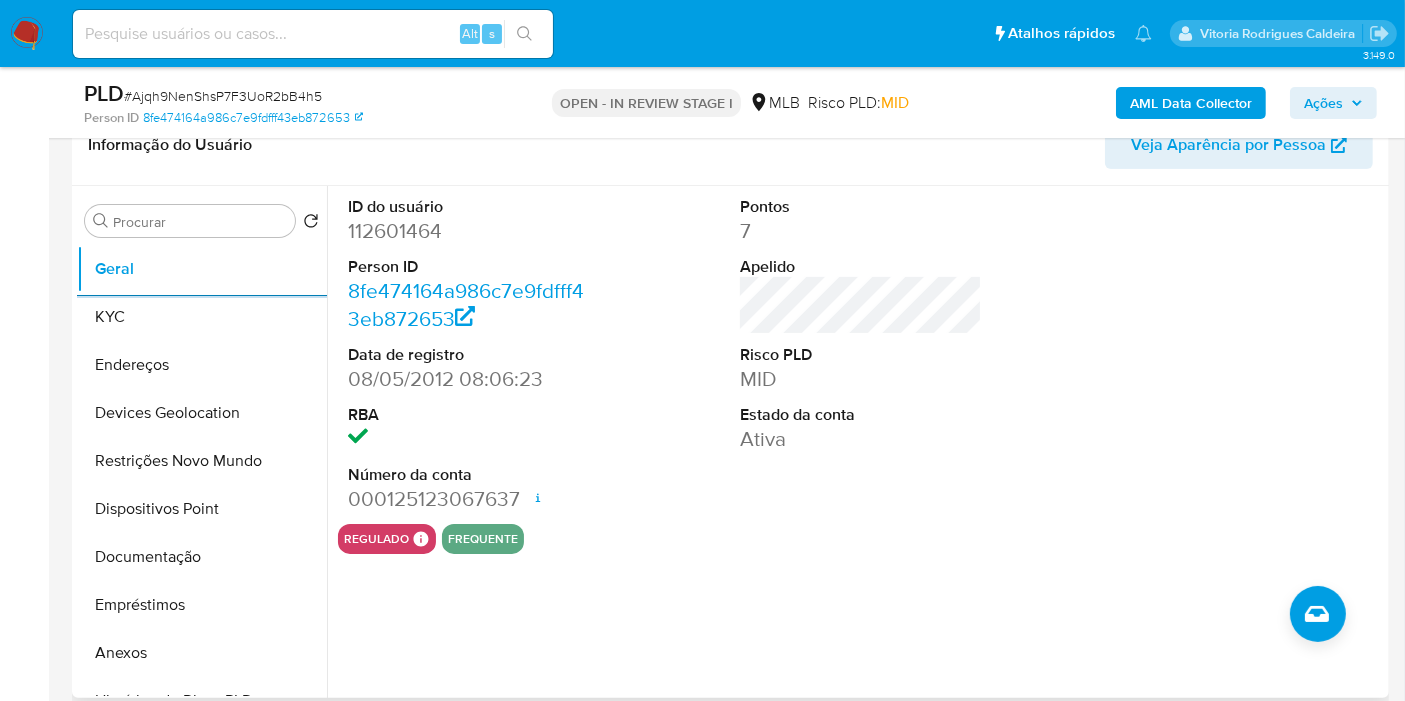 click on "MID" at bounding box center (861, 379) 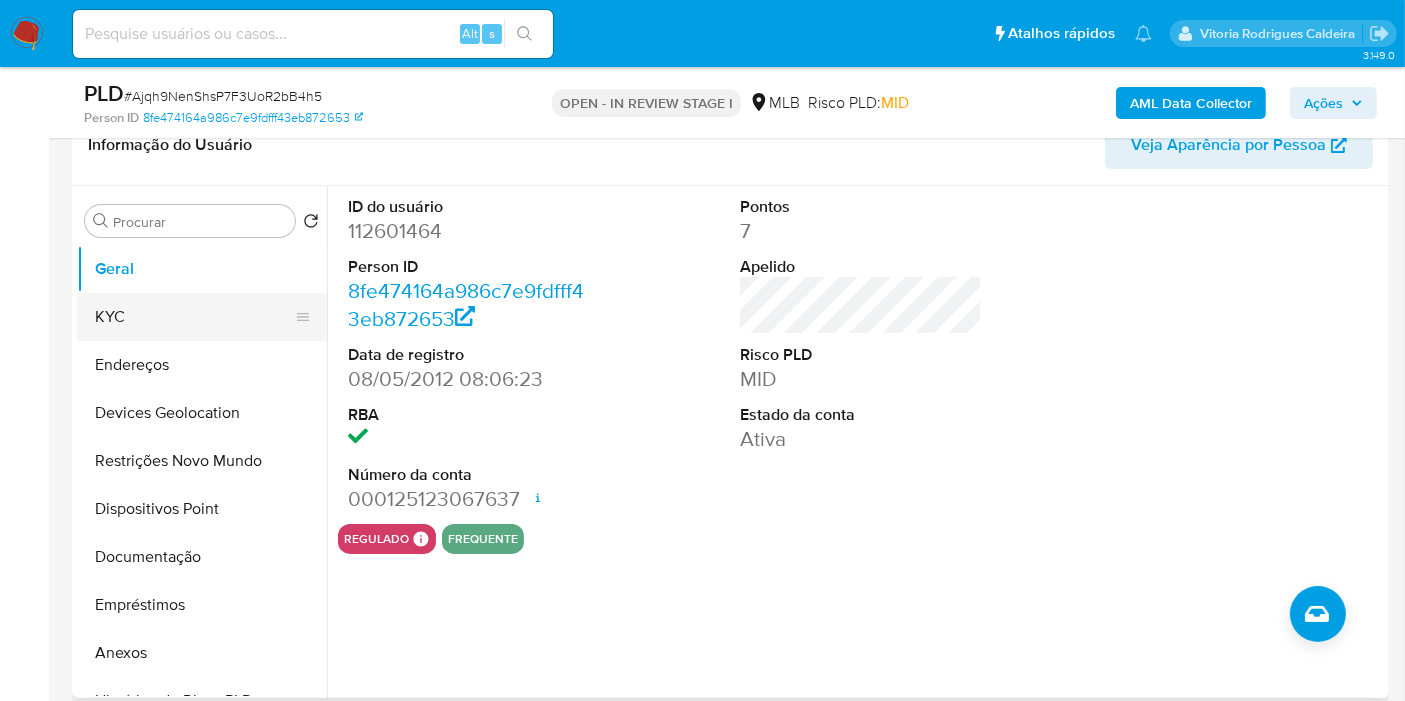 click on "KYC" at bounding box center [194, 317] 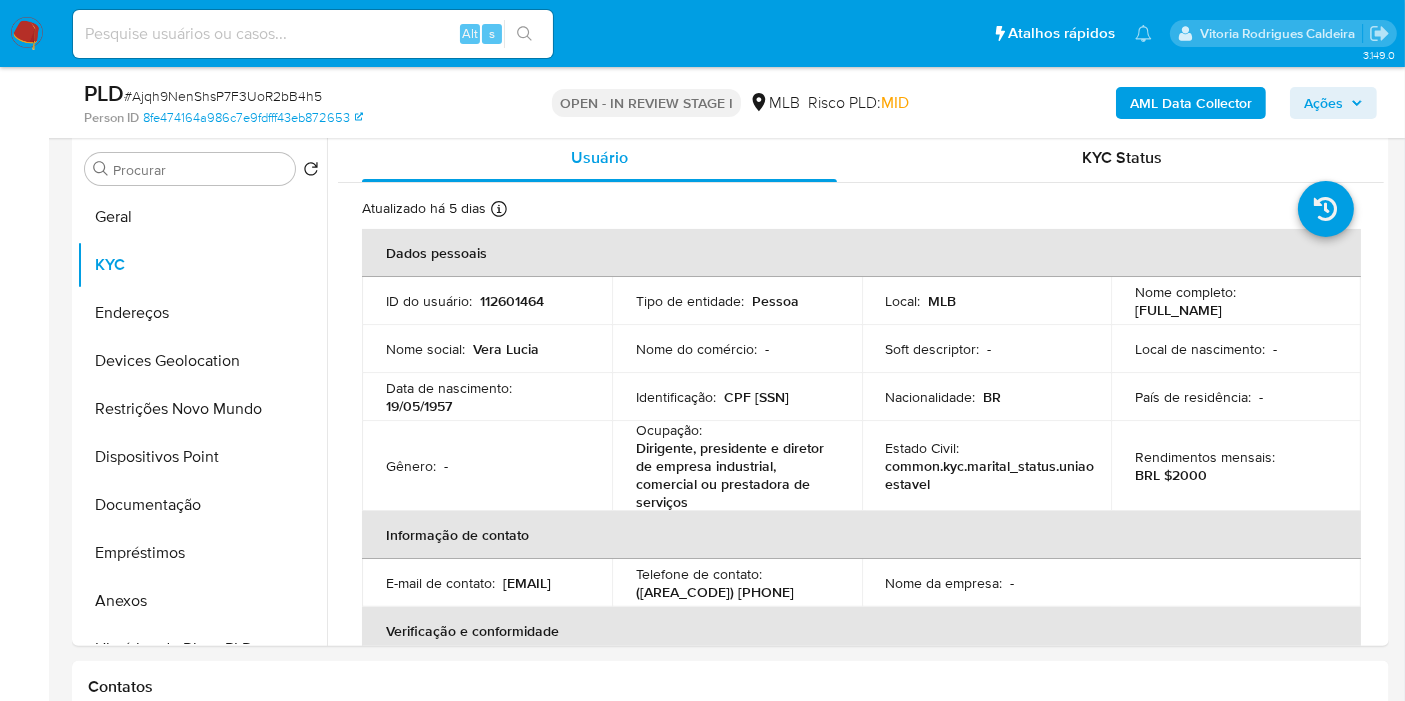 scroll, scrollTop: 399, scrollLeft: 0, axis: vertical 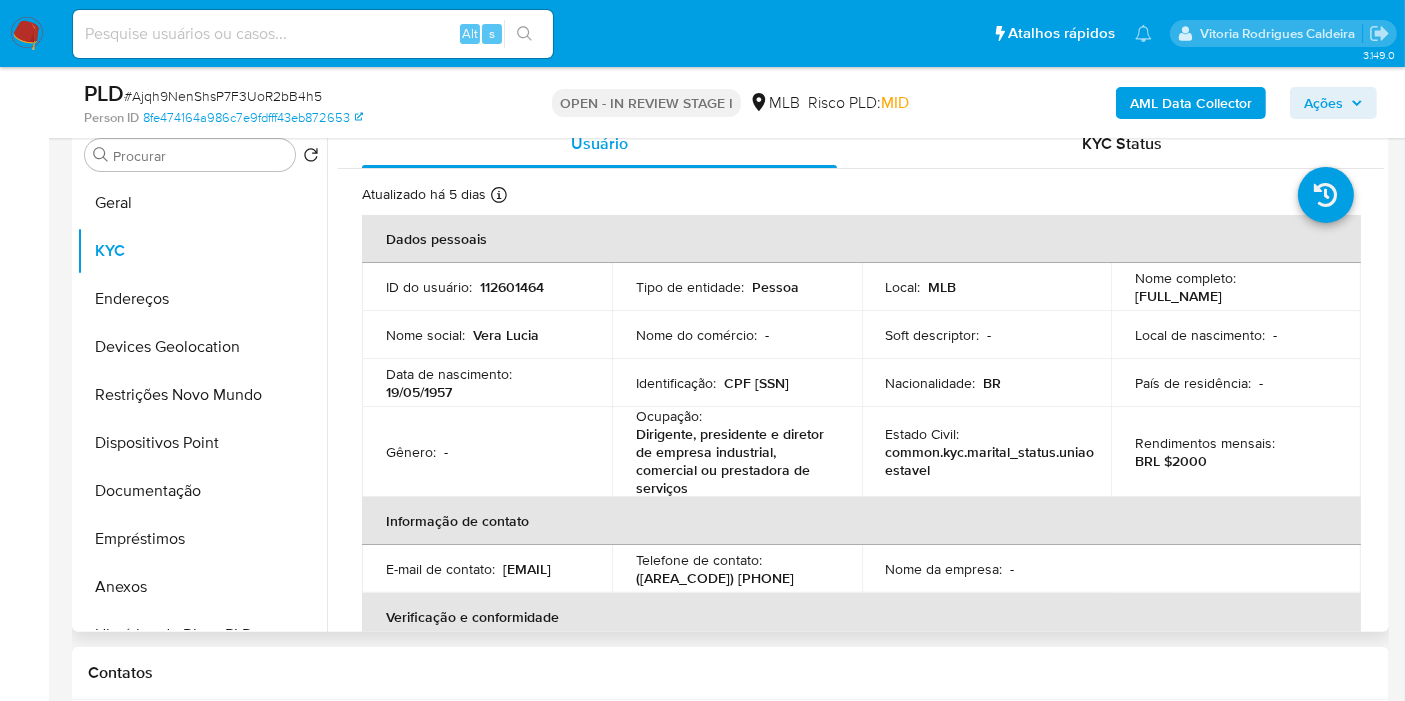 type 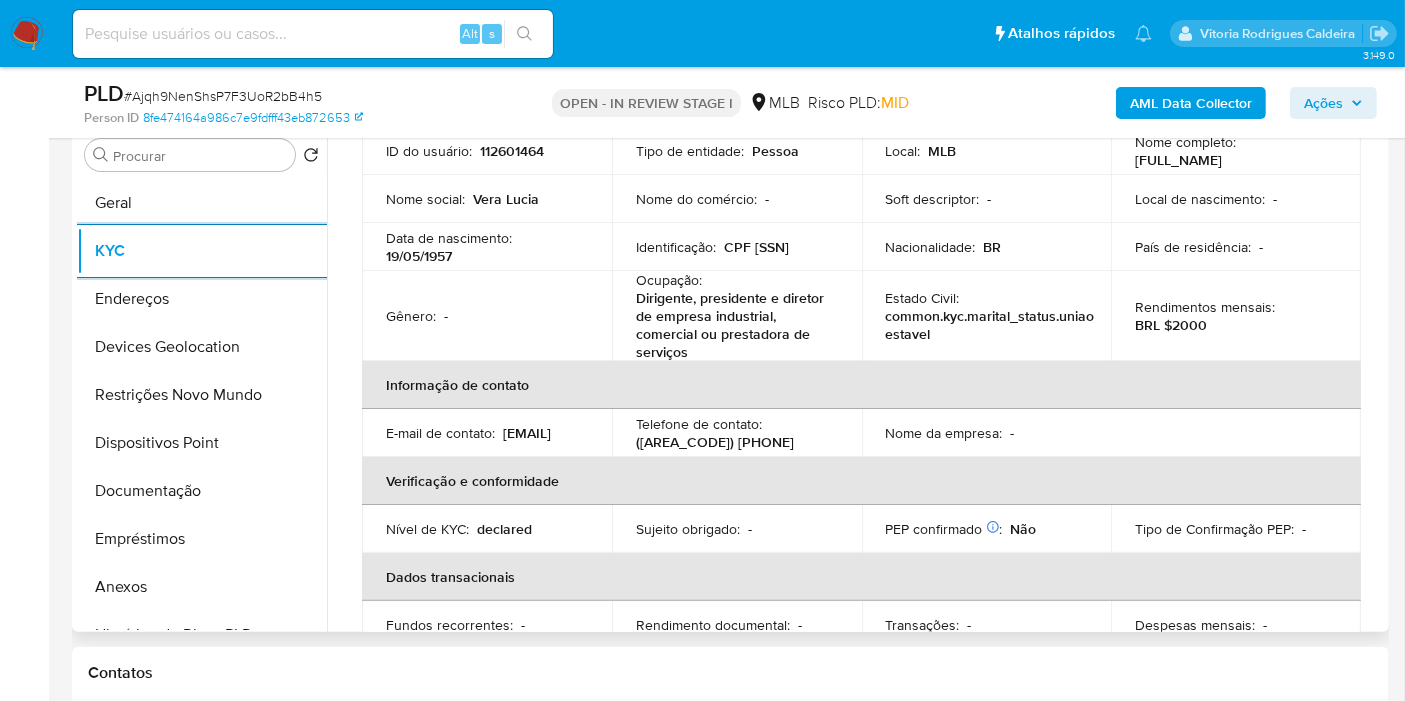 scroll, scrollTop: 333, scrollLeft: 0, axis: vertical 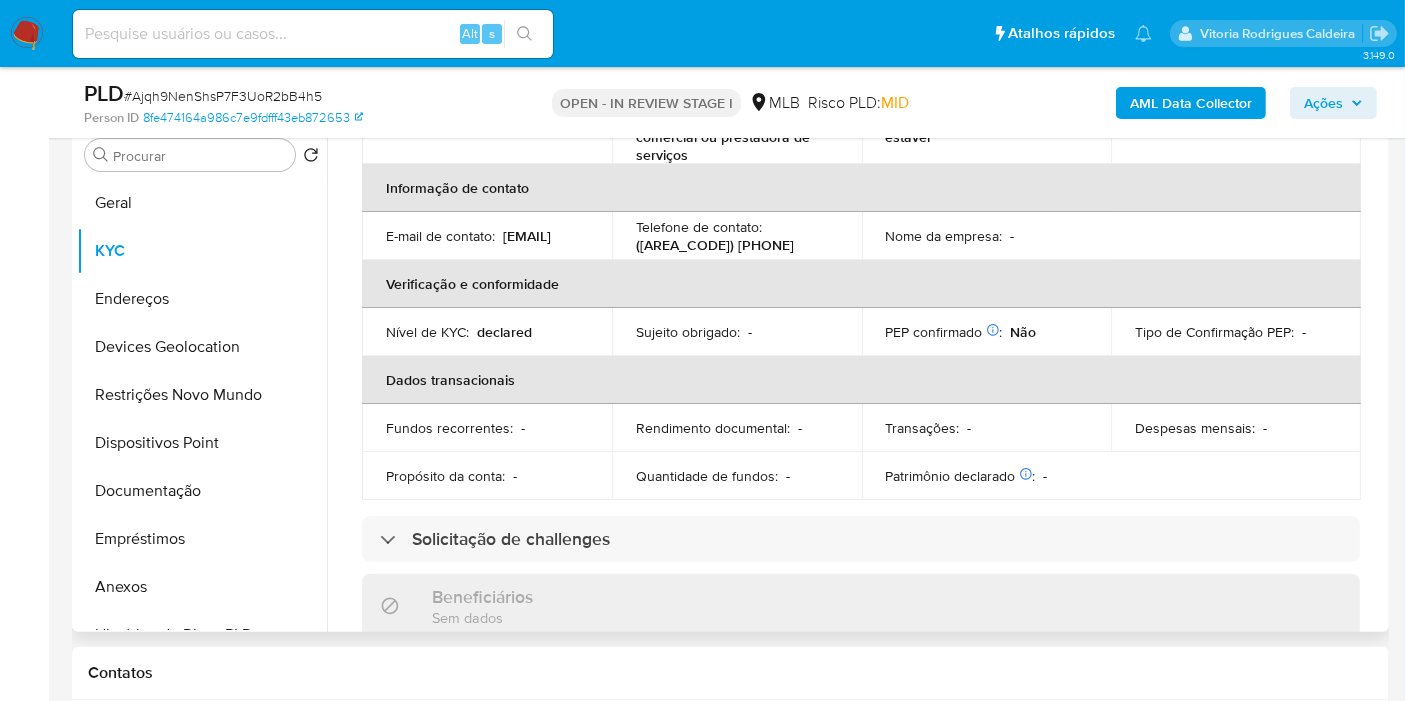 click on "Informação de contato" at bounding box center [861, 188] 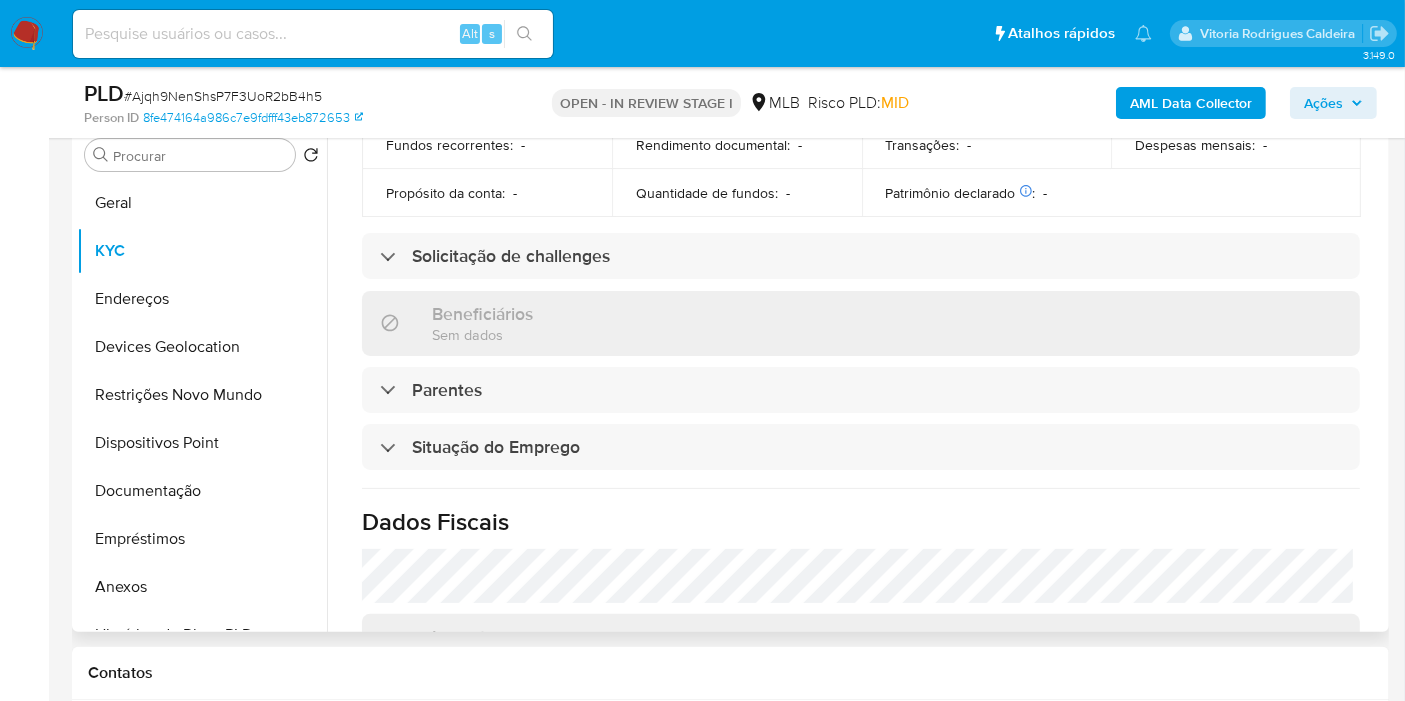 scroll, scrollTop: 956, scrollLeft: 0, axis: vertical 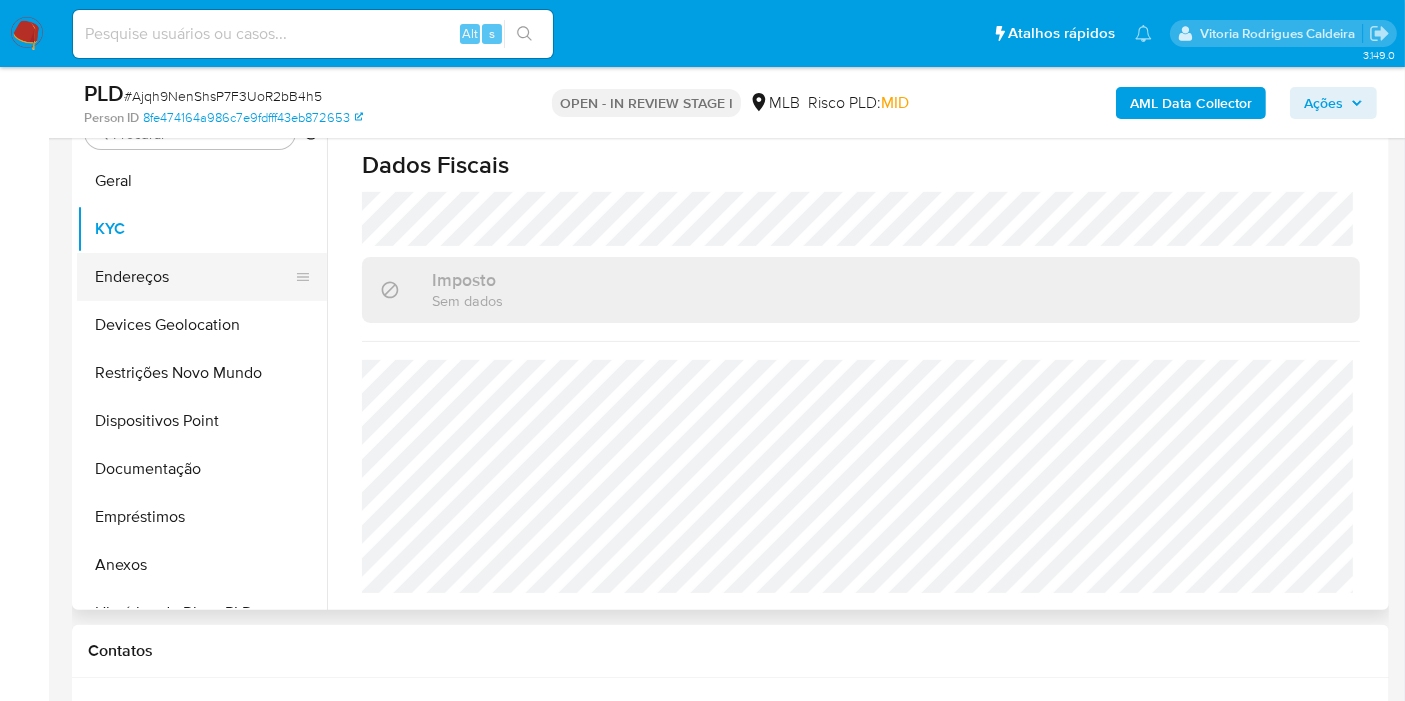 click on "Endereços" at bounding box center (194, 277) 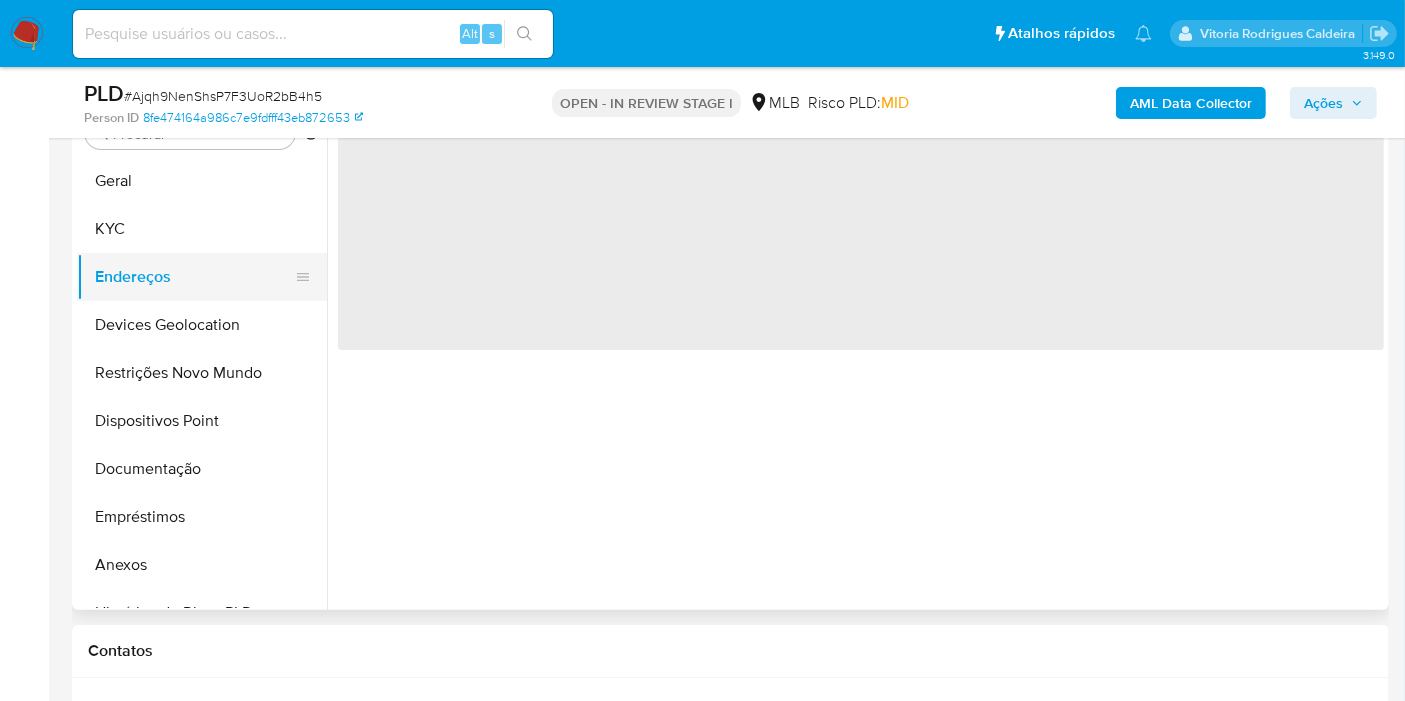scroll, scrollTop: 0, scrollLeft: 0, axis: both 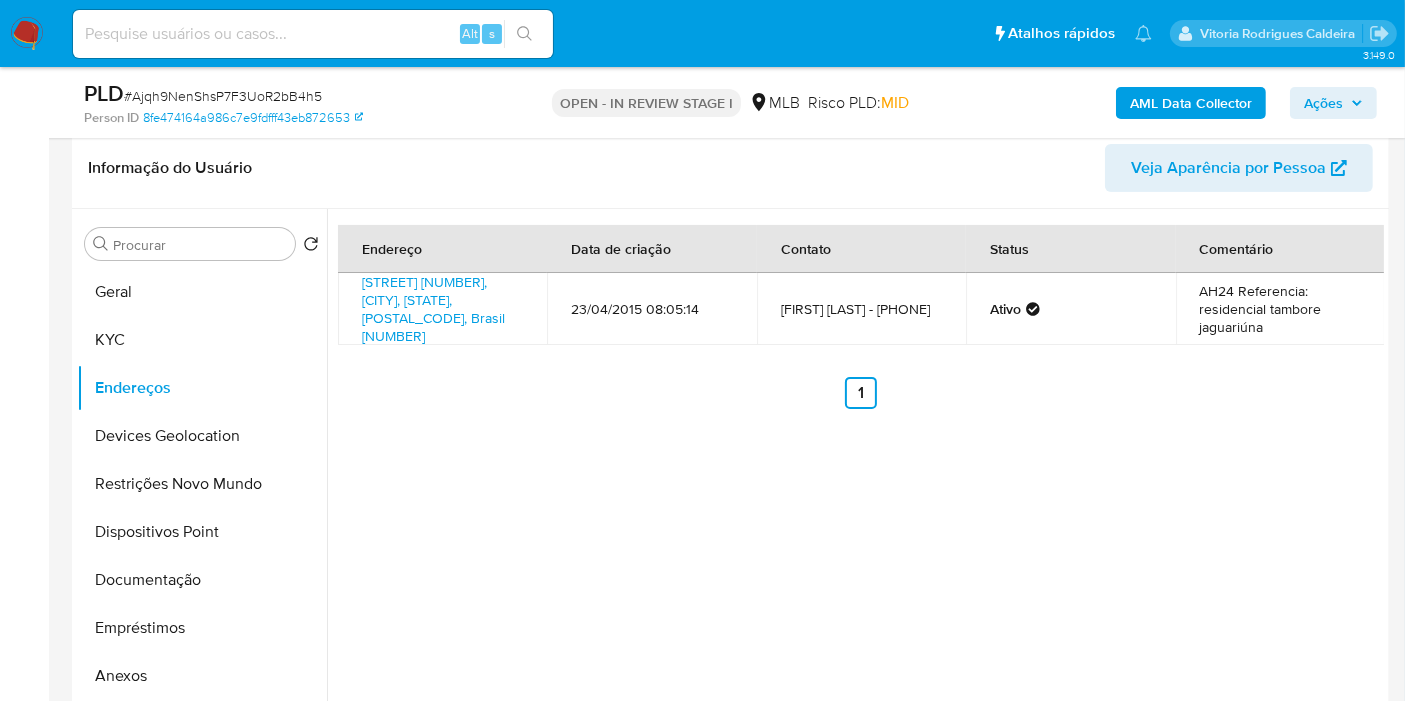 type 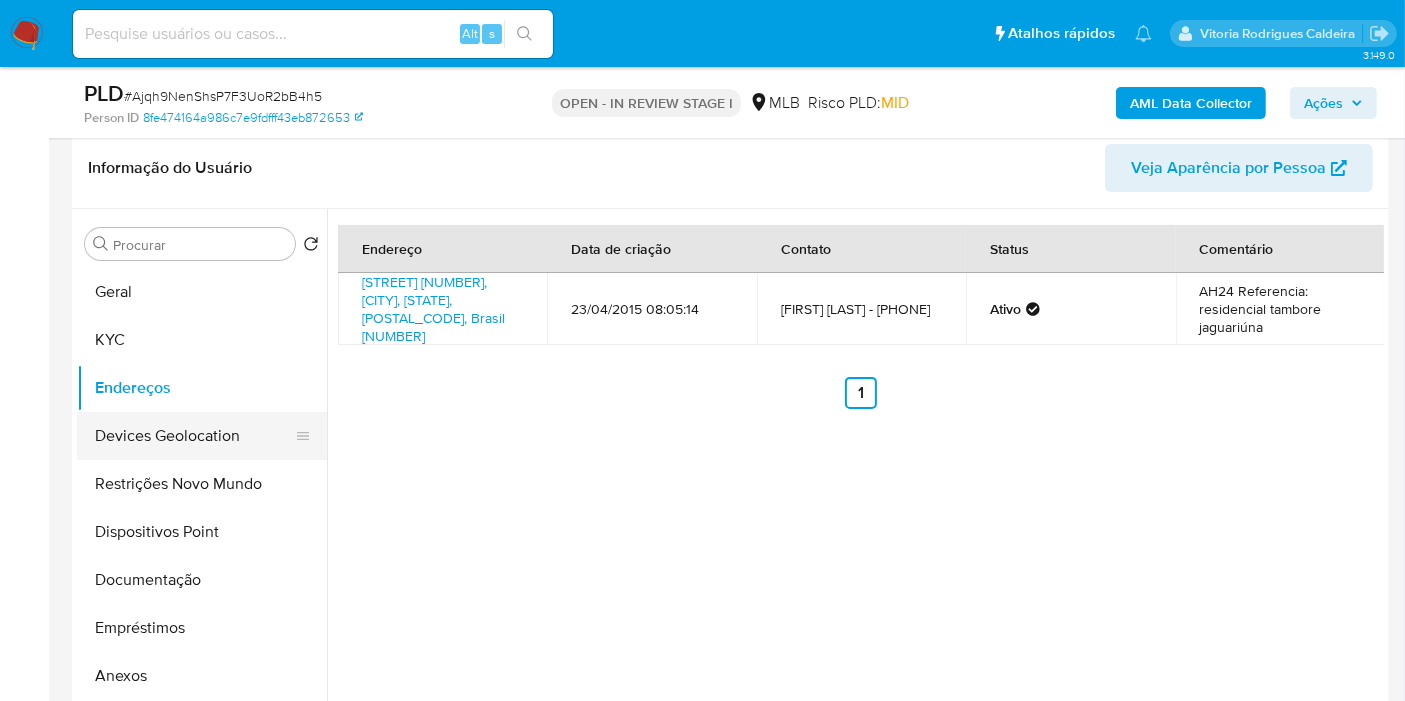 click on "Devices Geolocation" at bounding box center (194, 436) 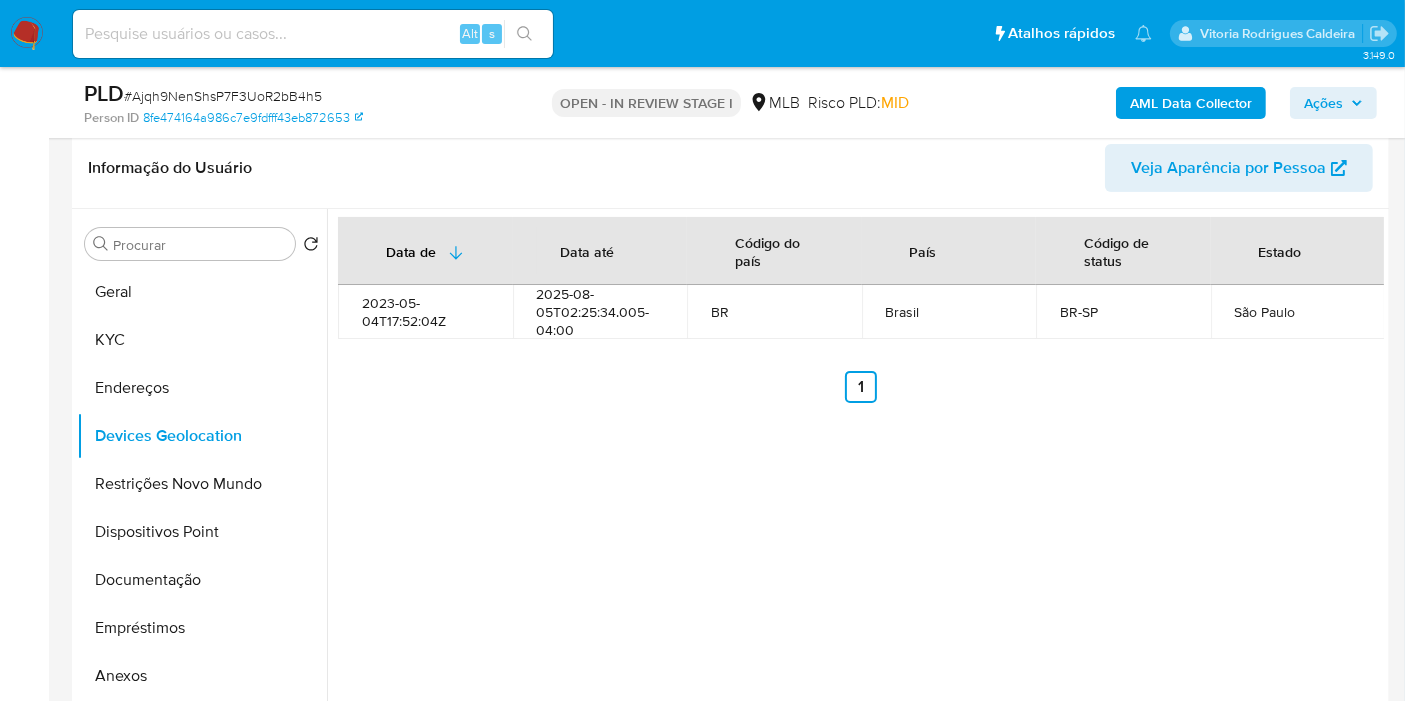 type 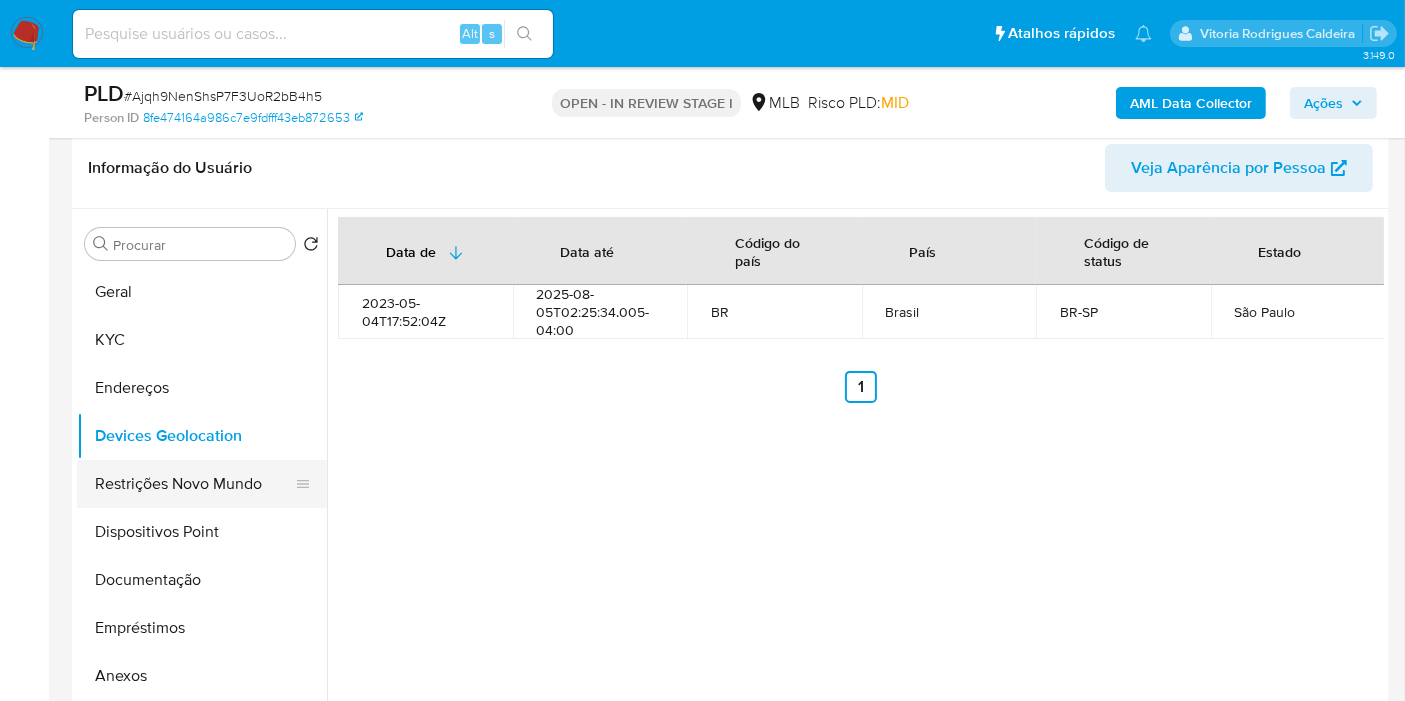 click on "Restrições Novo Mundo" at bounding box center (194, 484) 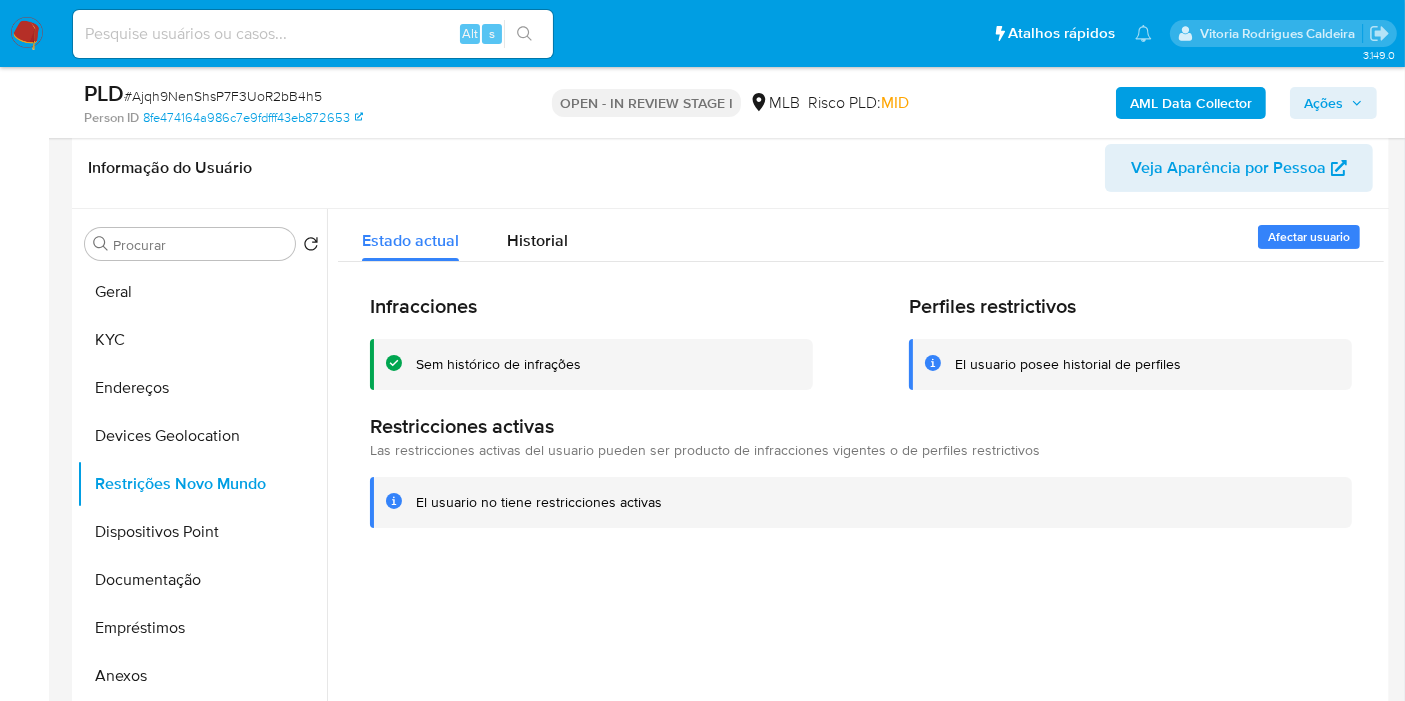type 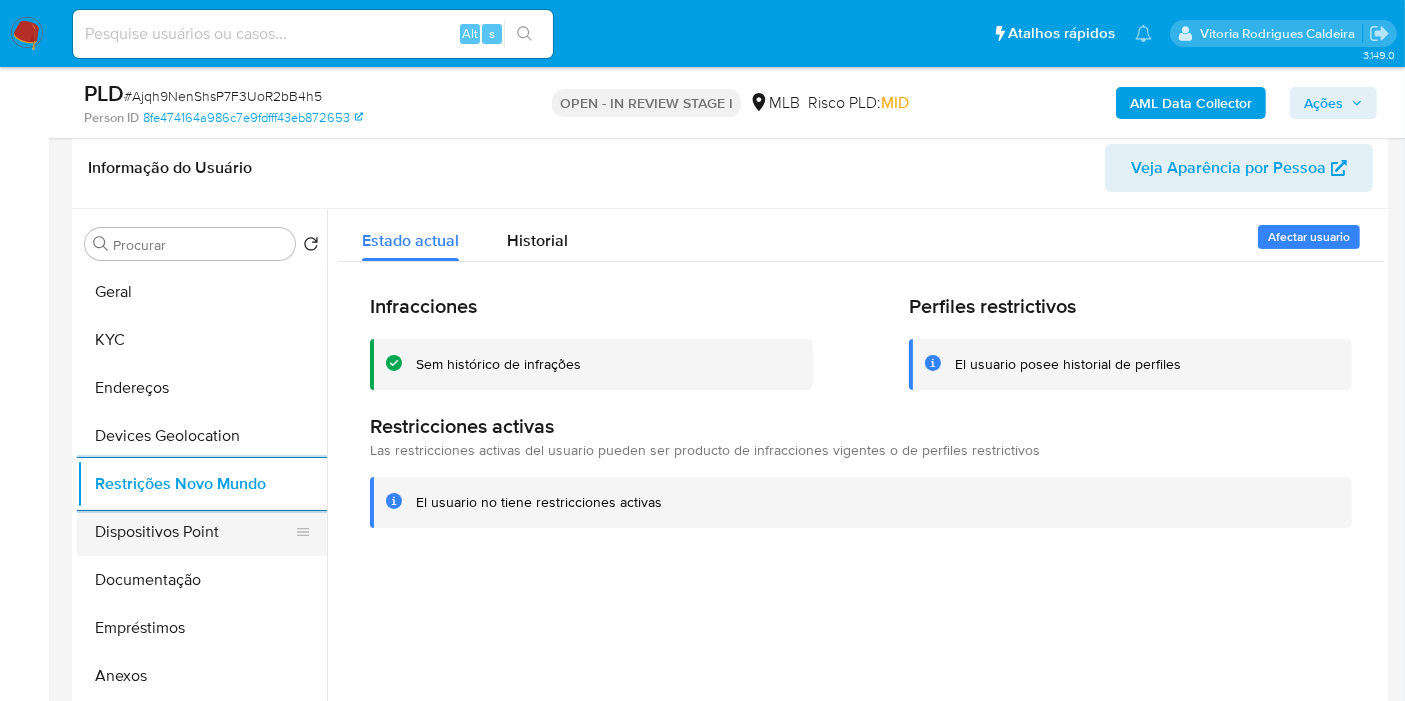click on "Dispositivos Point" at bounding box center [194, 532] 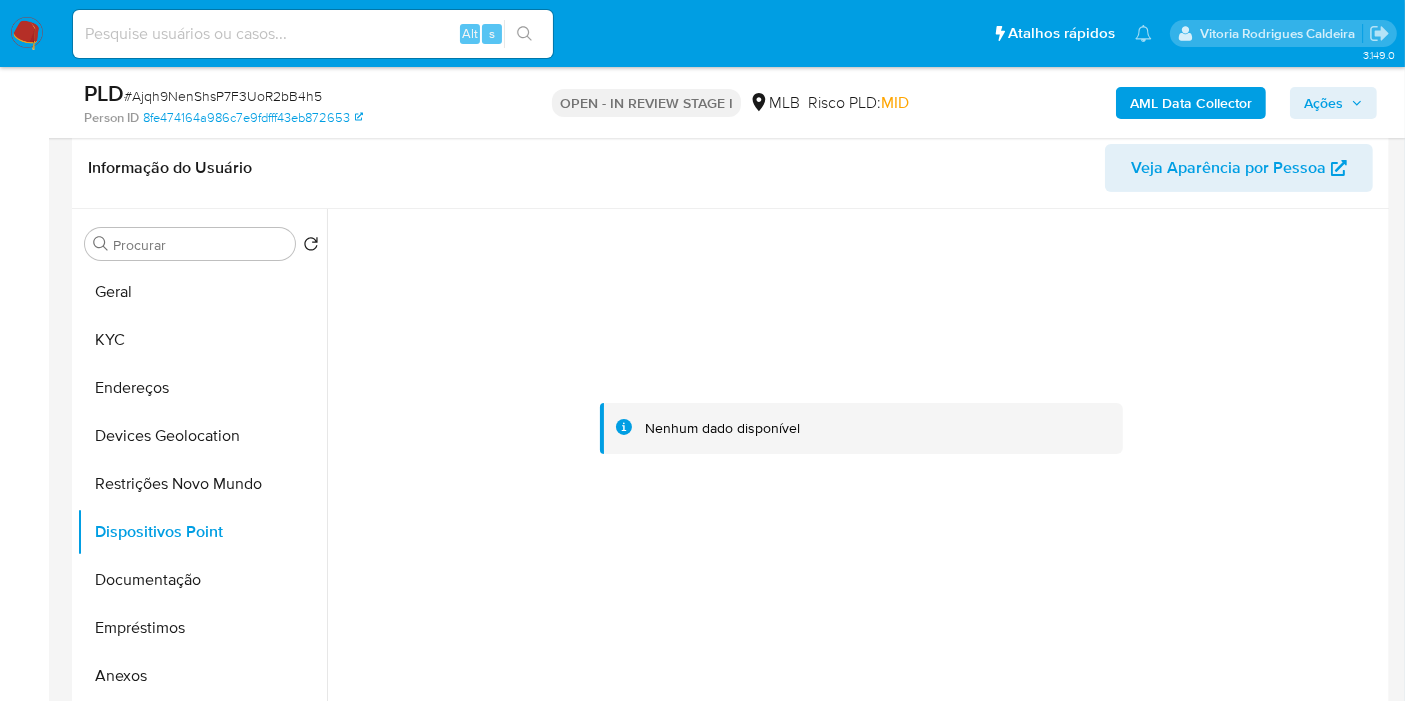 type 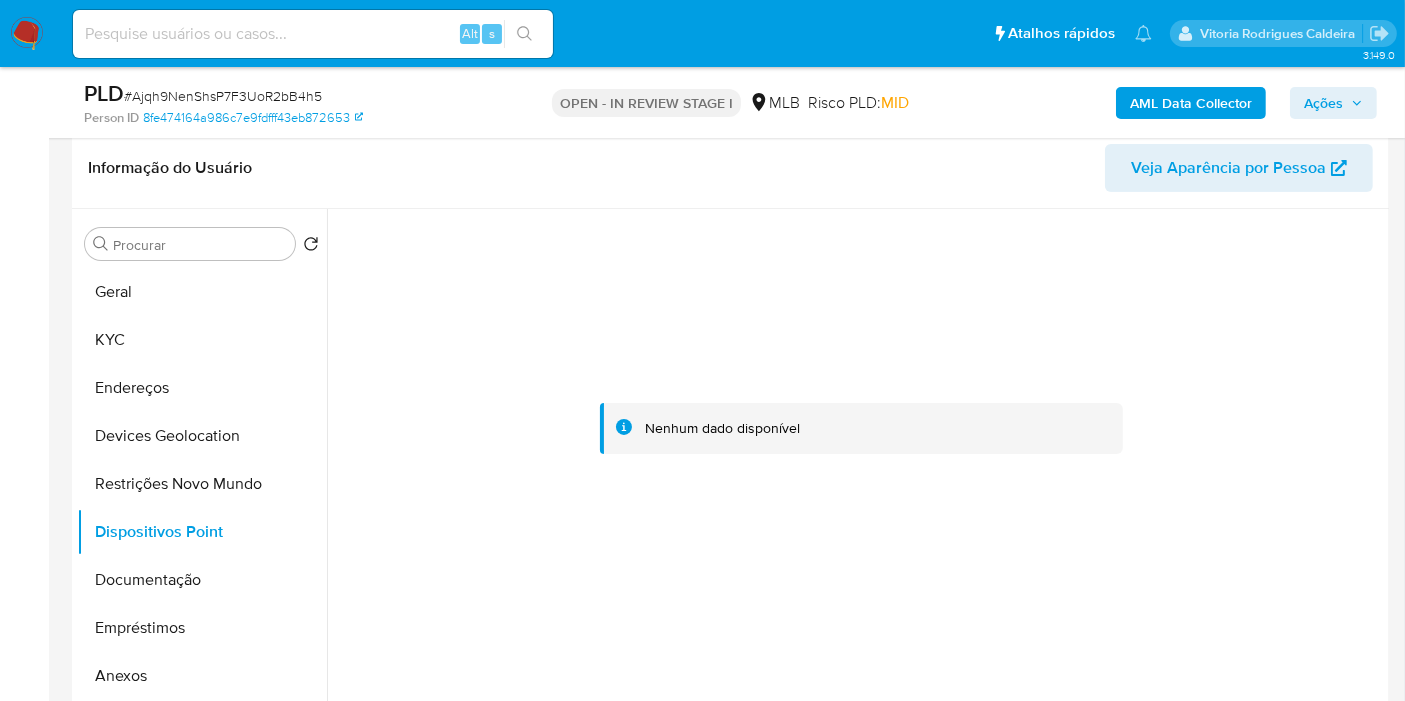click on "AML Data Collector" at bounding box center (1191, 103) 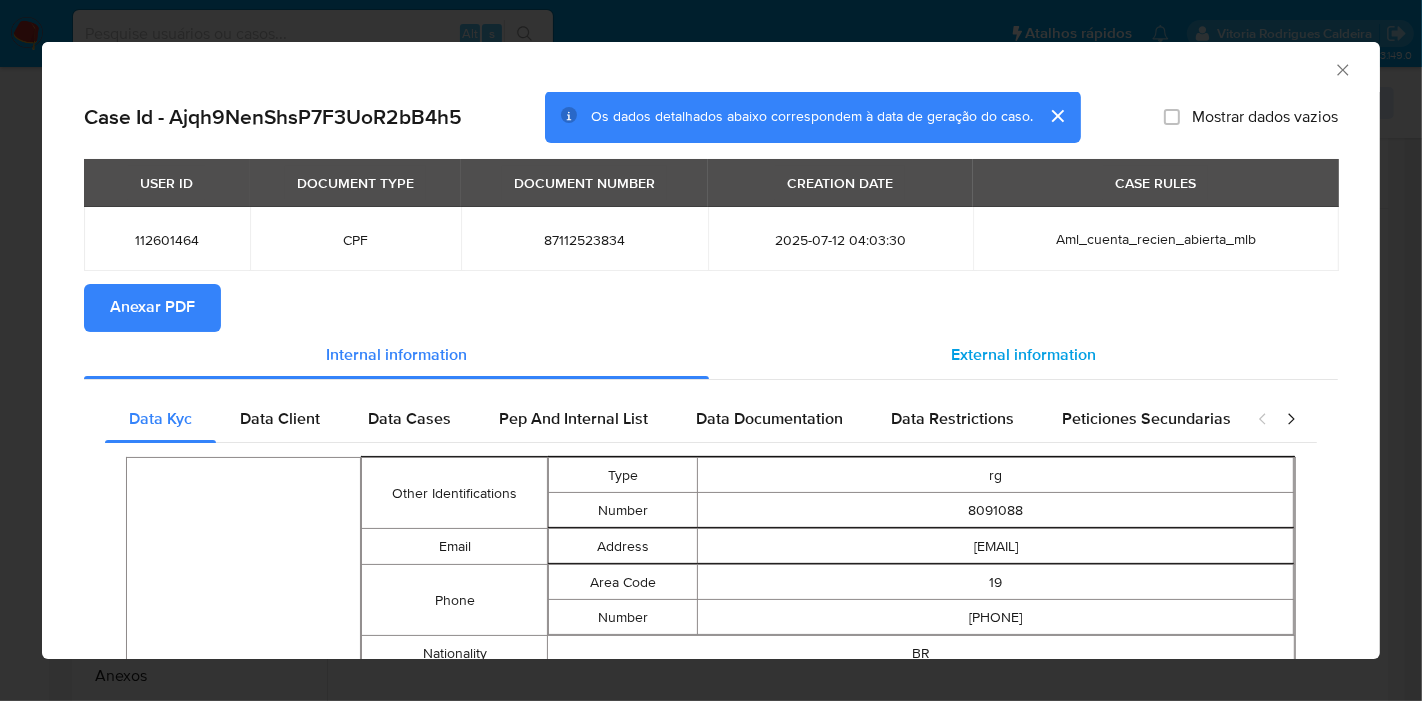 click on "External information" at bounding box center [1023, 355] 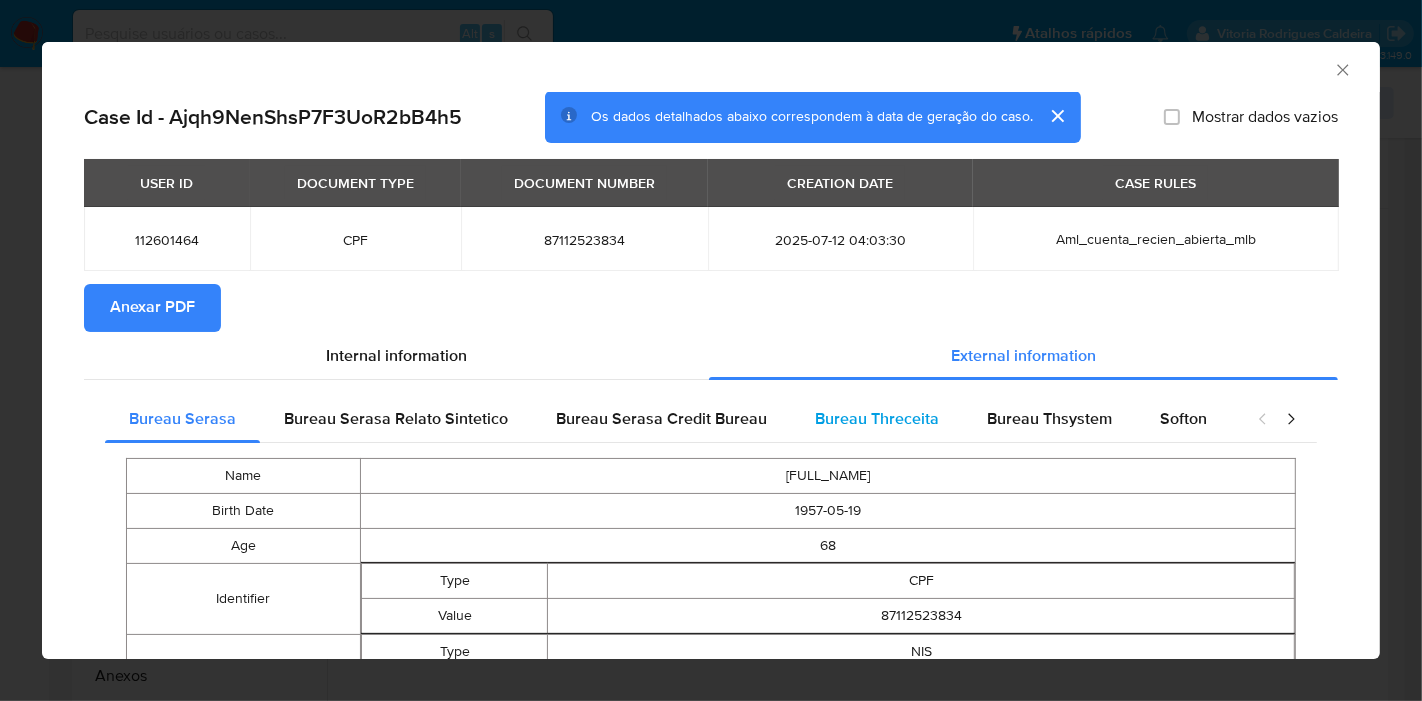 type 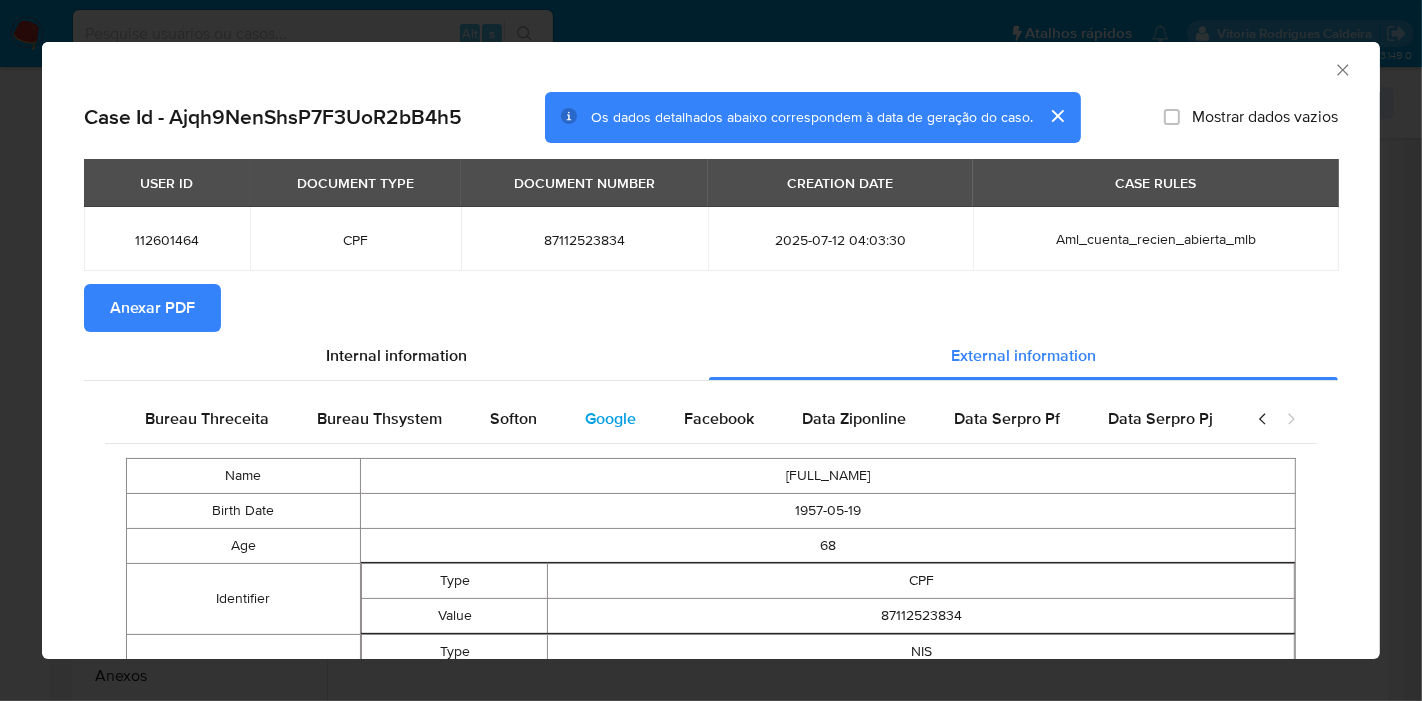 type 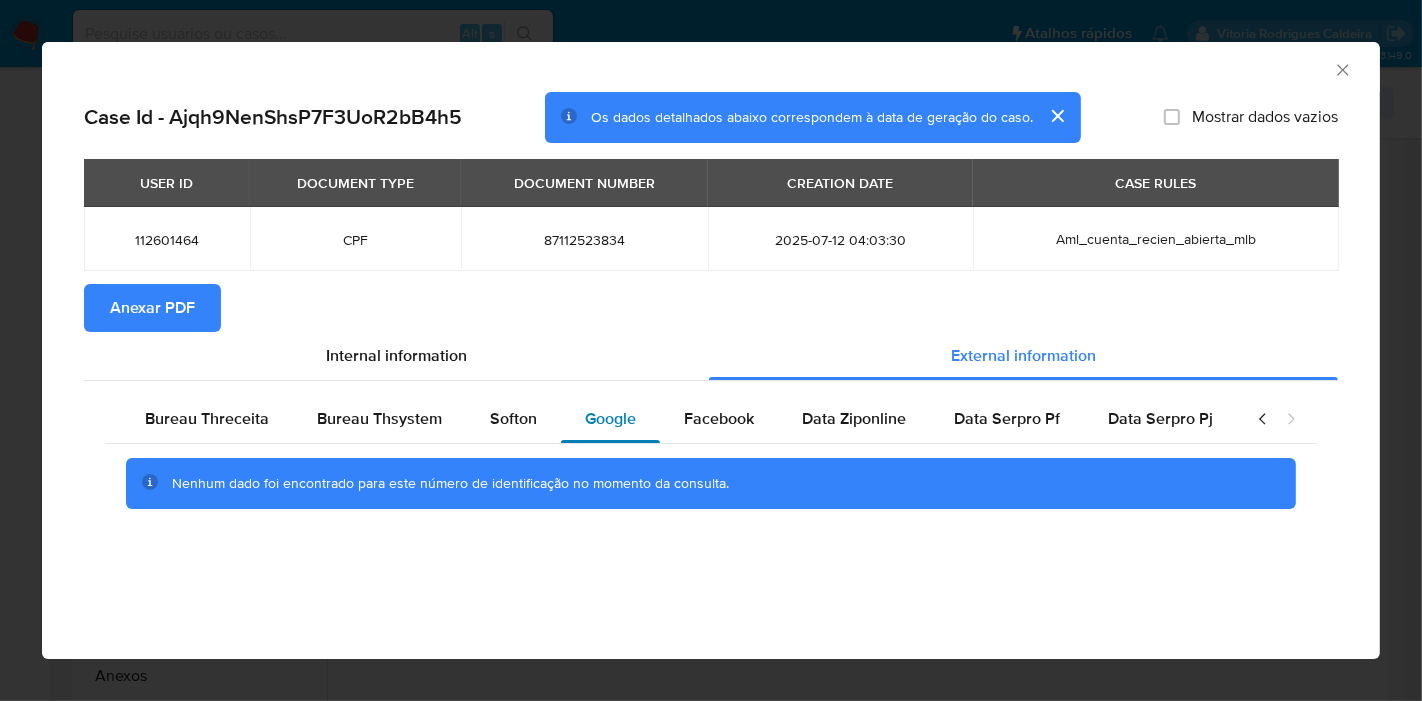scroll, scrollTop: 0, scrollLeft: 655, axis: horizontal 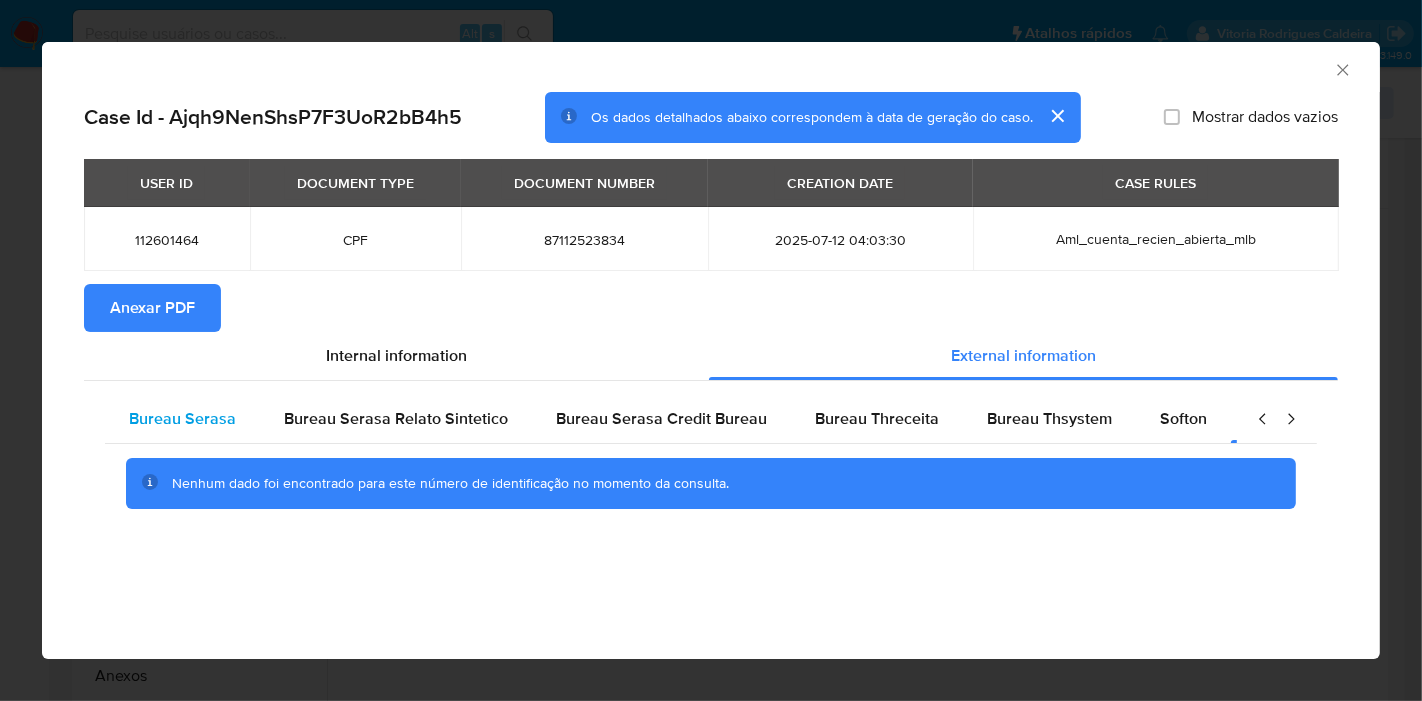click on "Bureau Serasa" at bounding box center (182, 418) 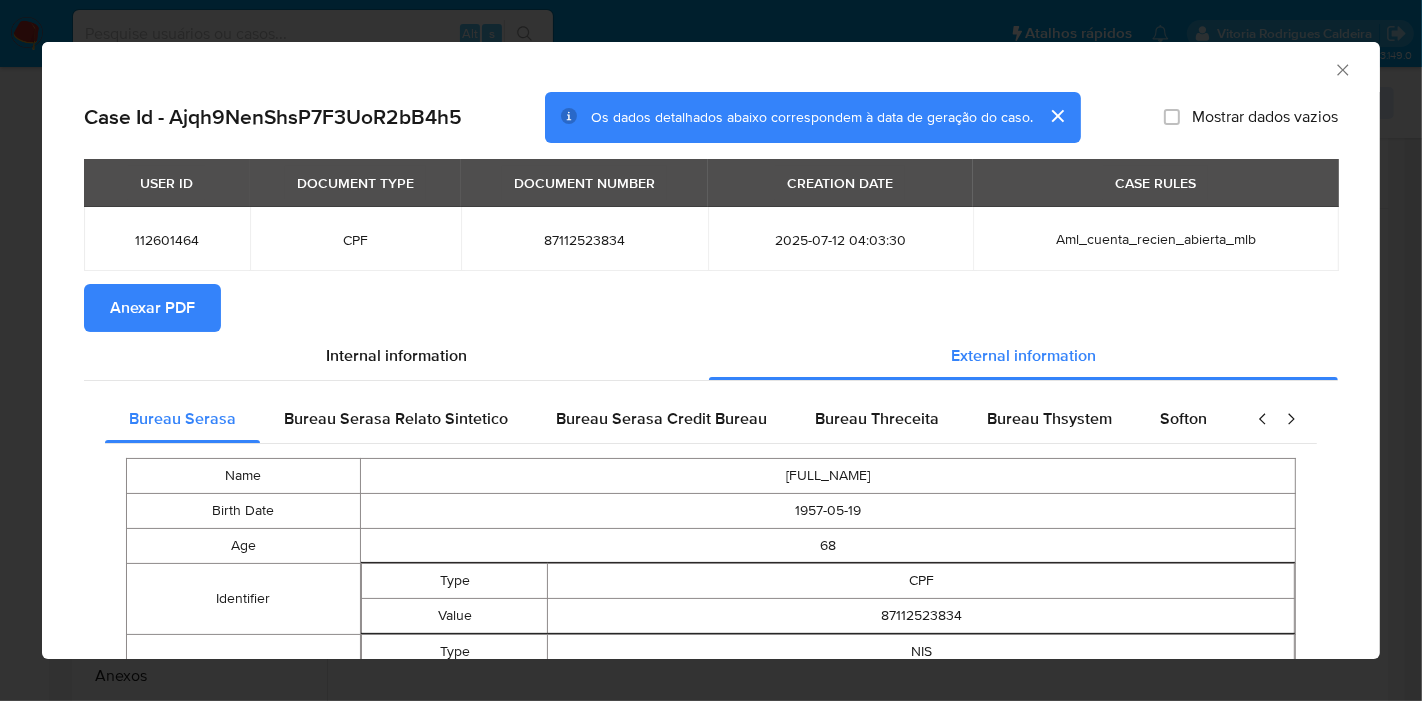 type 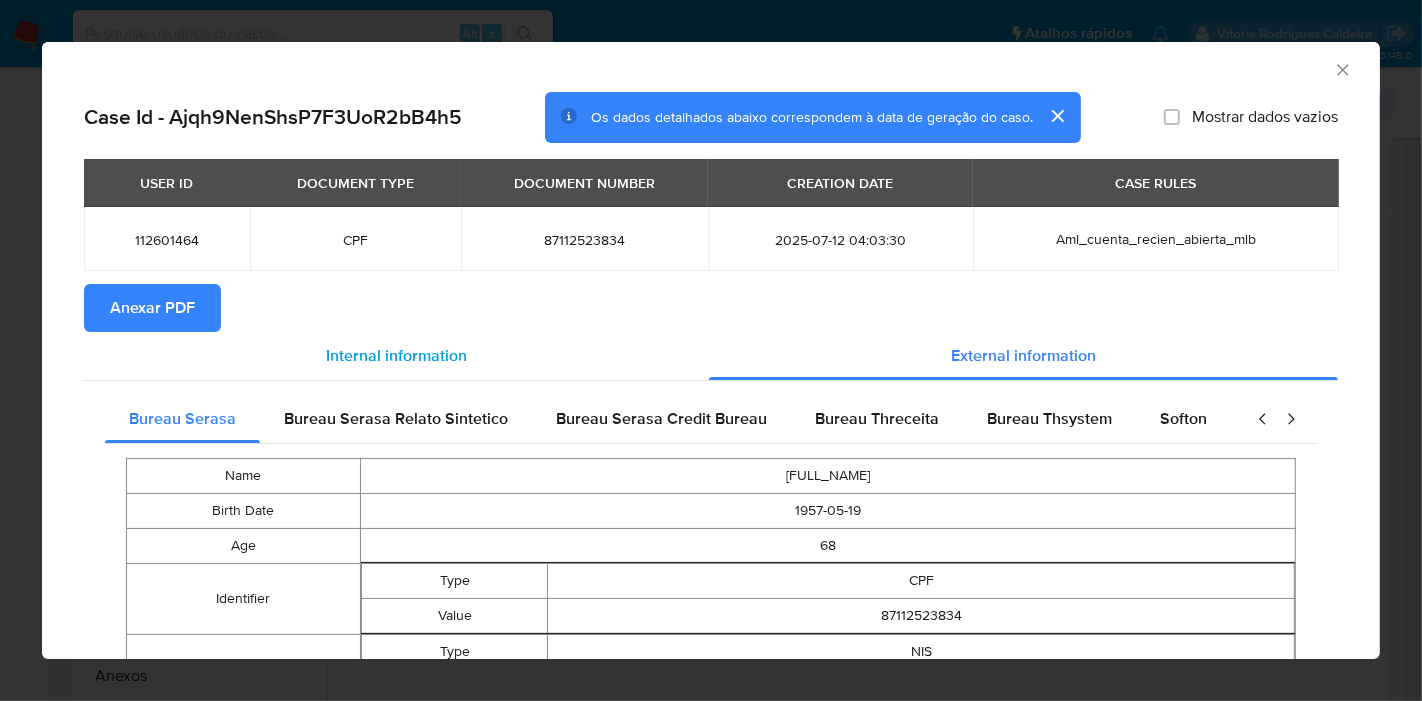 click on "Internal information" at bounding box center (396, 356) 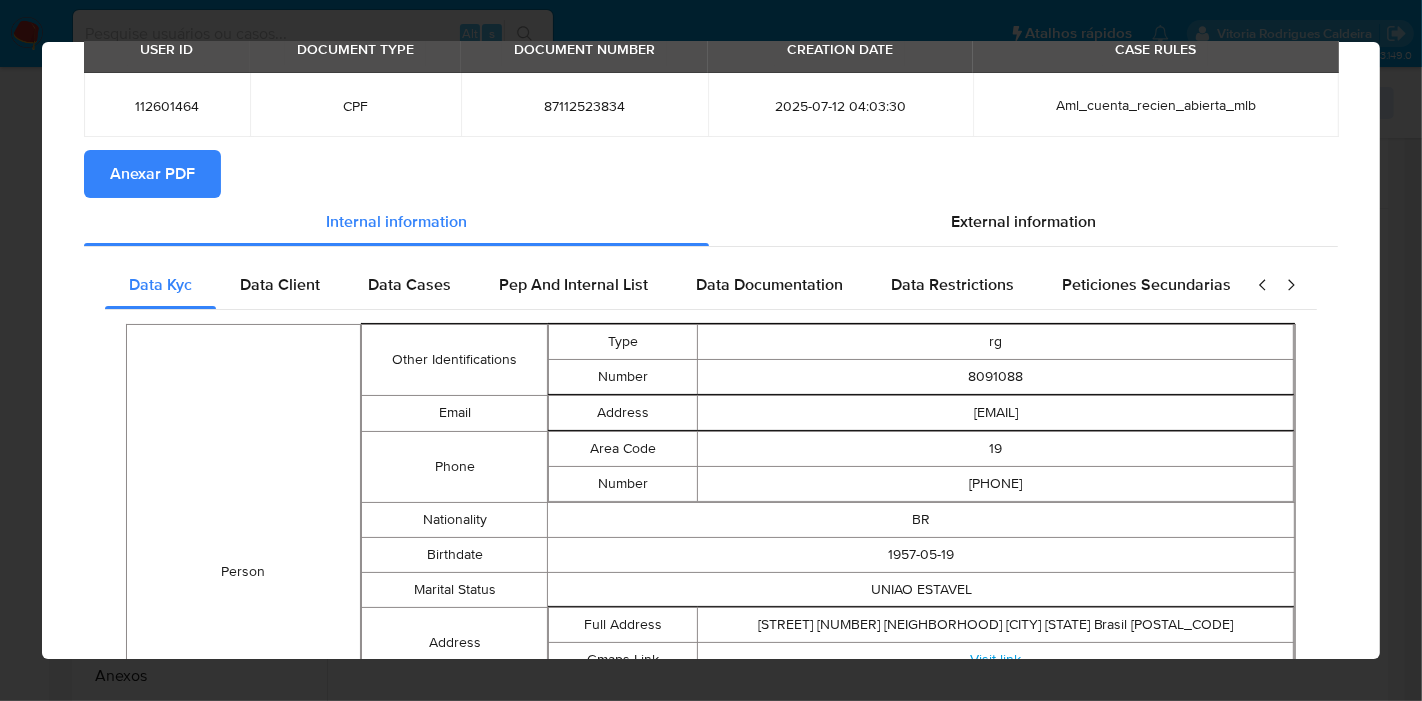 scroll, scrollTop: 0, scrollLeft: 0, axis: both 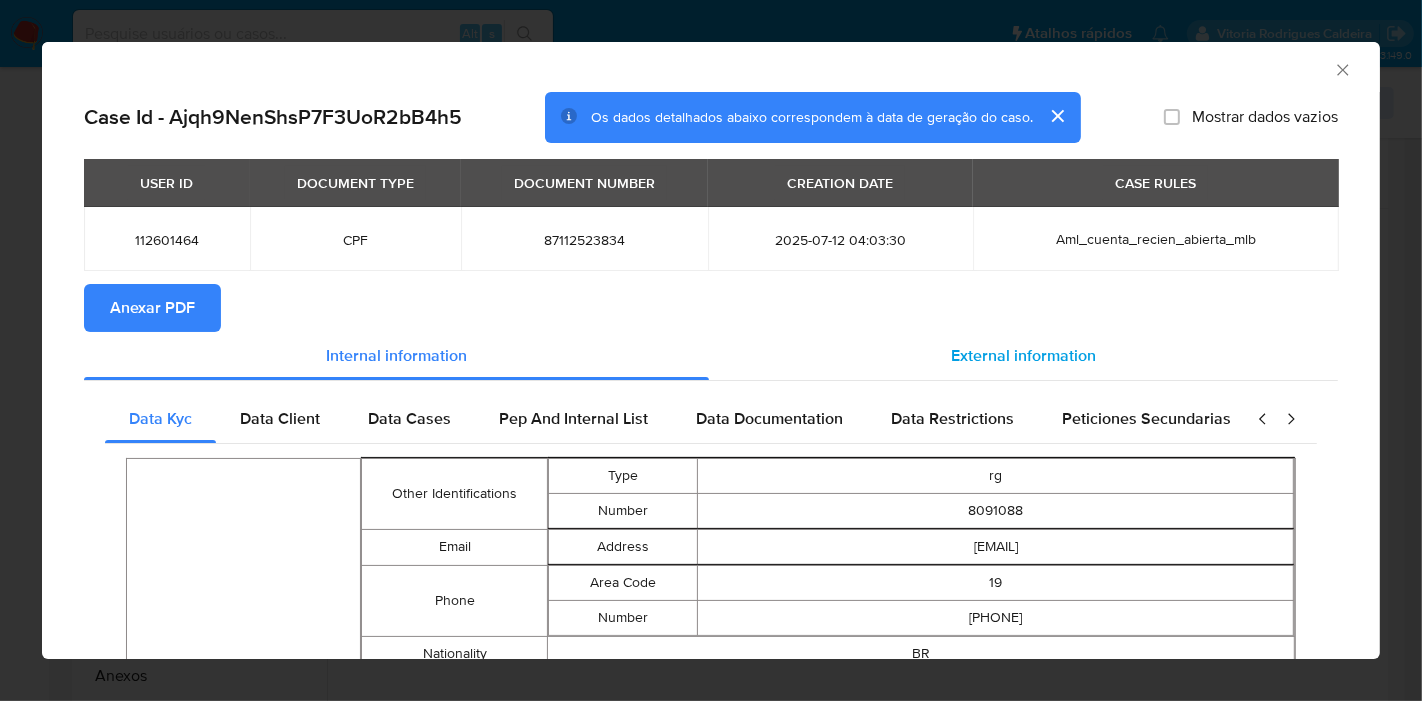 click on "External information" at bounding box center (1023, 355) 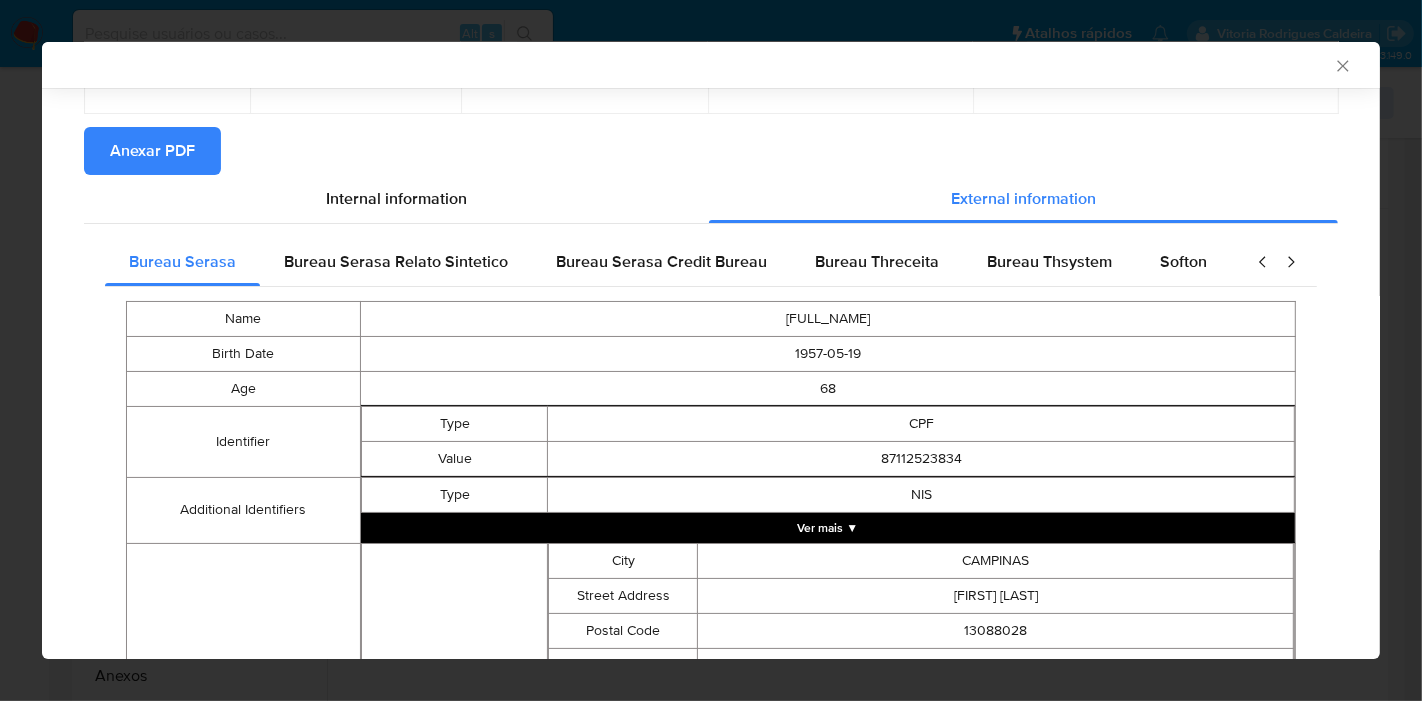 scroll, scrollTop: 563, scrollLeft: 0, axis: vertical 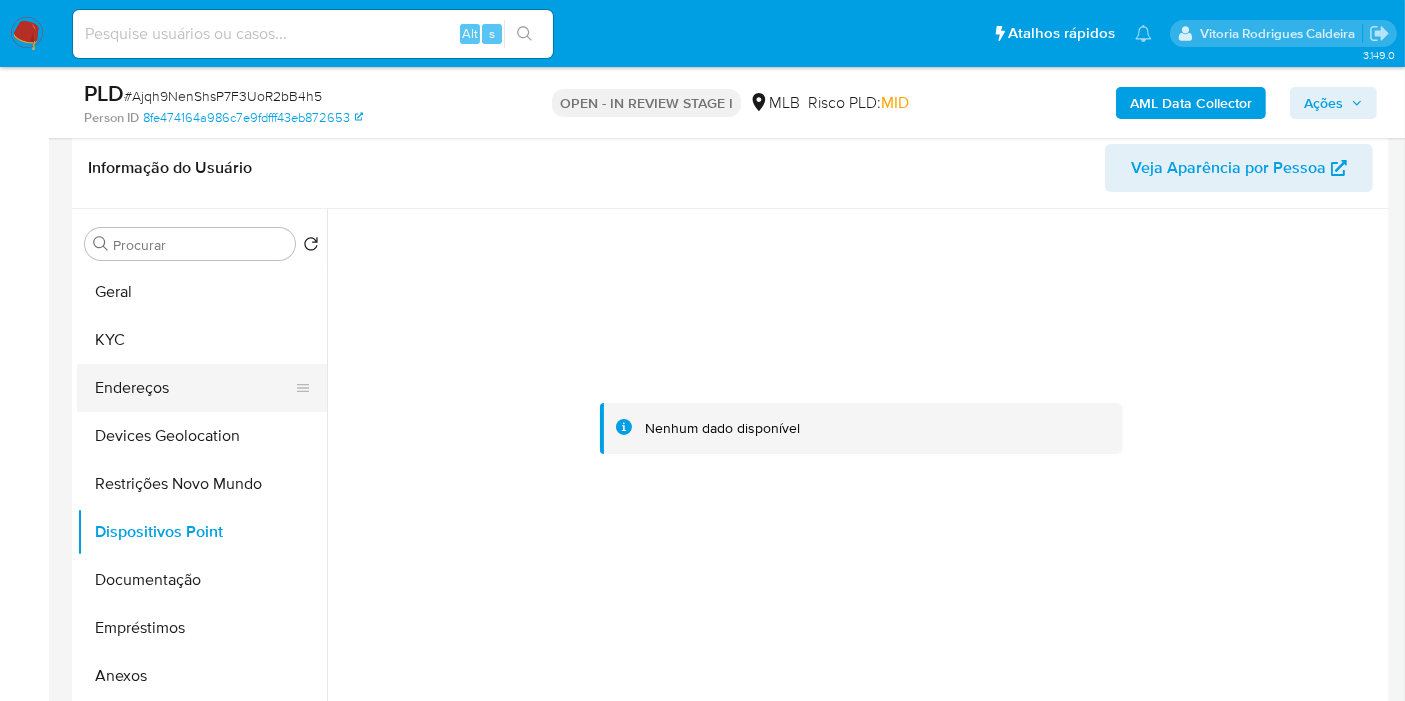 click on "Endereços" at bounding box center (194, 388) 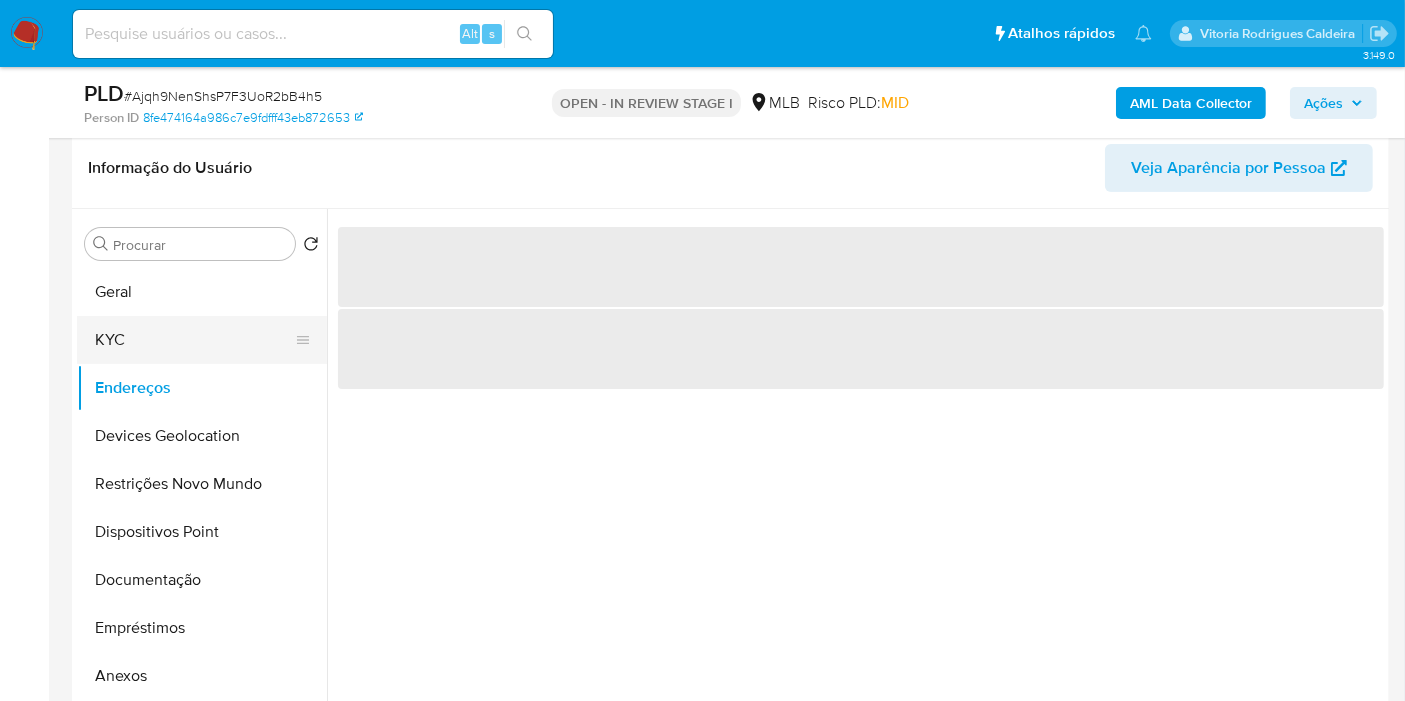click on "KYC" at bounding box center [194, 340] 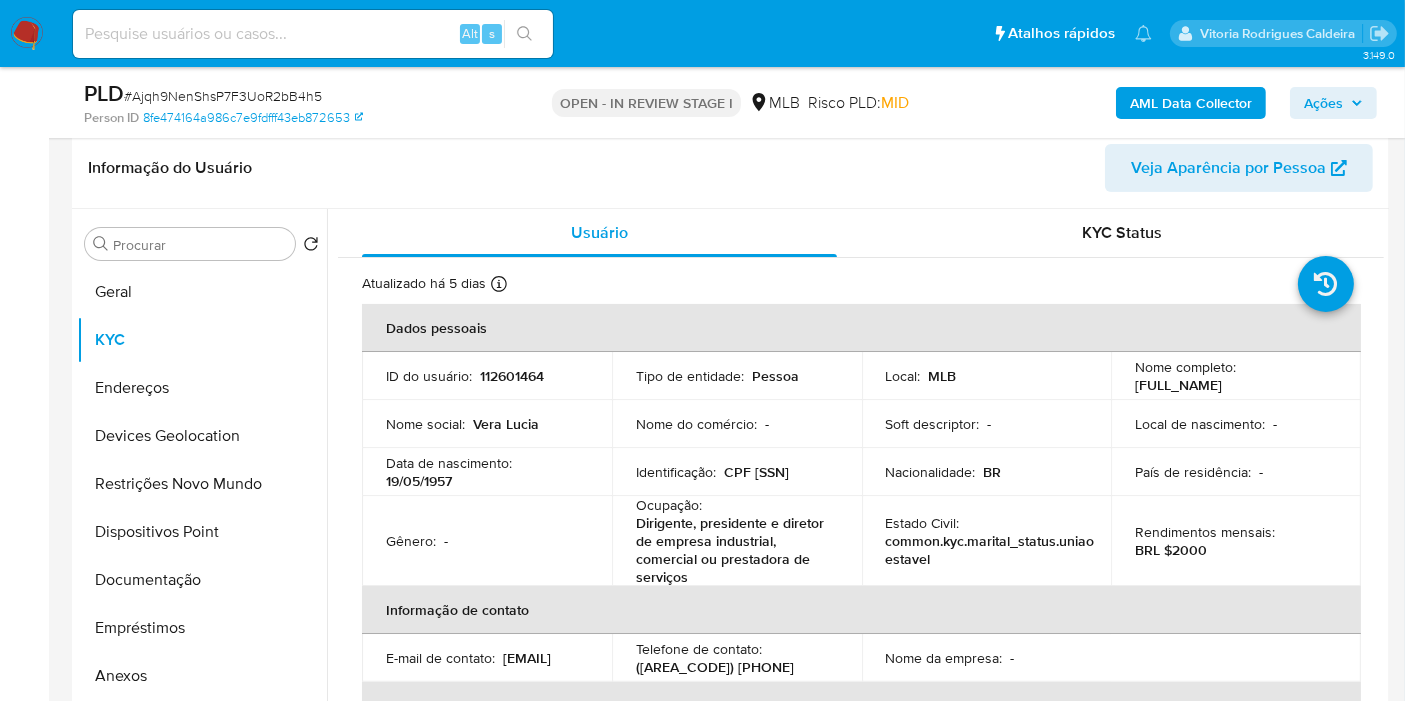 click on "Ações" at bounding box center [1323, 103] 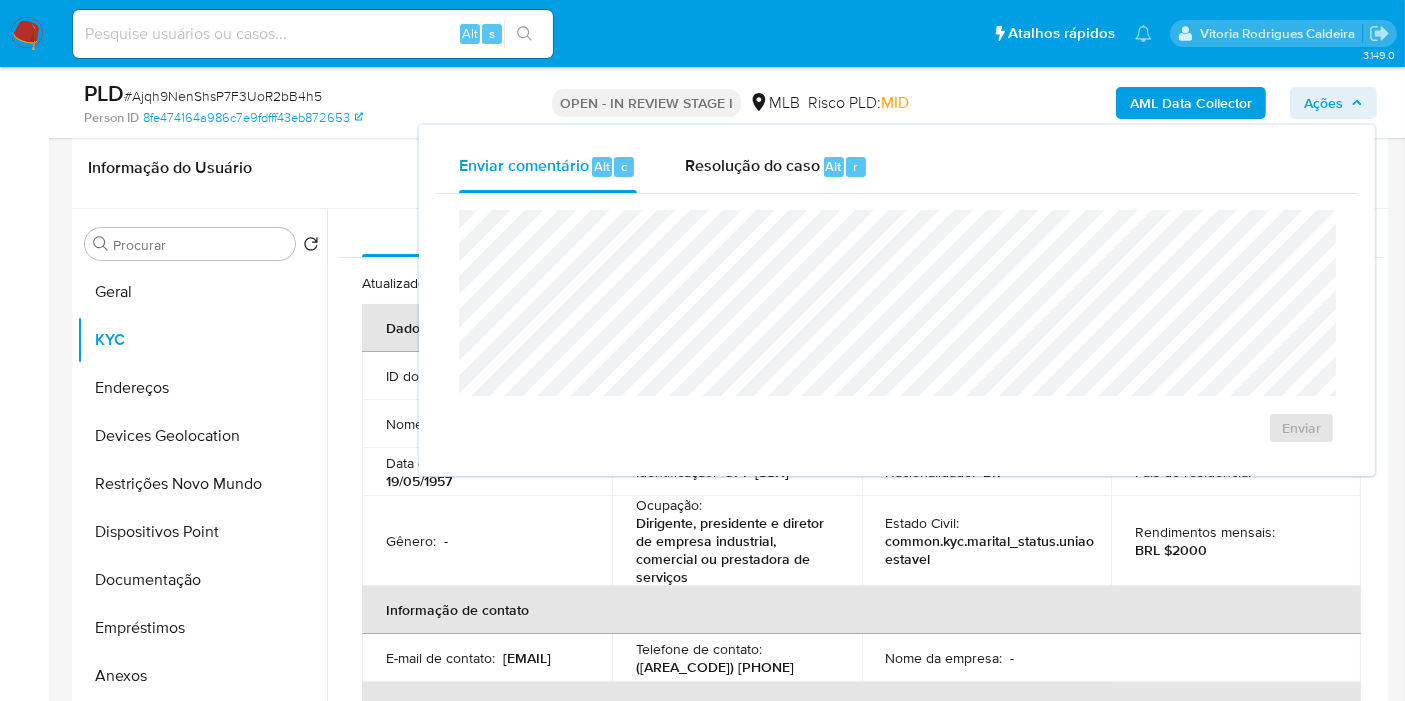 drag, startPoint x: 809, startPoint y: 167, endPoint x: 760, endPoint y: 198, distance: 57.982758 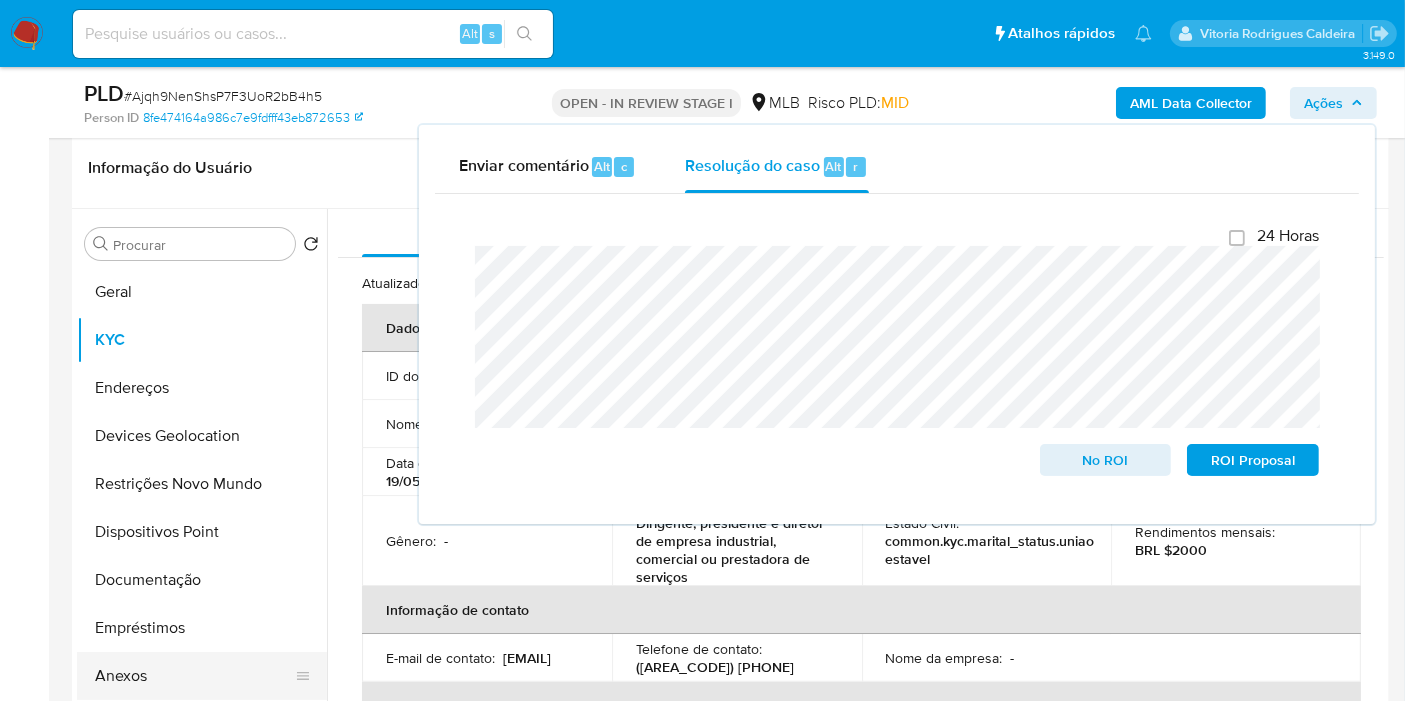 click on "Anexos" at bounding box center (194, 676) 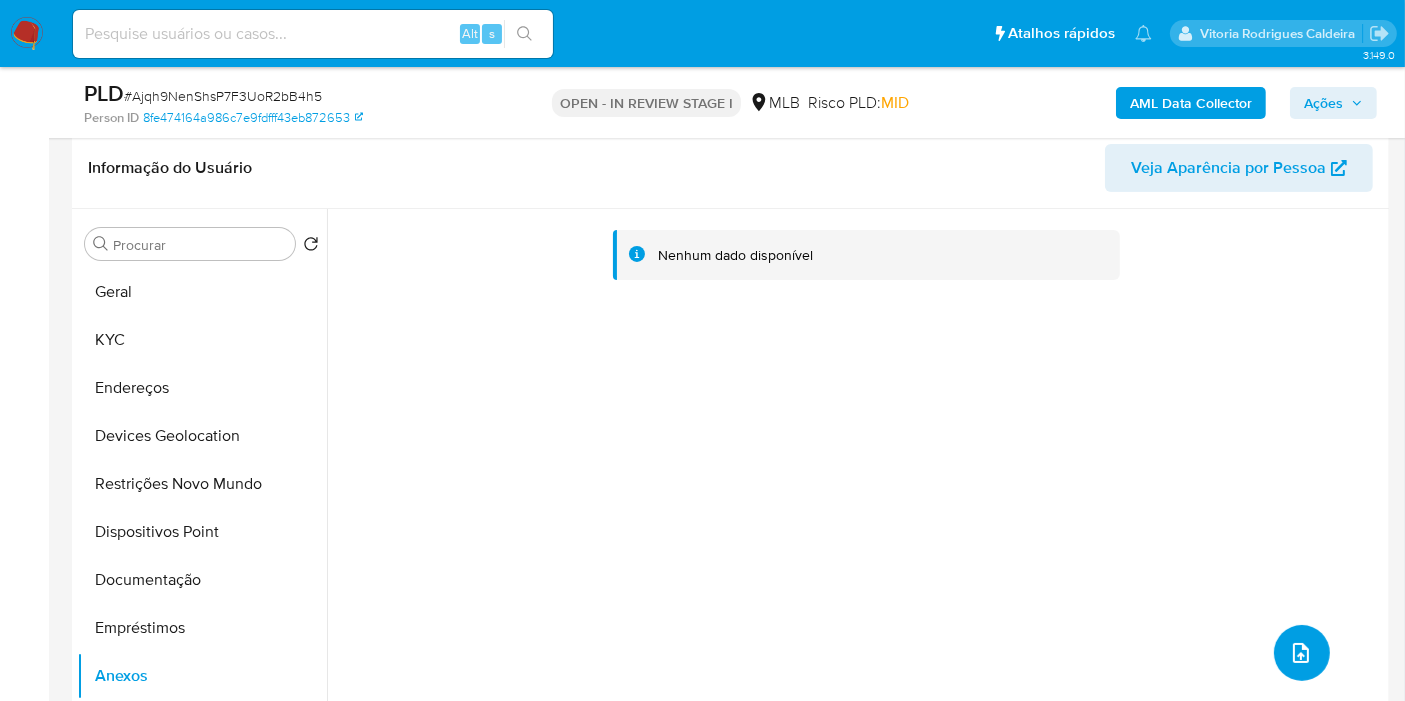 click 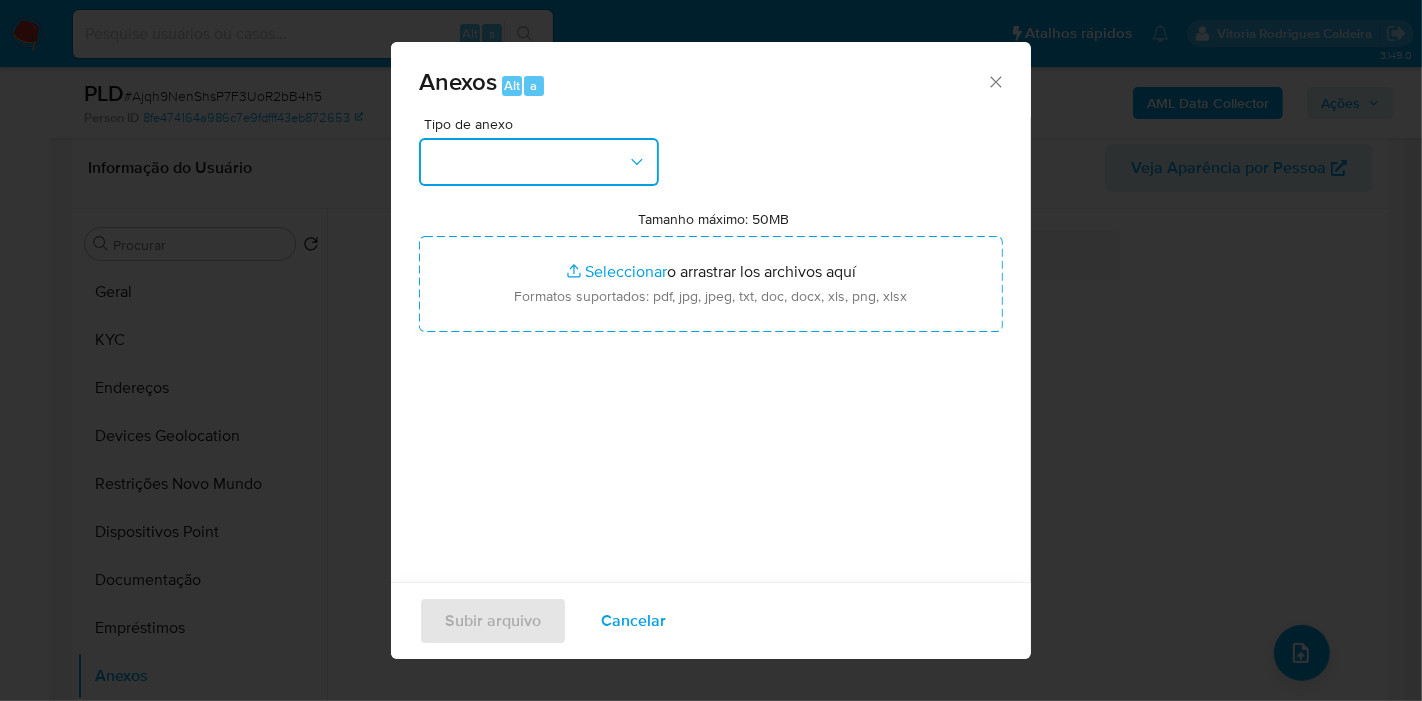 click at bounding box center [539, 162] 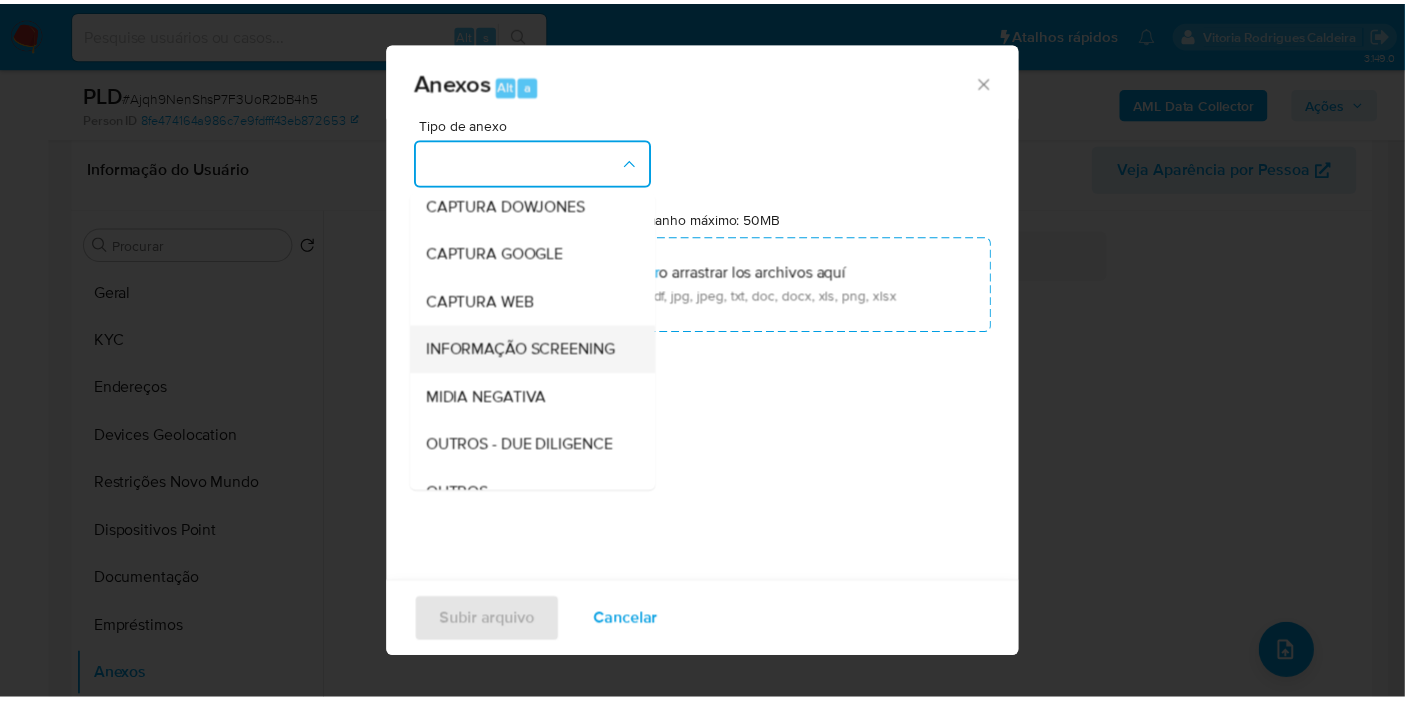 scroll, scrollTop: 222, scrollLeft: 0, axis: vertical 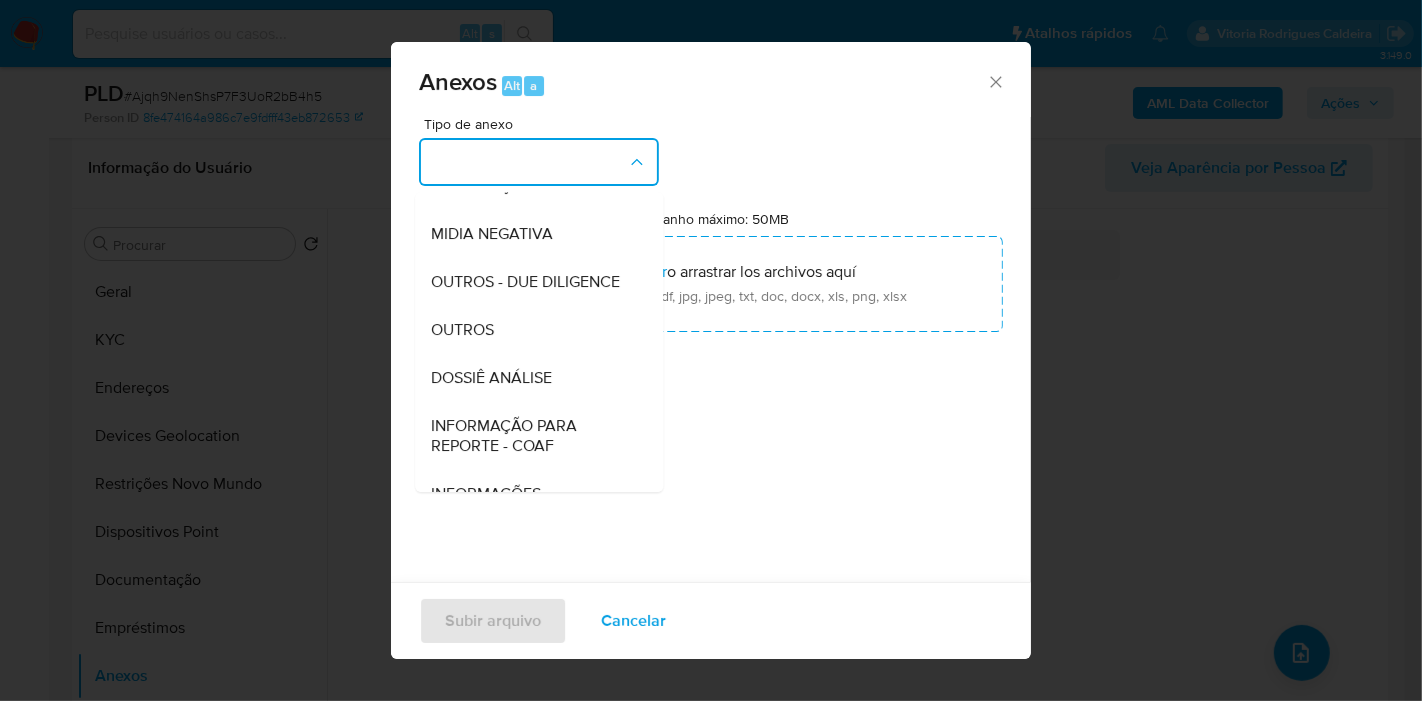 click on "DOSSIÊ ANÁLISE" at bounding box center [491, 378] 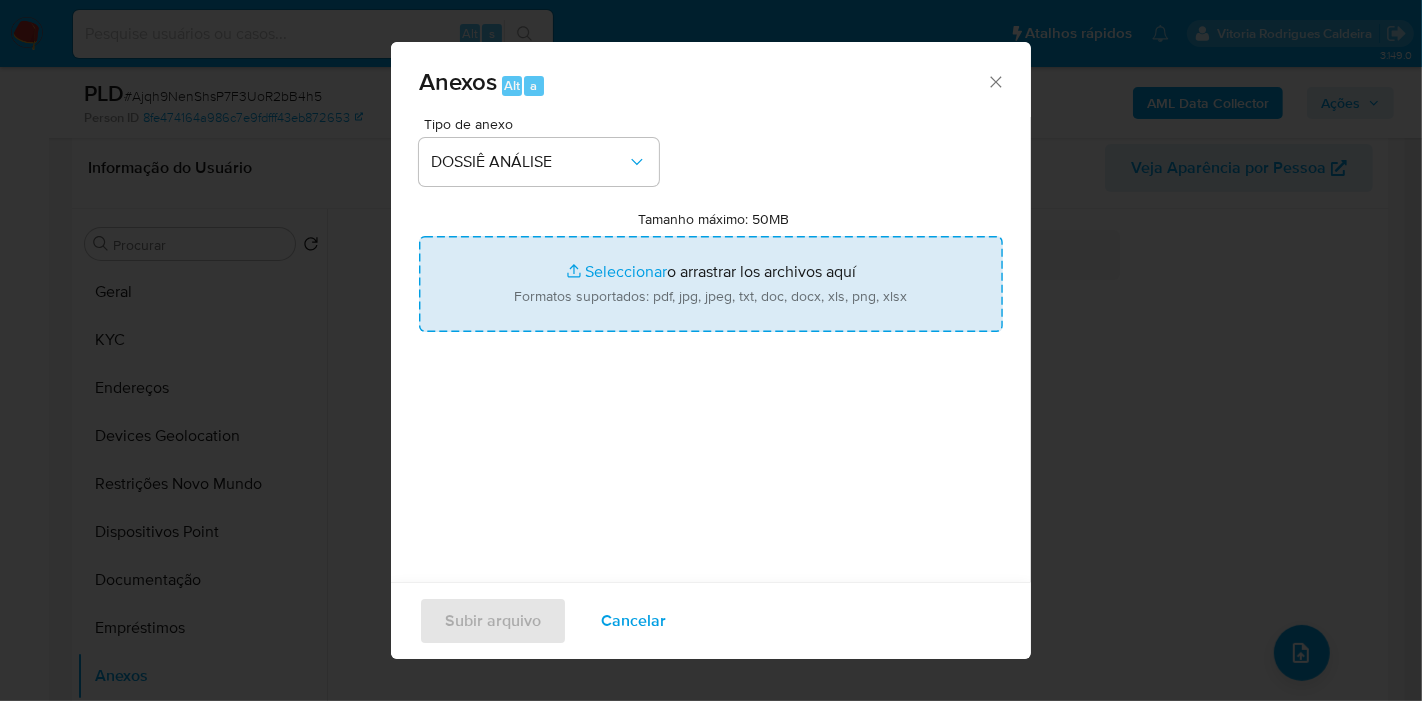 type on "C:\fakepath\Ajqh9NenShsP7F3UoR2bB4h5 - CPF 87112523834 - VERA LUCIA PIERONI TOLEDO PACHECO DE LIMA.pdf" 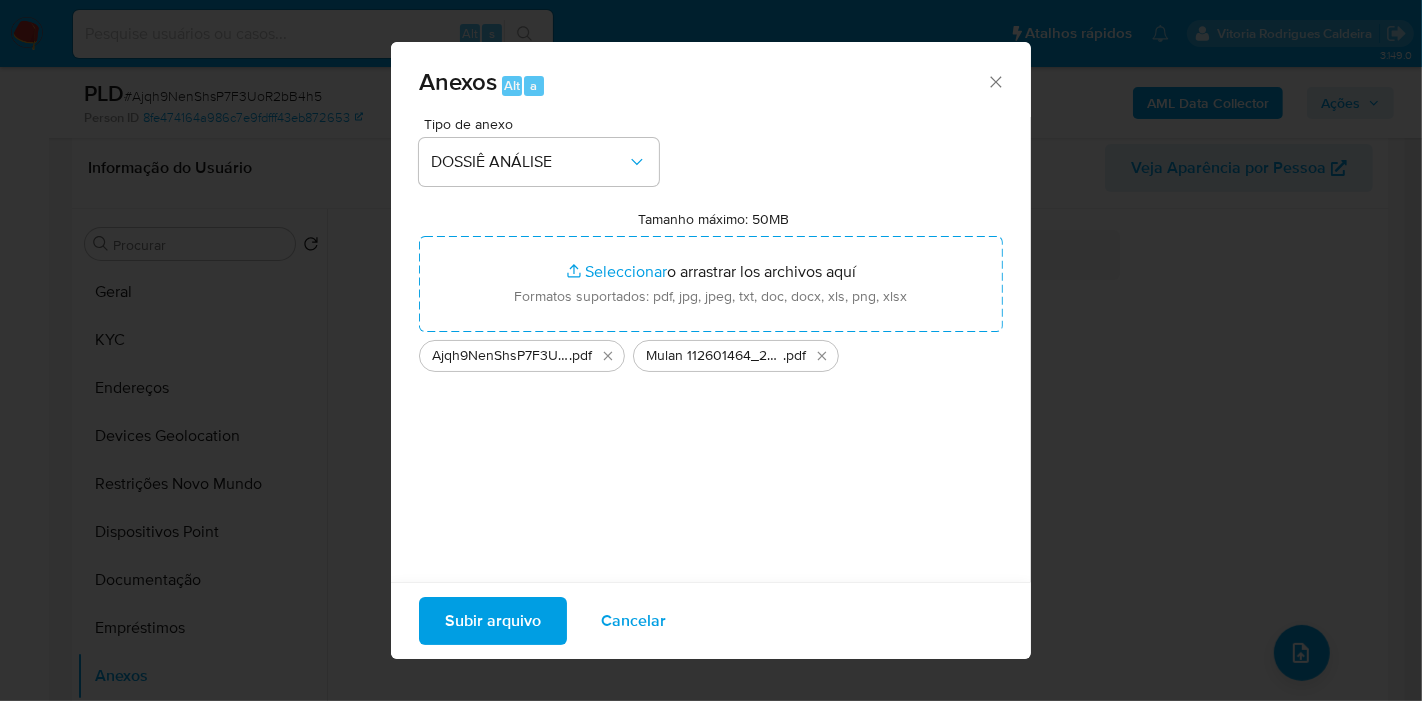 click on "Subir arquivo" at bounding box center (493, 621) 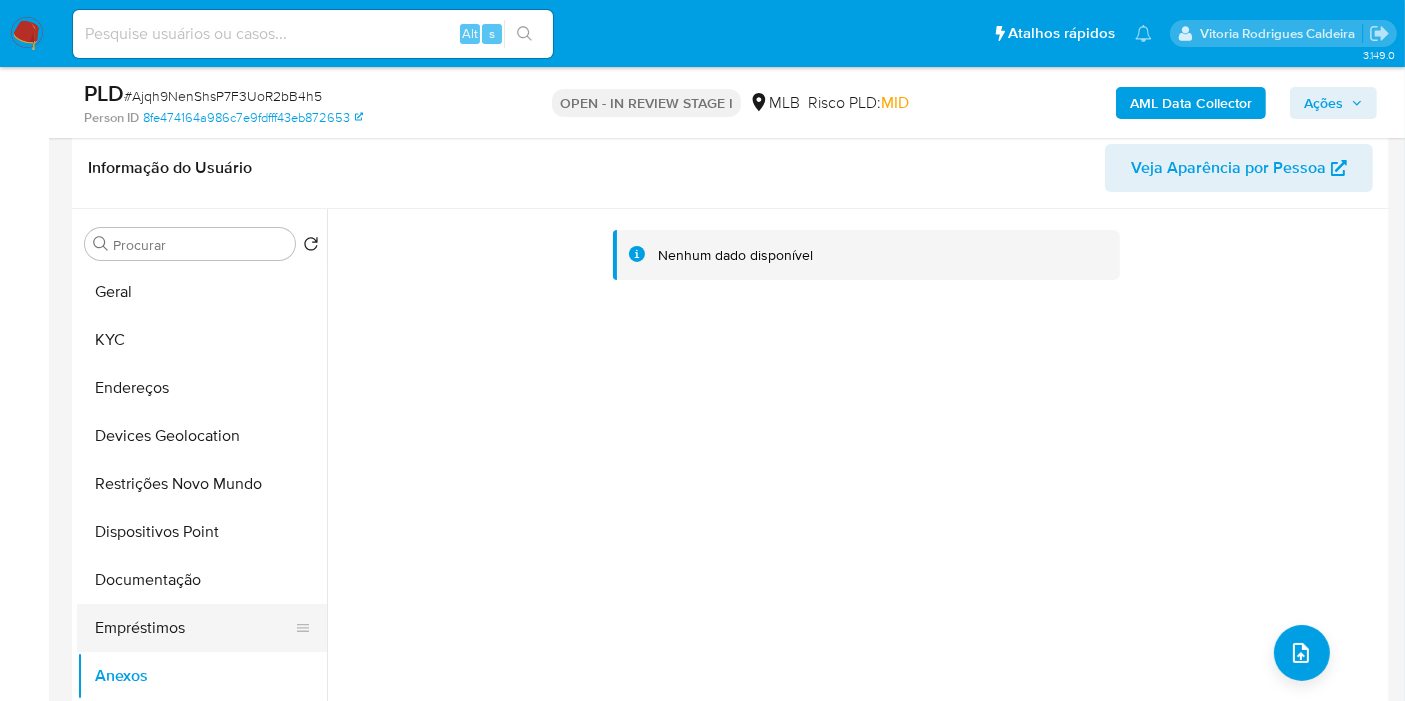 click on "Empréstimos" at bounding box center [194, 628] 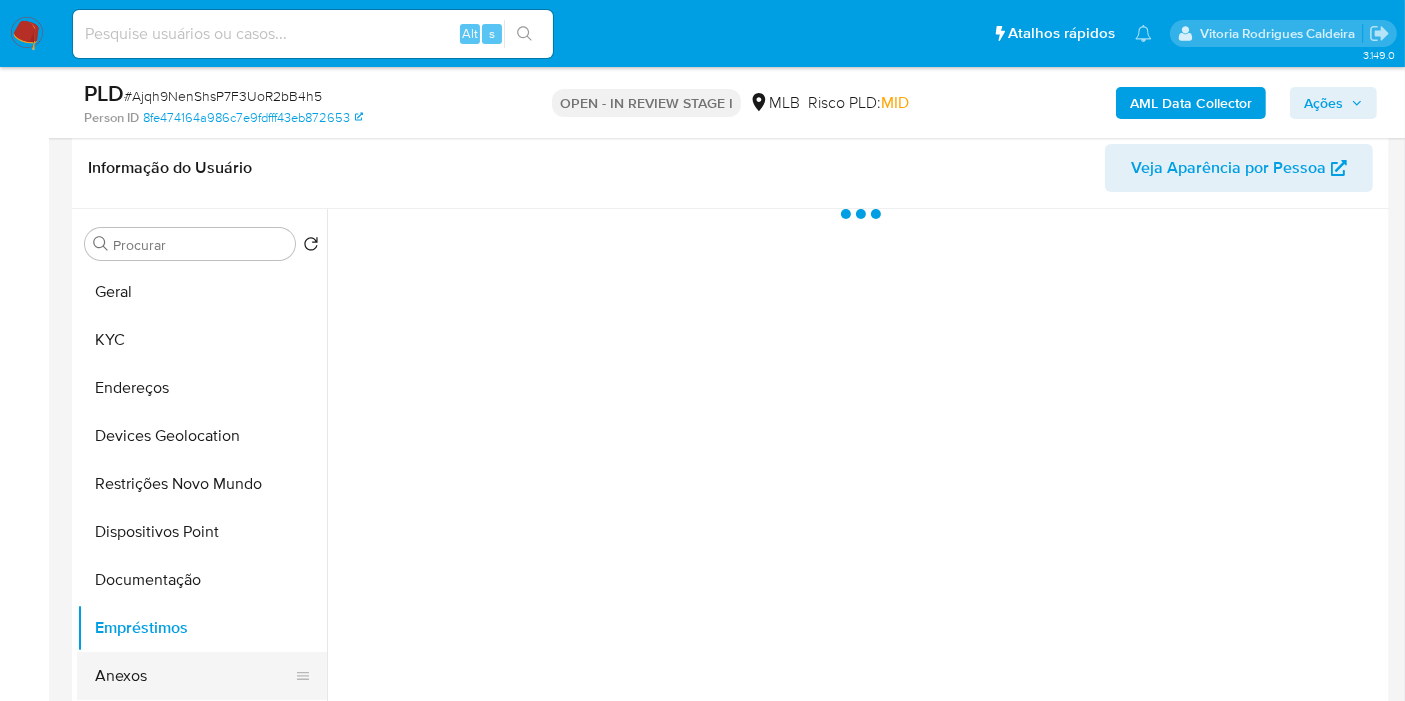 click on "Anexos" at bounding box center [194, 676] 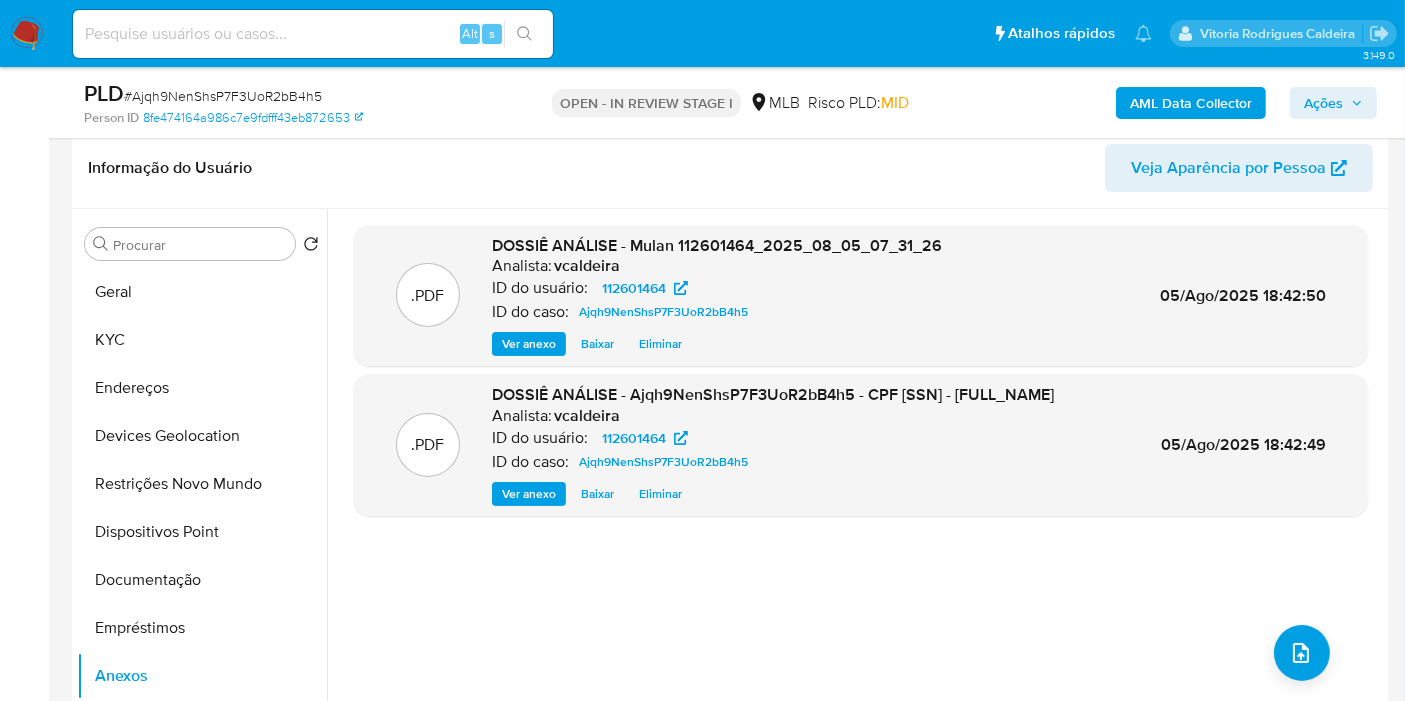 click 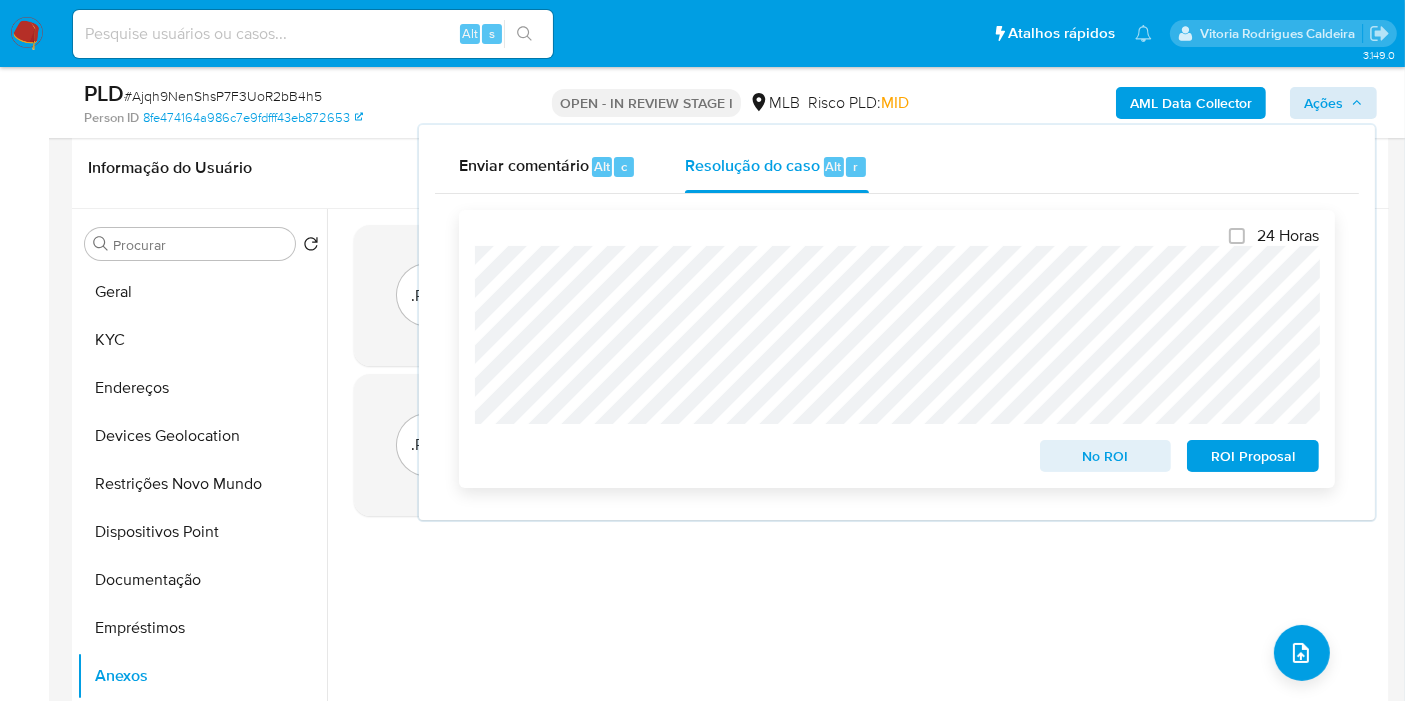 click on "No ROI" at bounding box center [1106, 456] 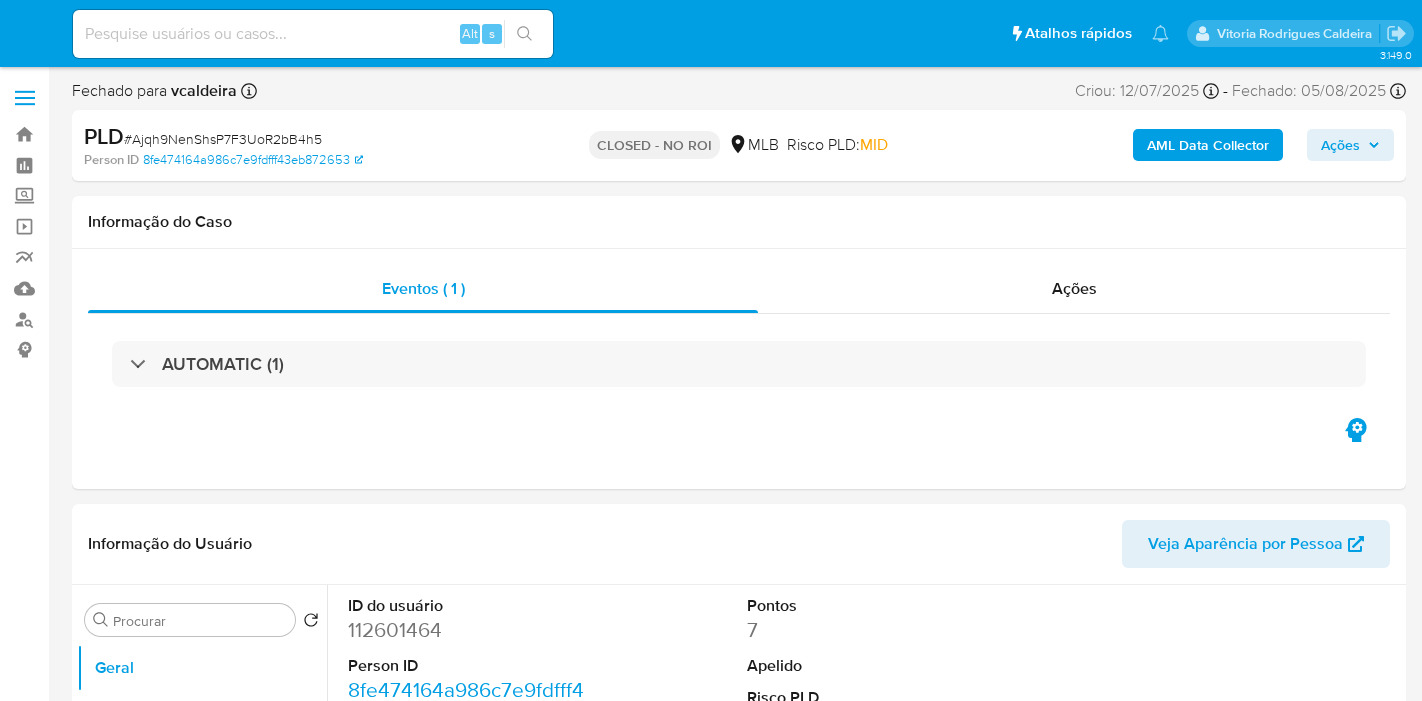 select on "10" 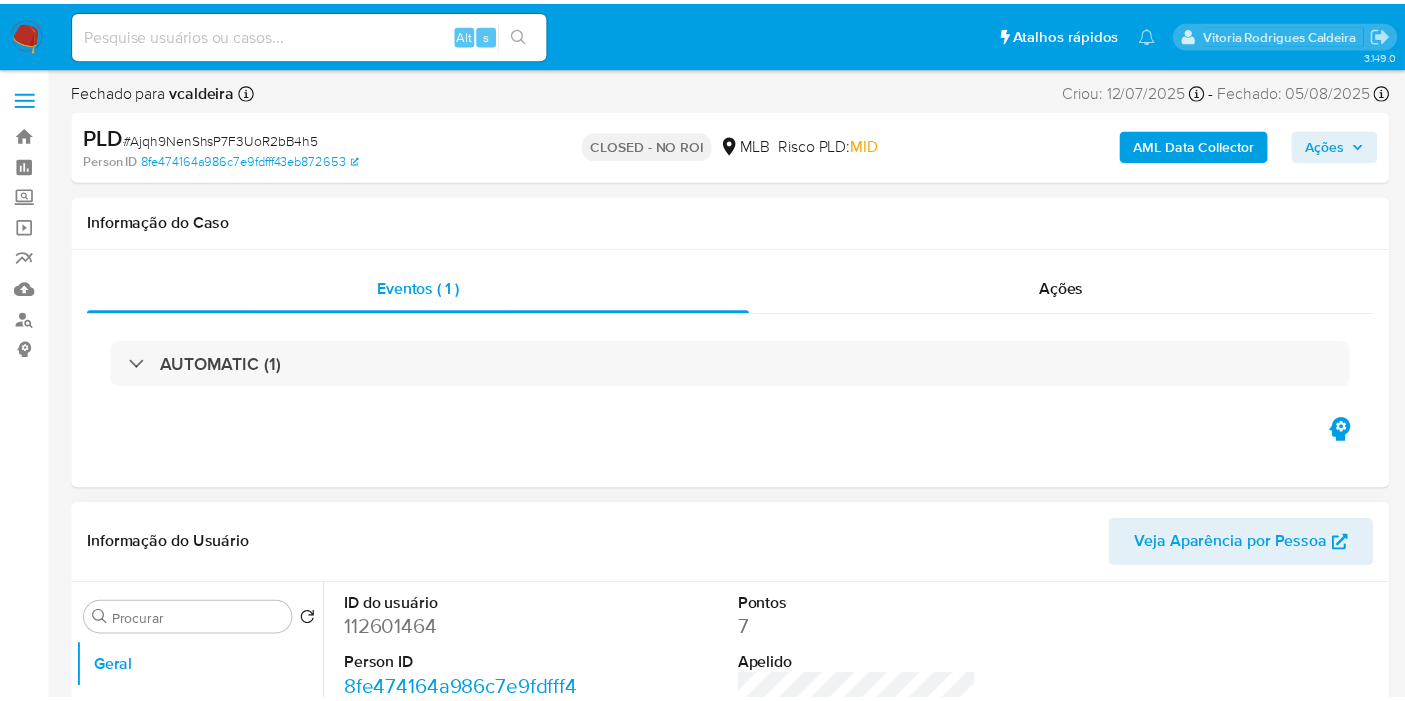 scroll, scrollTop: 0, scrollLeft: 0, axis: both 